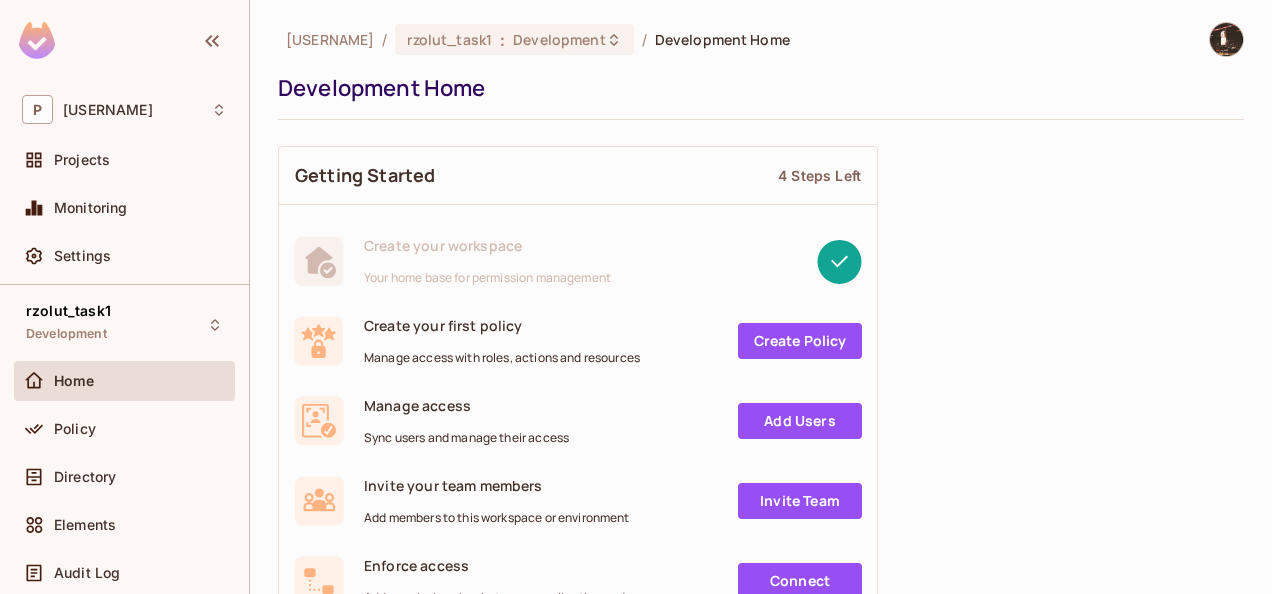 scroll, scrollTop: 0, scrollLeft: 0, axis: both 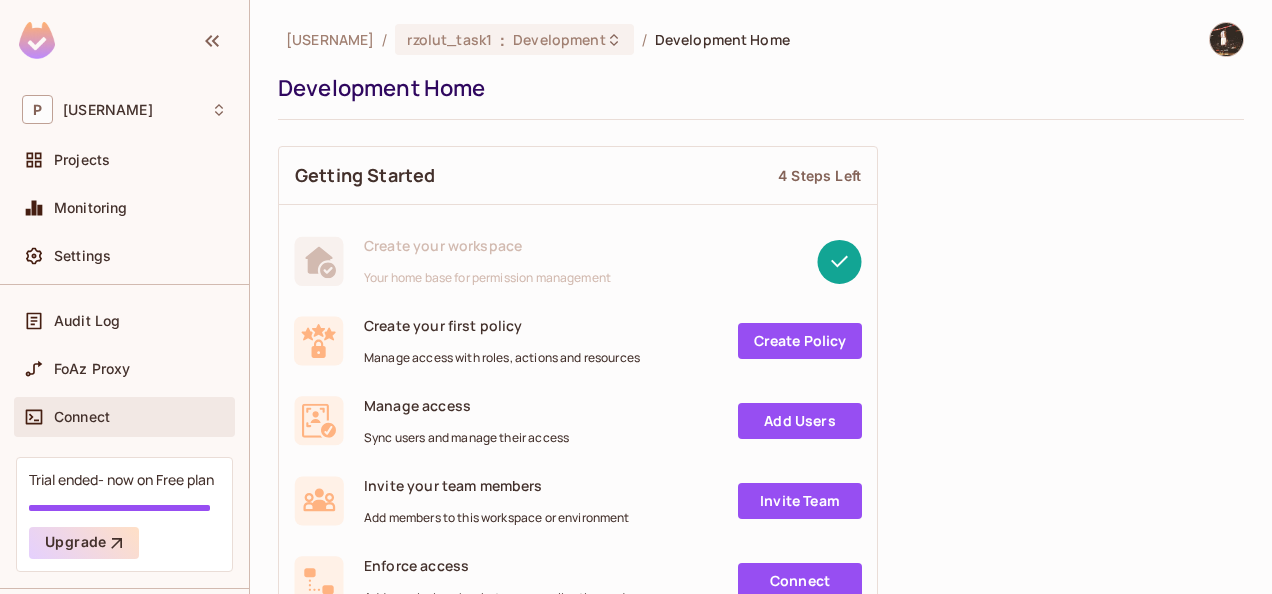 click on "Connect" at bounding box center [140, 417] 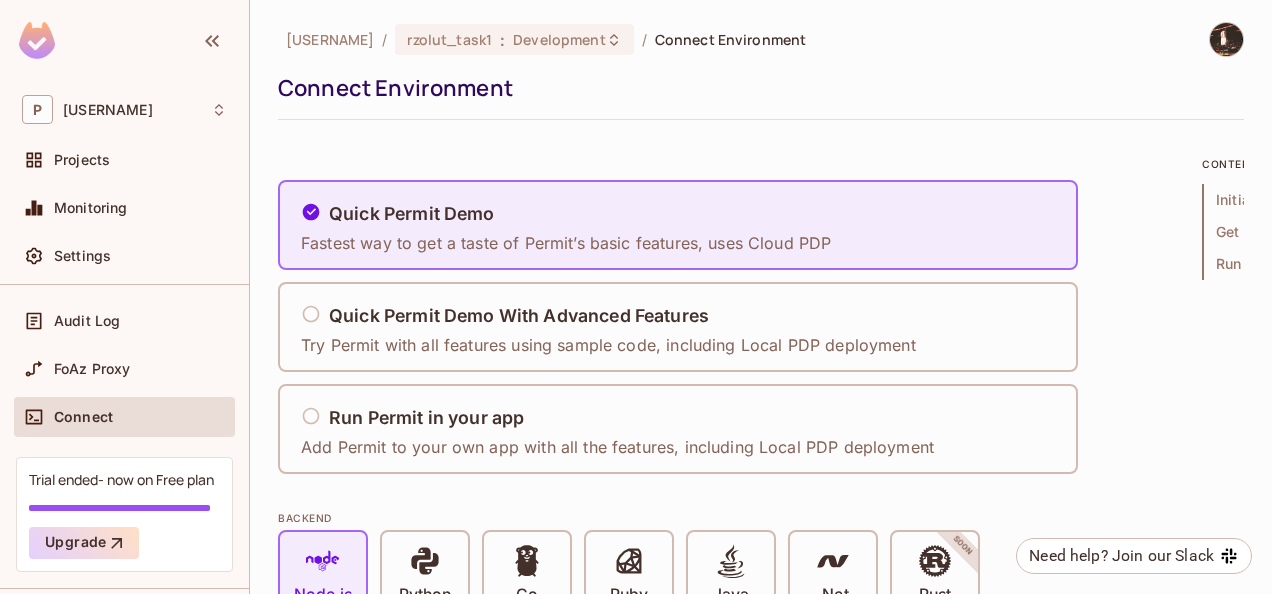 scroll, scrollTop: 0, scrollLeft: 0, axis: both 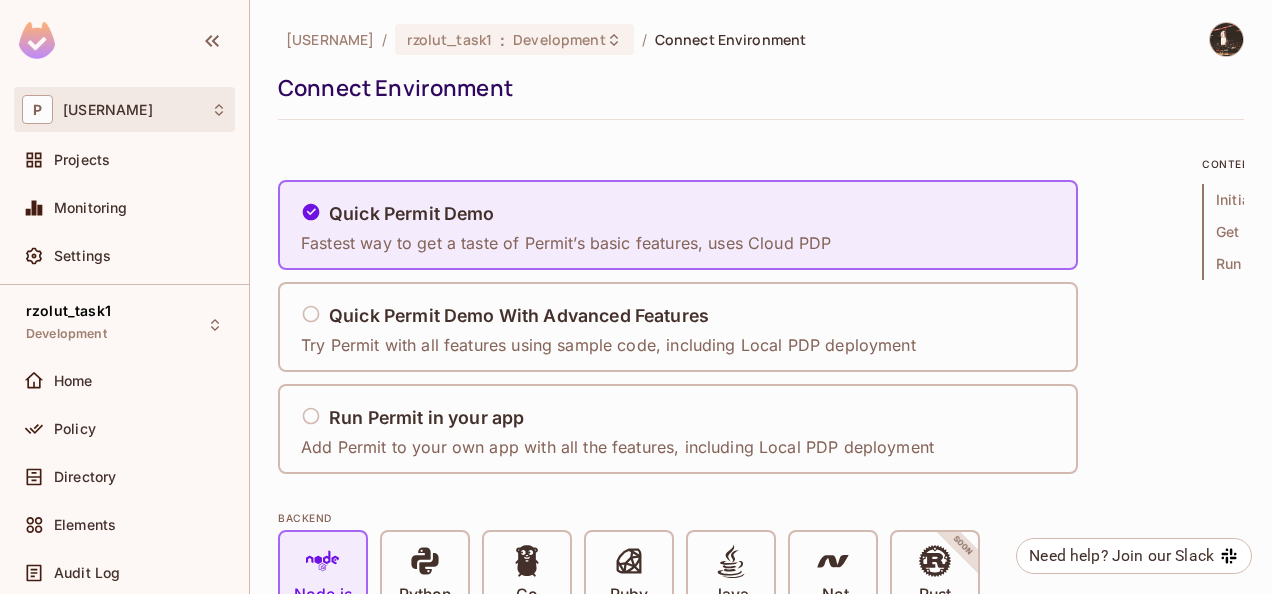 click 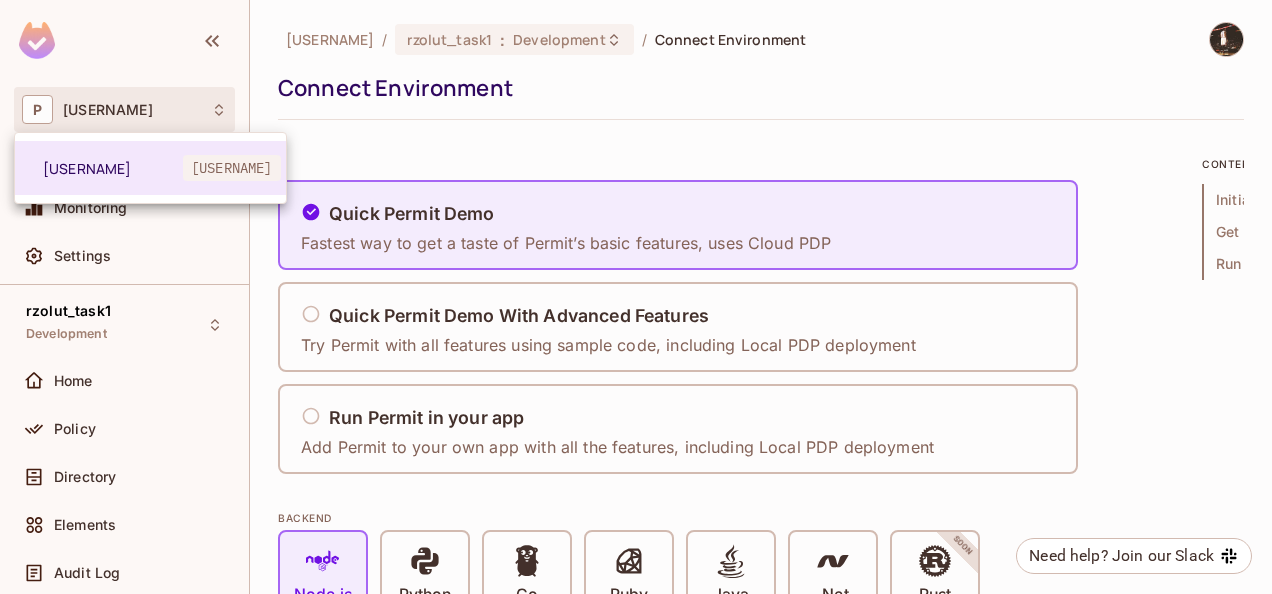 click at bounding box center [636, 297] 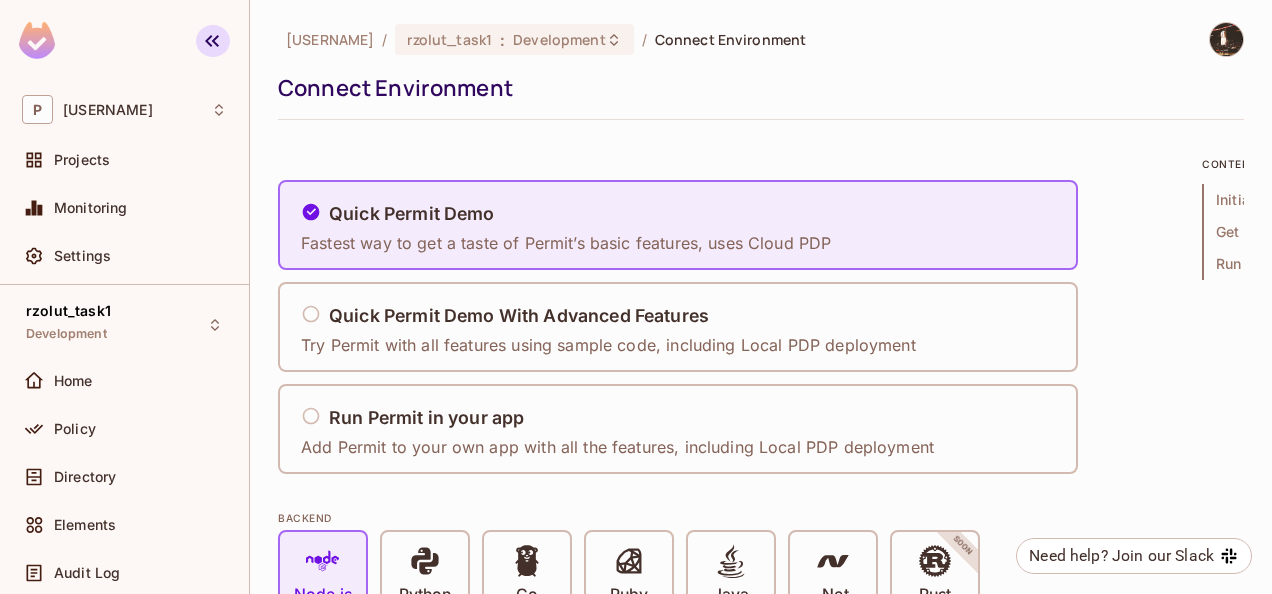 click 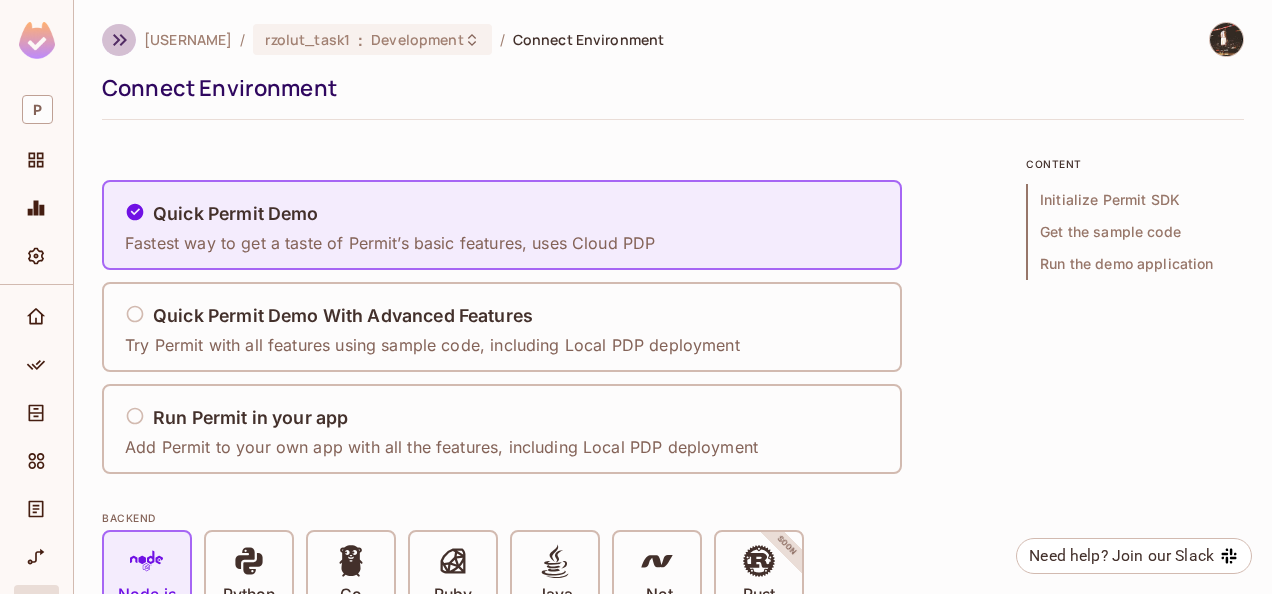 click 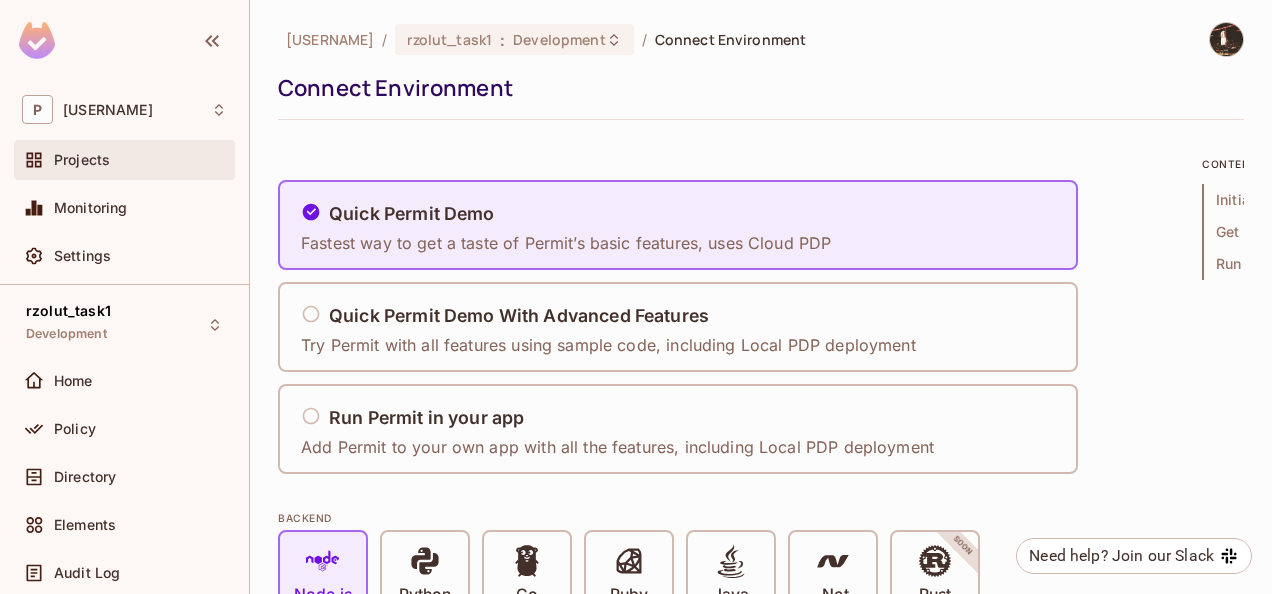 click on "Projects" at bounding box center [82, 160] 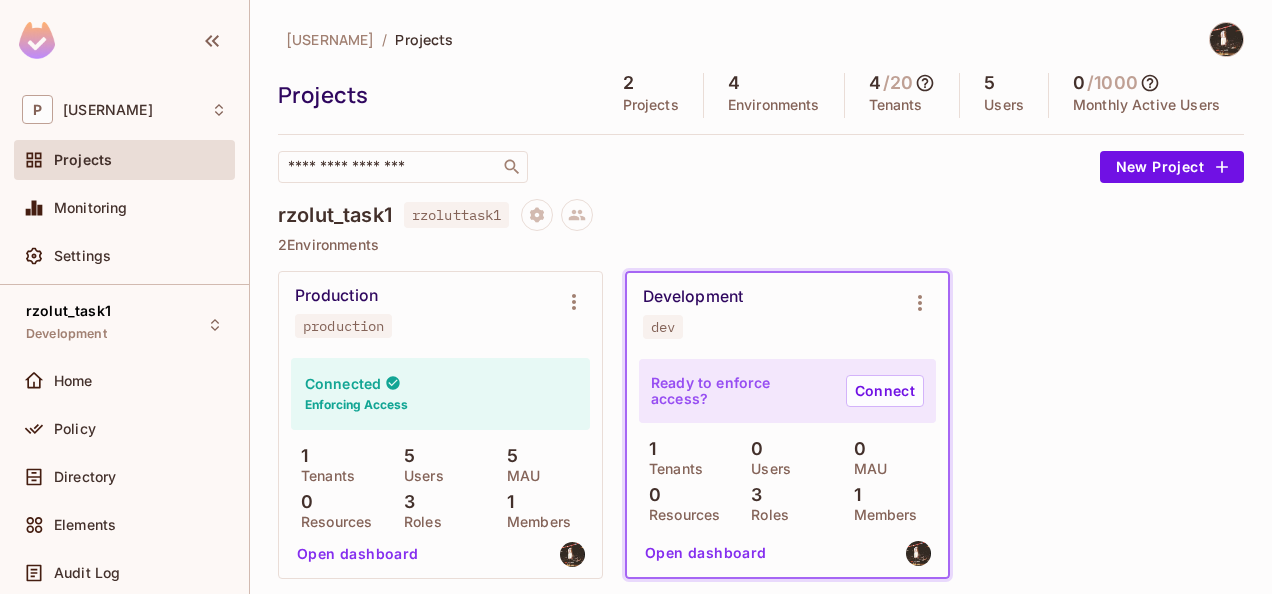 scroll, scrollTop: 184, scrollLeft: 0, axis: vertical 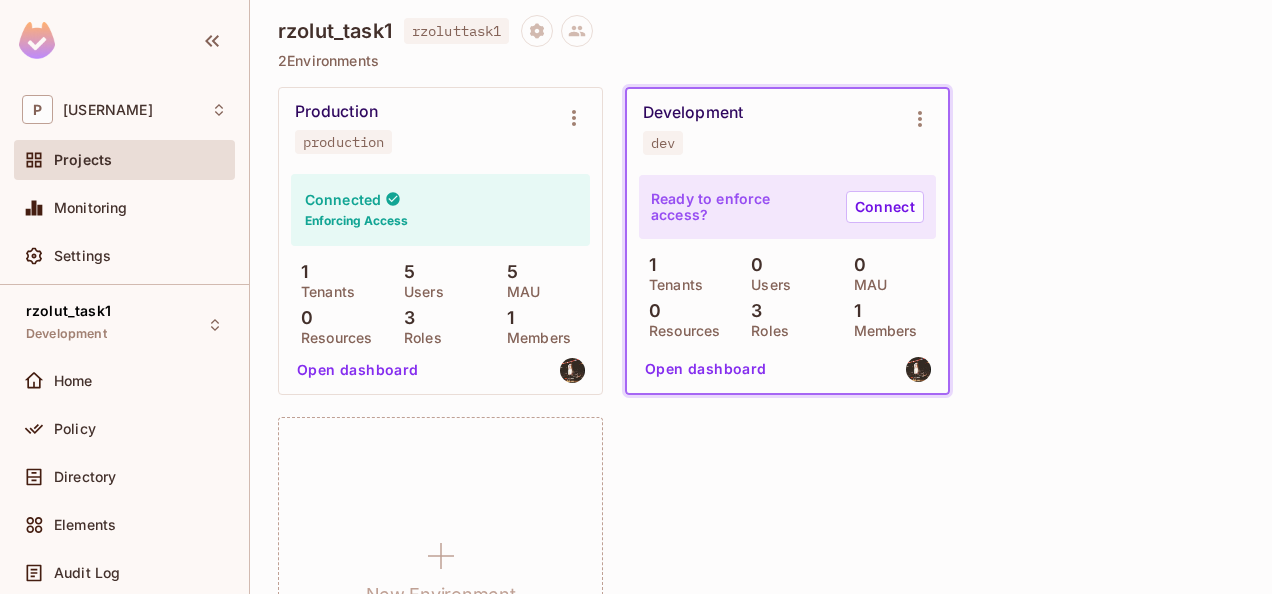 click on "Open dashboard" at bounding box center [358, 370] 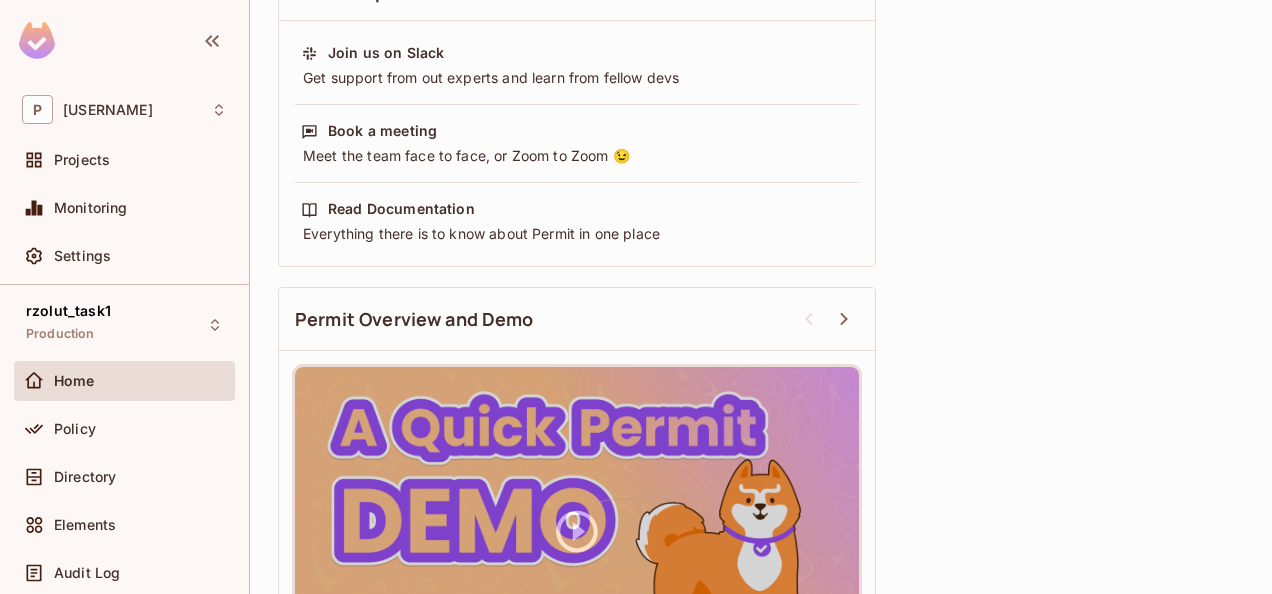 scroll, scrollTop: 0, scrollLeft: 0, axis: both 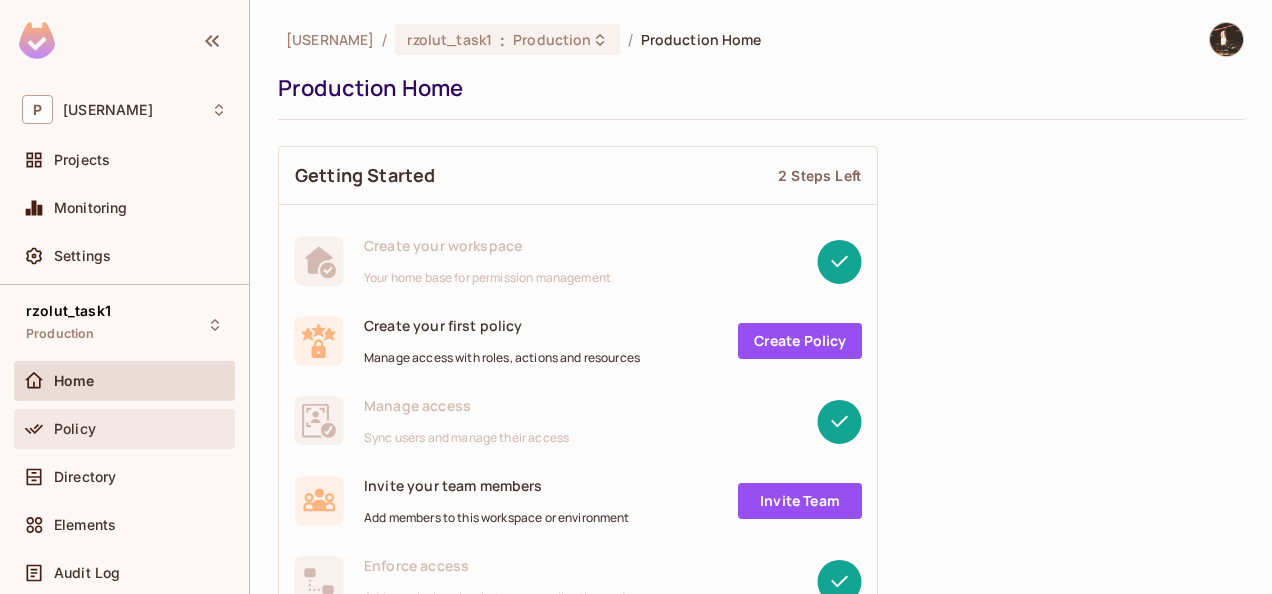 click on "Policy" at bounding box center [124, 429] 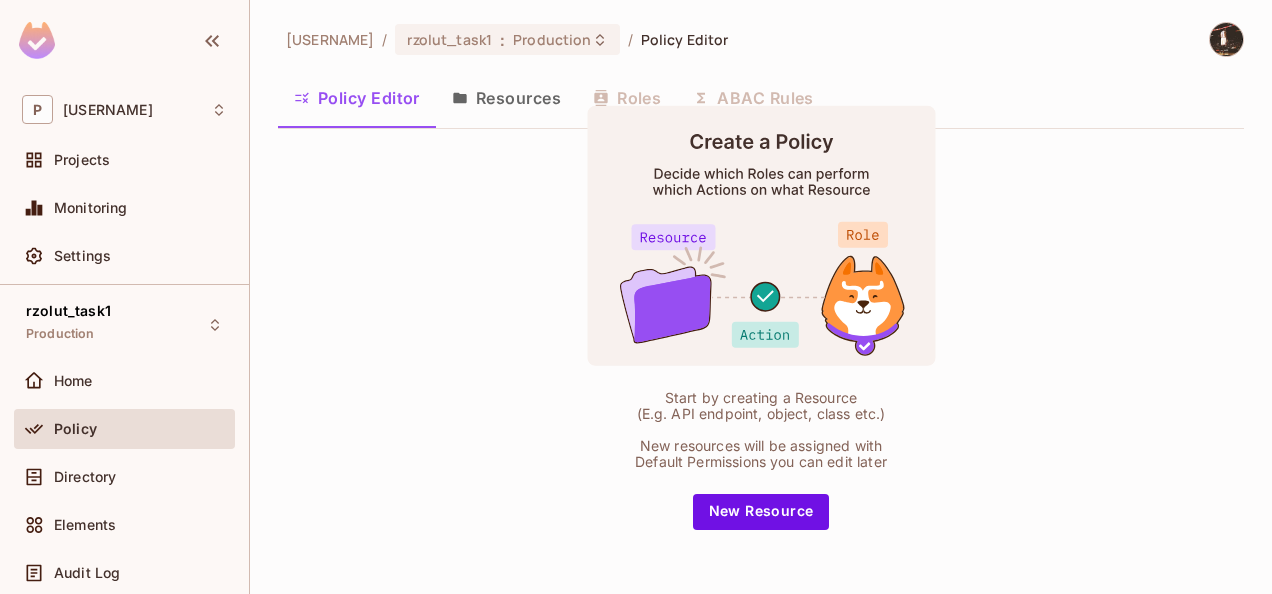 click 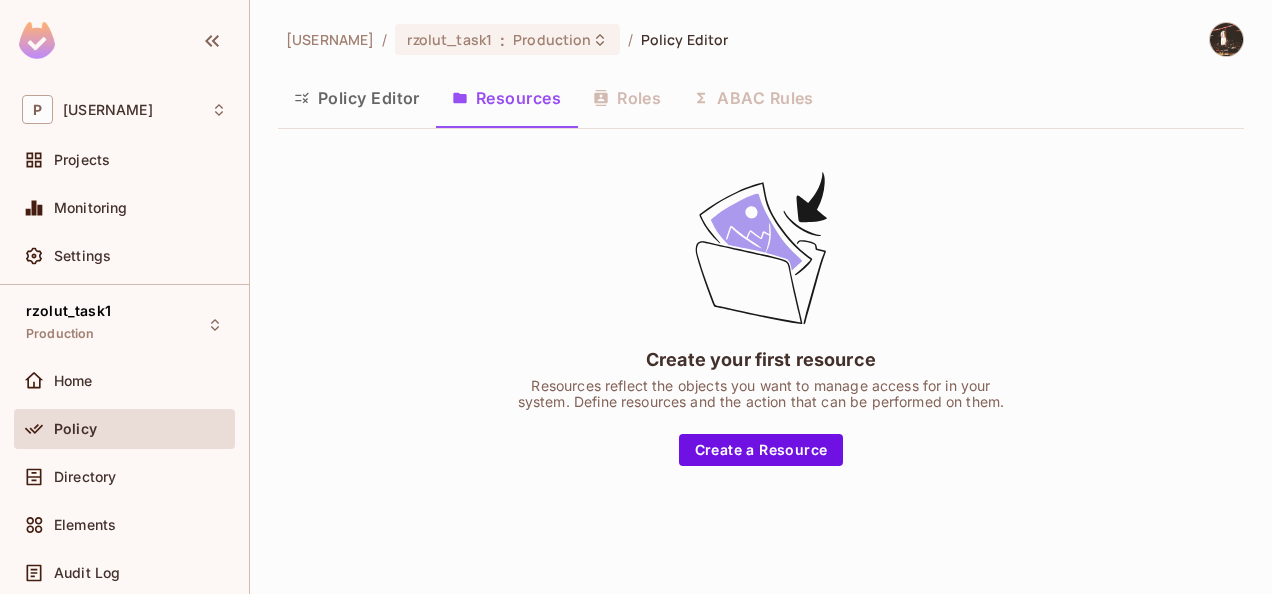 click on "Policy Editor Resources Roles ABAC Rules" at bounding box center (761, 98) 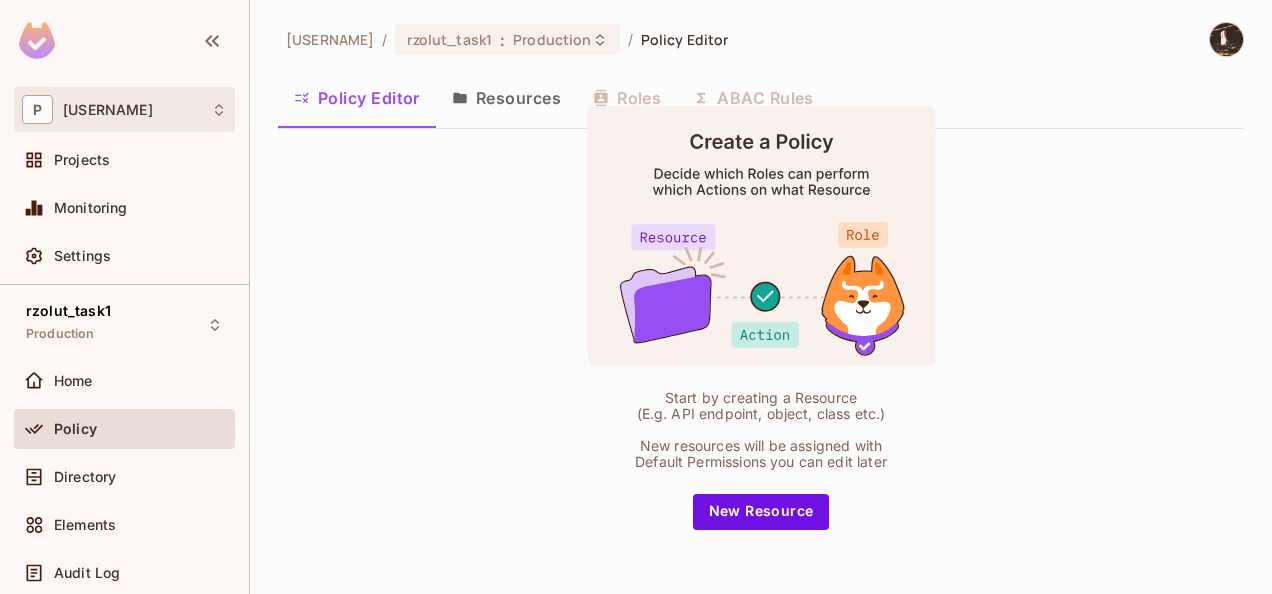 click on "P [USERNAME]" at bounding box center [124, 109] 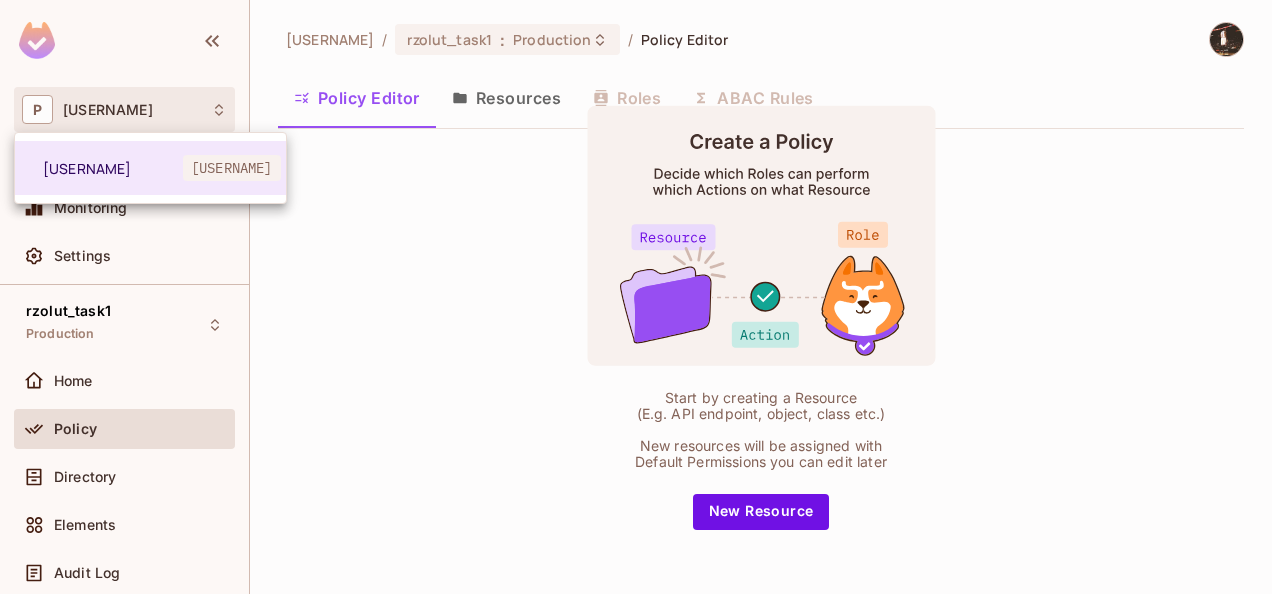 click at bounding box center [636, 297] 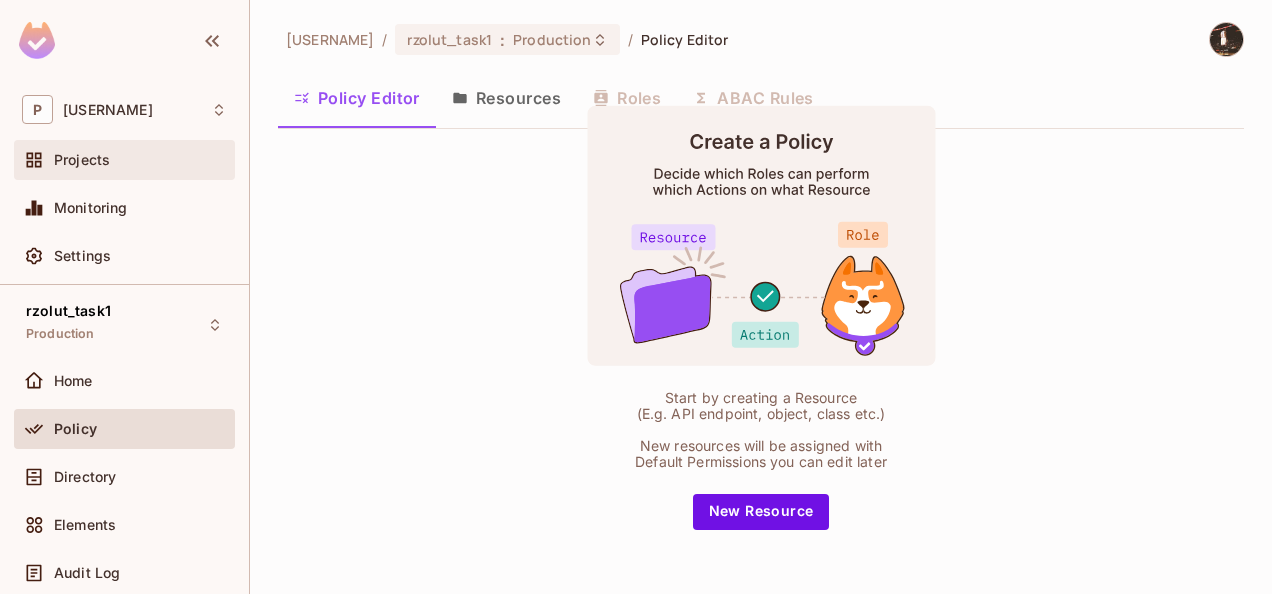 click on "Projects" at bounding box center [124, 160] 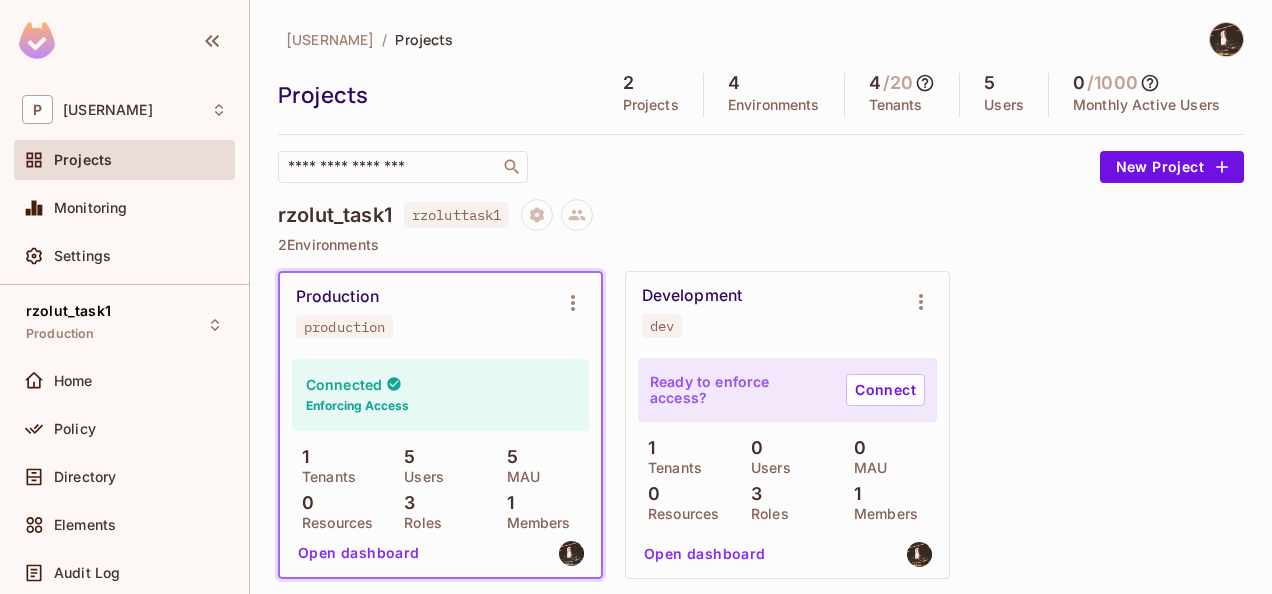 click on "Development dev" at bounding box center (771, 312) 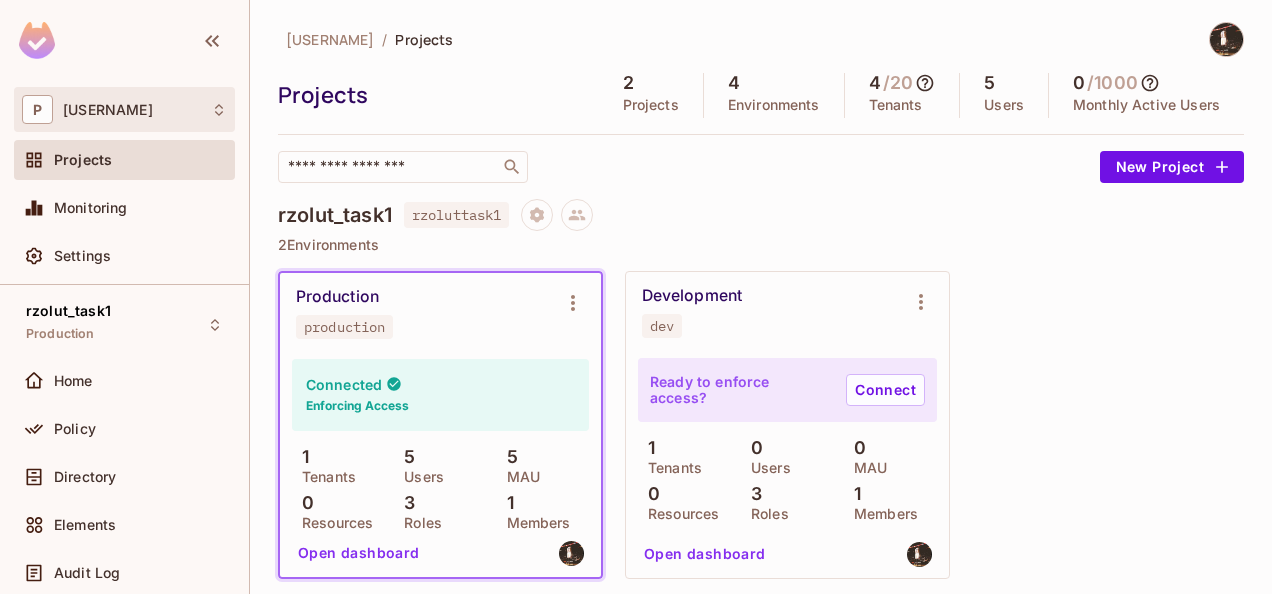 click on "P [USERNAME]" at bounding box center (124, 109) 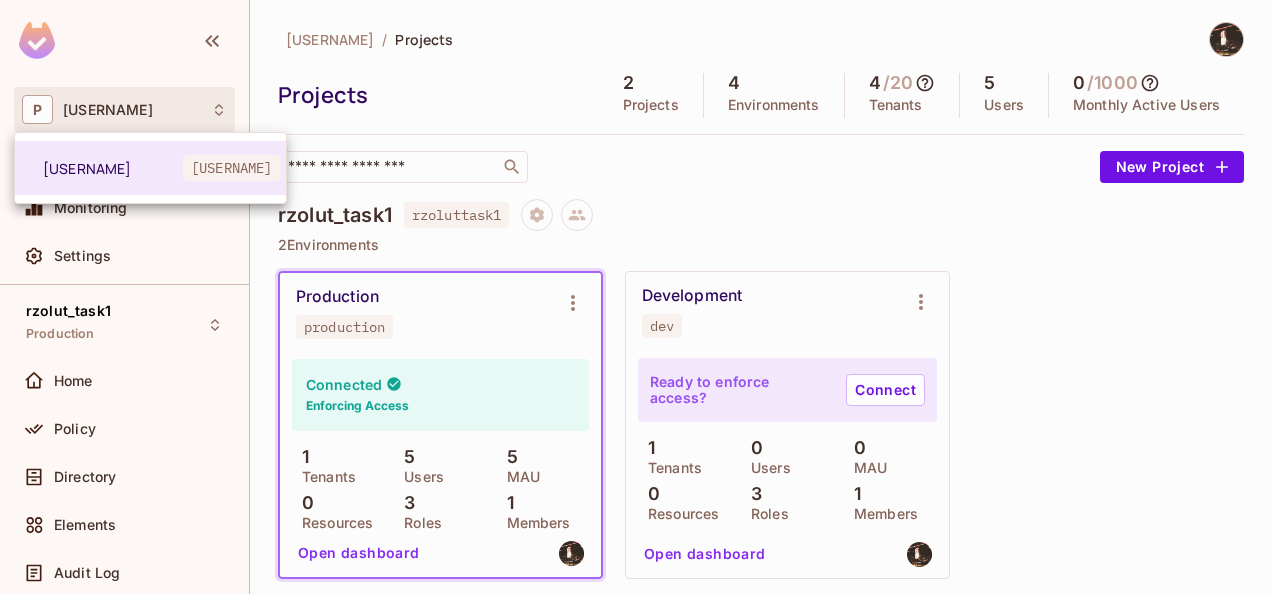 click at bounding box center (636, 297) 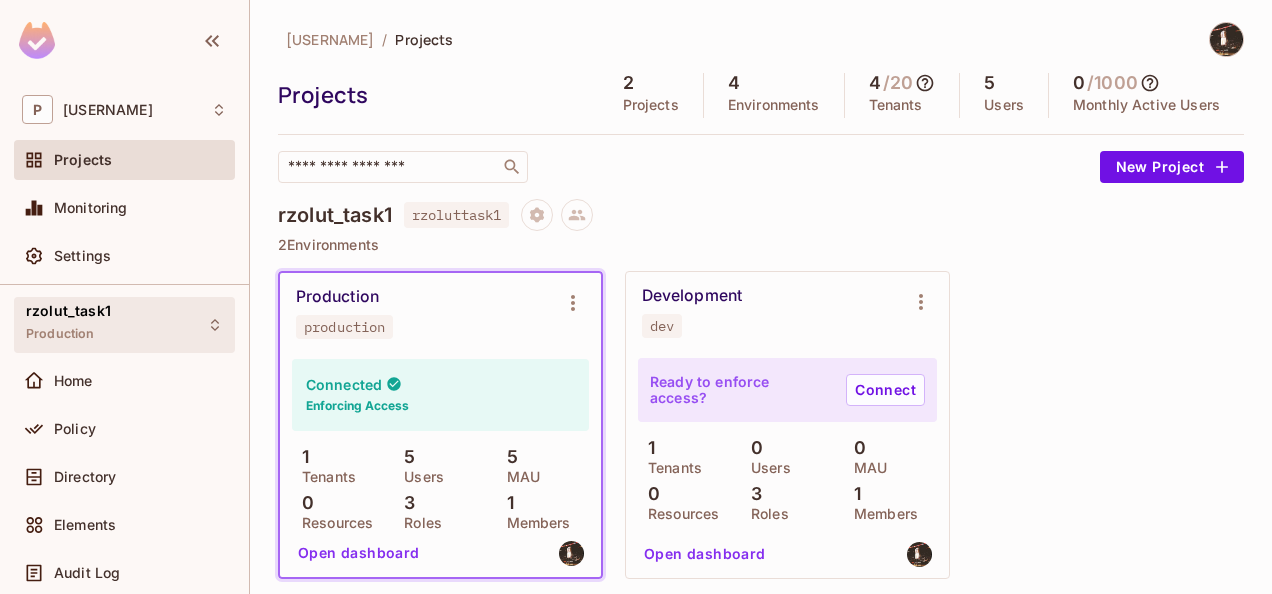 click on "rzolut_task1 Production" at bounding box center (124, 324) 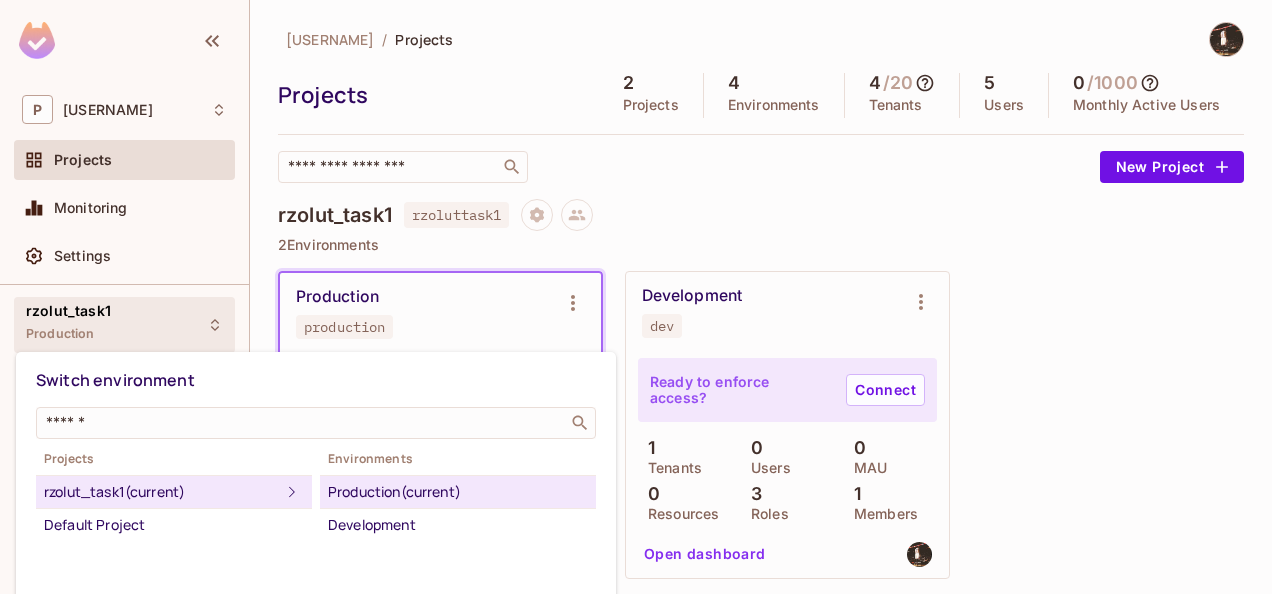 click at bounding box center [636, 297] 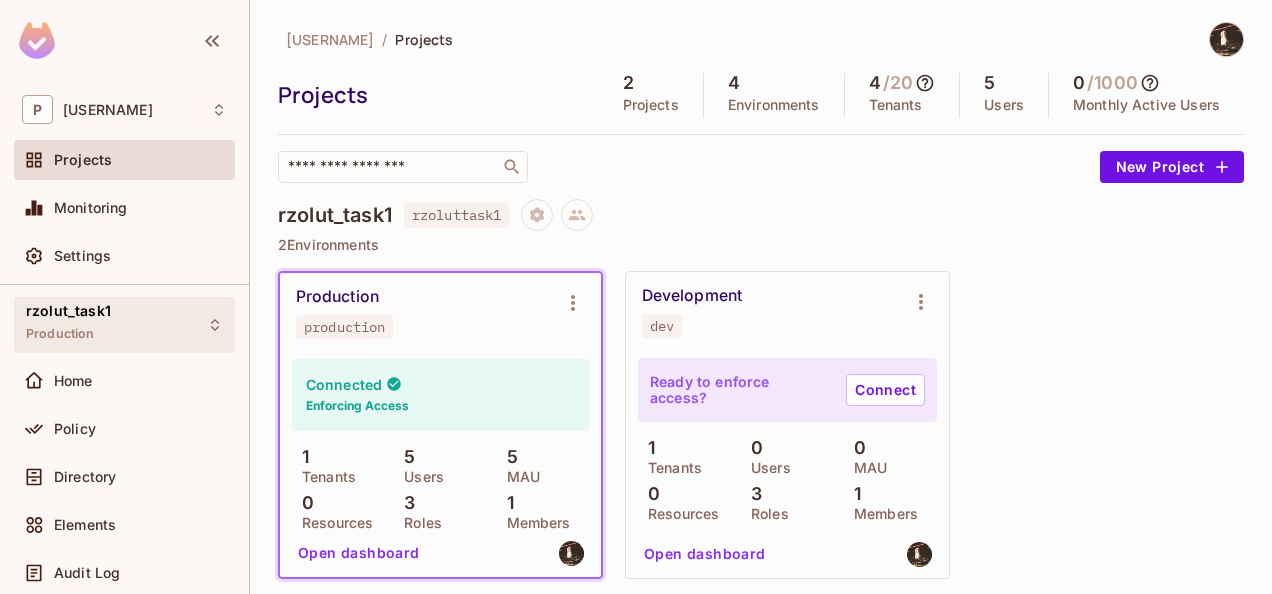 click on "rzolut_task1 Production" at bounding box center [124, 324] 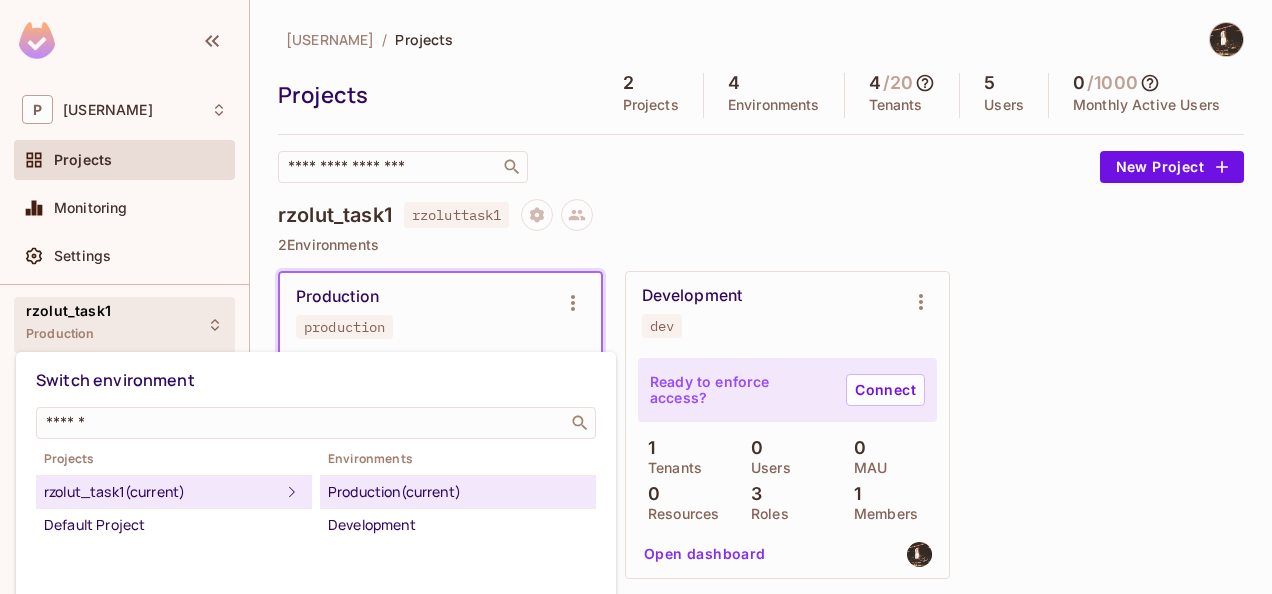 click at bounding box center (636, 297) 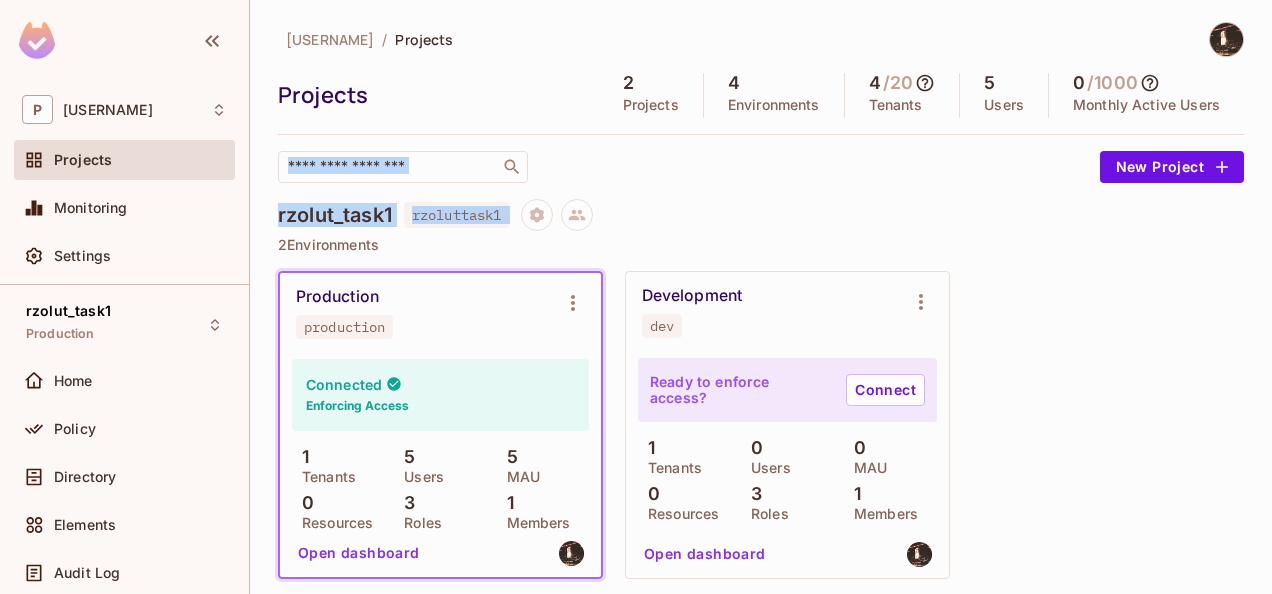 drag, startPoint x: 1266, startPoint y: 134, endPoint x: 1258, endPoint y: 190, distance: 56.568542 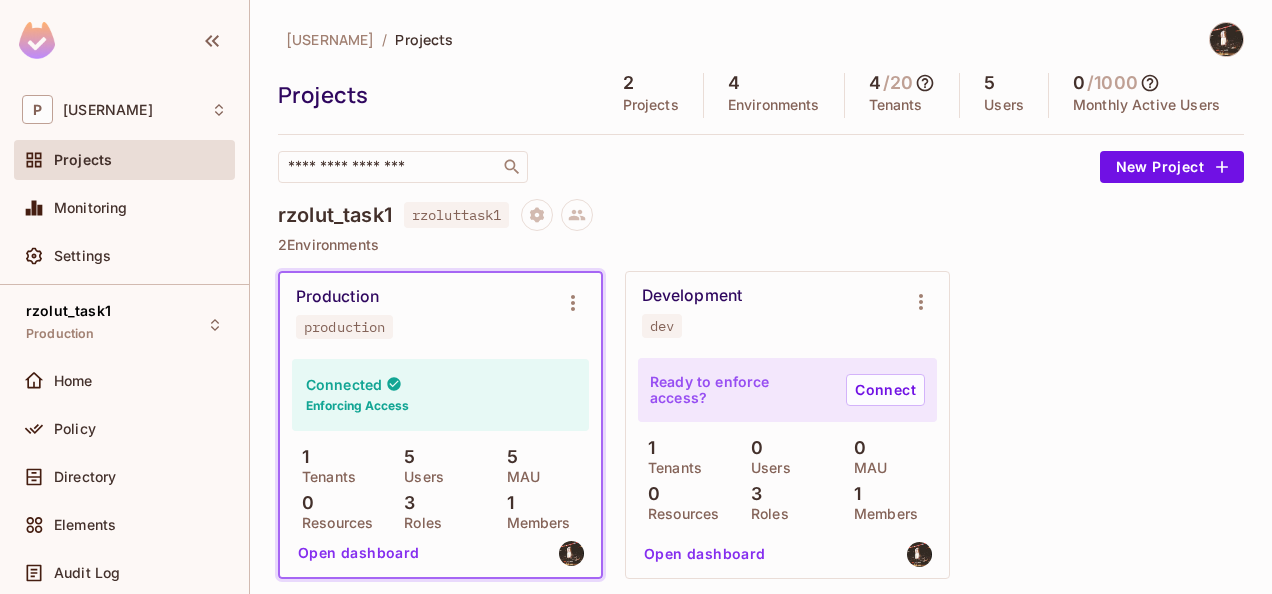 drag, startPoint x: 1258, startPoint y: 190, endPoint x: 1229, endPoint y: 264, distance: 79.47956 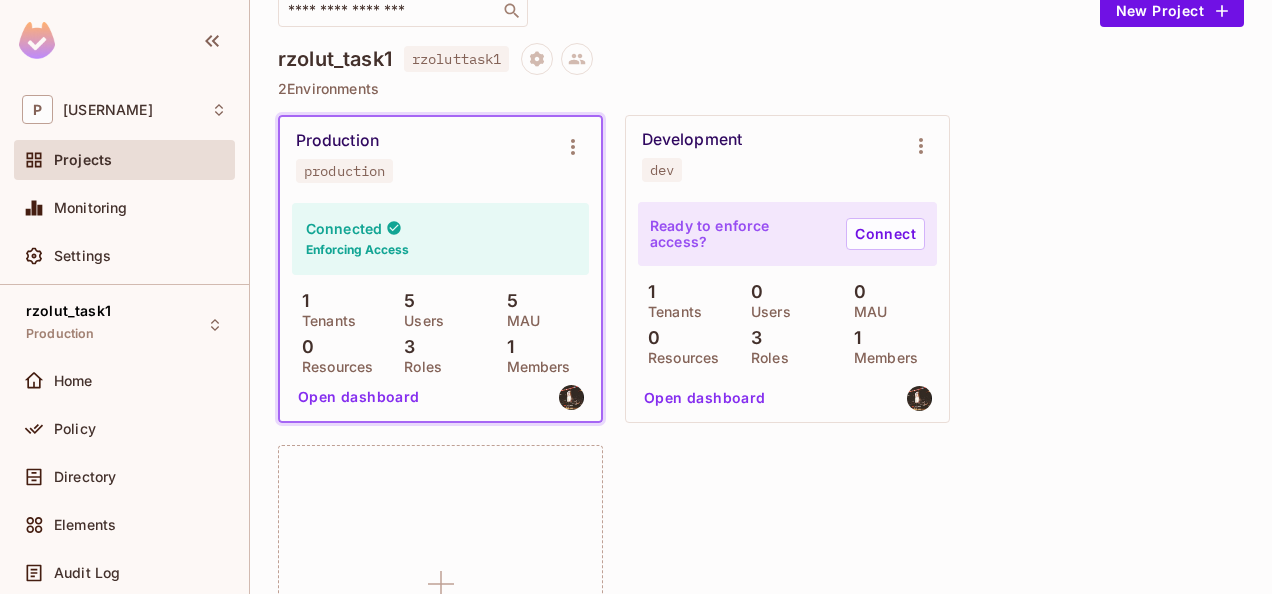 scroll, scrollTop: 206, scrollLeft: 0, axis: vertical 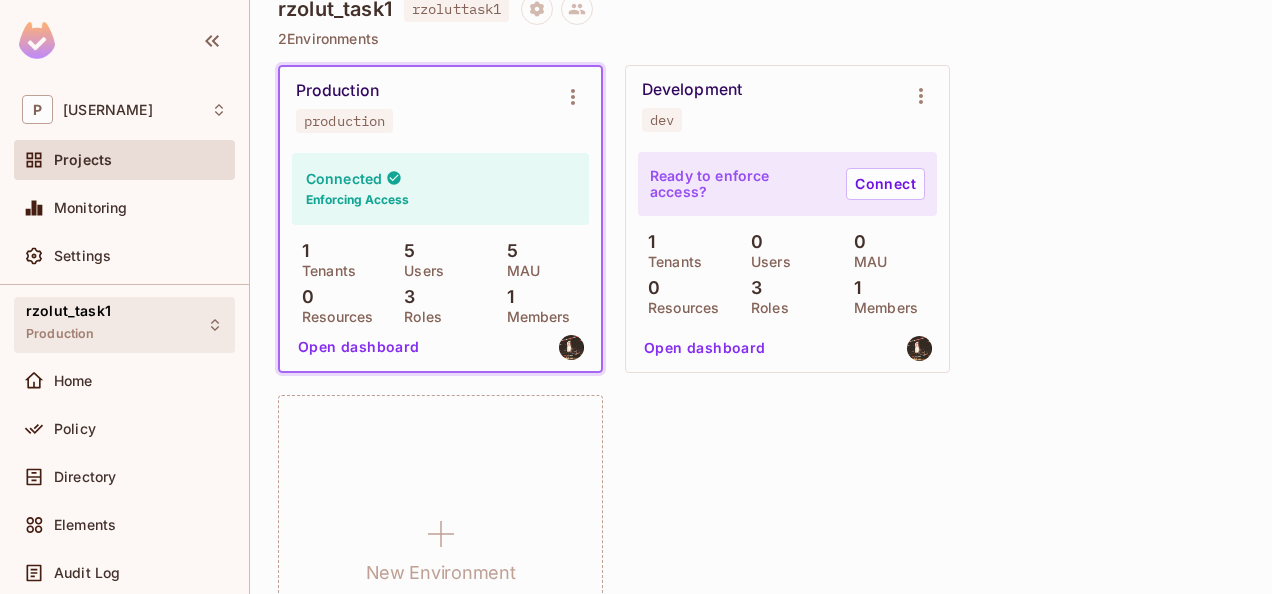 click 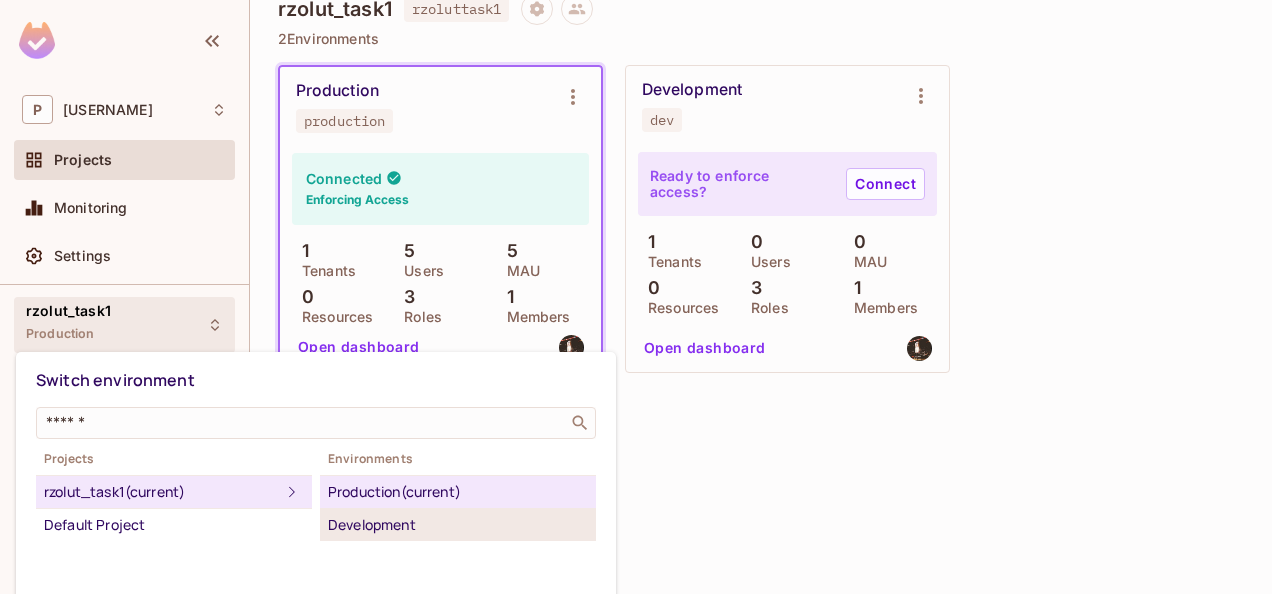 click on "Development" at bounding box center (458, 525) 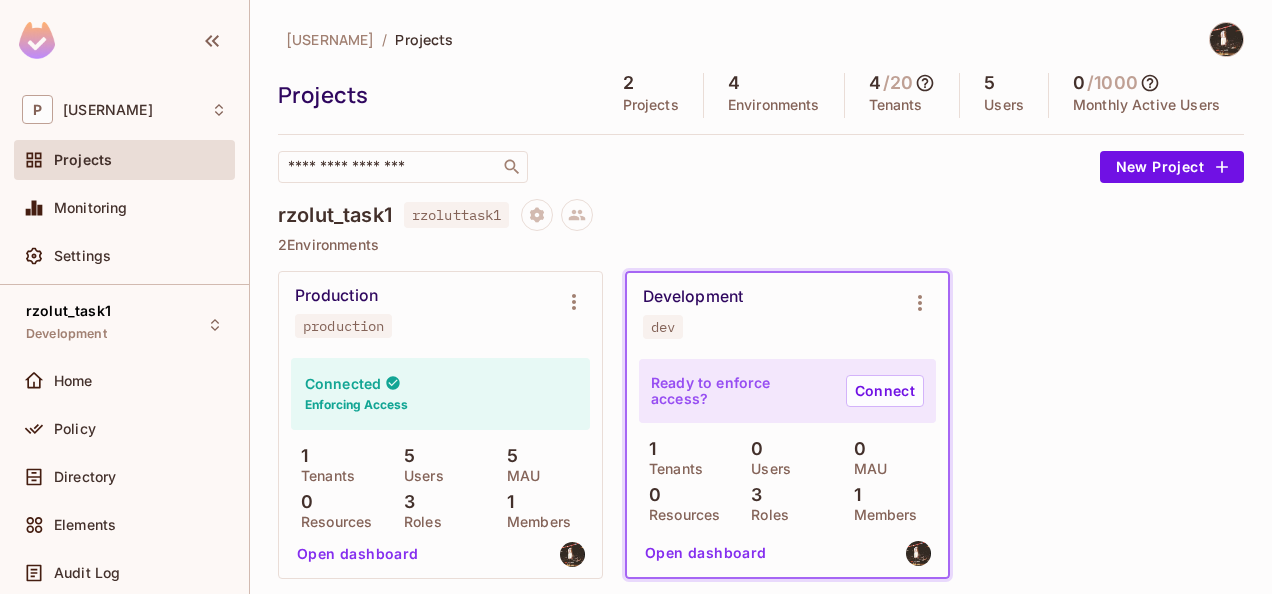 click on "Open dashboard" at bounding box center (706, 553) 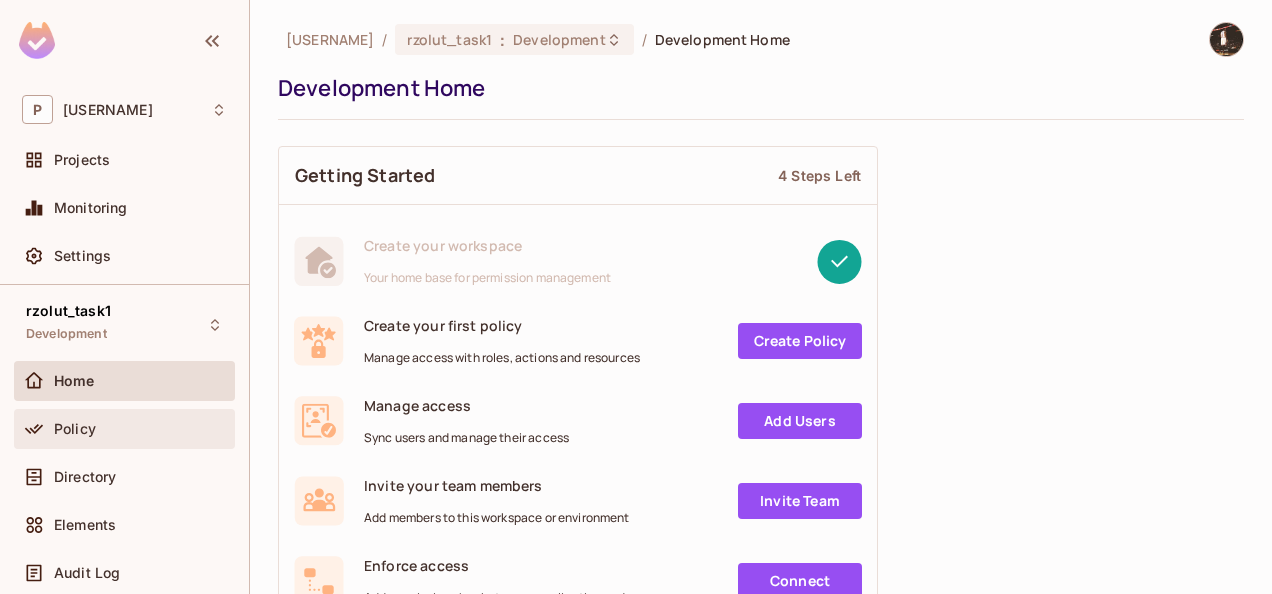 click on "Policy" at bounding box center [75, 429] 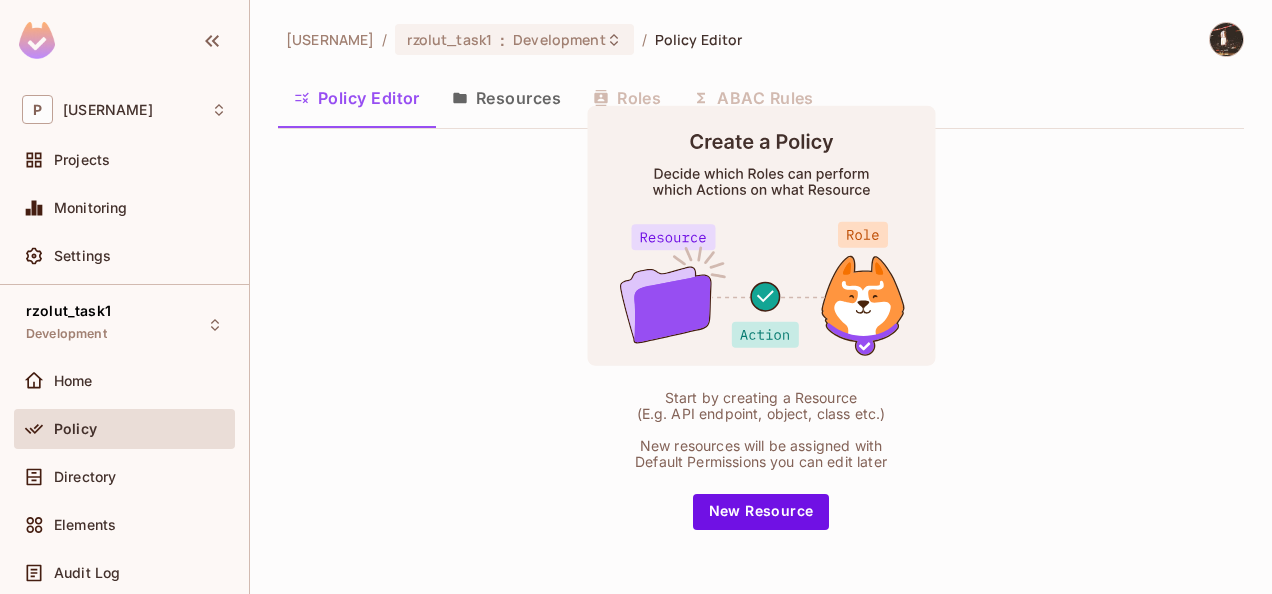 click on "Resources" at bounding box center (506, 98) 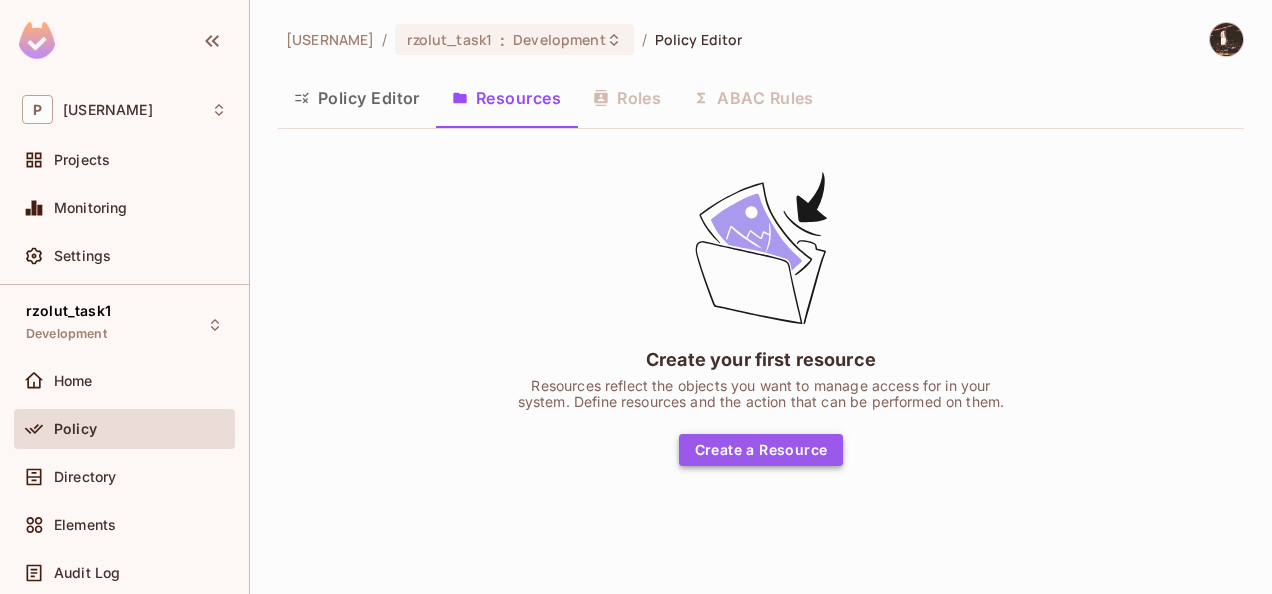 click on "Create a Resource" at bounding box center (761, 450) 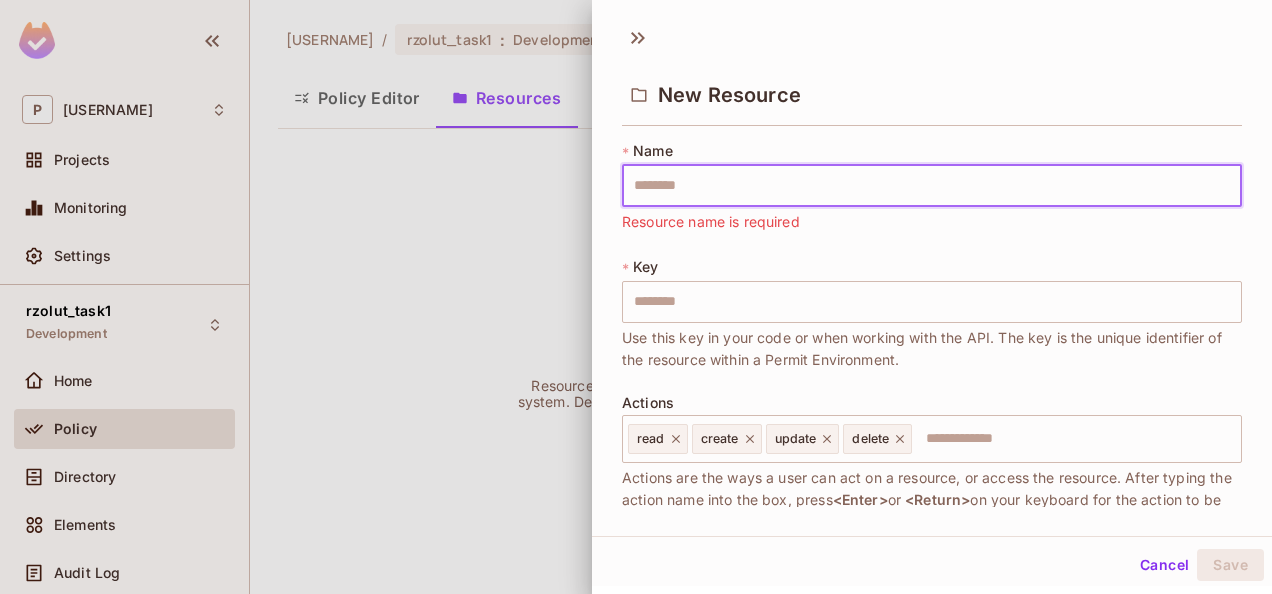 click at bounding box center (932, 186) 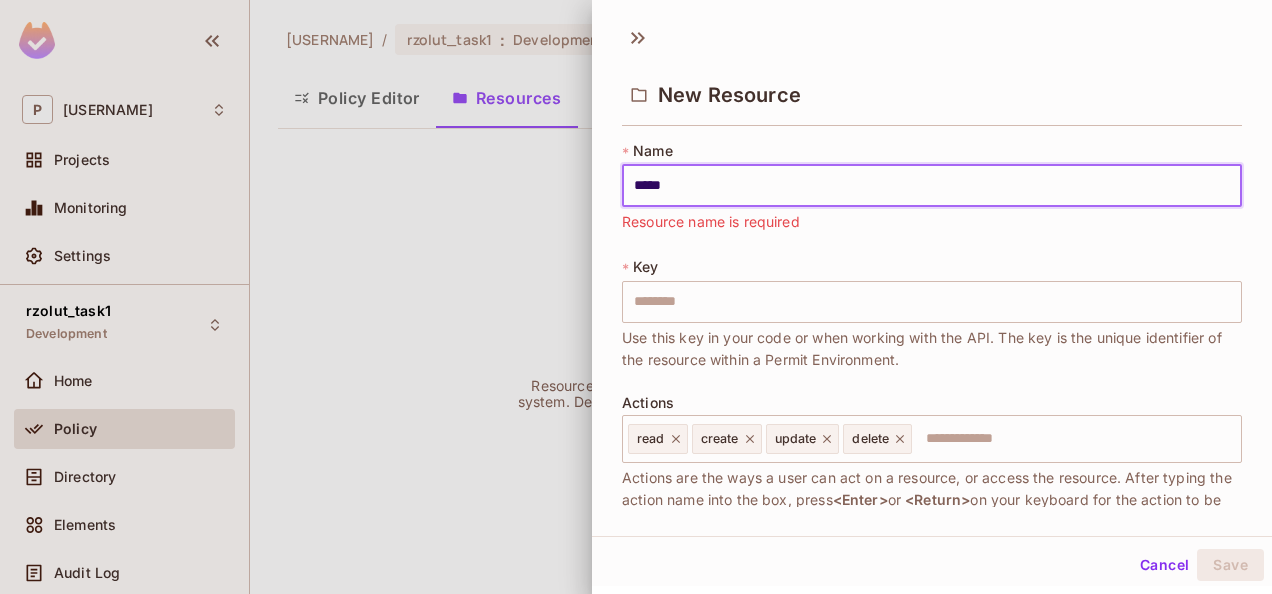 type on "*****" 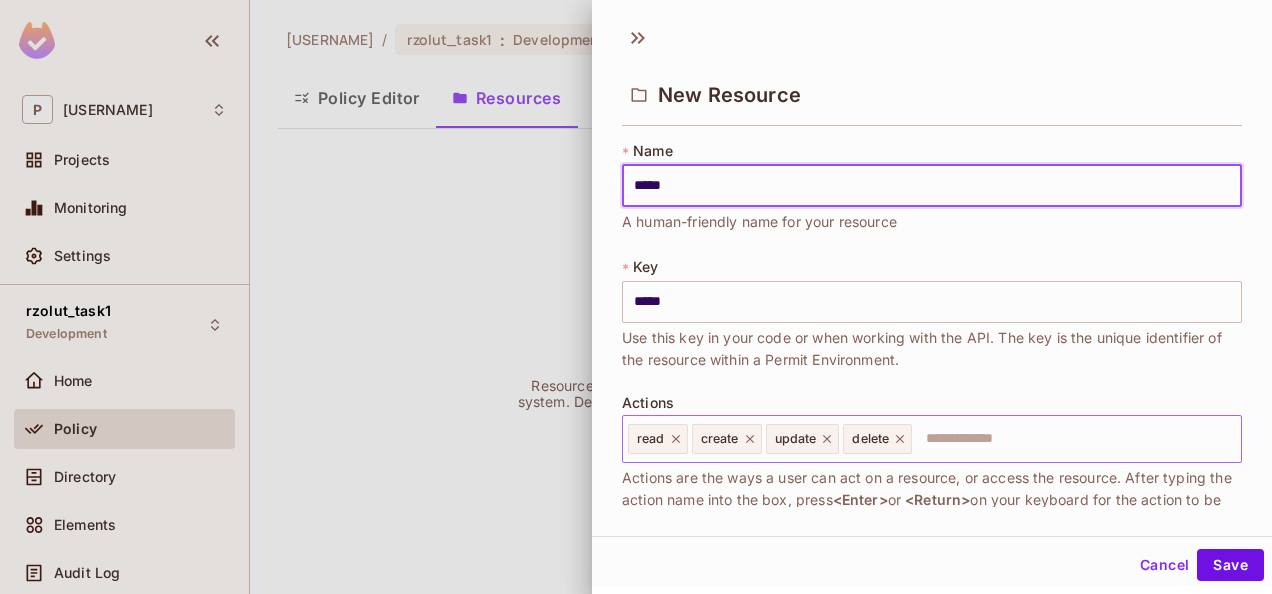 click at bounding box center (1073, 439) 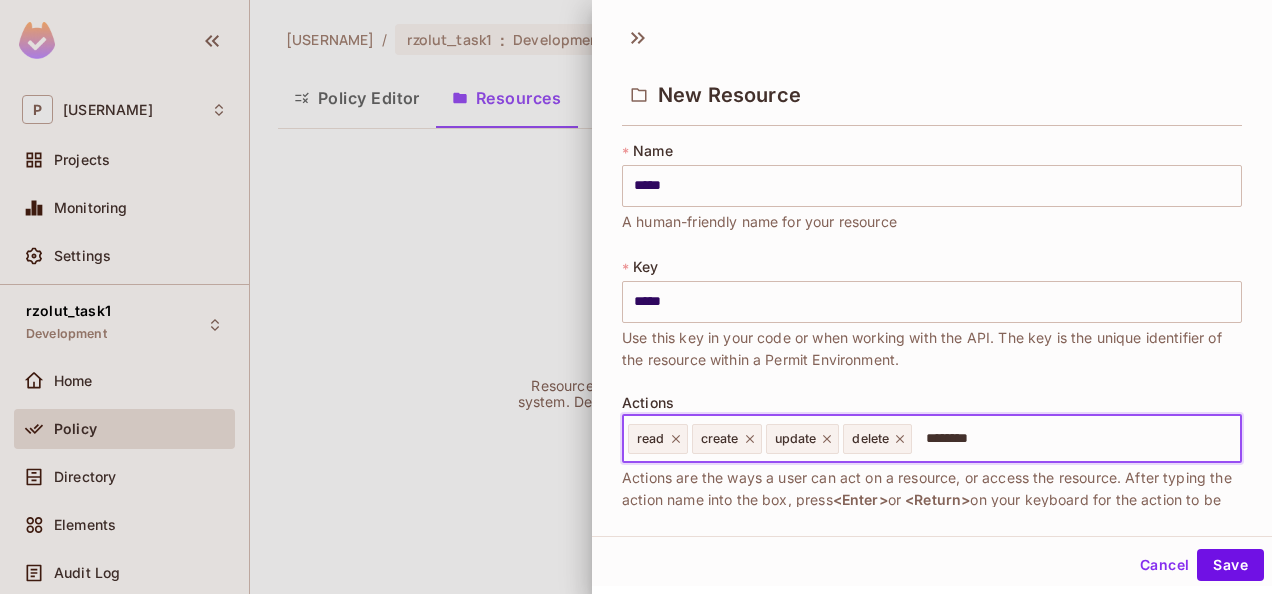 type on "*********" 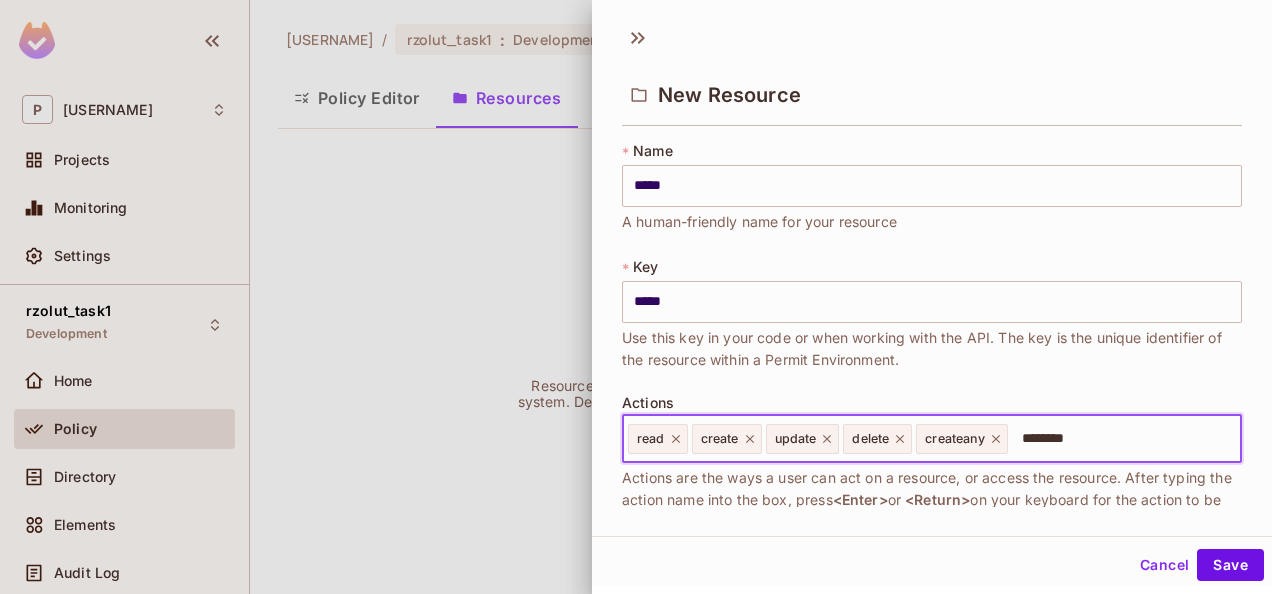 type on "*********" 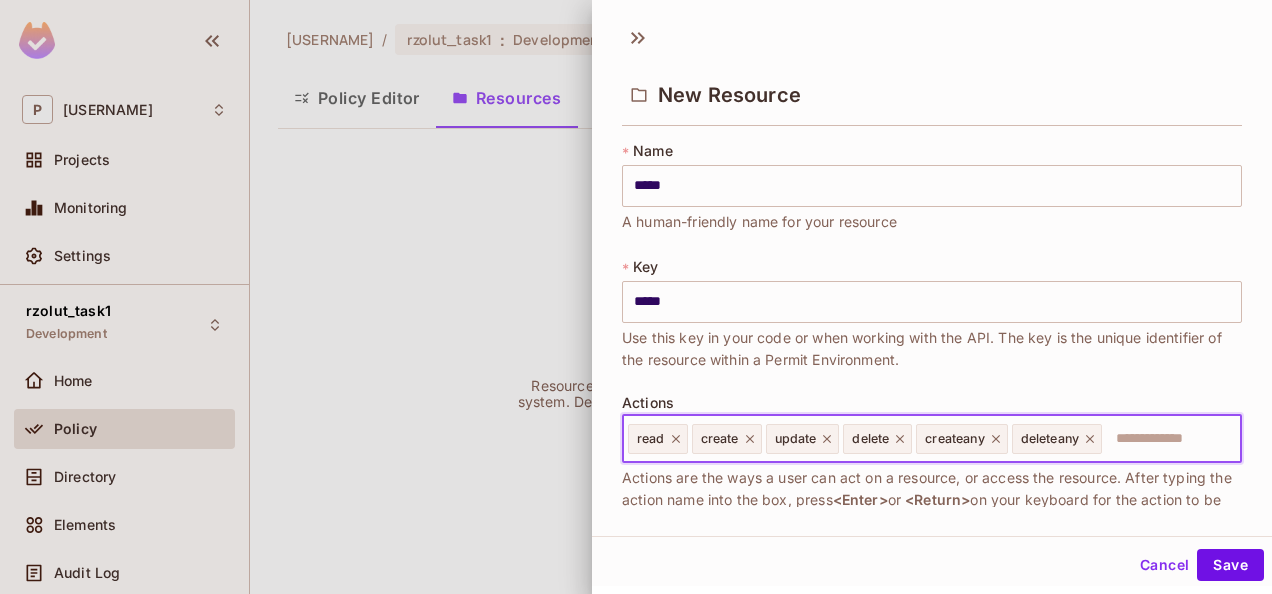 click on "create" at bounding box center [727, 439] 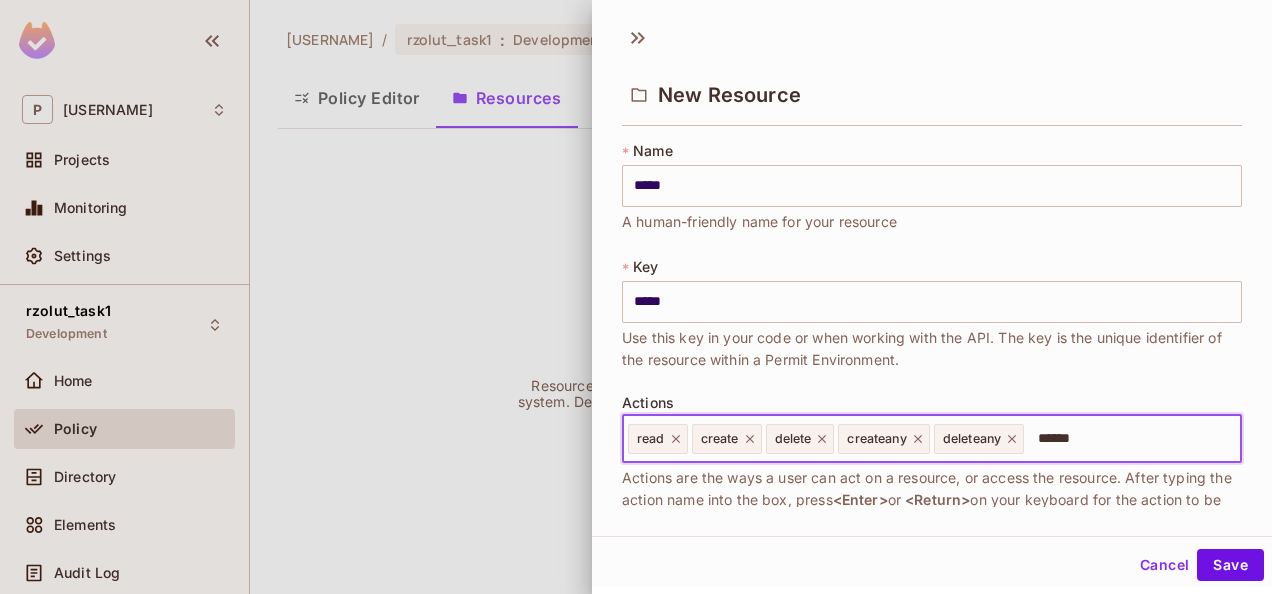 type on "*******" 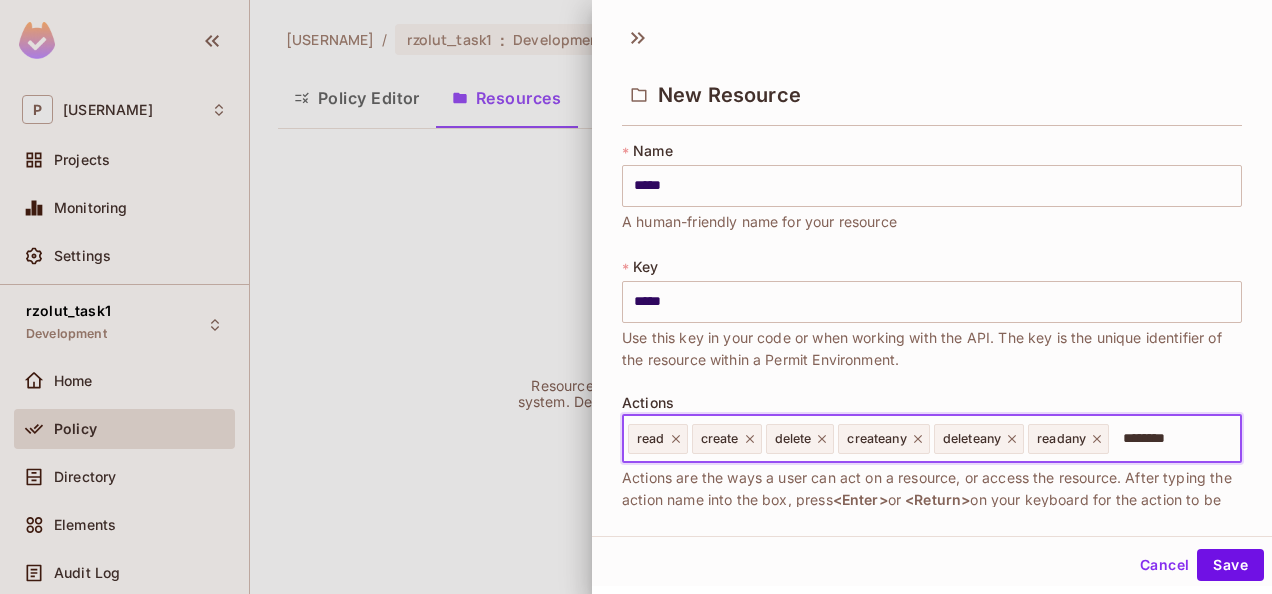 type on "*********" 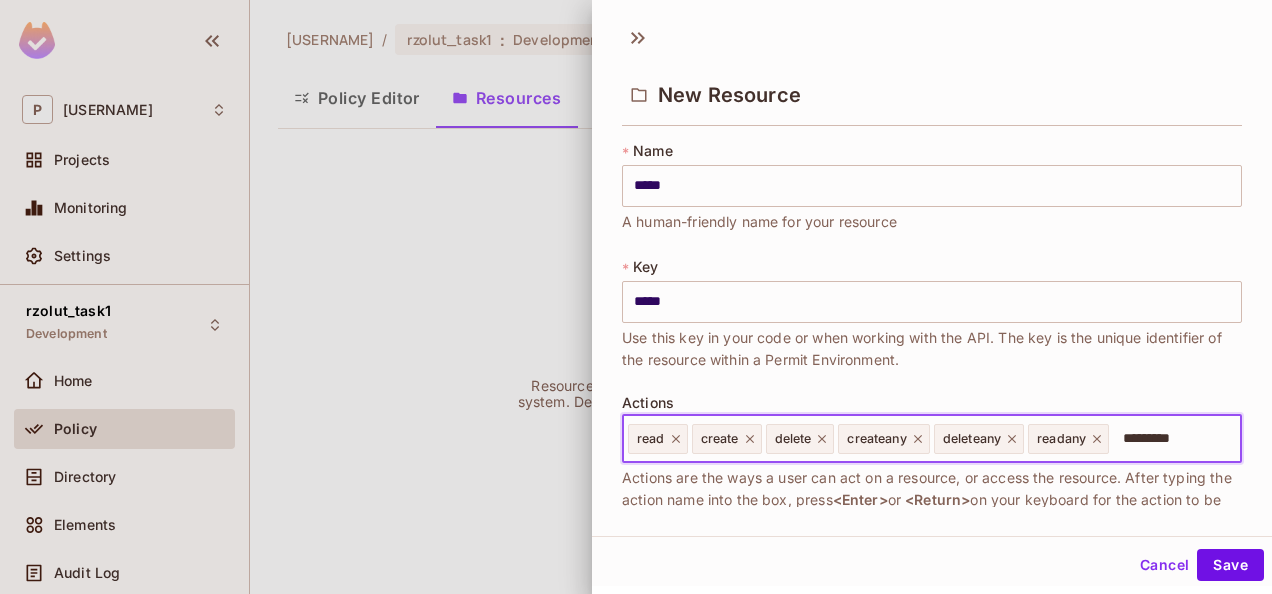 scroll, scrollTop: 0, scrollLeft: 4, axis: horizontal 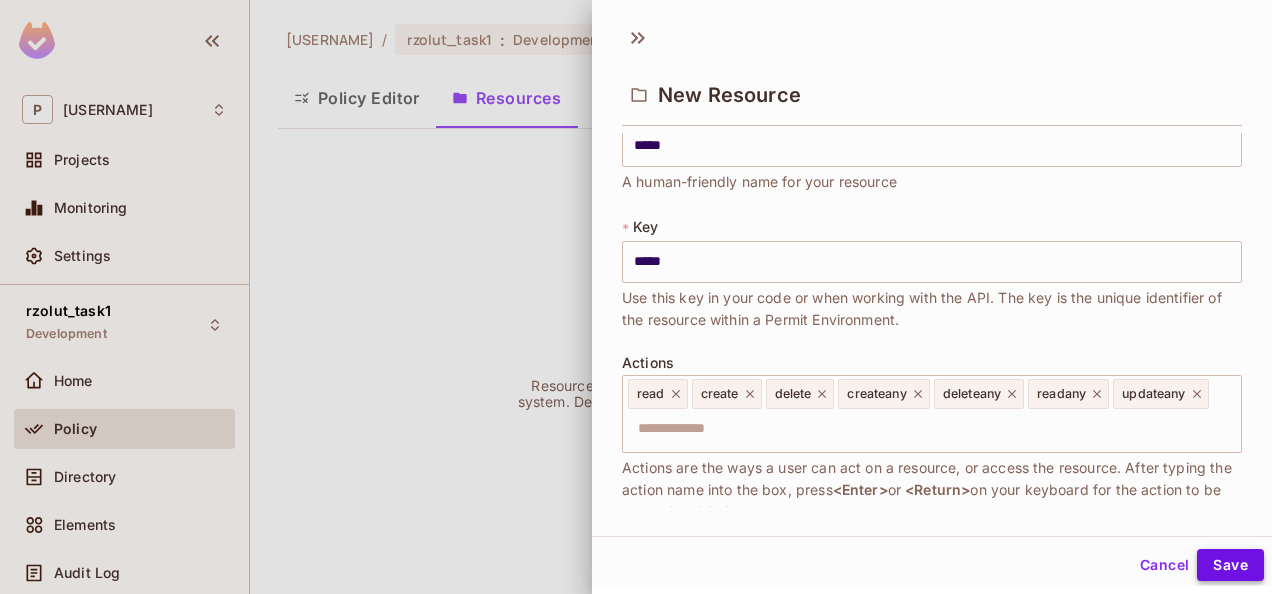 click on "Save" at bounding box center [1230, 565] 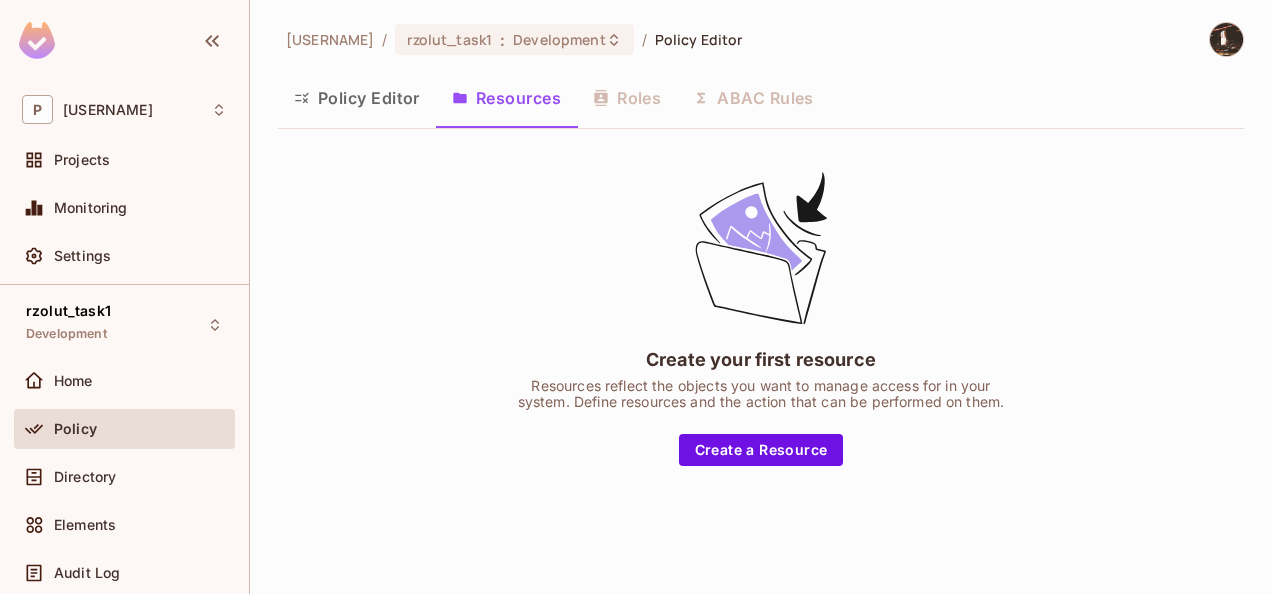 click on "Policy Editor Resources Roles ABAC Rules" at bounding box center [761, 98] 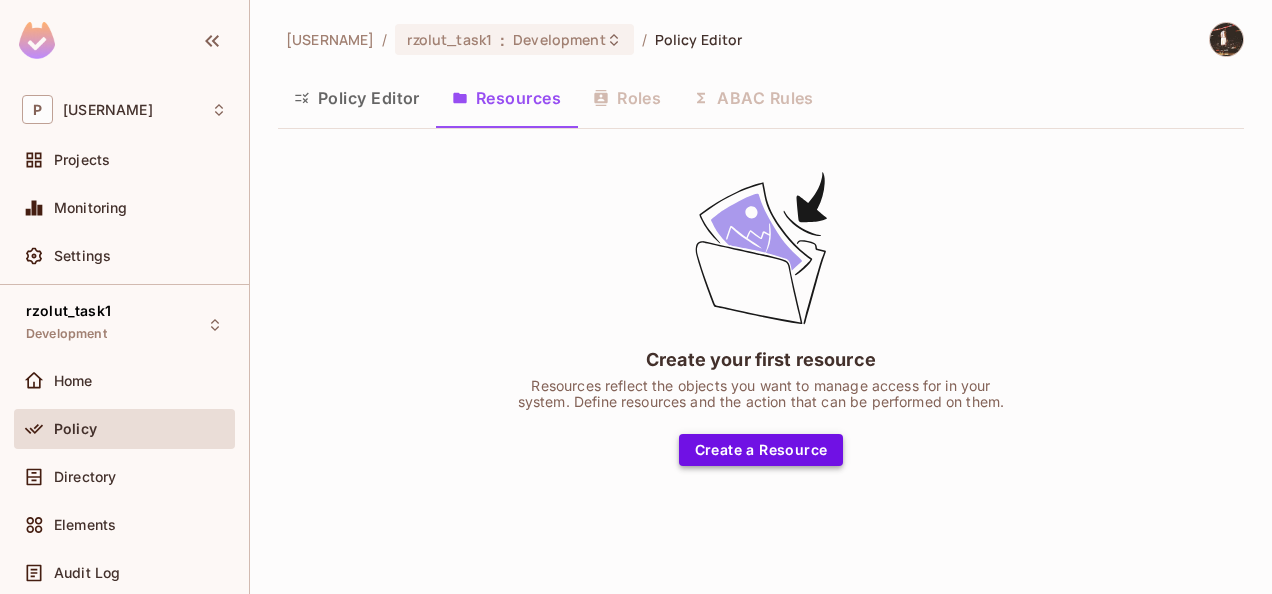 click on "Create a Resource" at bounding box center [761, 450] 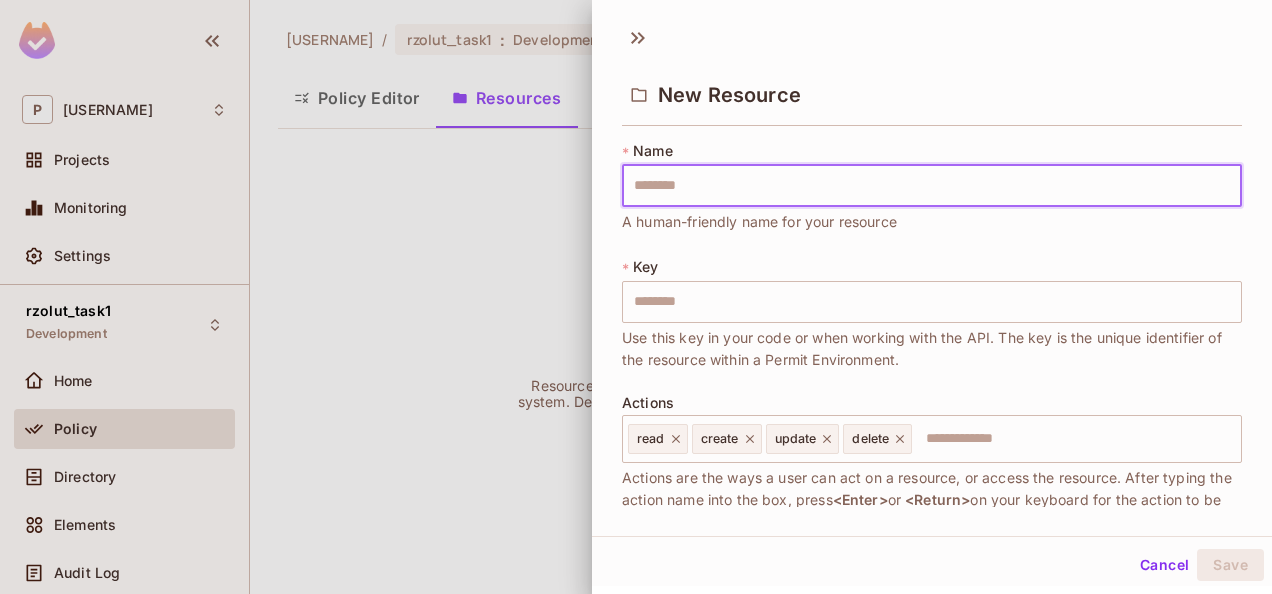 type on "*" 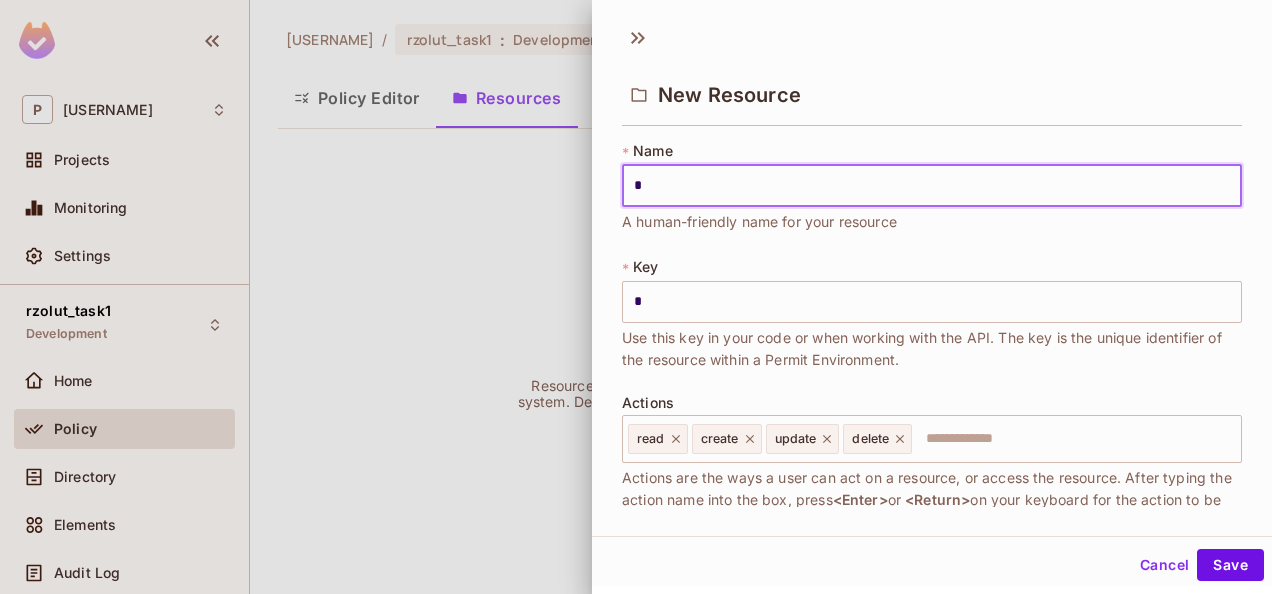 type on "**" 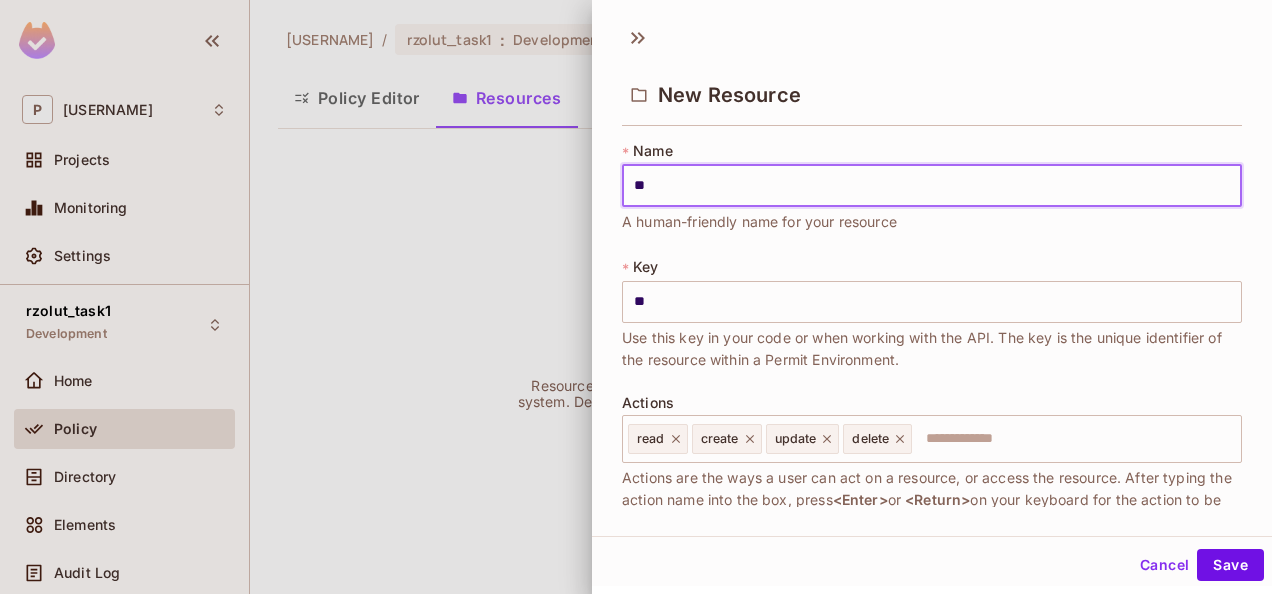 type on "***" 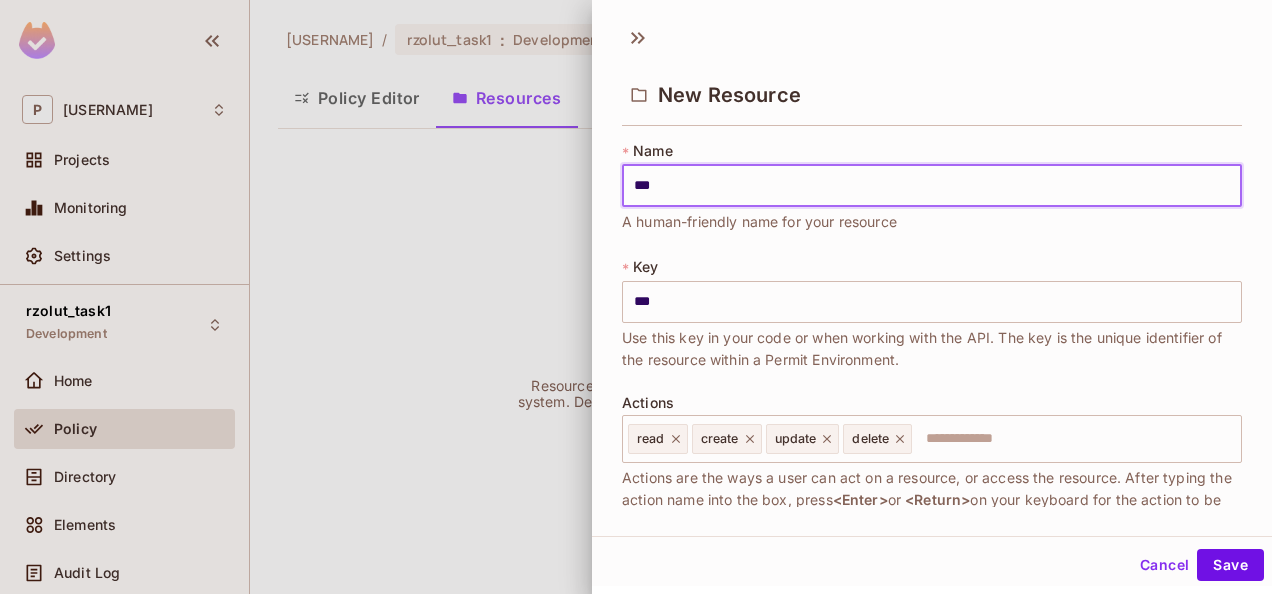 type on "****" 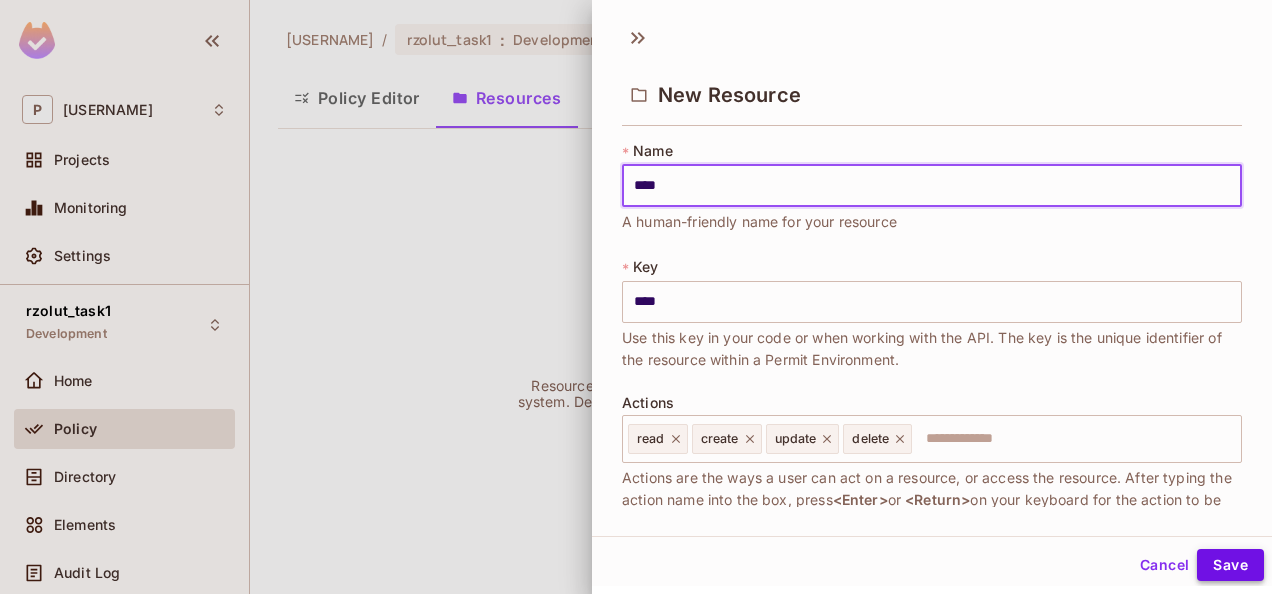 type on "****" 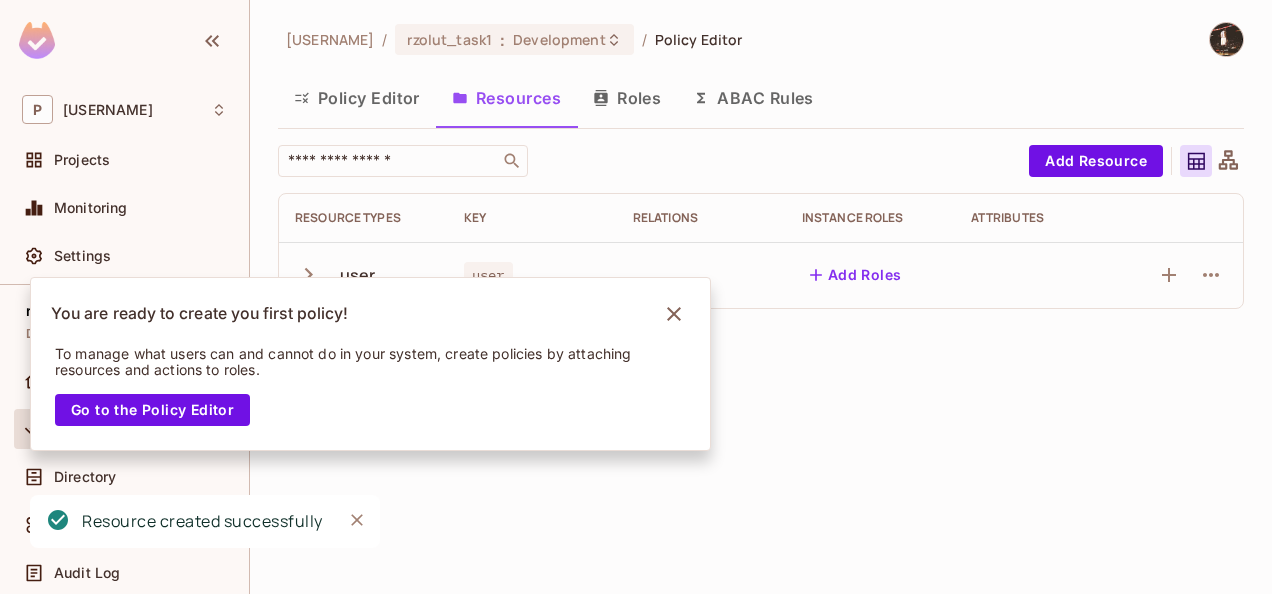 click on "[USERNAME] / rzolut_task1 : Development / Policy Editor Policy Editor Resources Roles ABAC Rules ​ Add Resource Resource Types Key Relations Instance roles Attributes user [USERNAME] Add Roles" at bounding box center [761, 297] 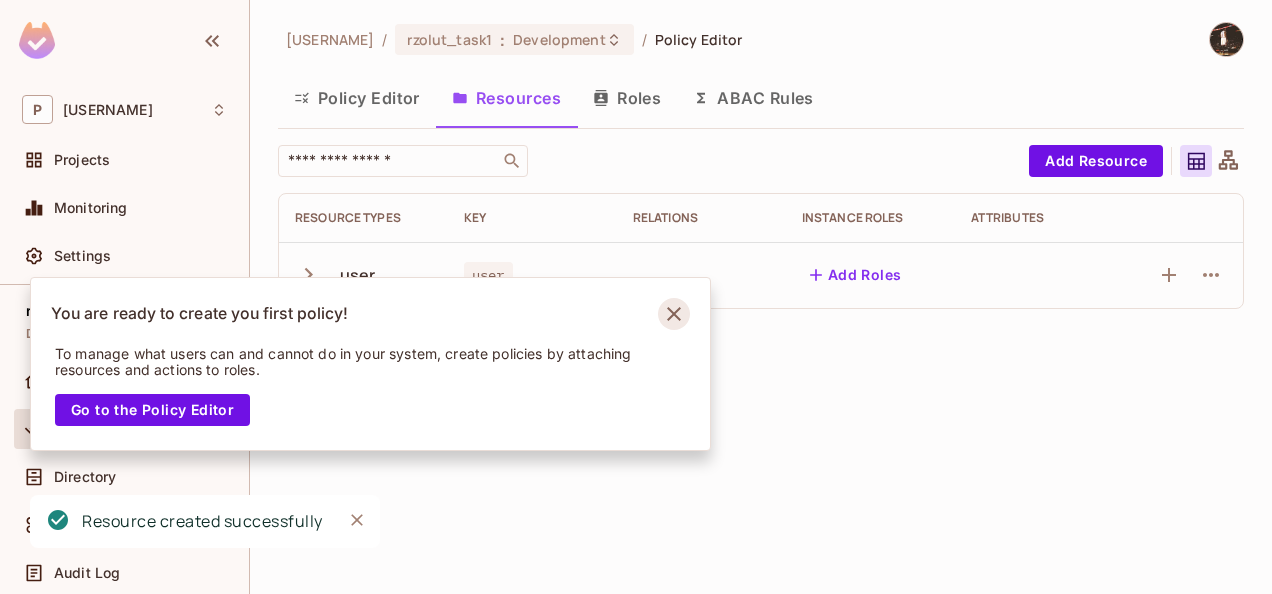 click 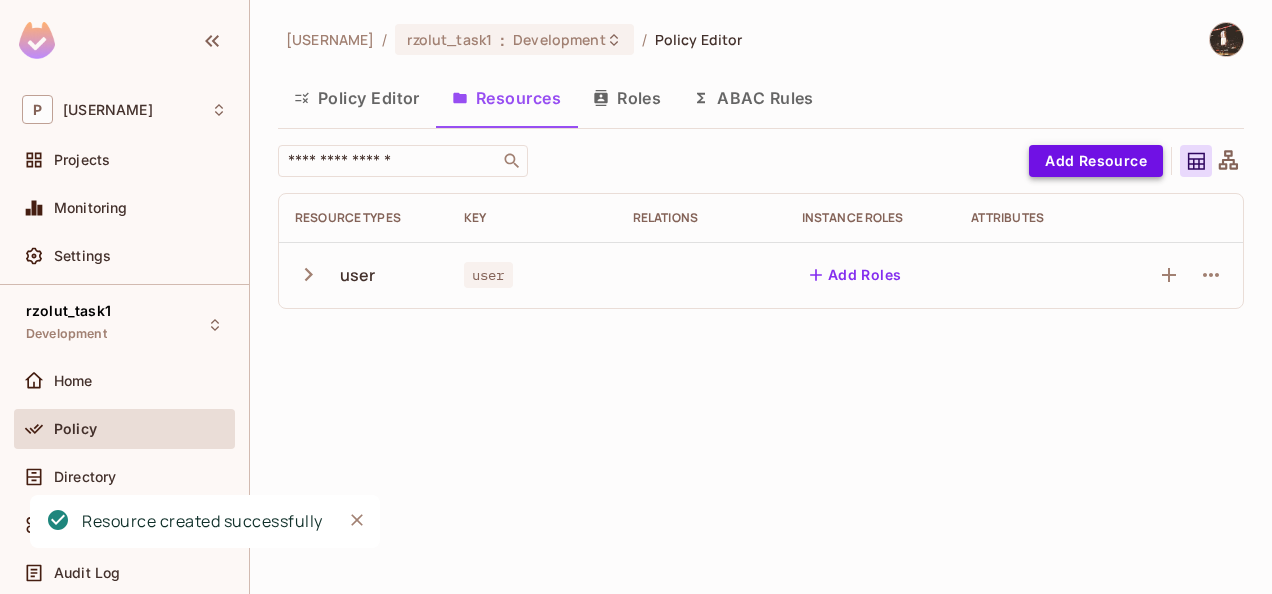 click on "Add Resource" at bounding box center [1096, 161] 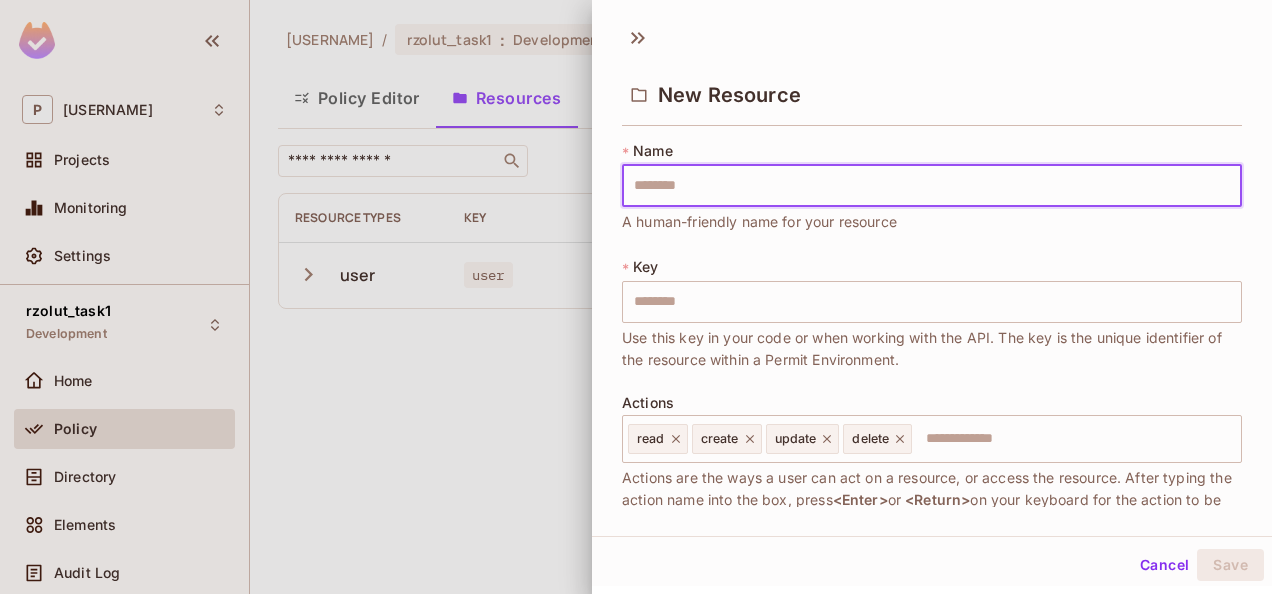 type on "*" 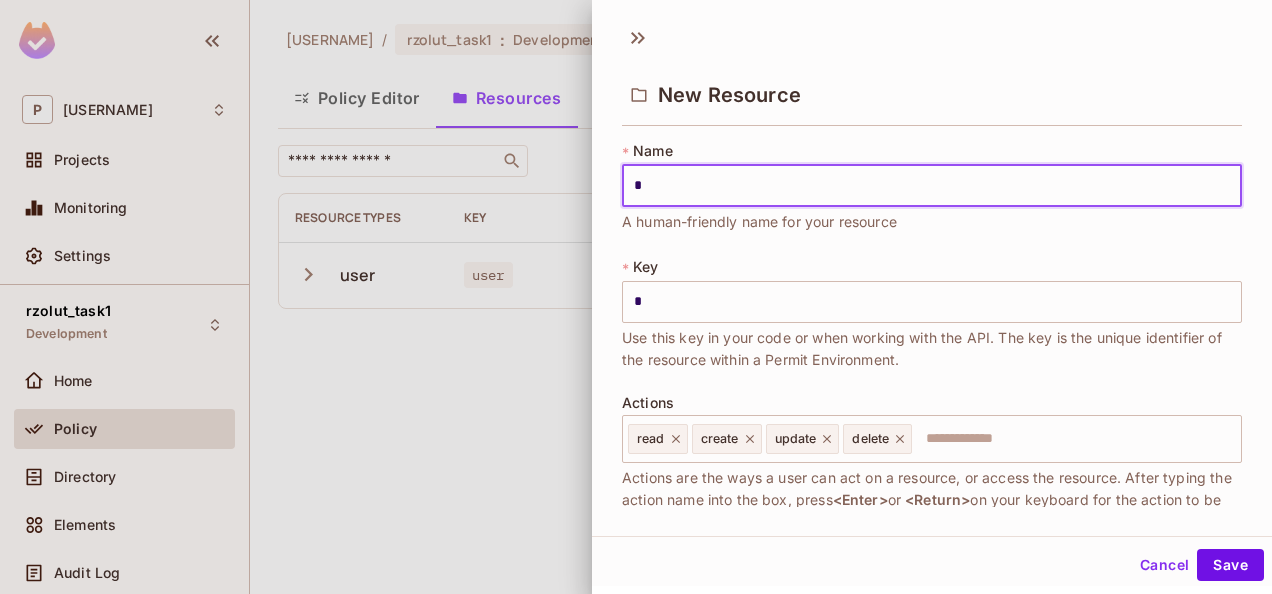 type on "**" 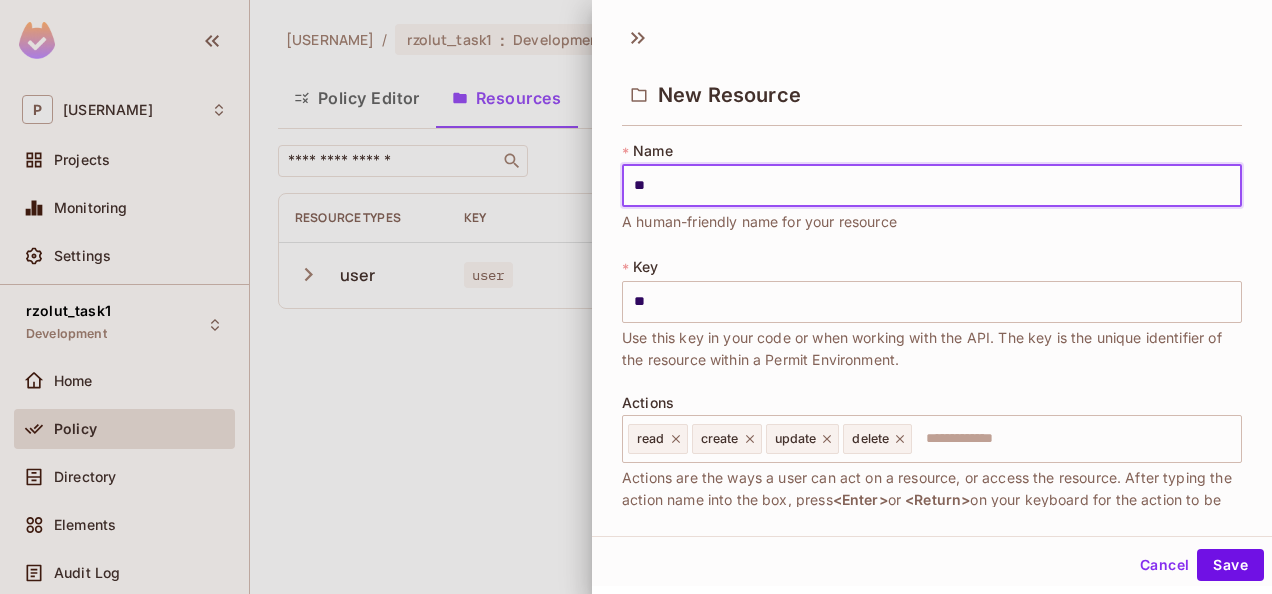 type on "***" 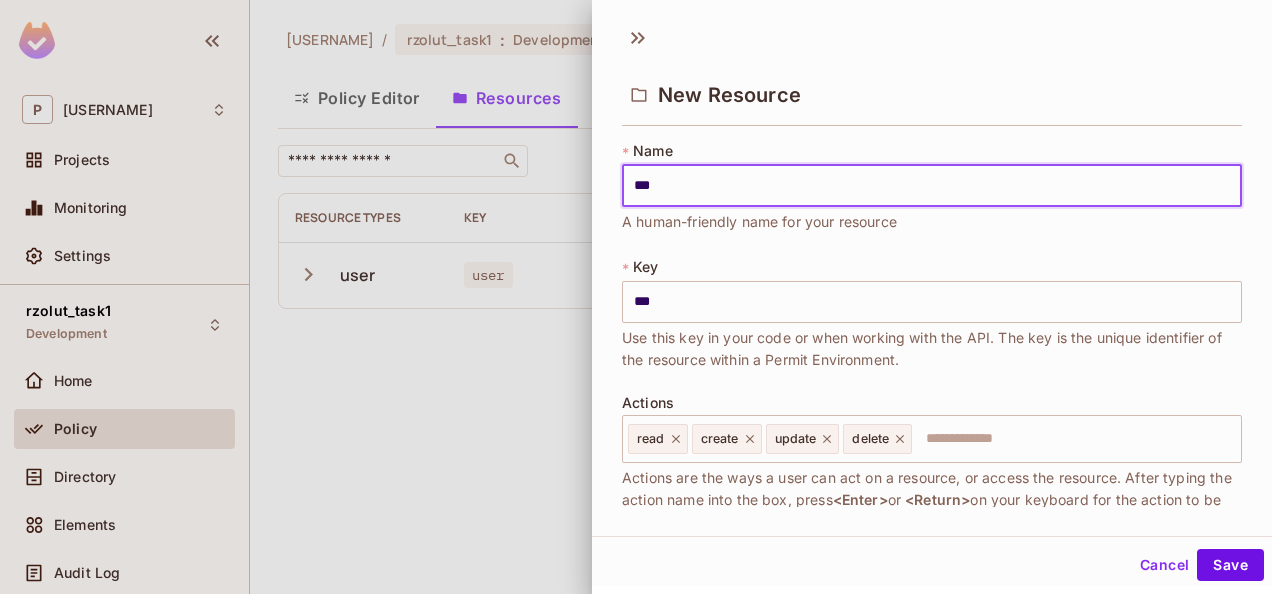 type on "****" 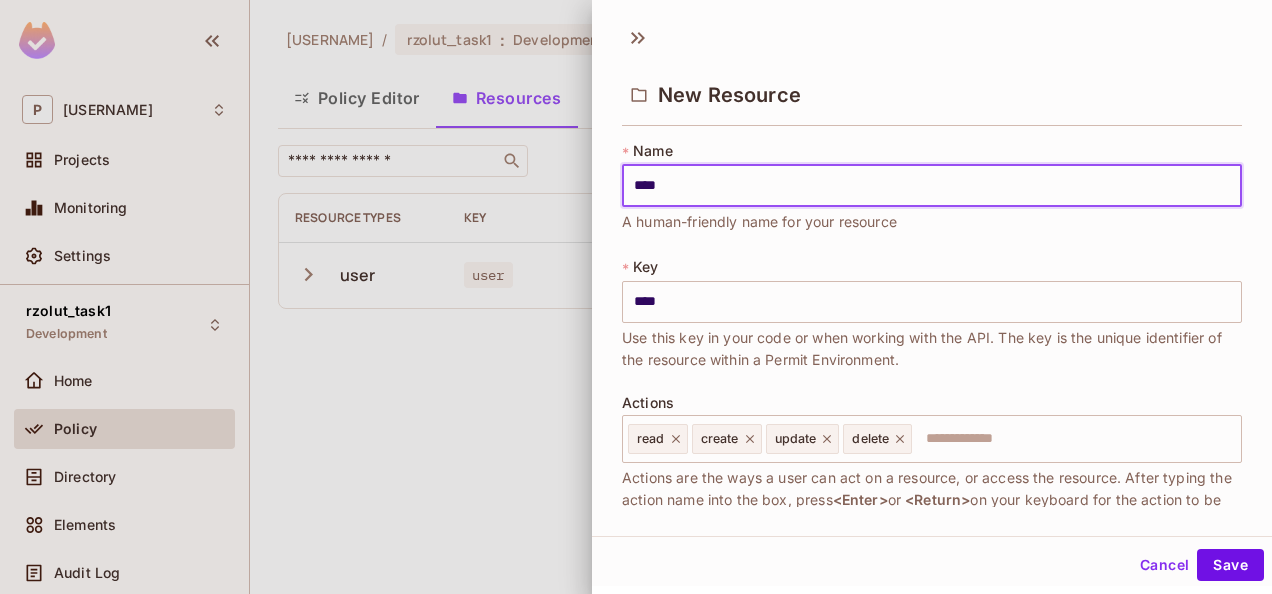 type on "***" 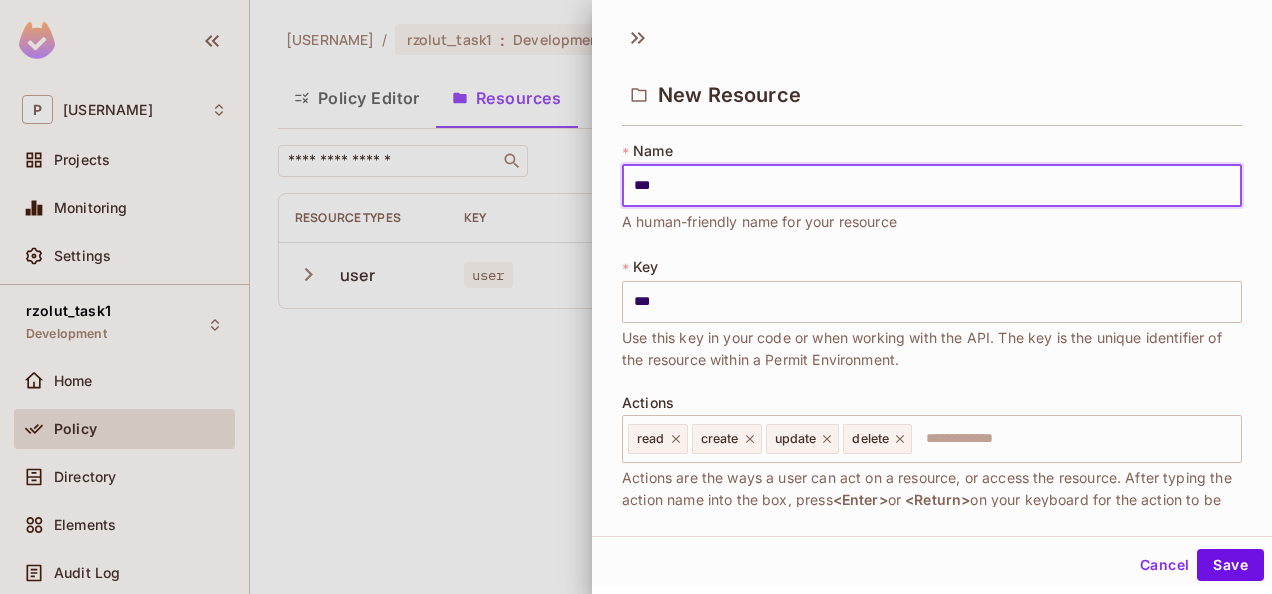 type on "****" 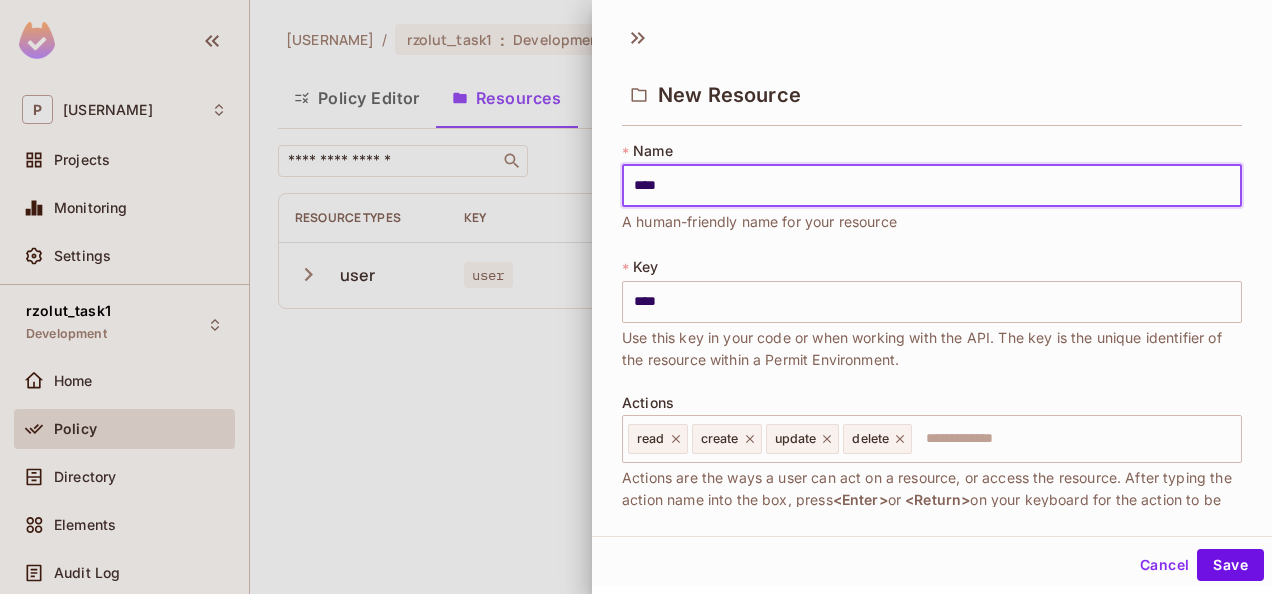type on "*****" 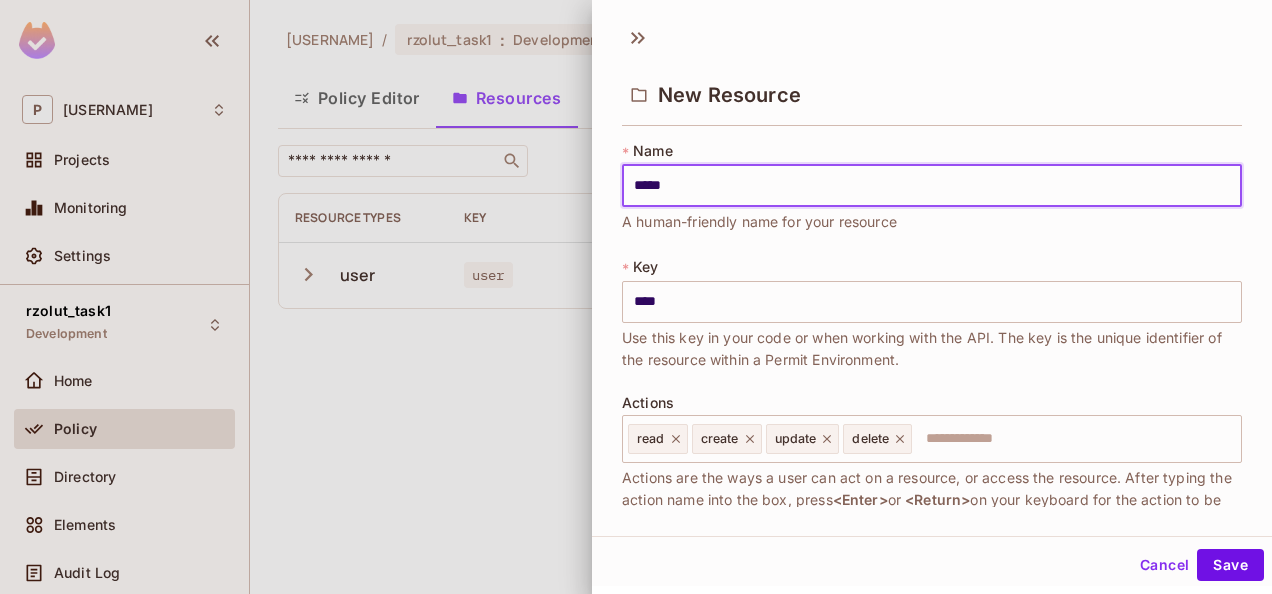 type on "*****" 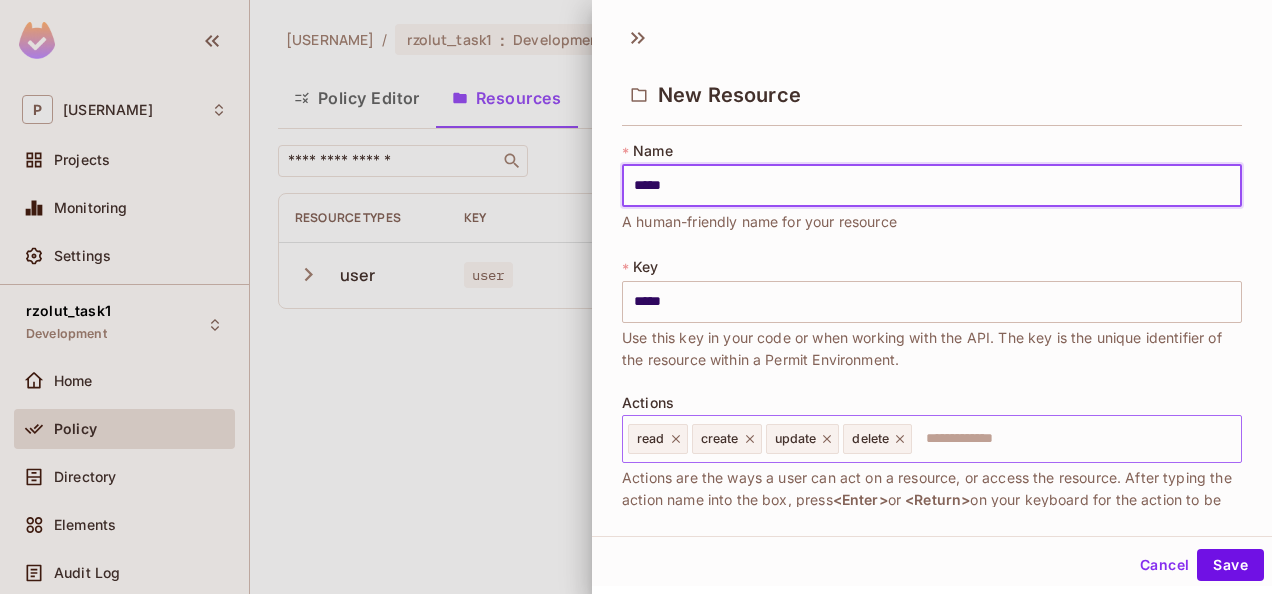 click at bounding box center [1073, 439] 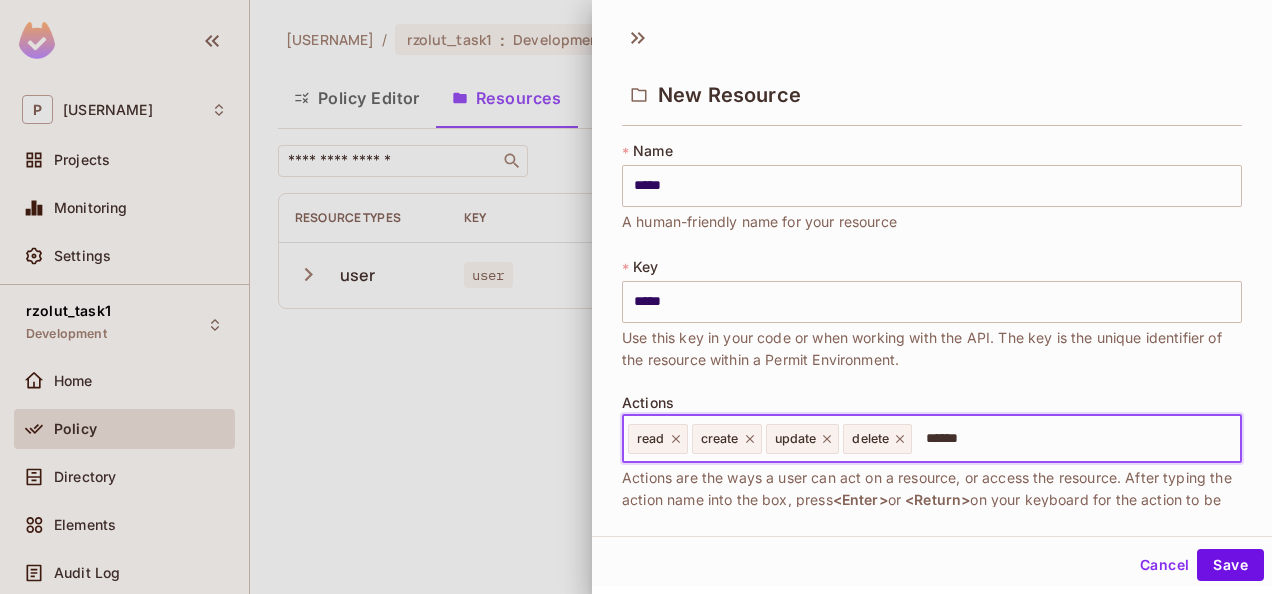 type on "*******" 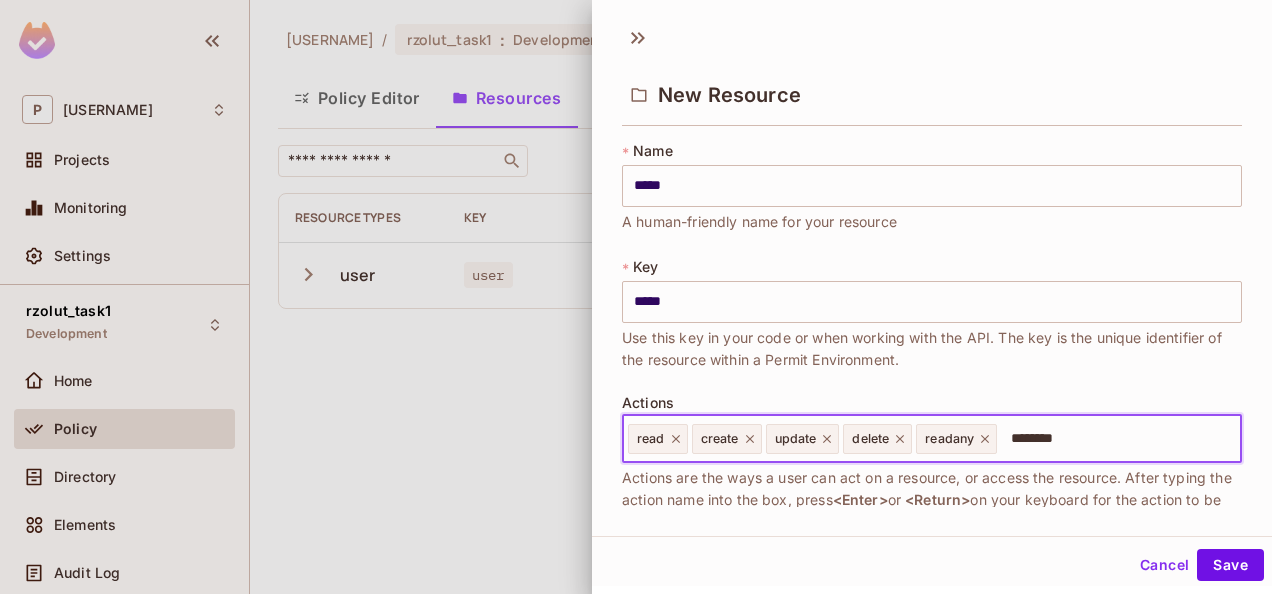 type on "*********" 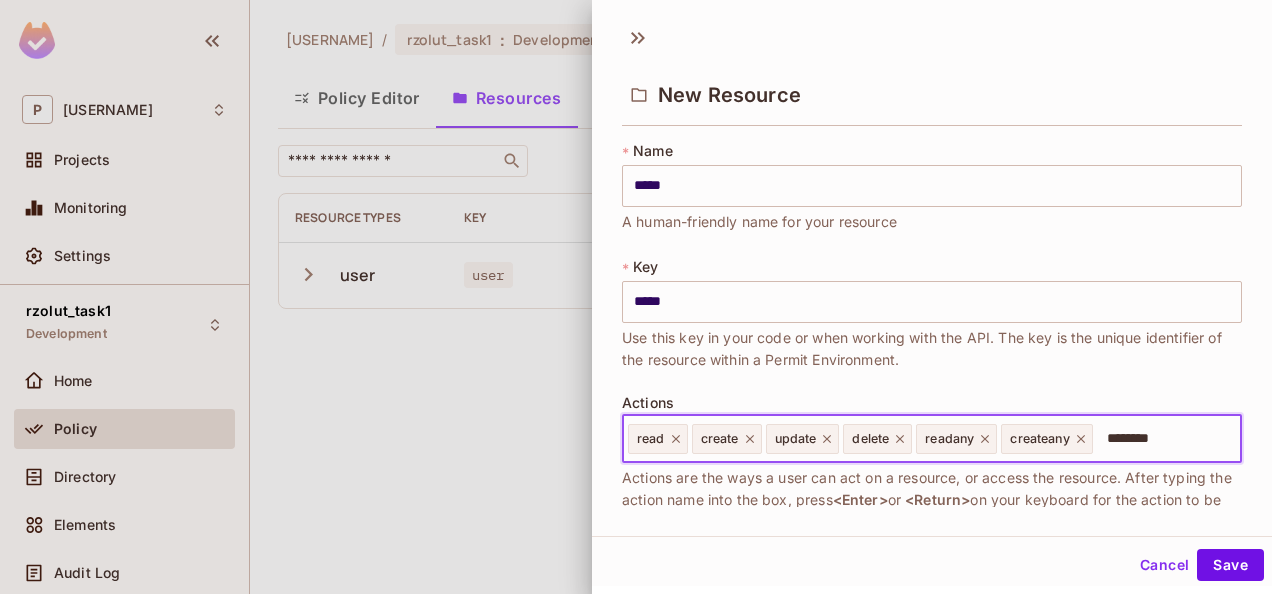 type on "*********" 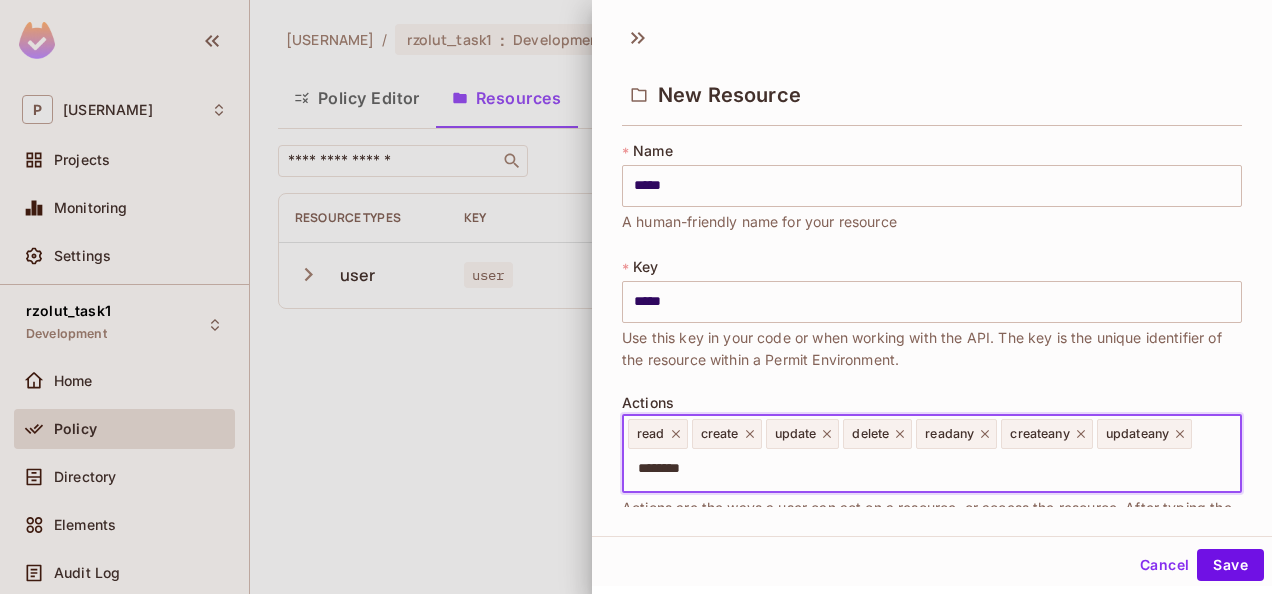 type on "*********" 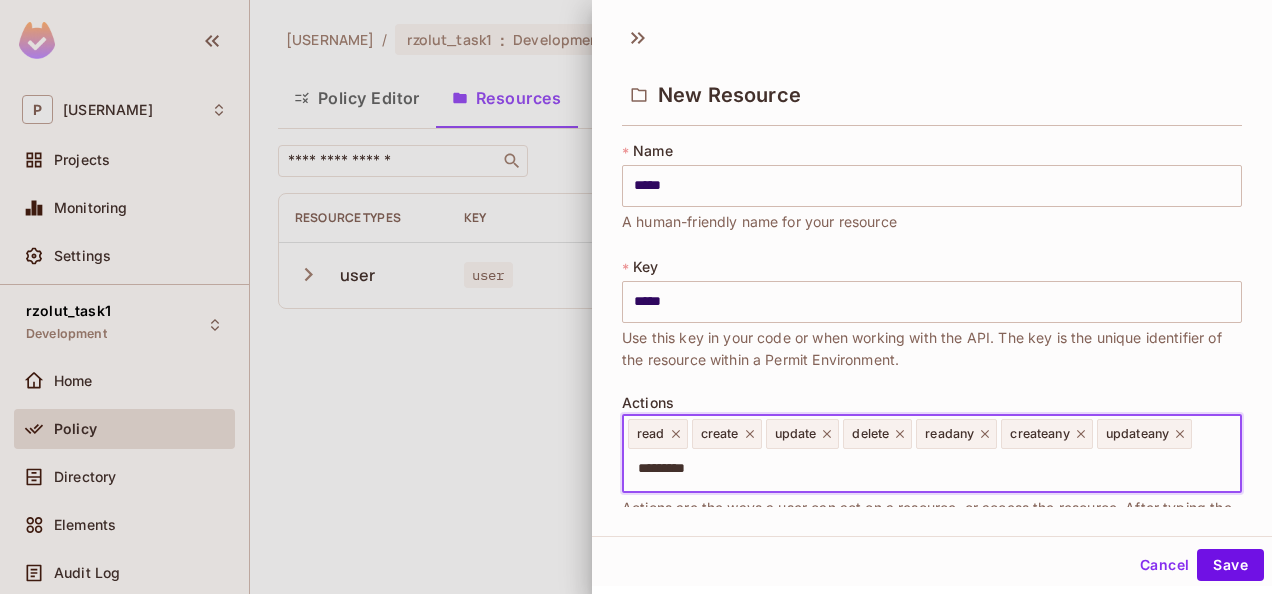 type 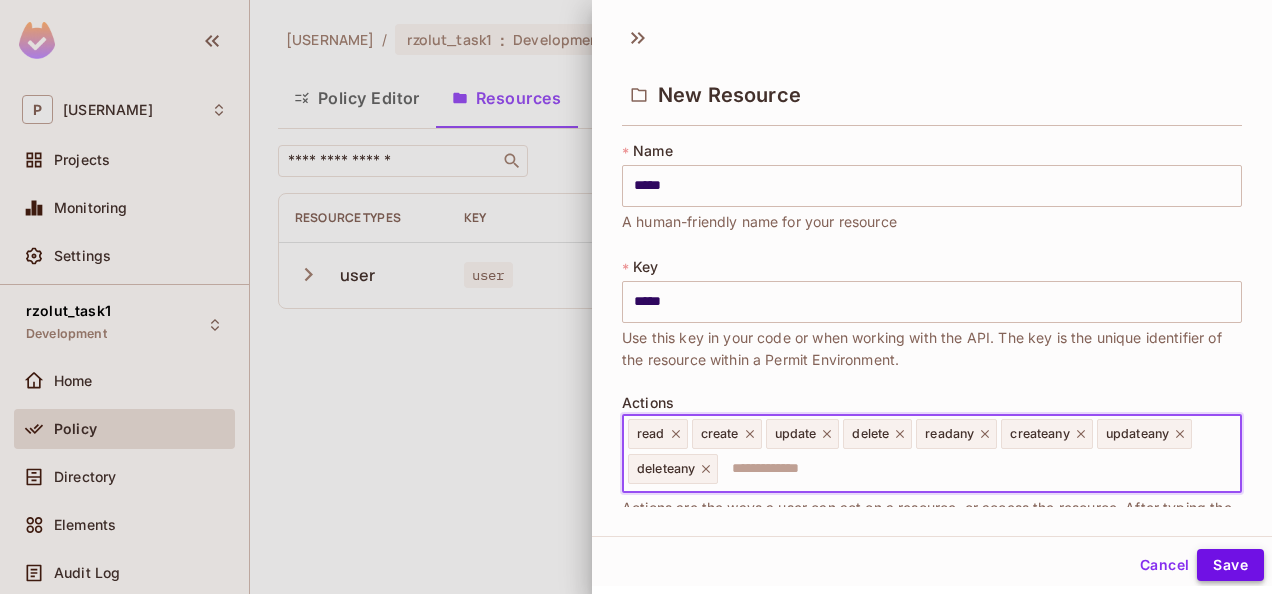 click on "Save" at bounding box center [1230, 565] 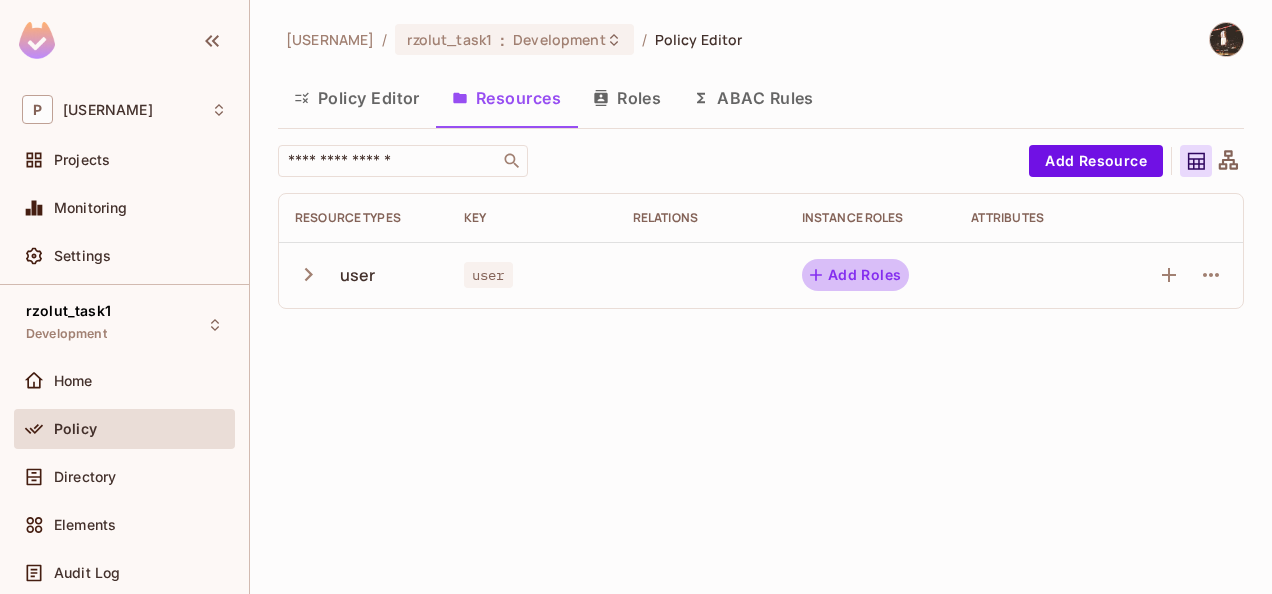 click on "Add Roles" at bounding box center (856, 275) 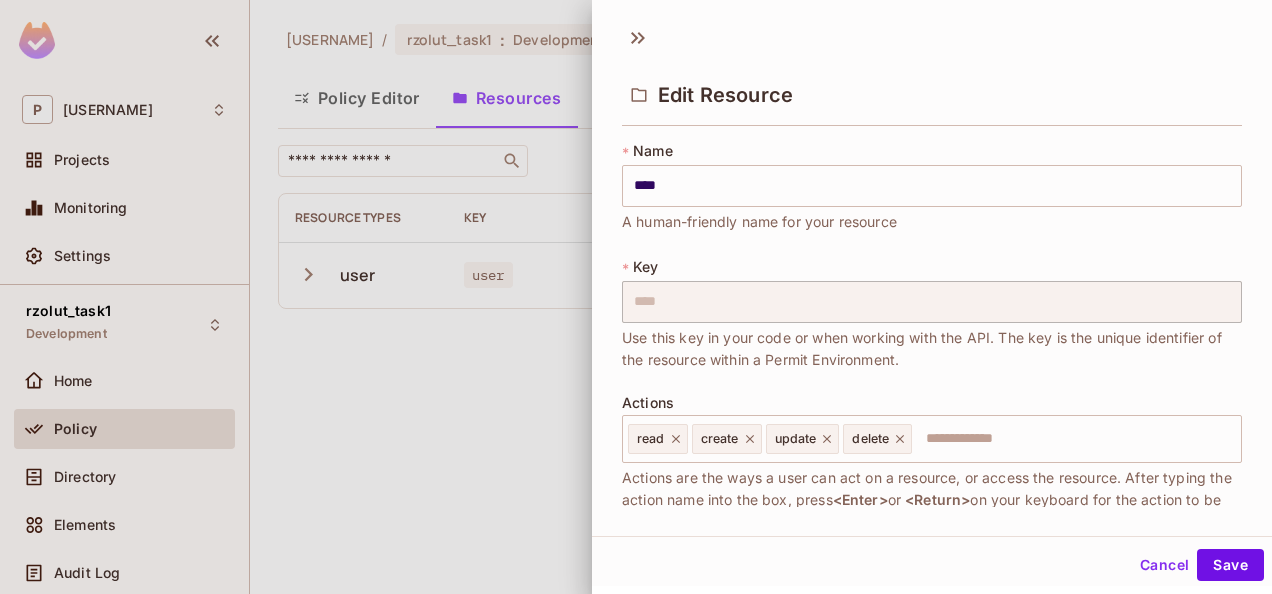 click at bounding box center [636, 297] 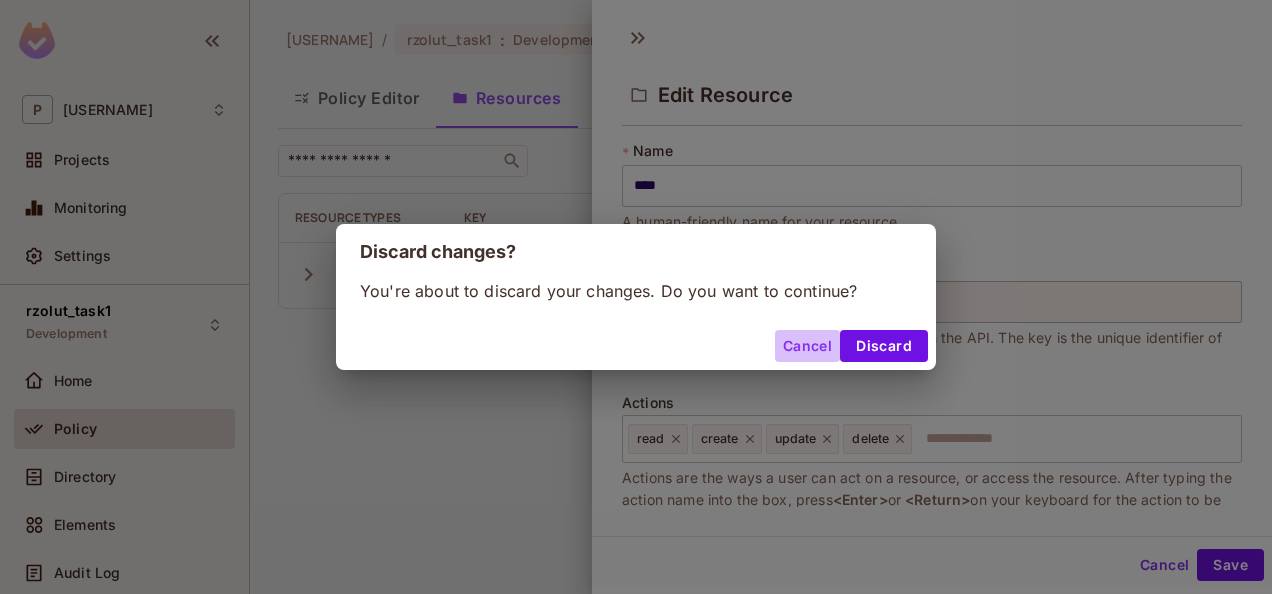 click on "Cancel" at bounding box center [807, 346] 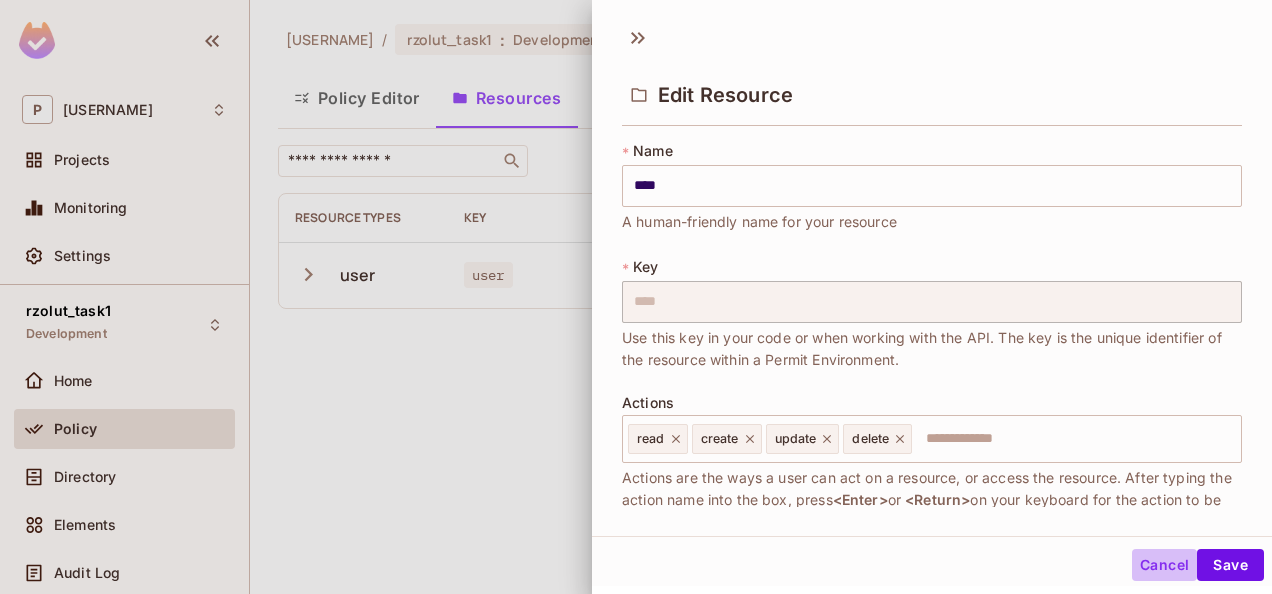 click on "Cancel" at bounding box center (1164, 565) 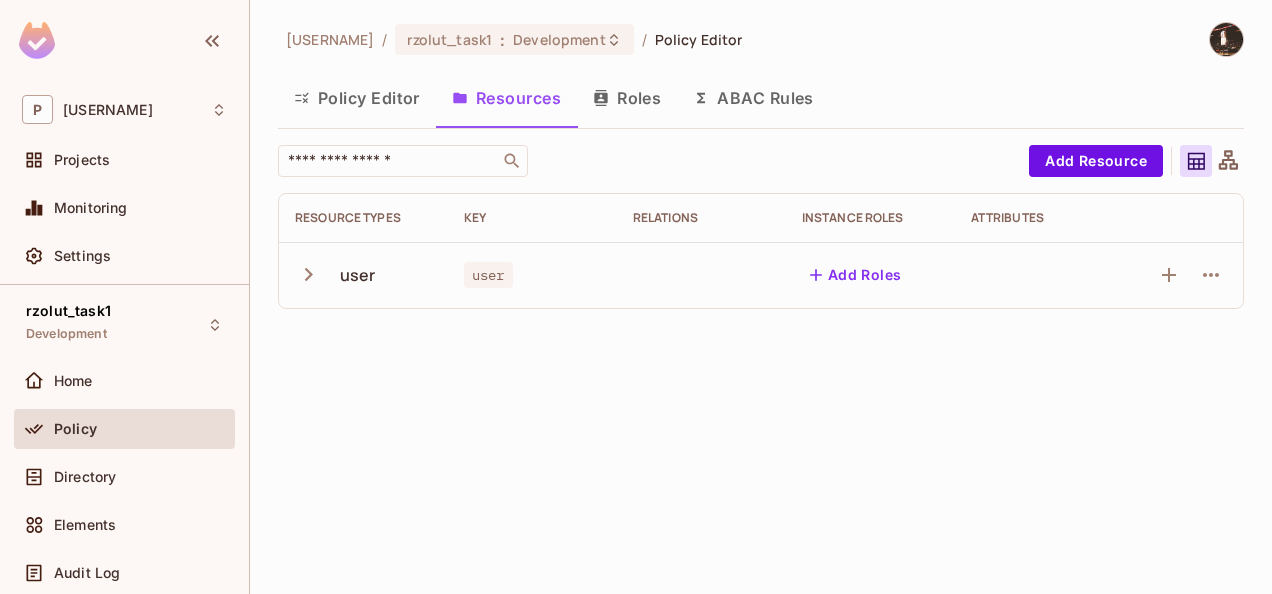 click on "Add Roles" at bounding box center (856, 275) 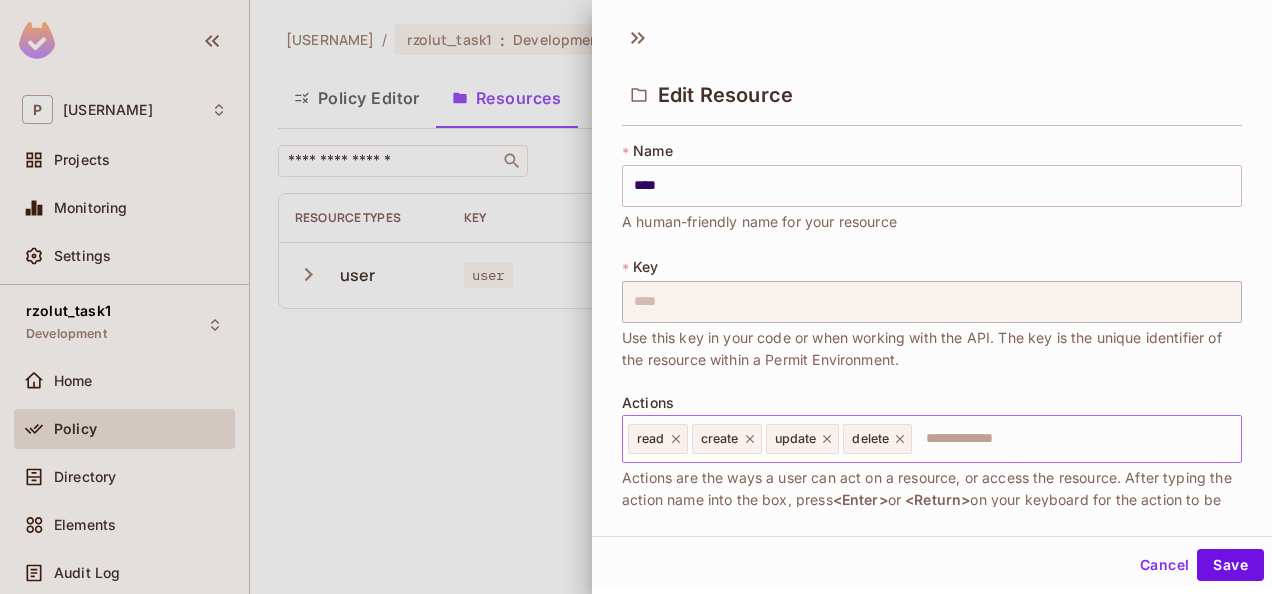 click on "delete" at bounding box center (870, 439) 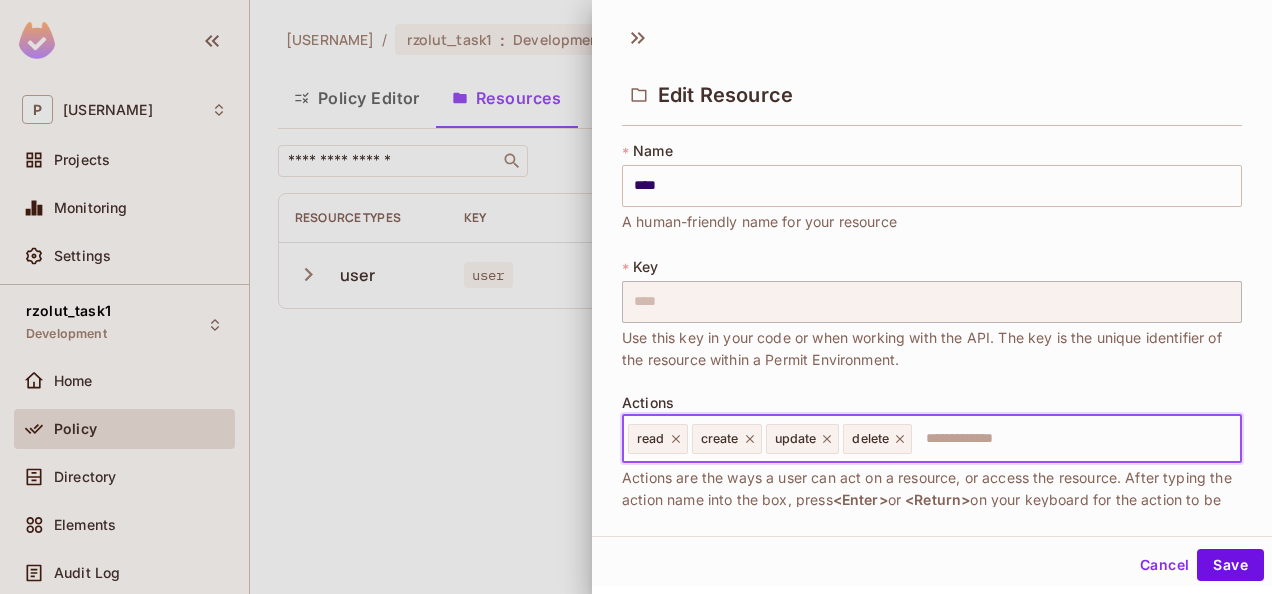 click 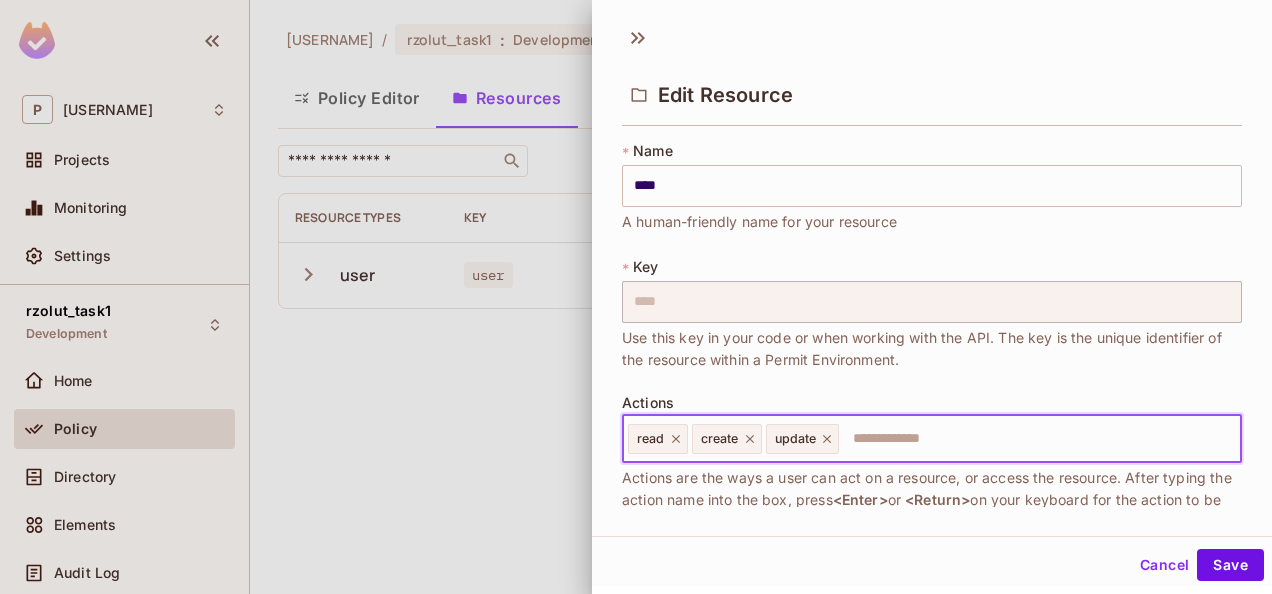 click 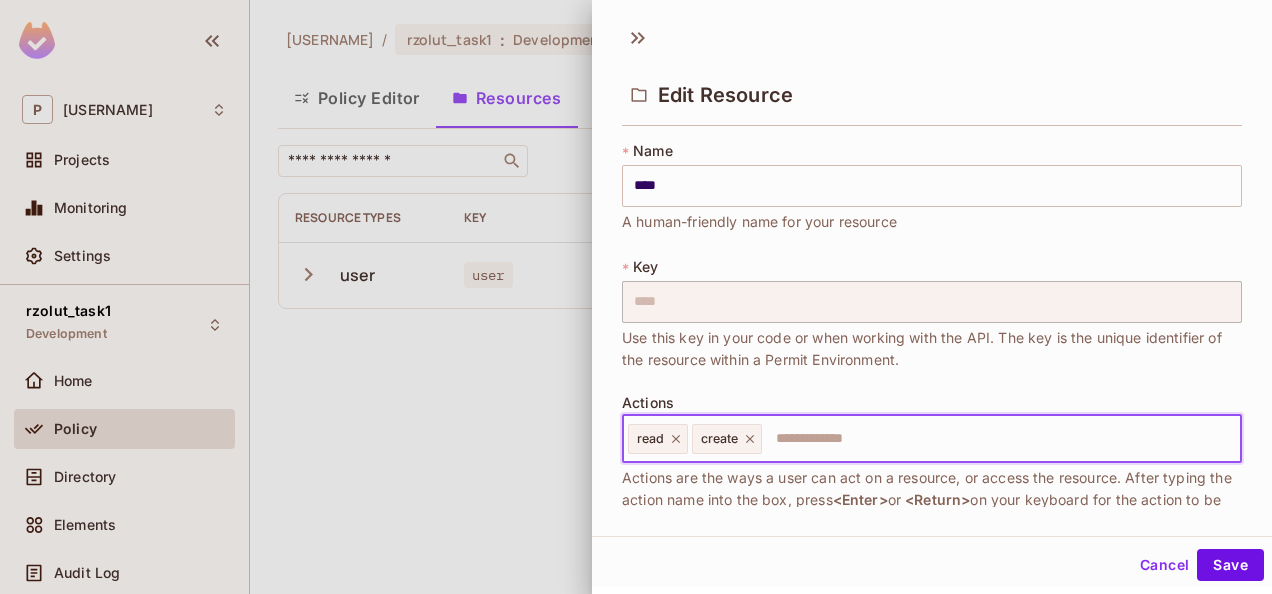 click 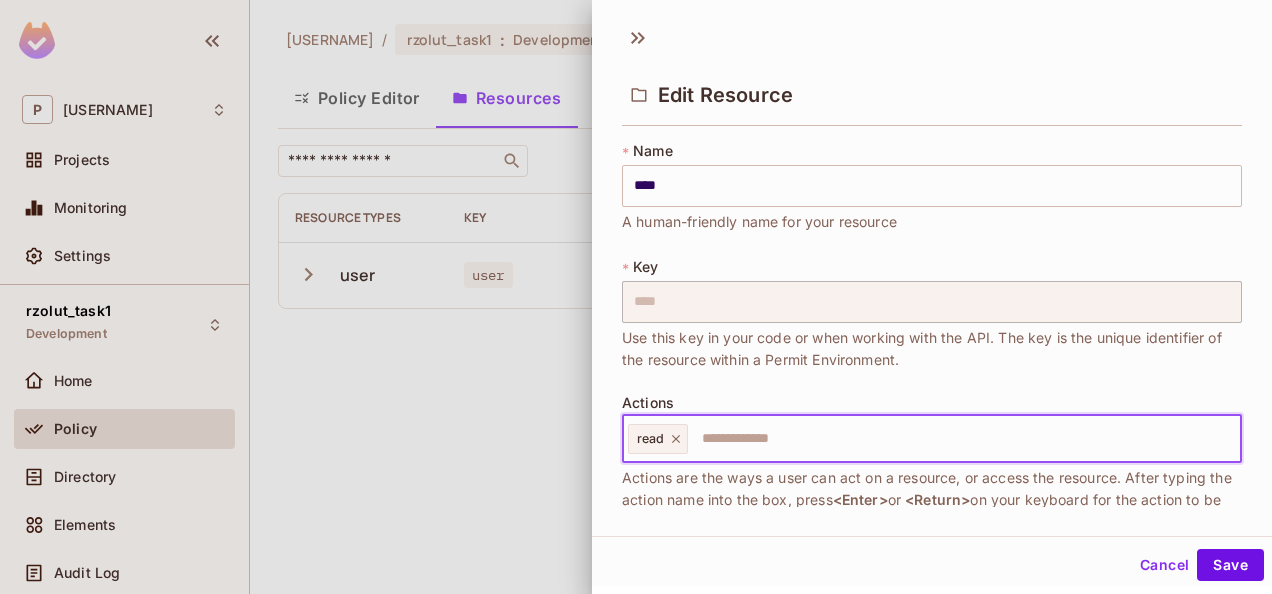 click 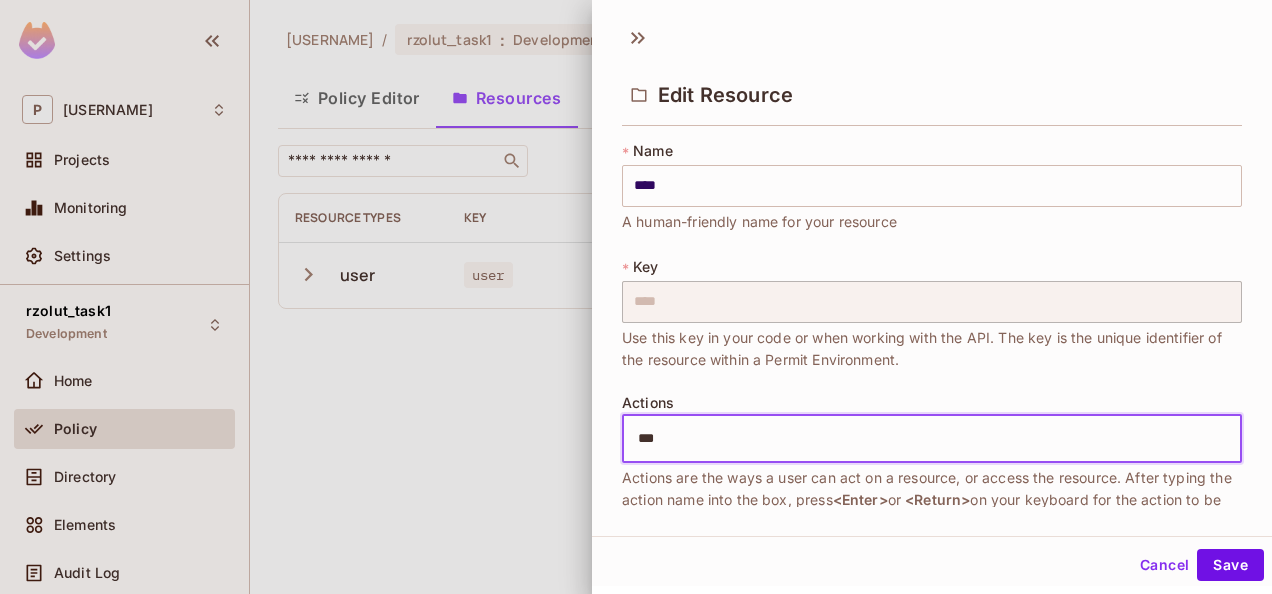 type on "****" 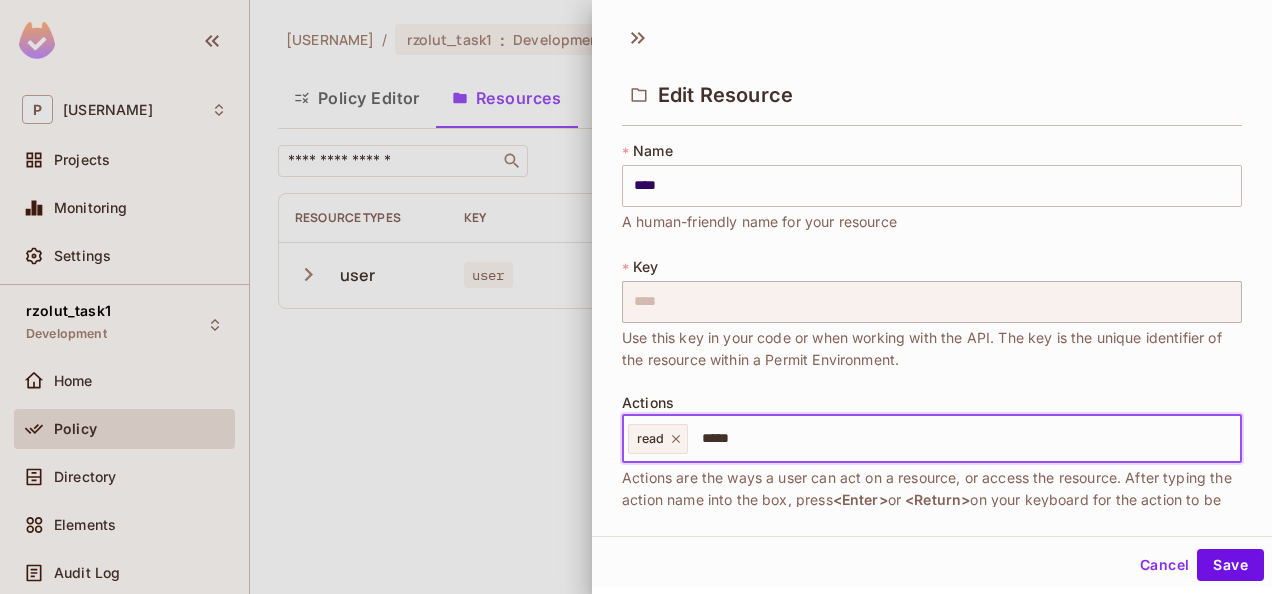 type on "******" 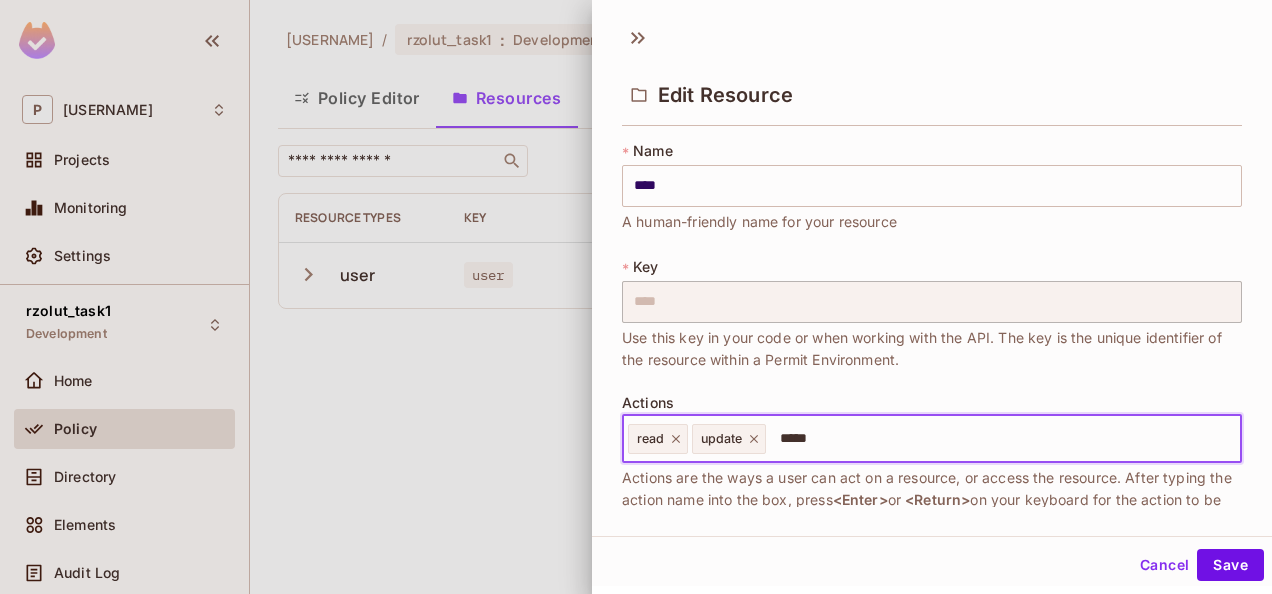 type on "******" 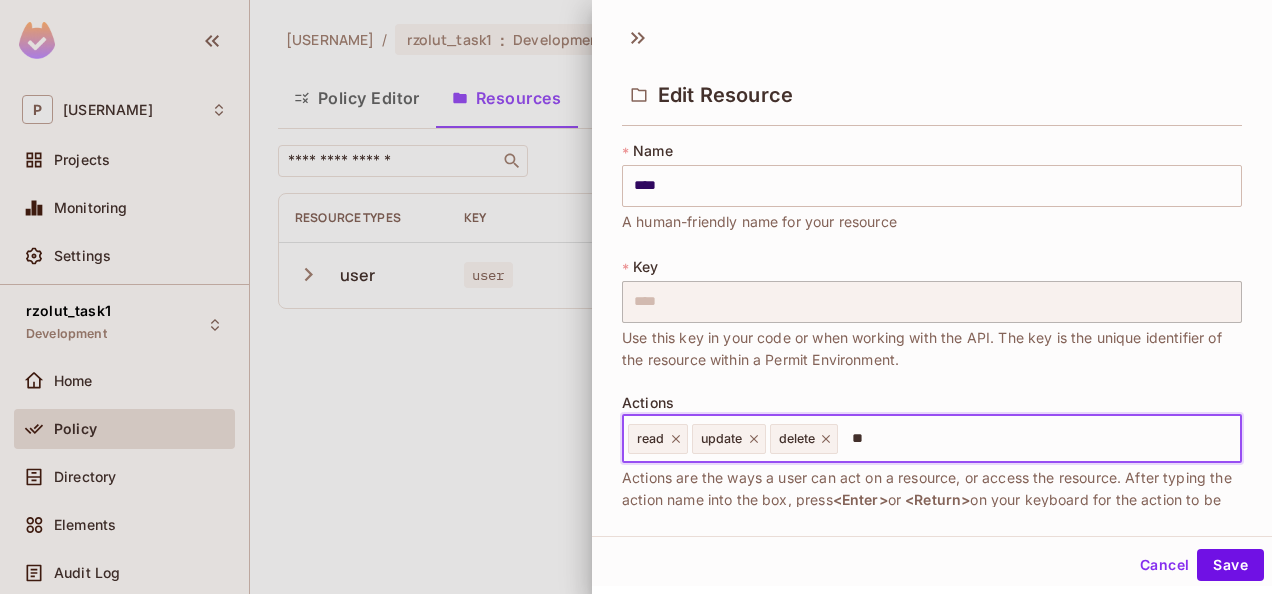 type on "*" 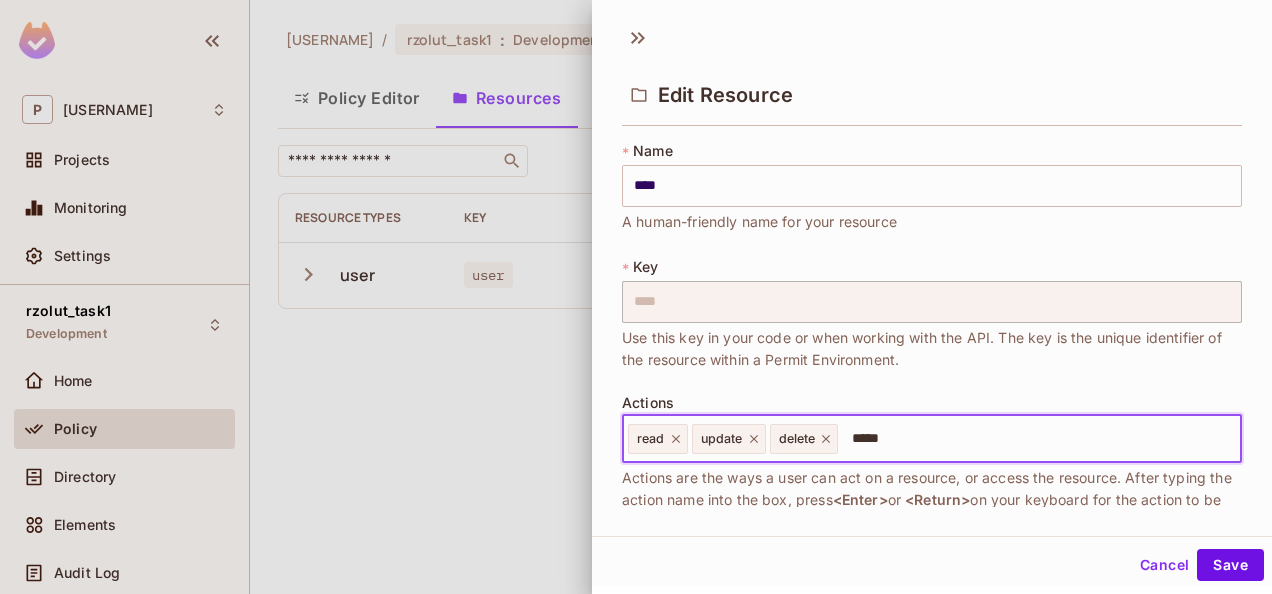 type on "******" 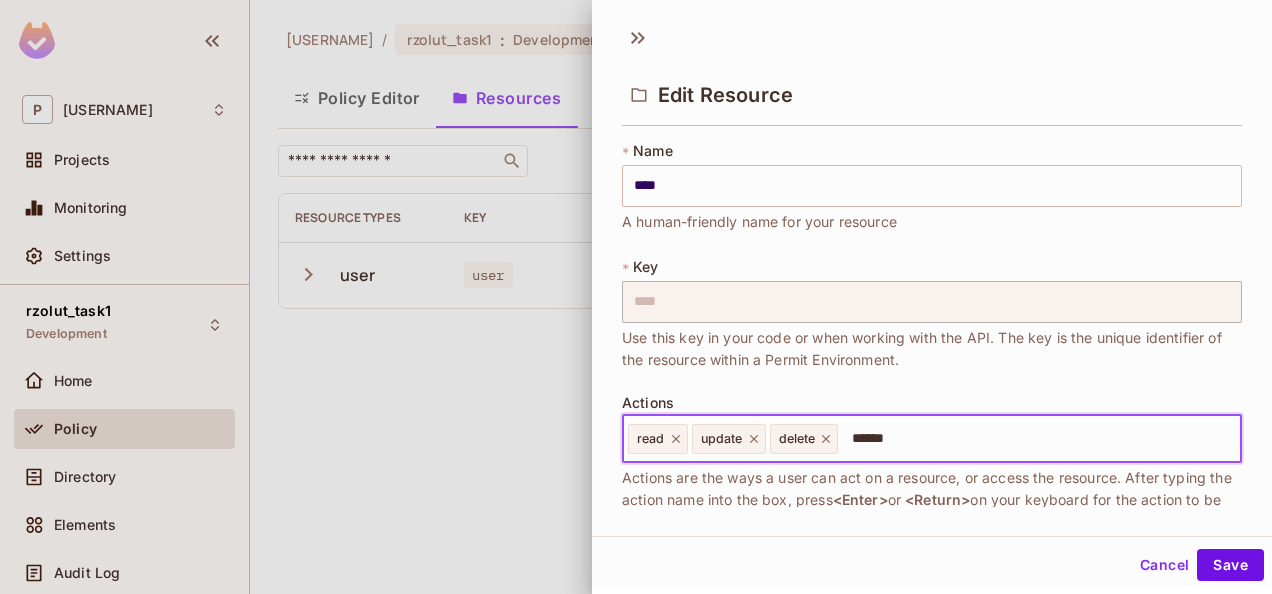 type 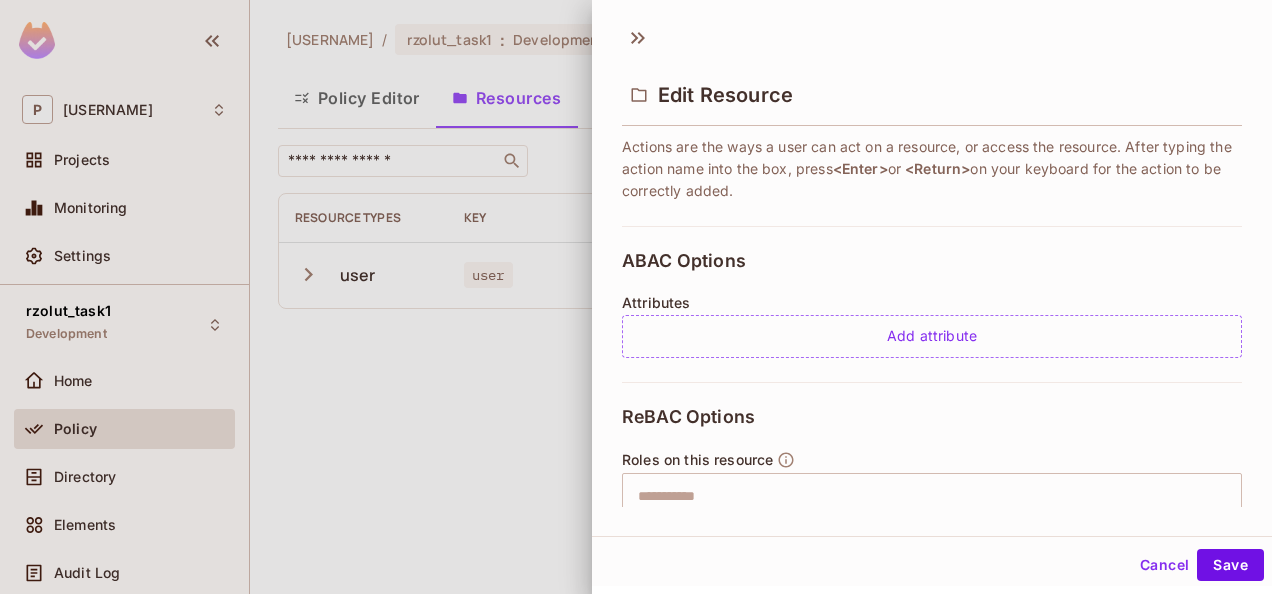 scroll, scrollTop: 322, scrollLeft: 0, axis: vertical 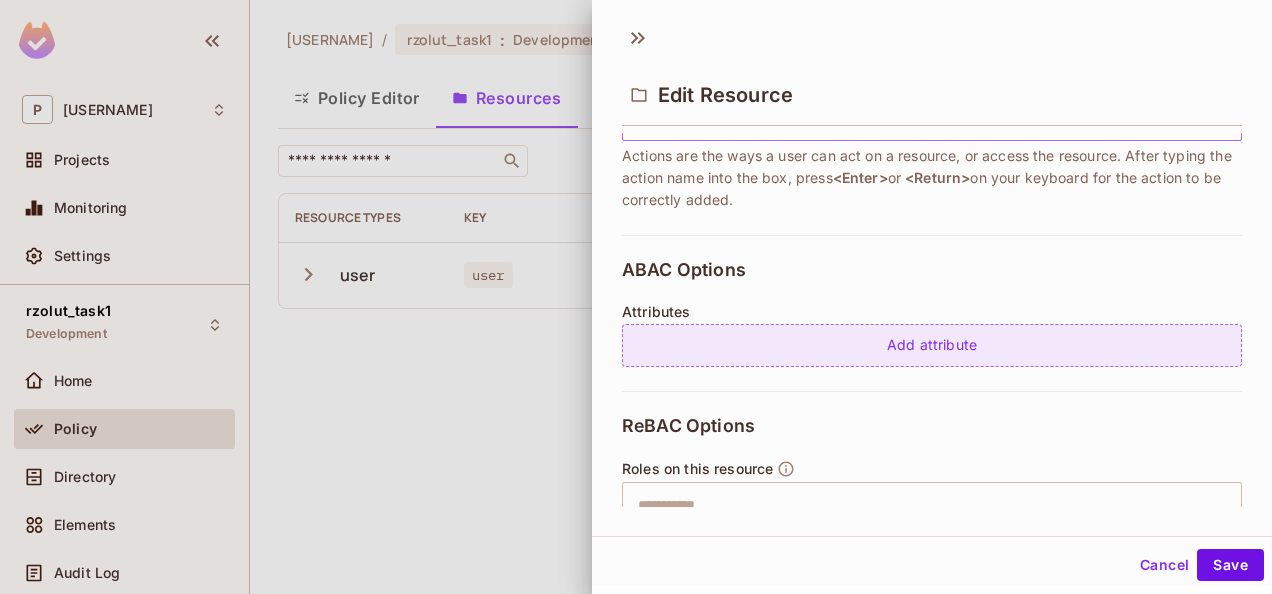 click on "Add attribute" at bounding box center [932, 345] 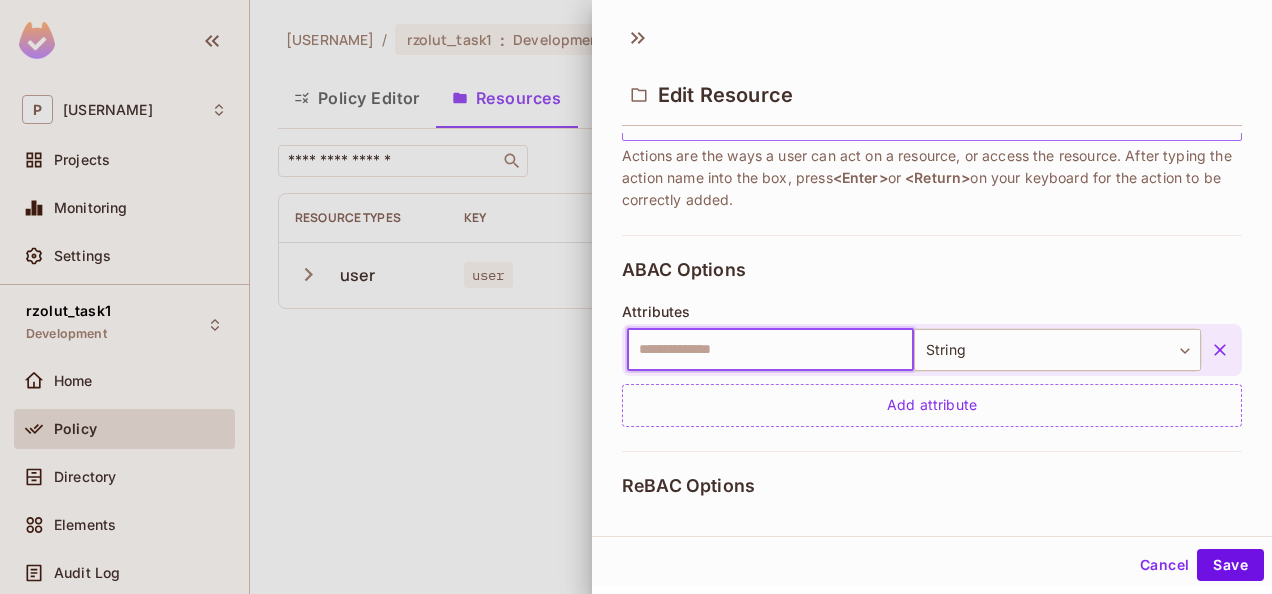 click 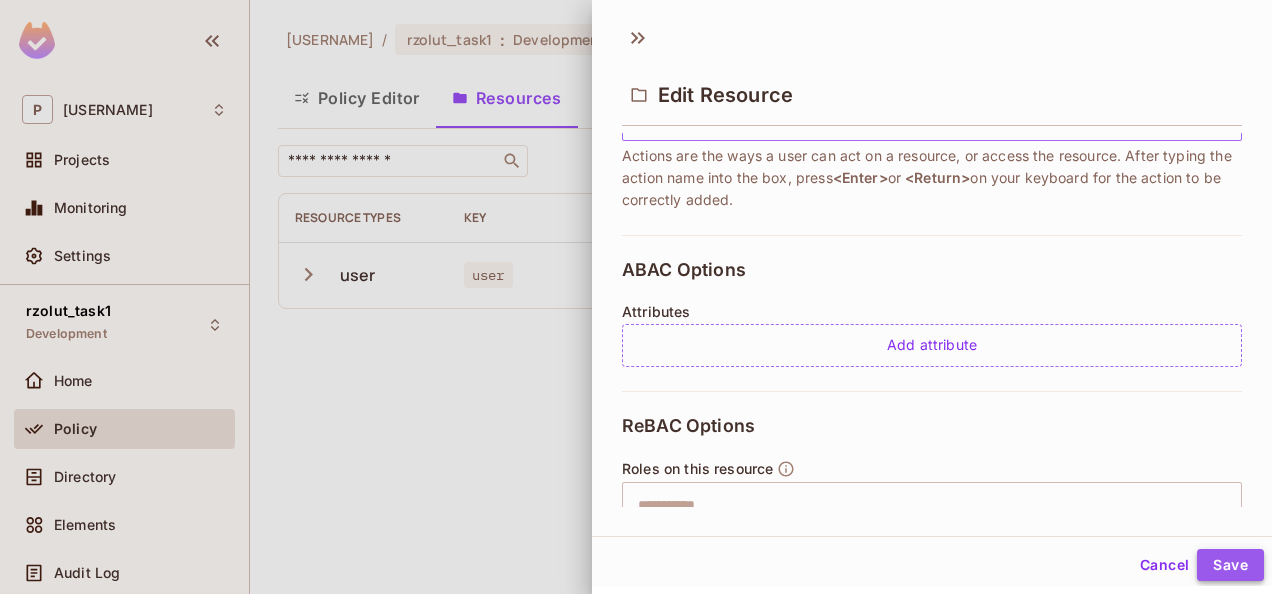 click on "Save" at bounding box center [1230, 565] 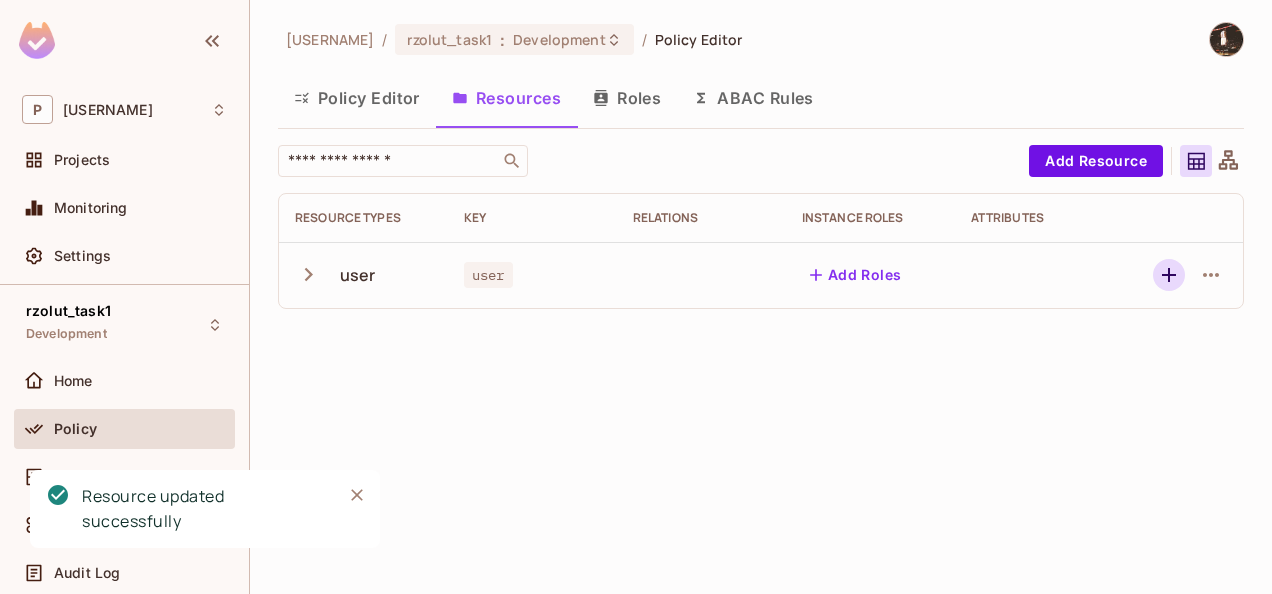 click 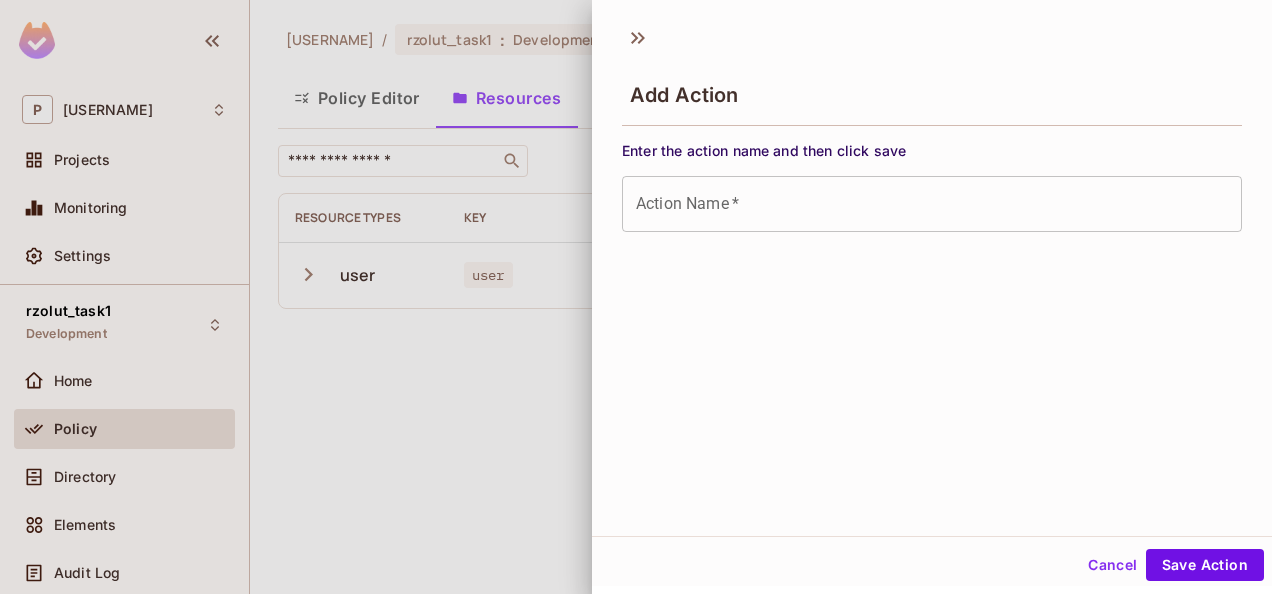 click at bounding box center (636, 297) 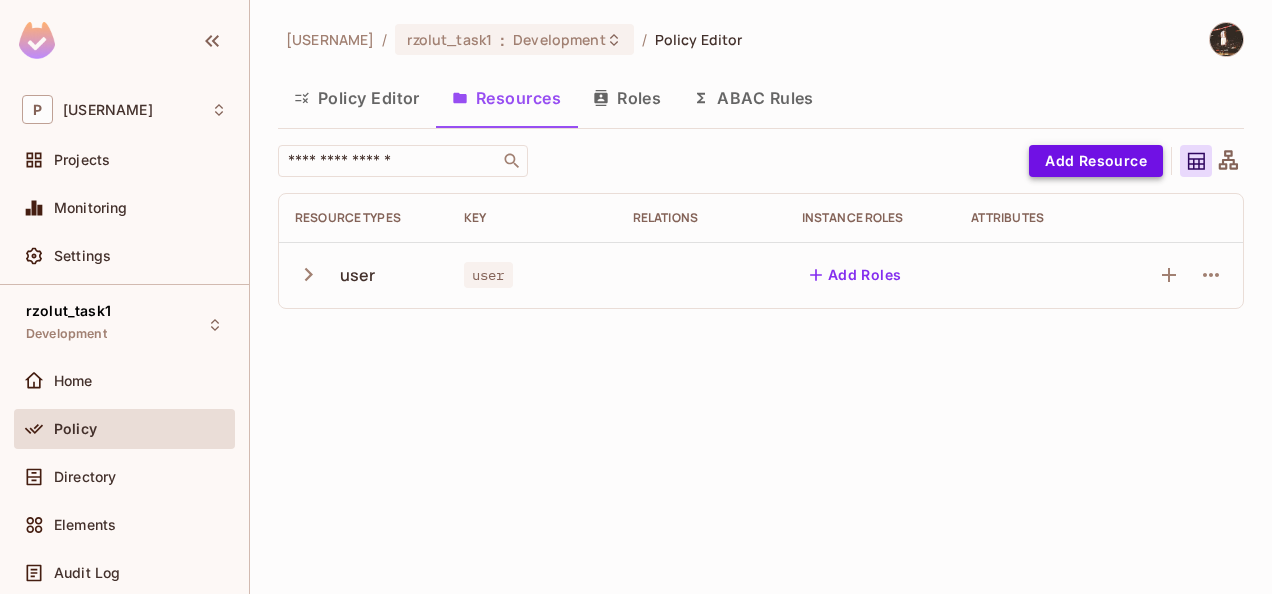 click on "Add Resource" at bounding box center [1096, 161] 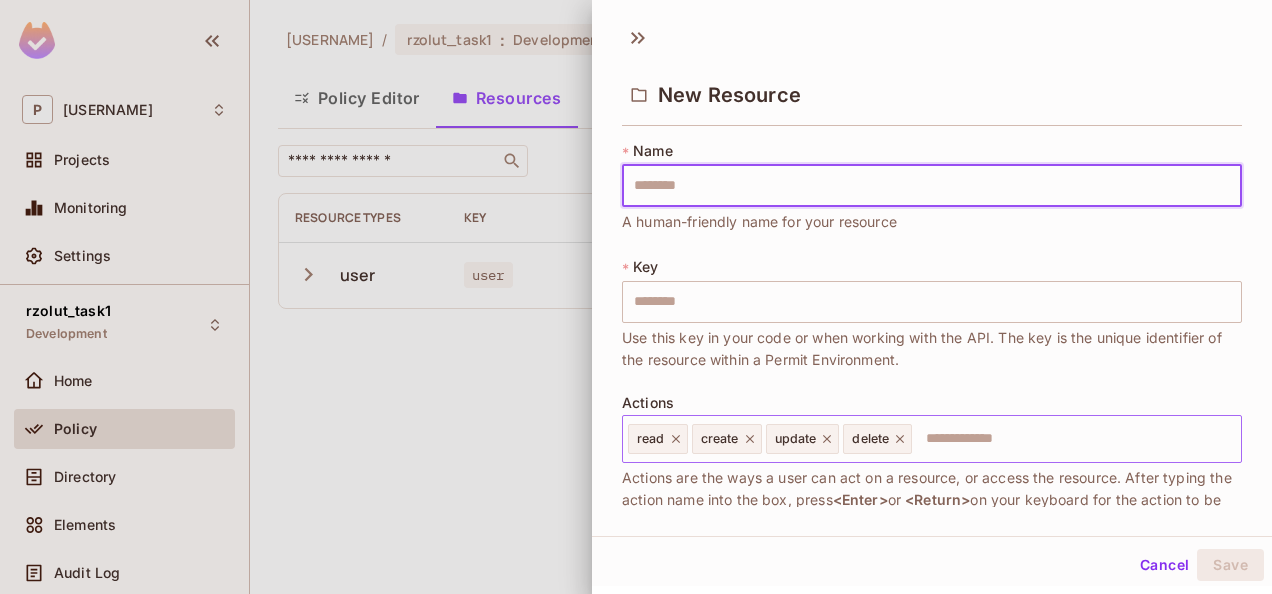click at bounding box center (1073, 439) 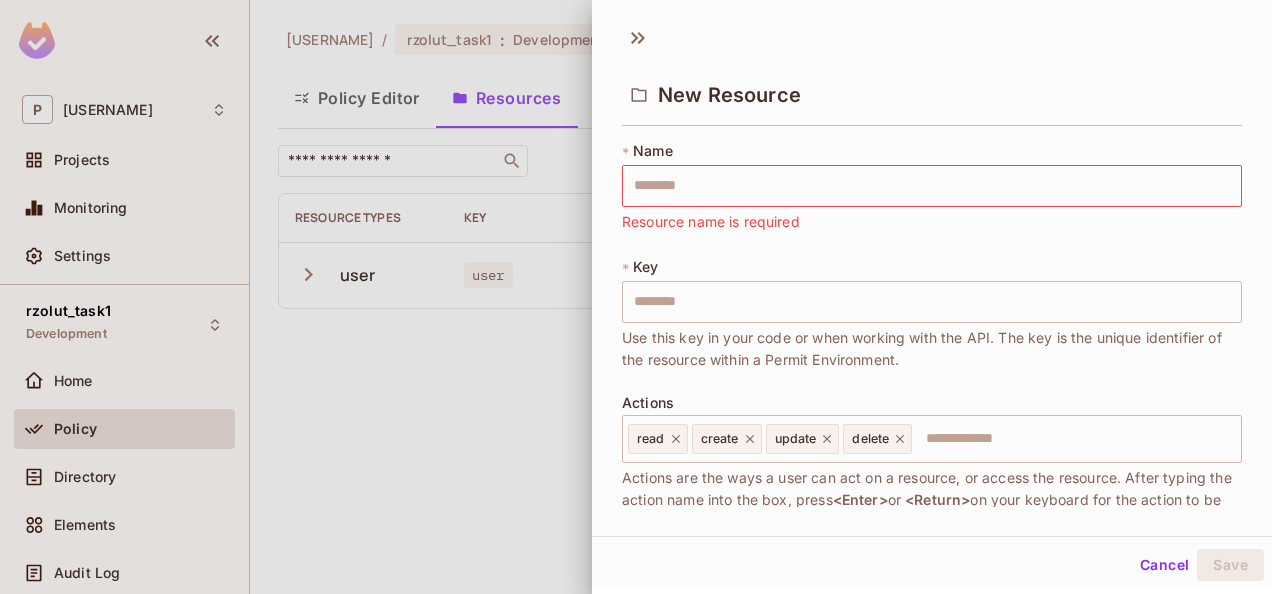 click at bounding box center [636, 297] 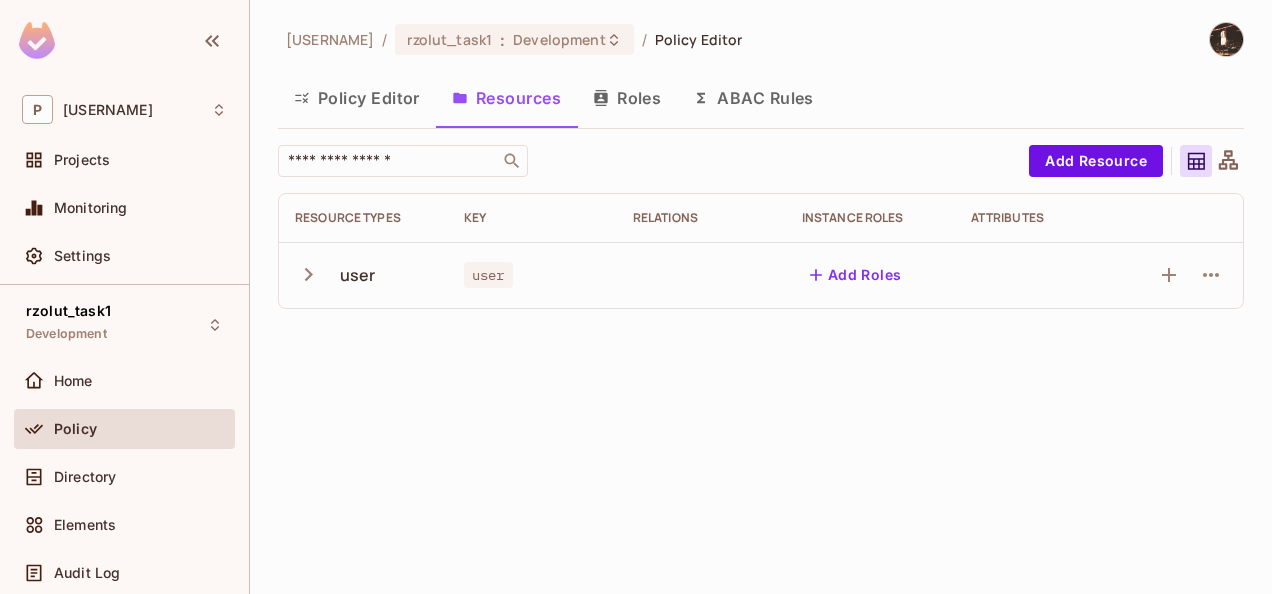 click 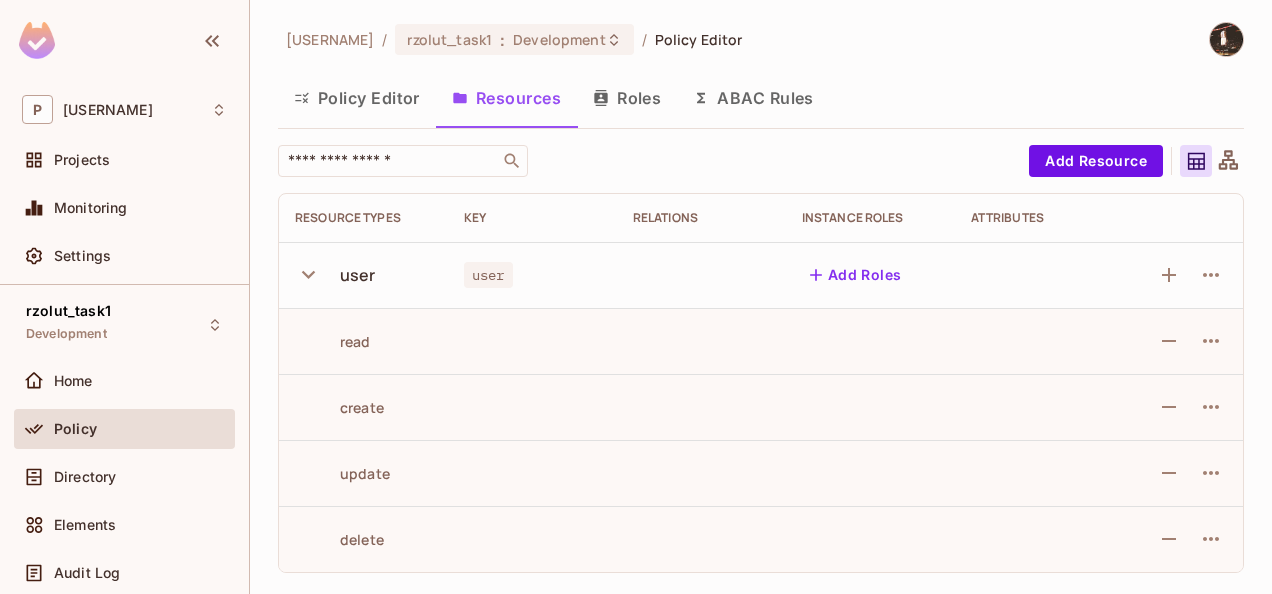 click 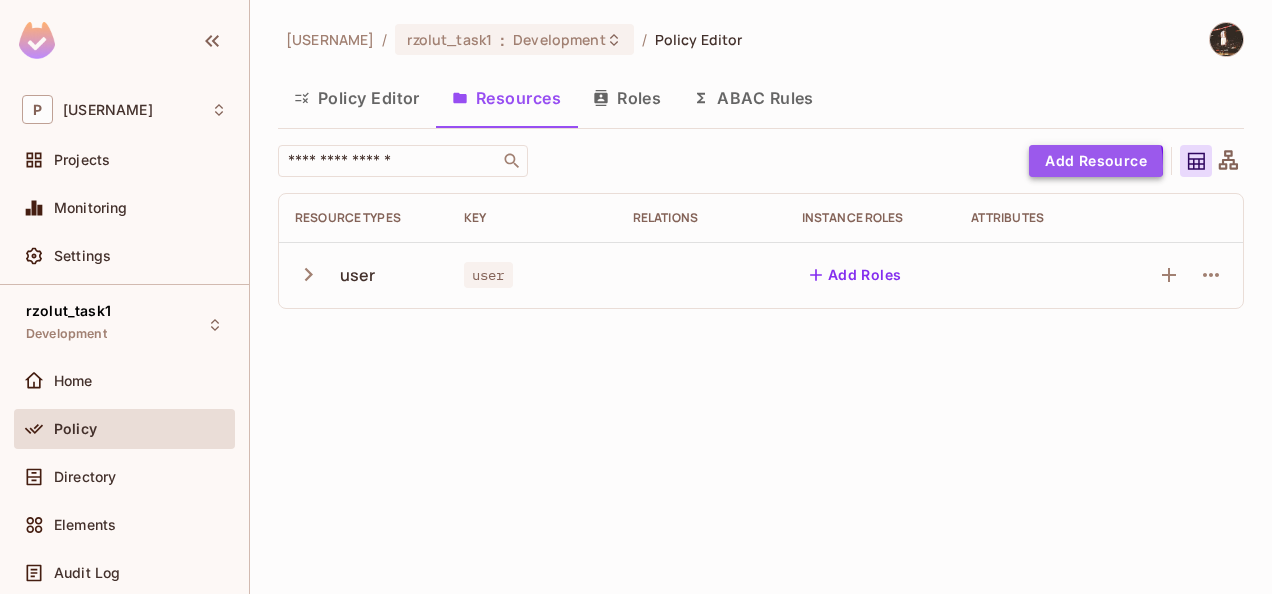 click on "Add Resource" at bounding box center [1096, 161] 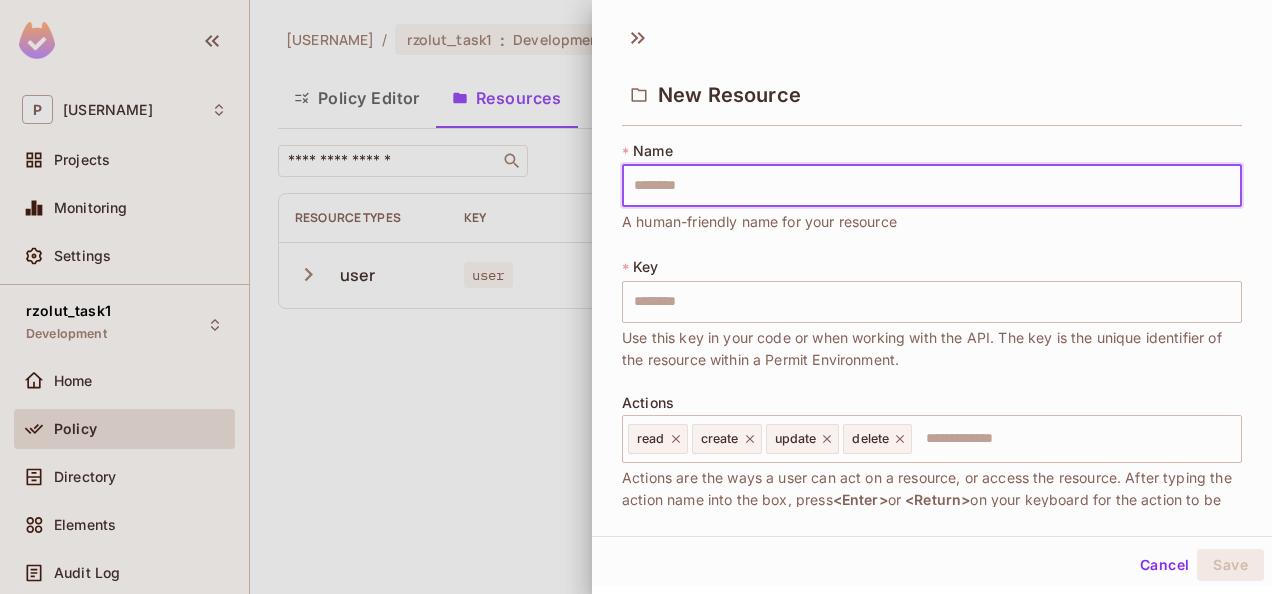 type on "*" 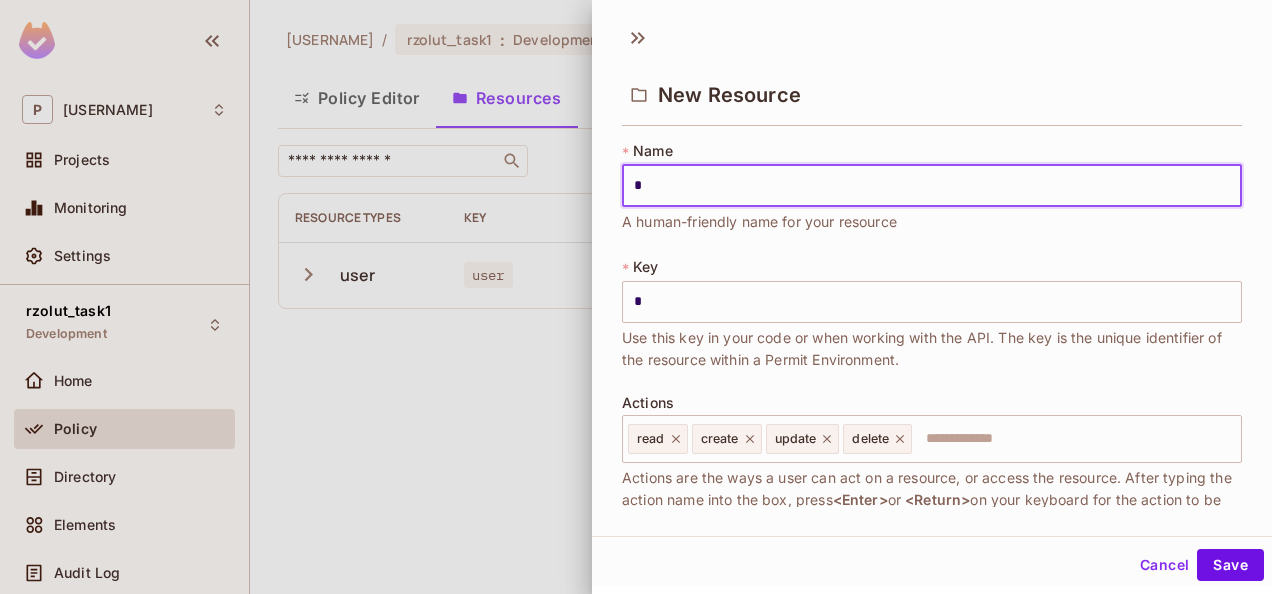 type on "**" 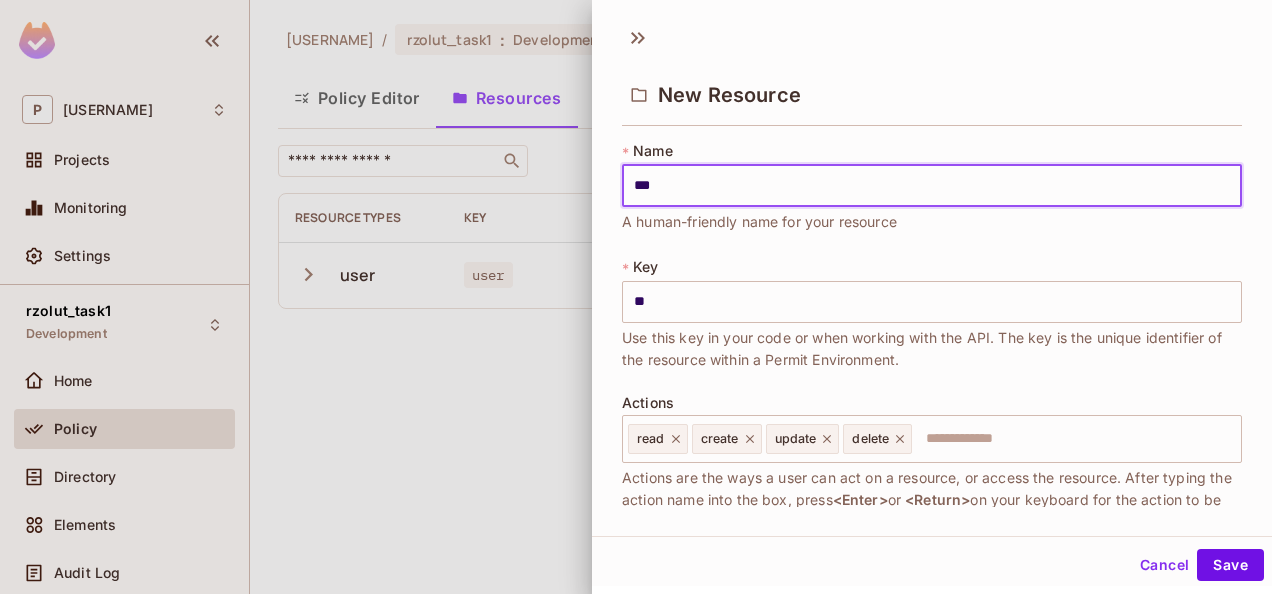 type on "****" 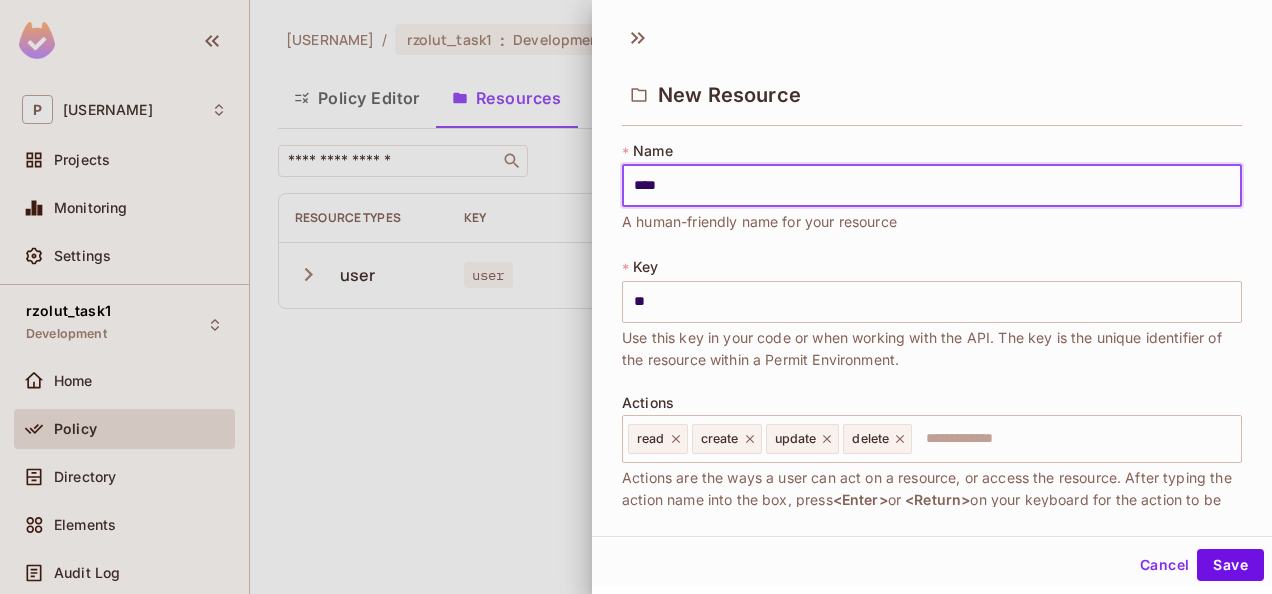 type on "****" 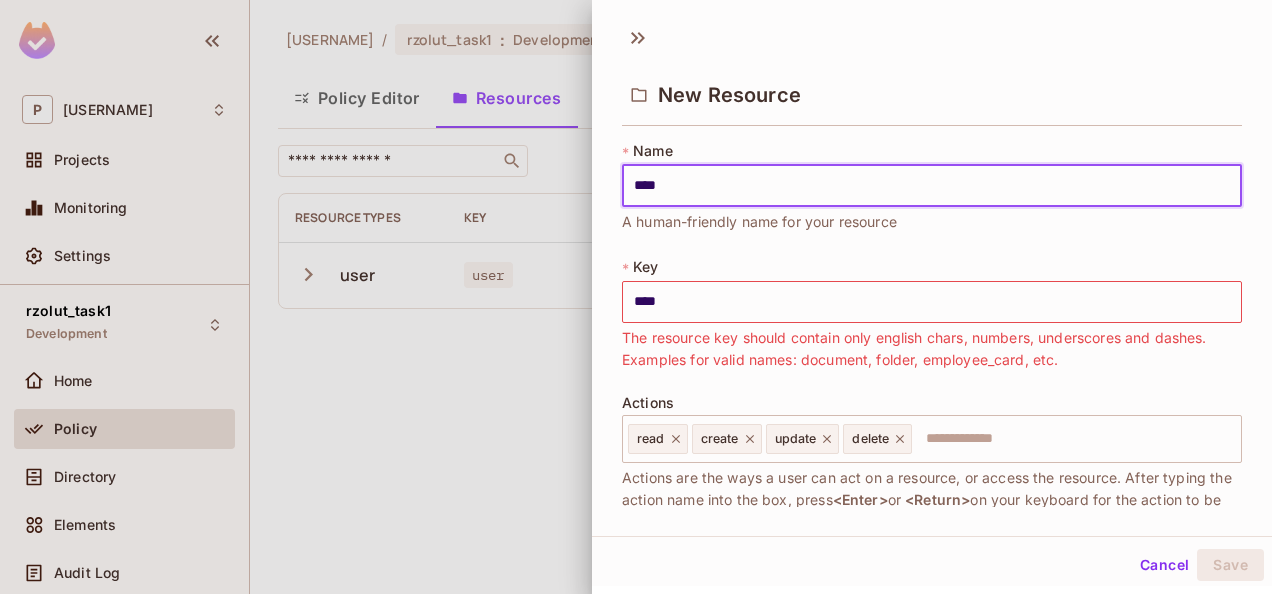 type on "***" 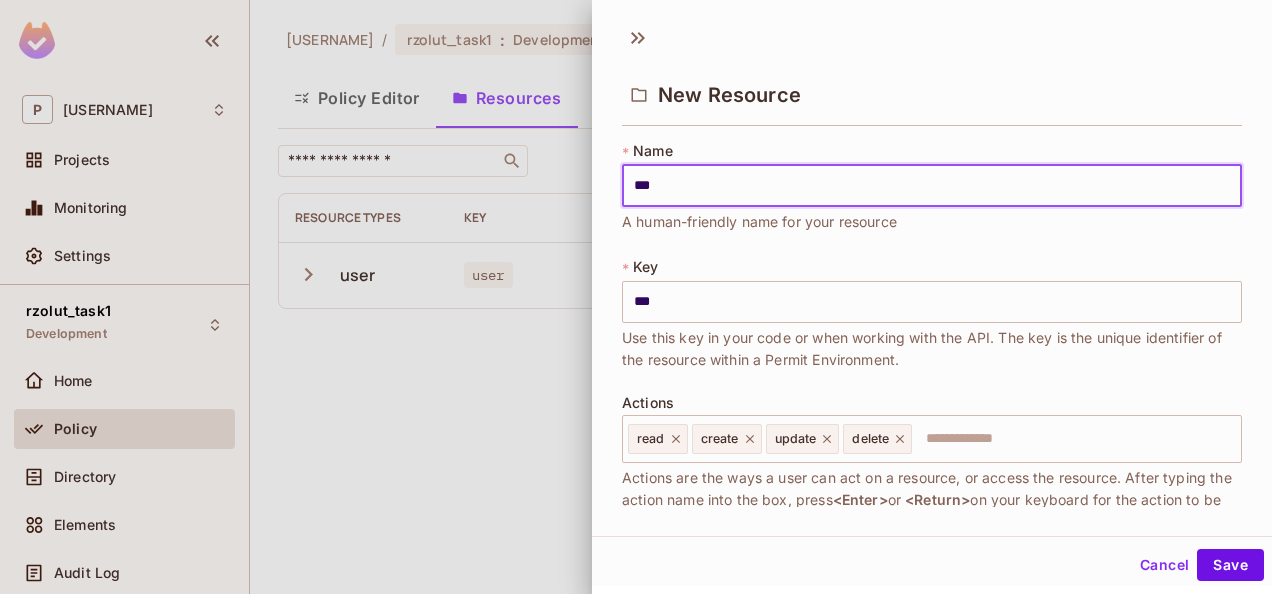 type on "*****" 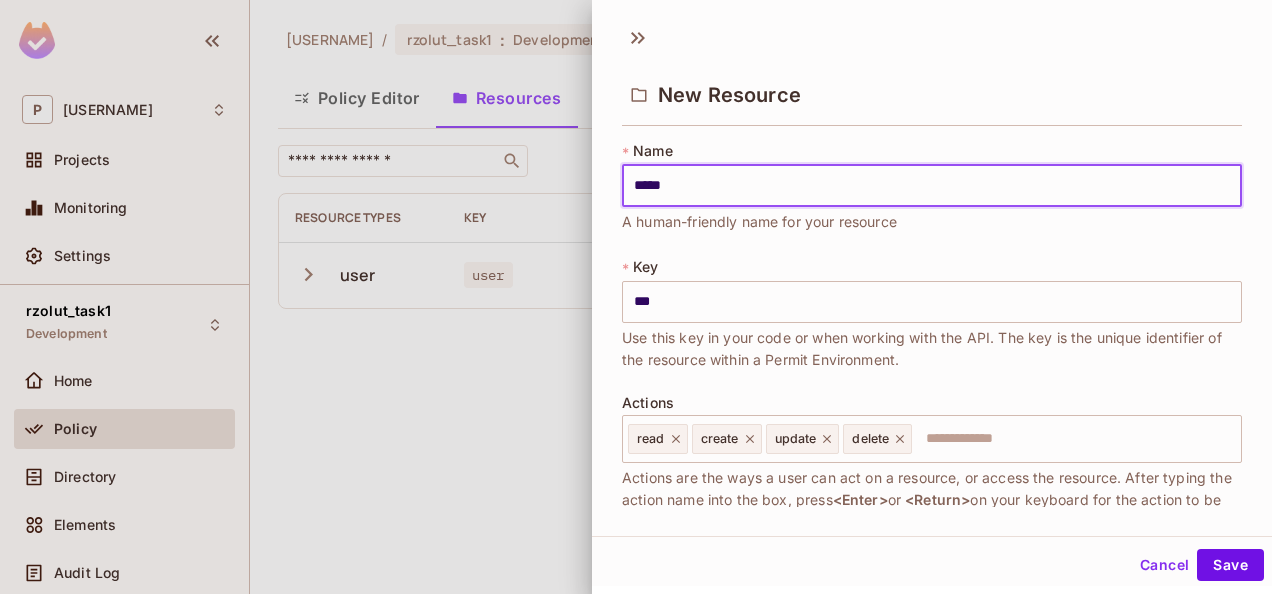 type on "*****" 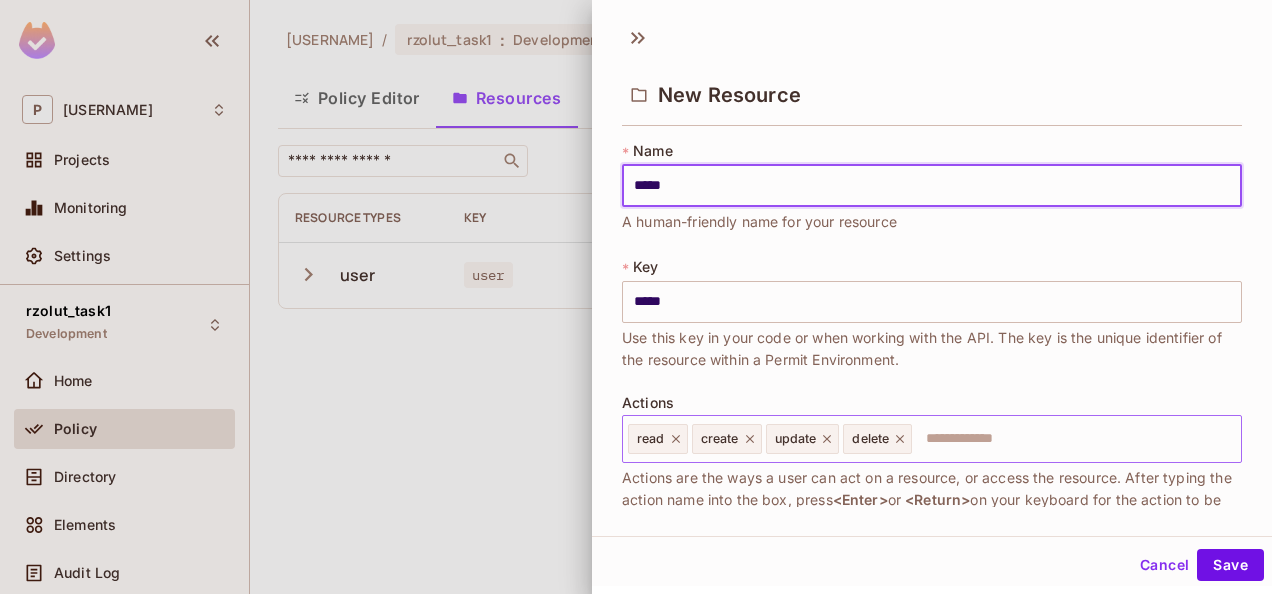 click at bounding box center [1073, 439] 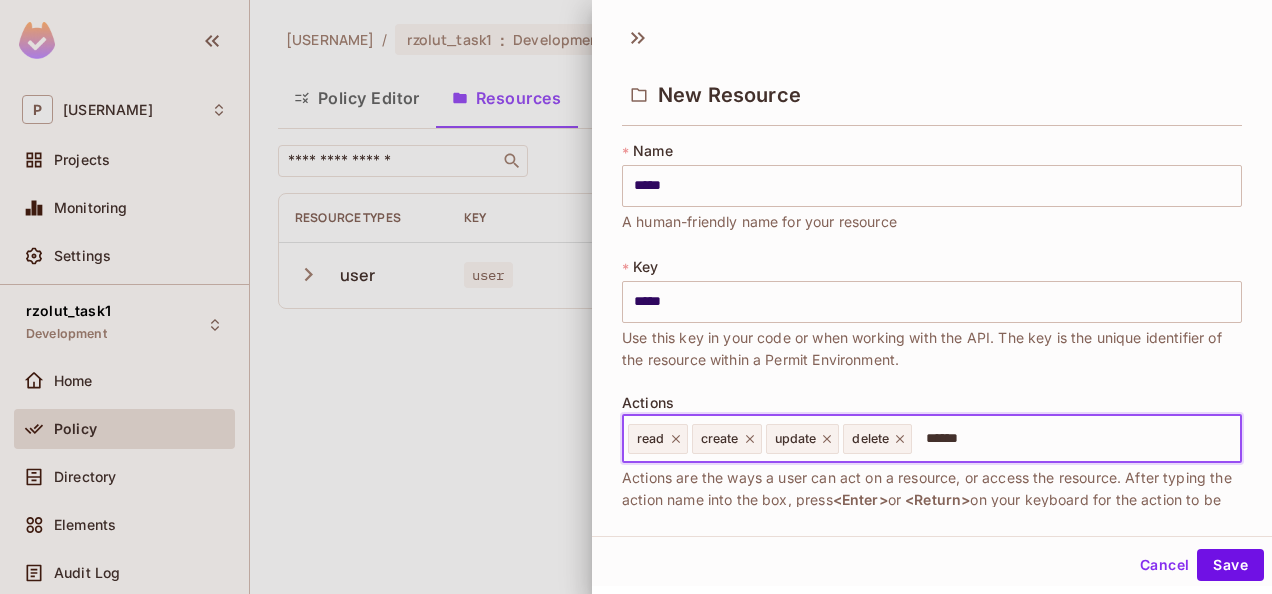 type on "*******" 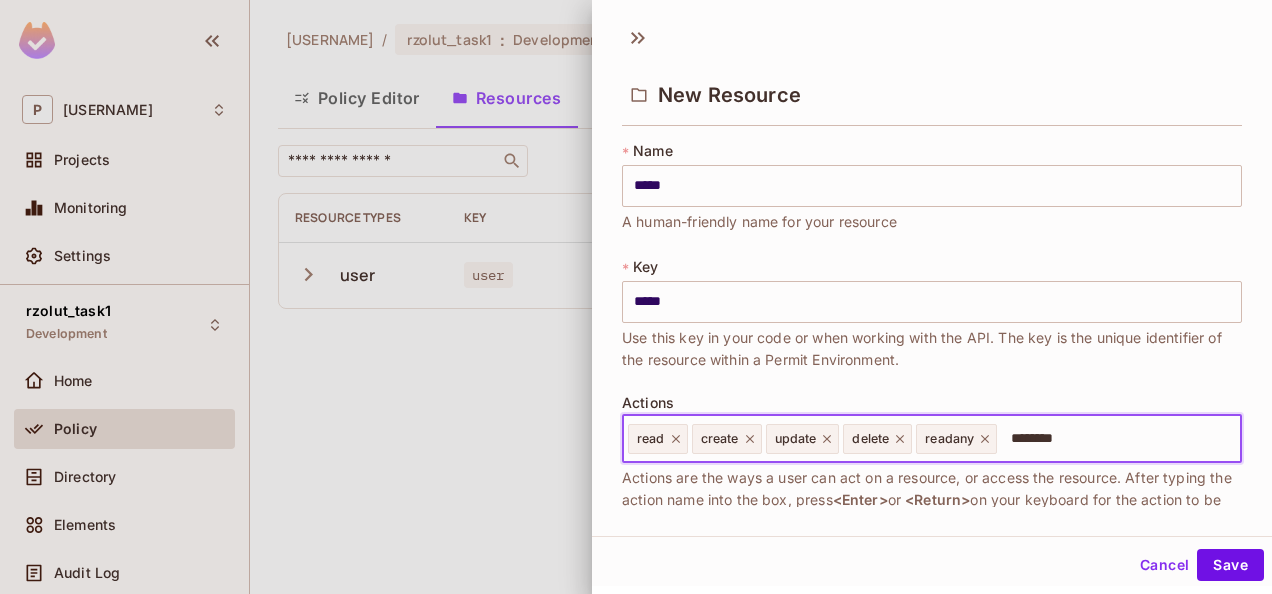 type on "*********" 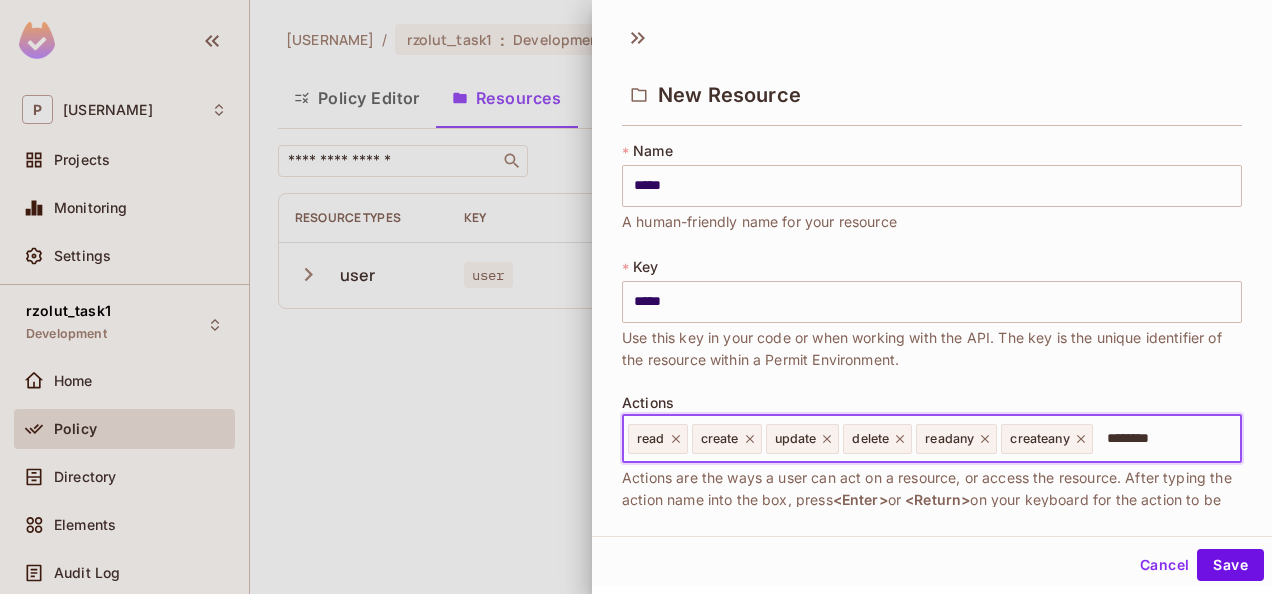 type on "*********" 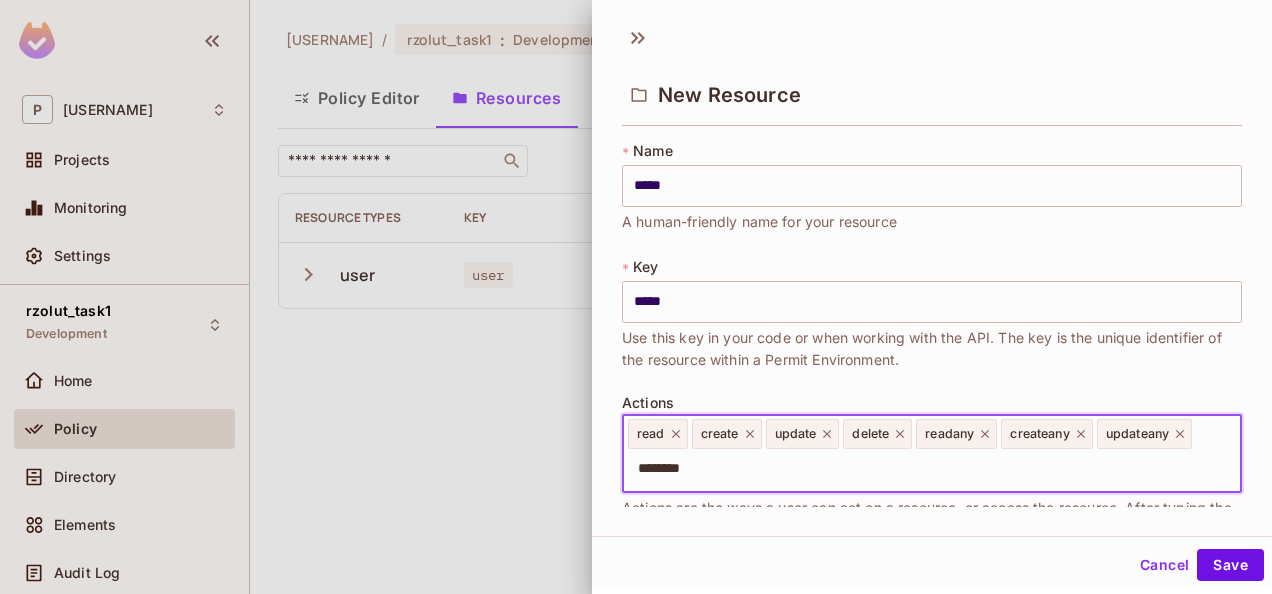 type on "*********" 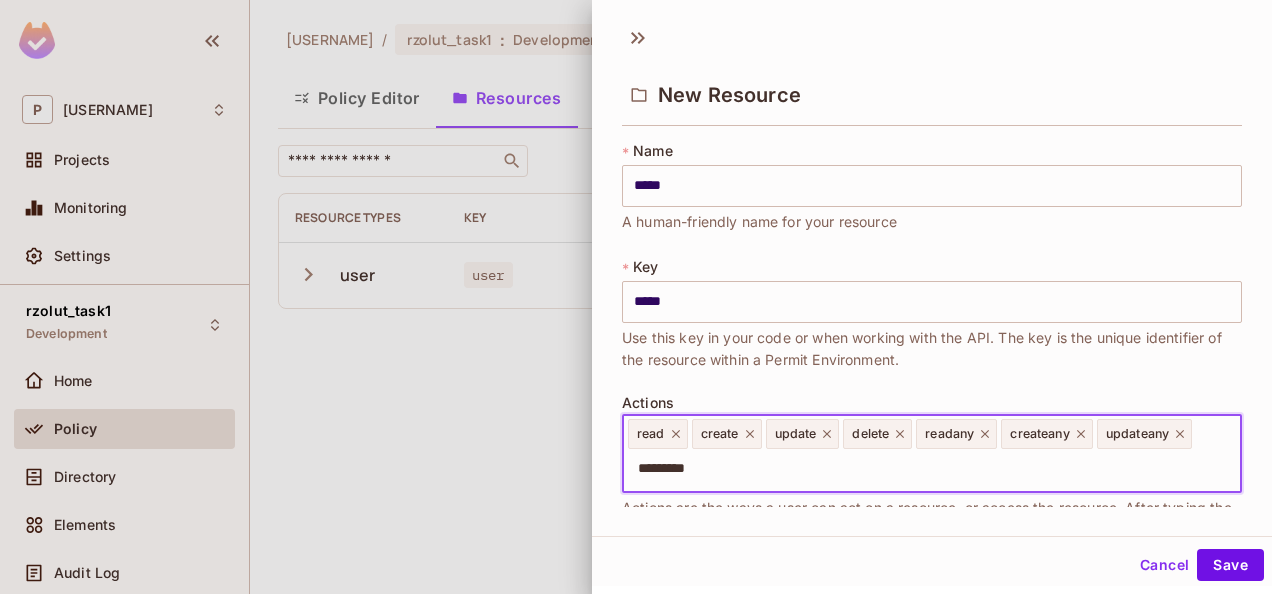 type 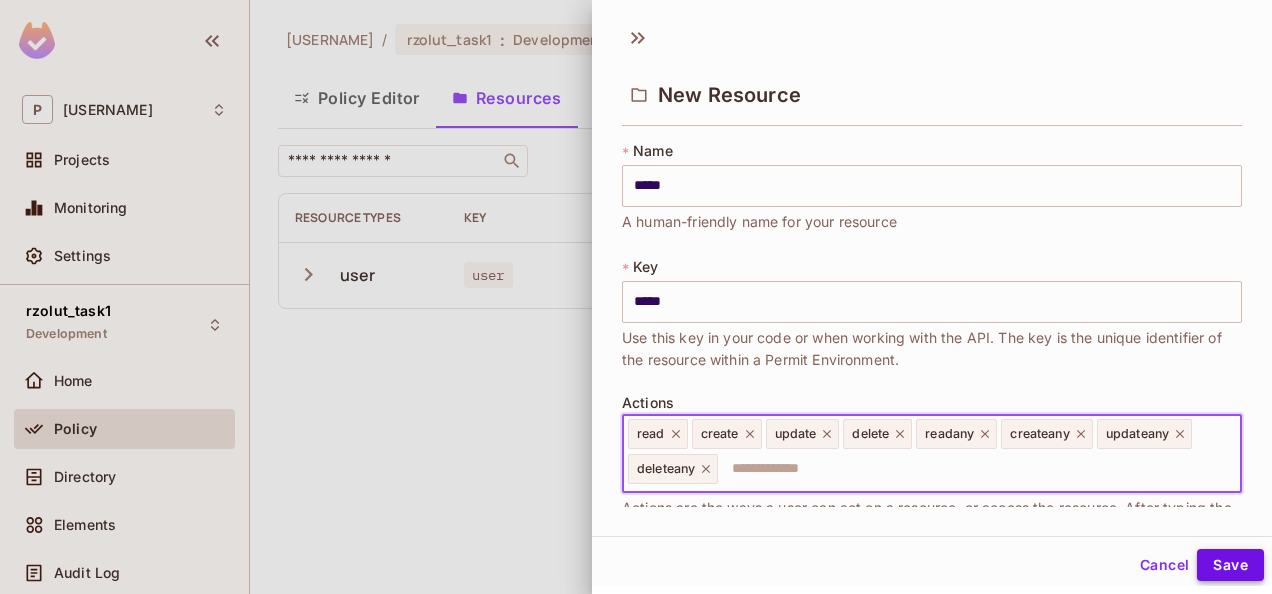 click on "Save" at bounding box center [1230, 565] 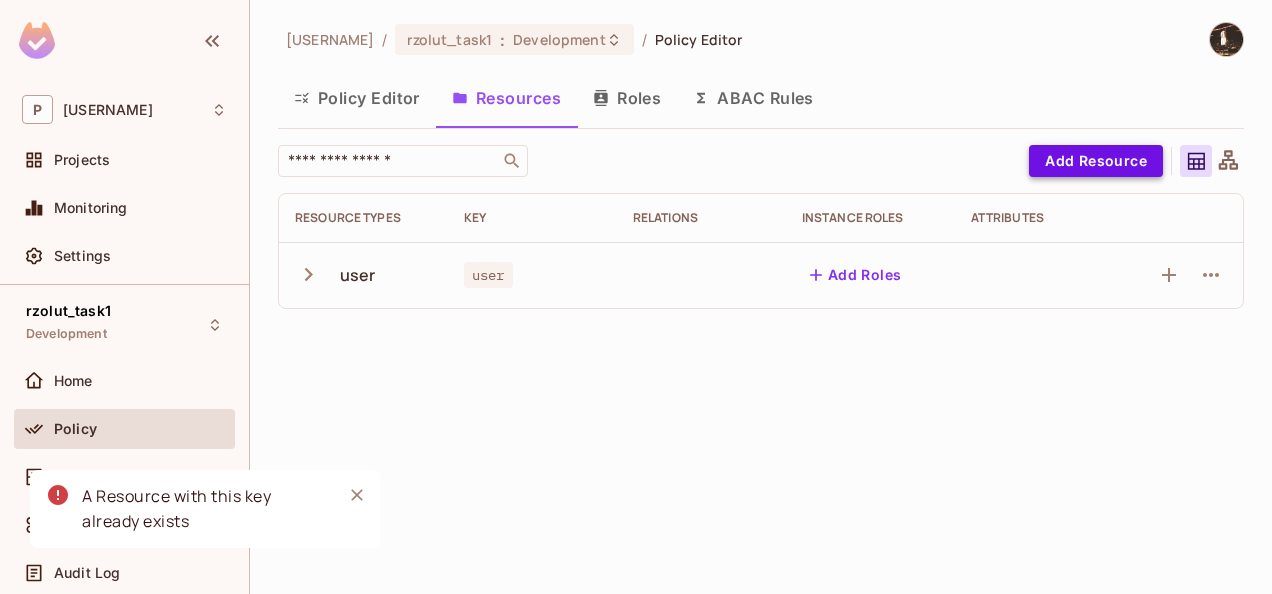 click on "Add Resource" at bounding box center (1096, 161) 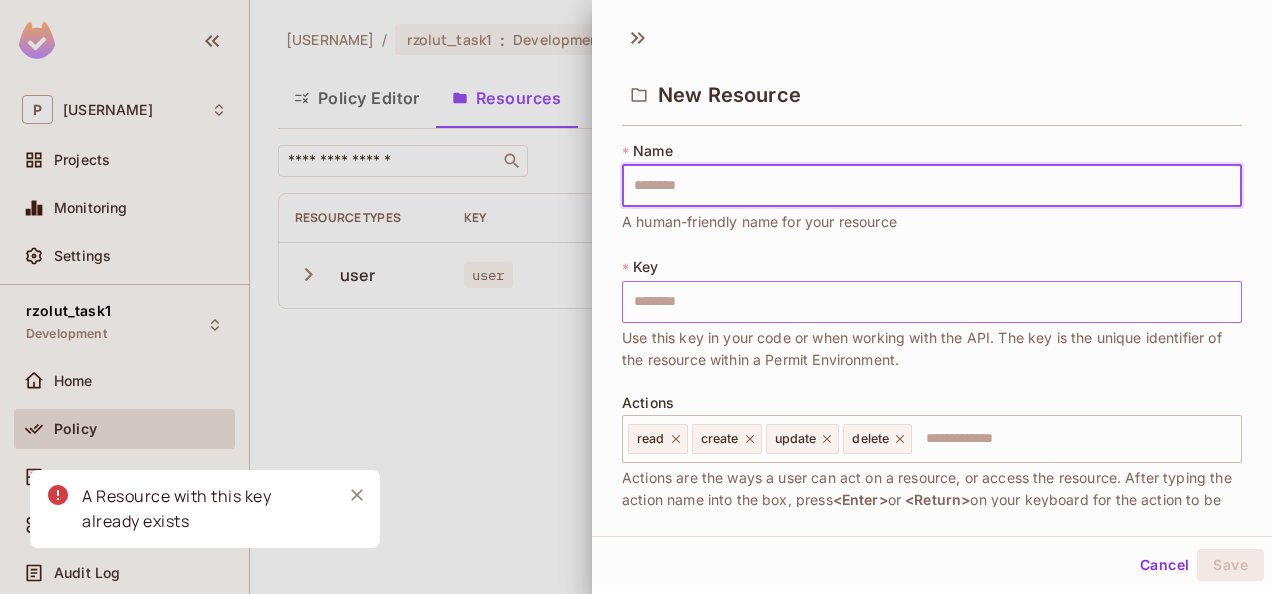 type on "*" 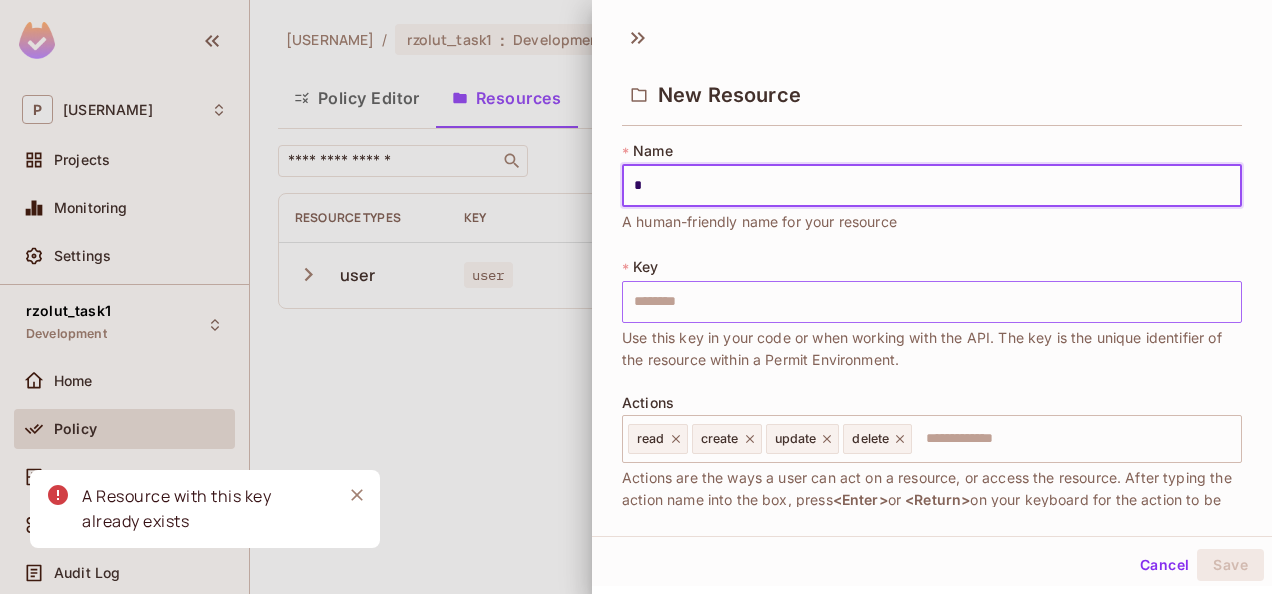 type on "*" 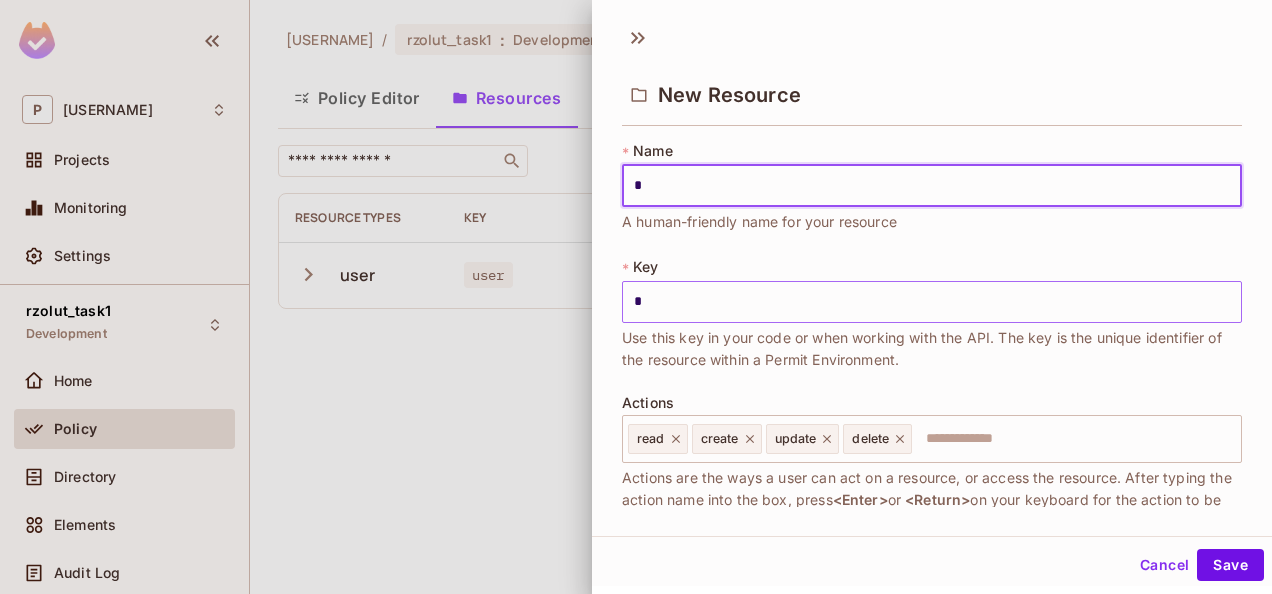 type on "*****" 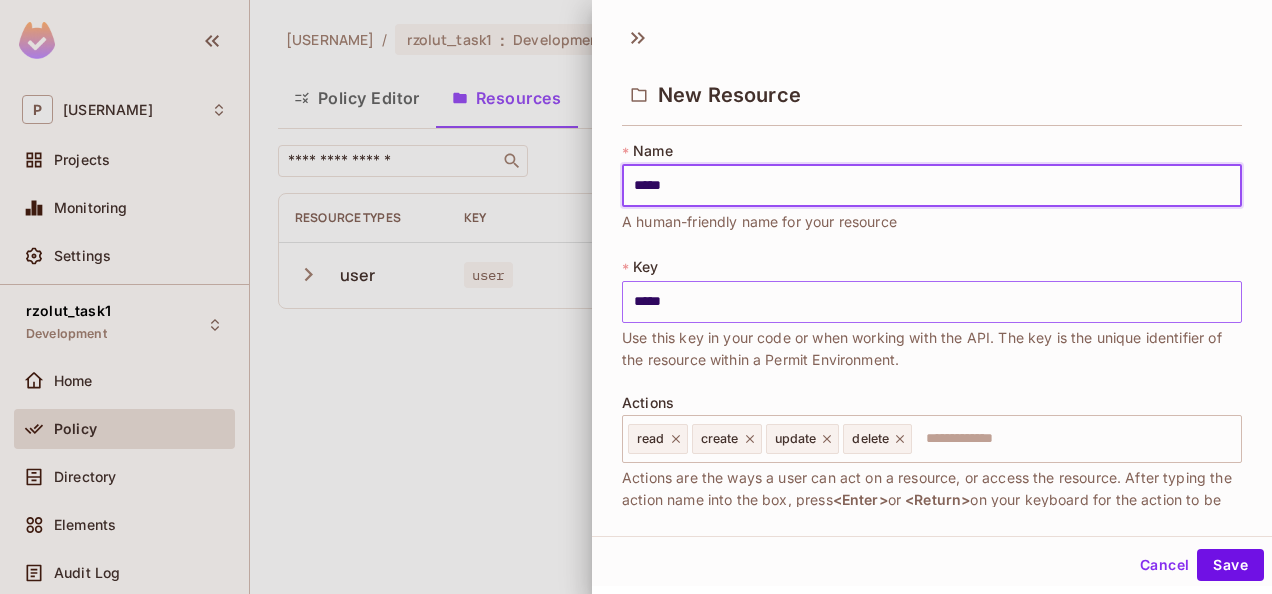 click on "*****" at bounding box center (932, 302) 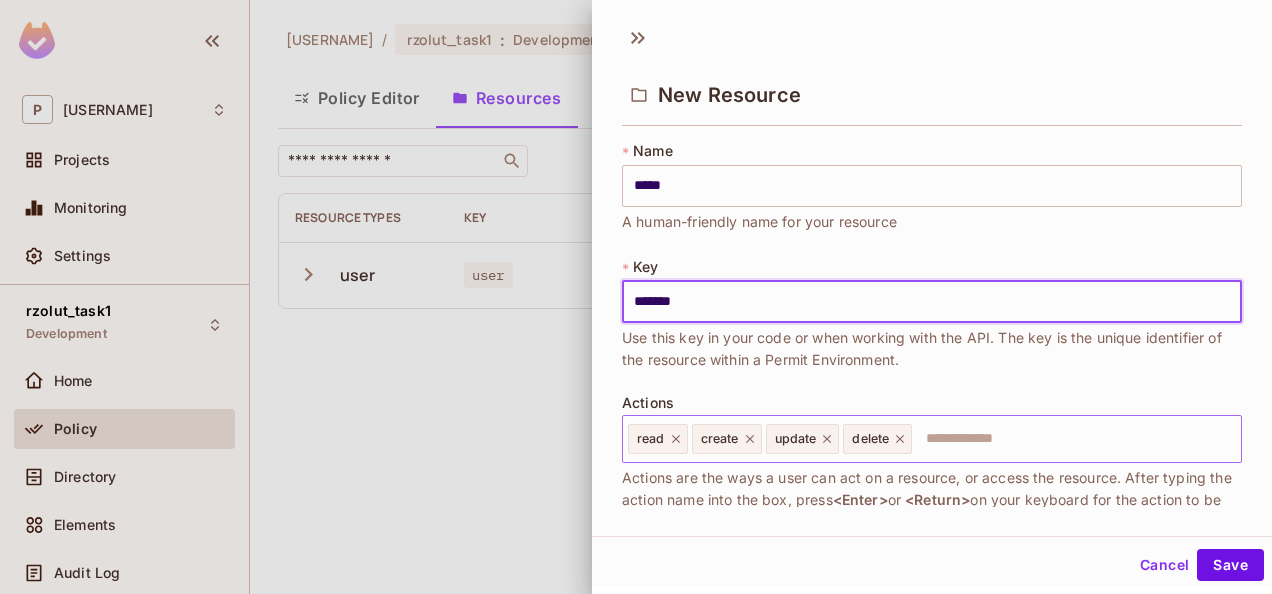 type on "*******" 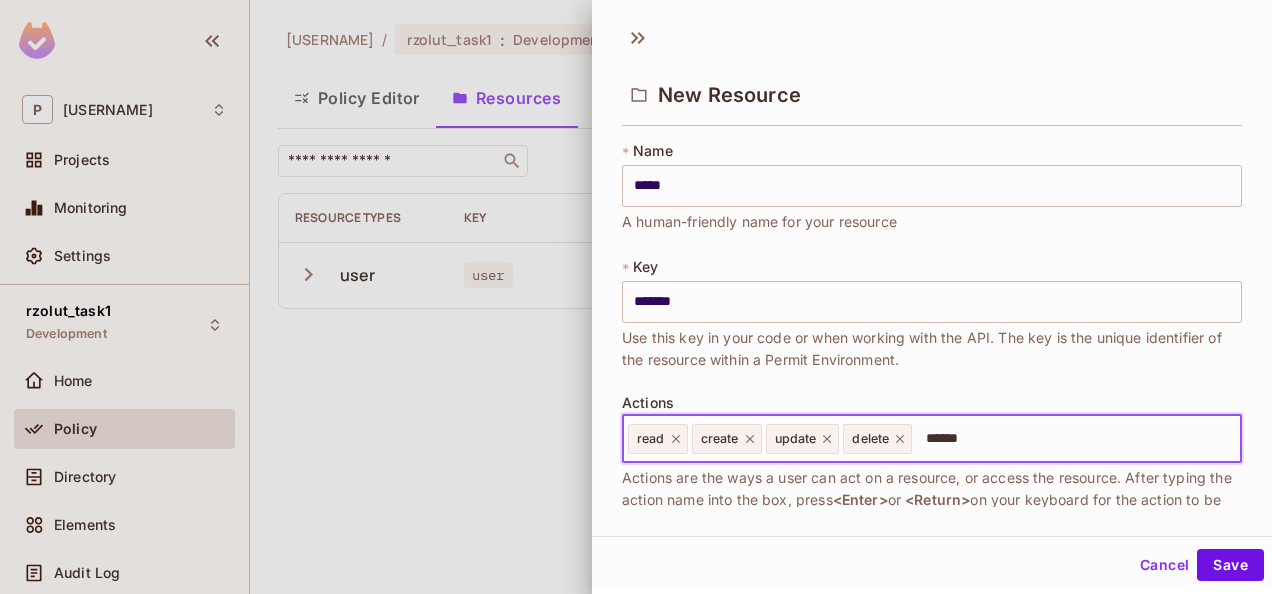type on "*******" 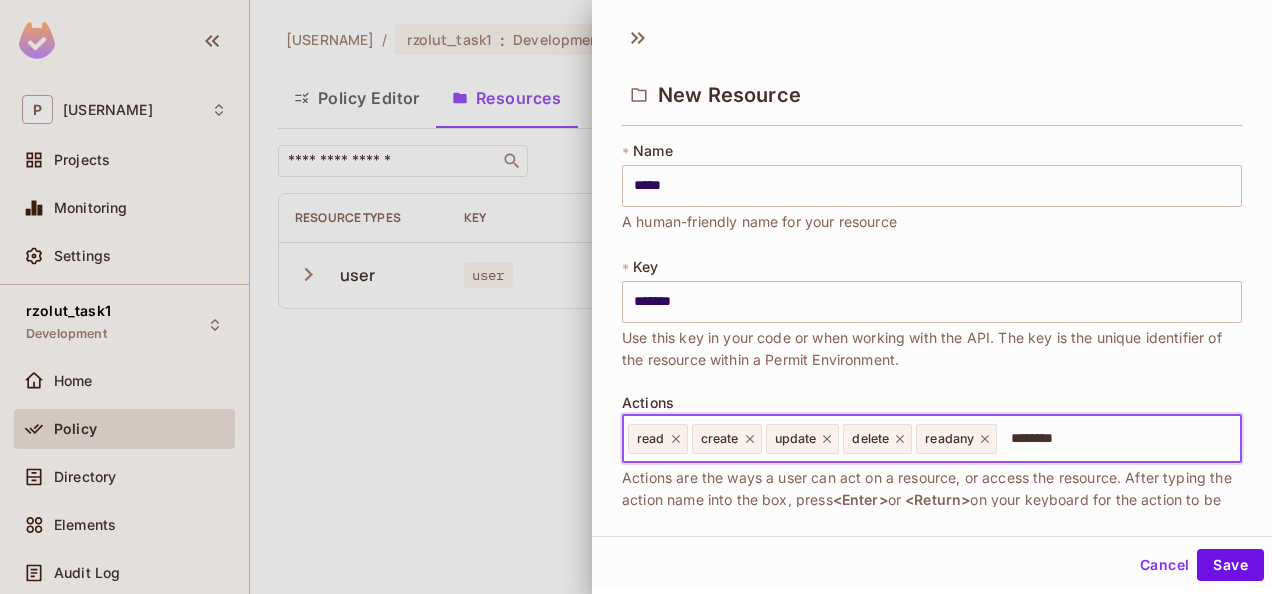 type on "*********" 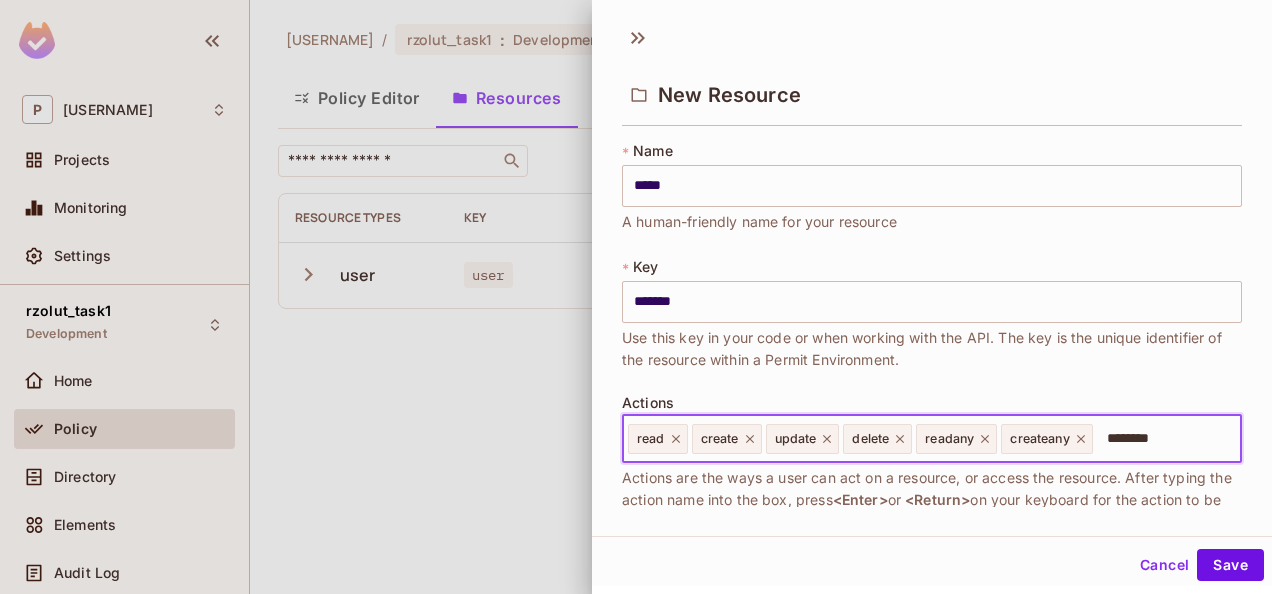 type on "*********" 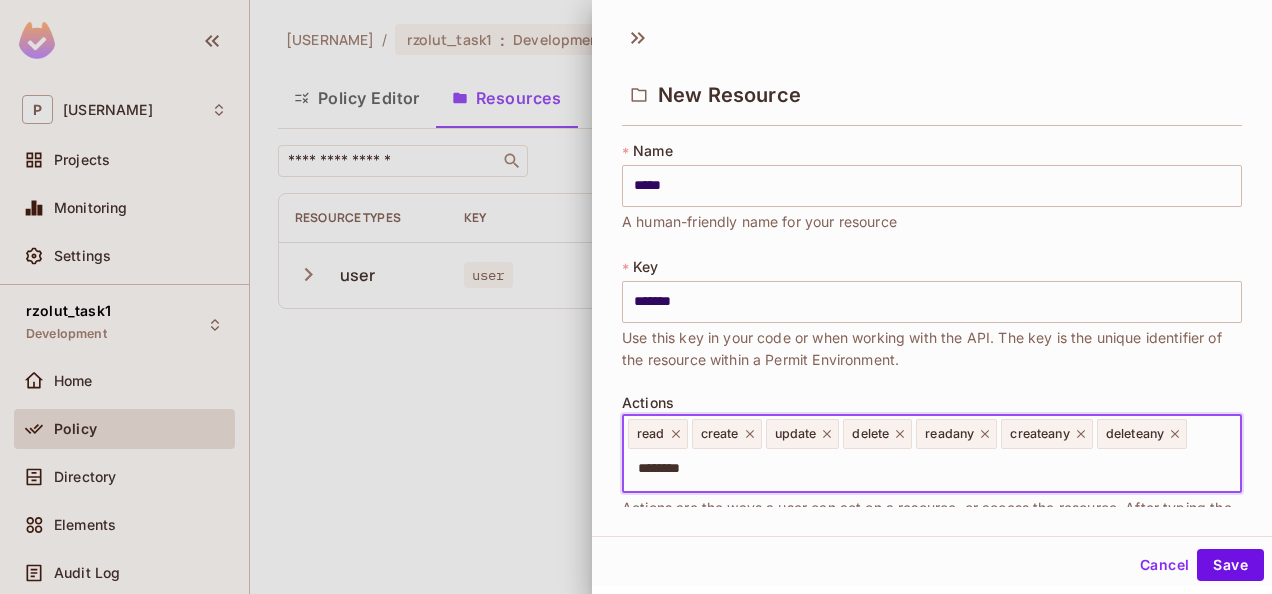 type on "*********" 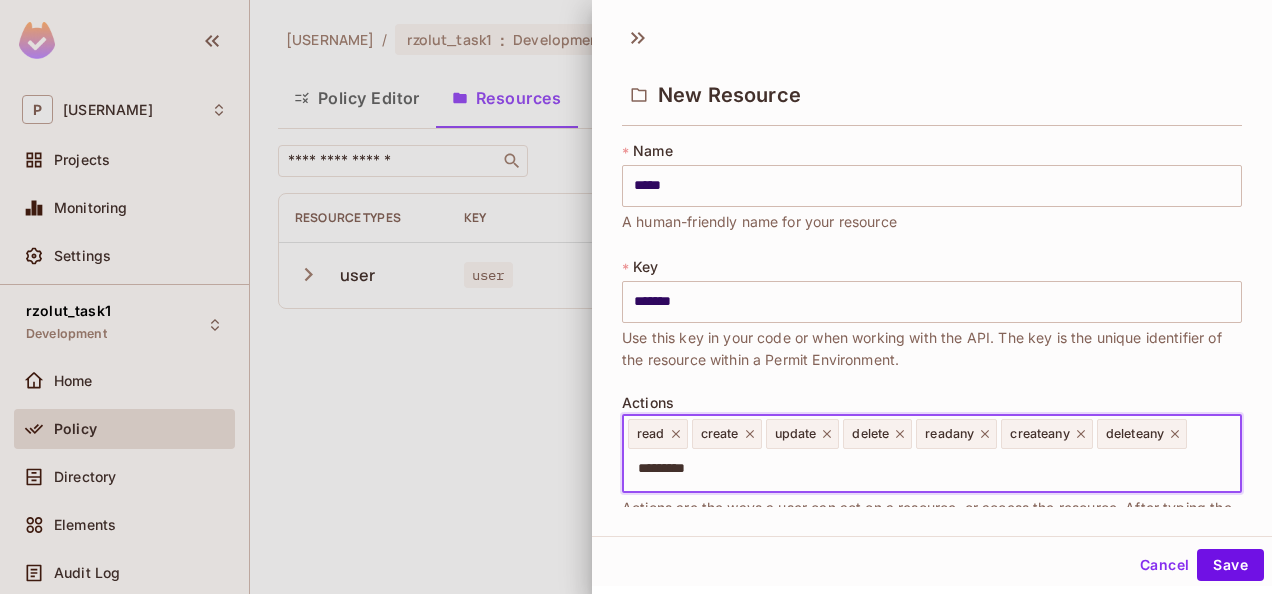 type 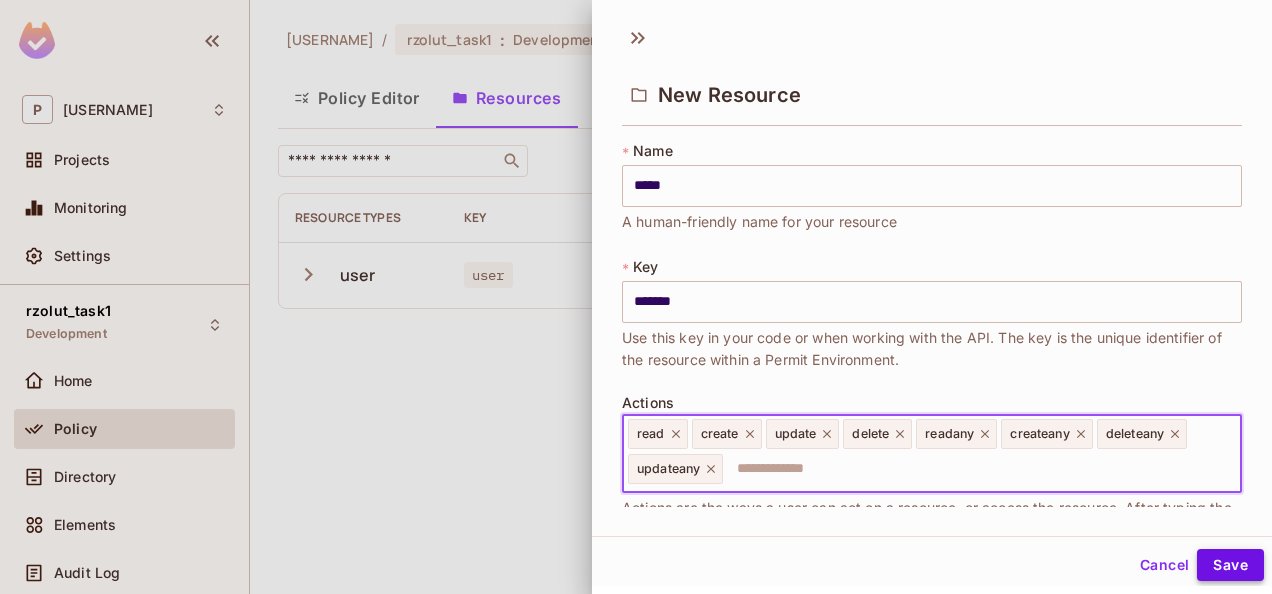 click on "Save" at bounding box center (1230, 565) 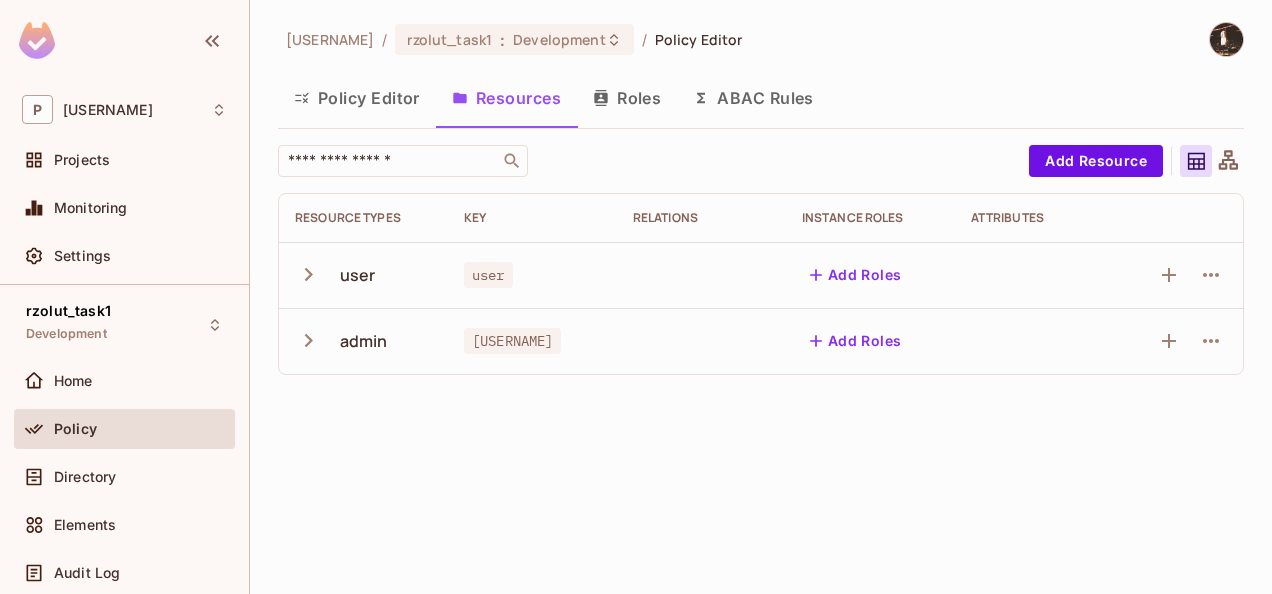click on "Policy" at bounding box center (140, 429) 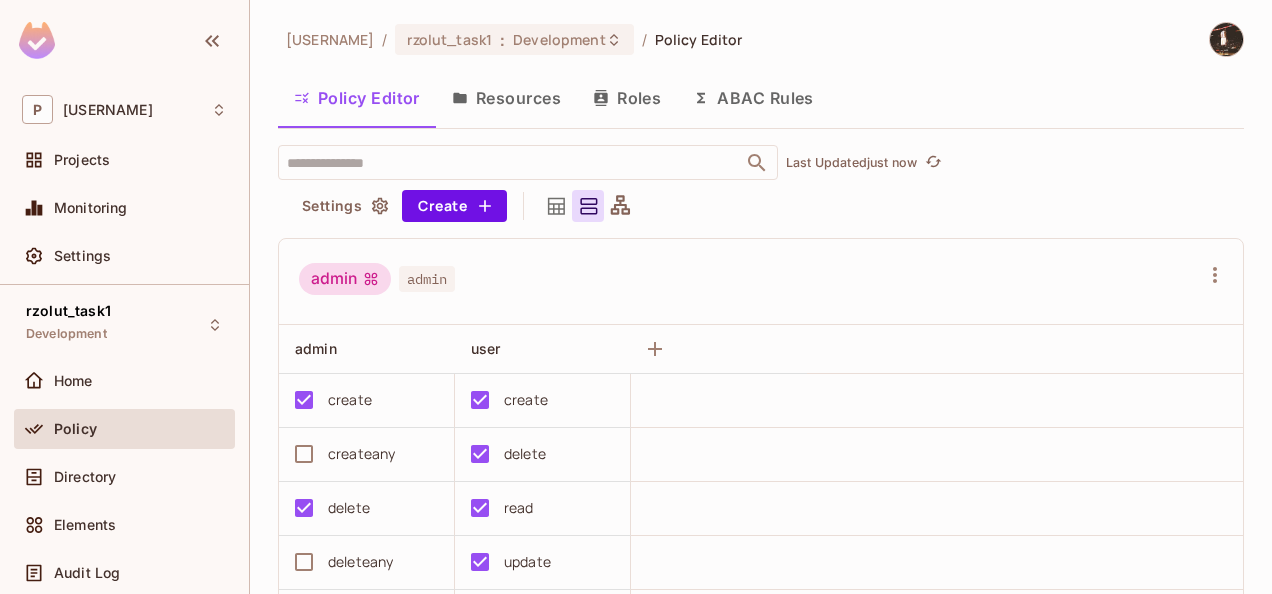 click 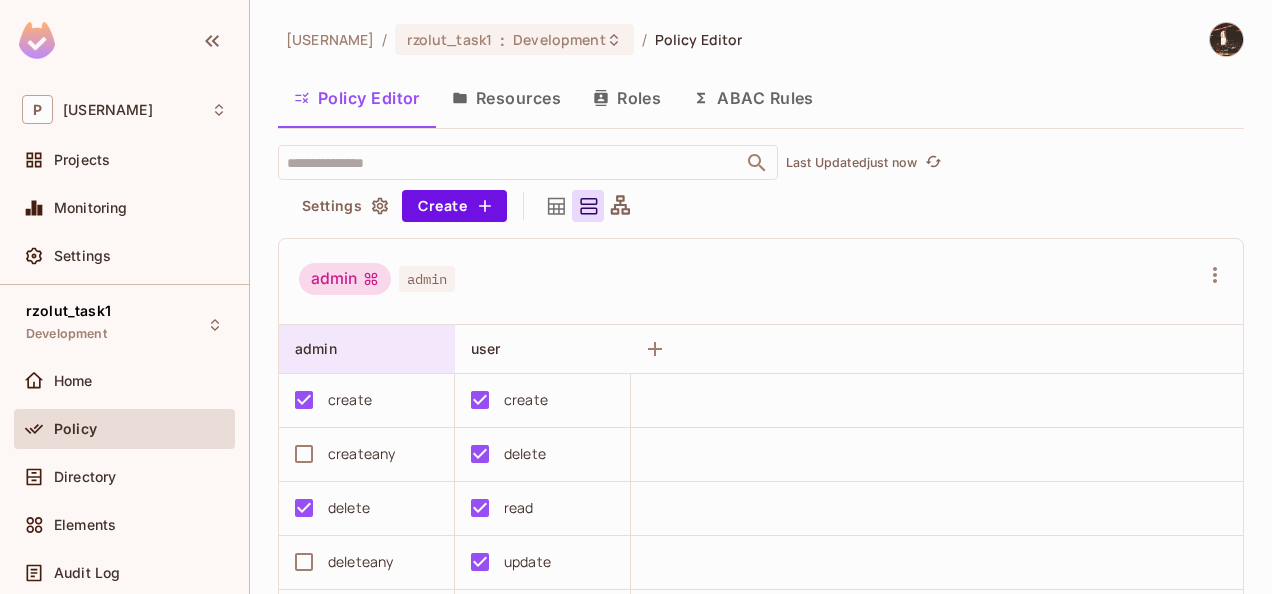 click on "admin" at bounding box center [361, 349] 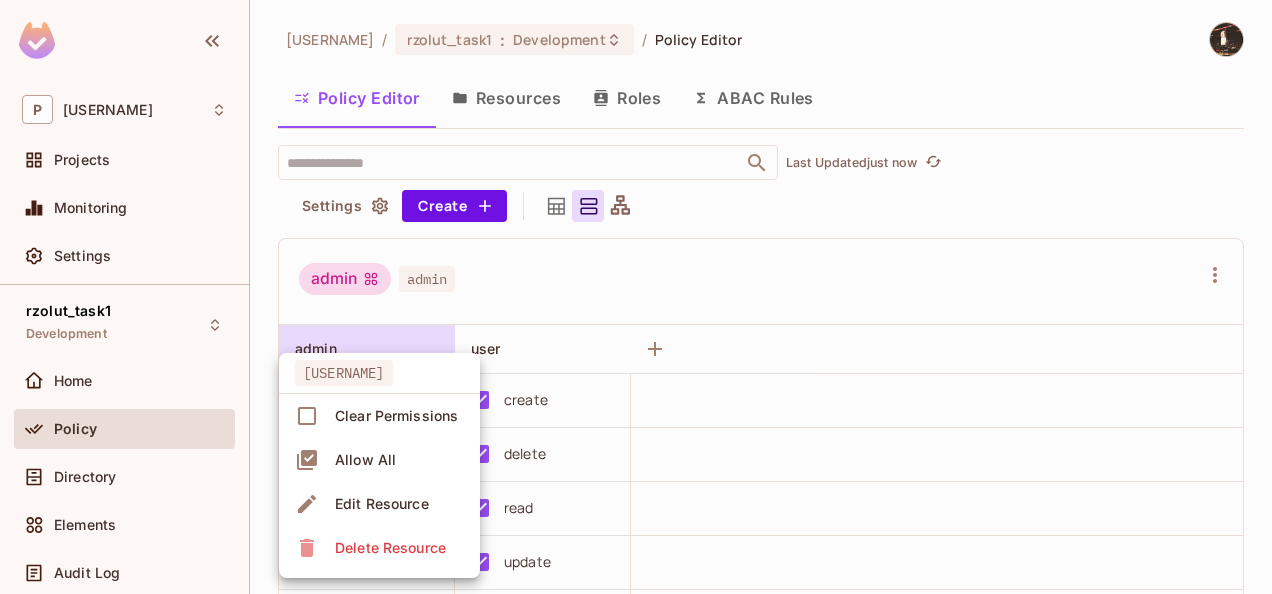 click at bounding box center (636, 297) 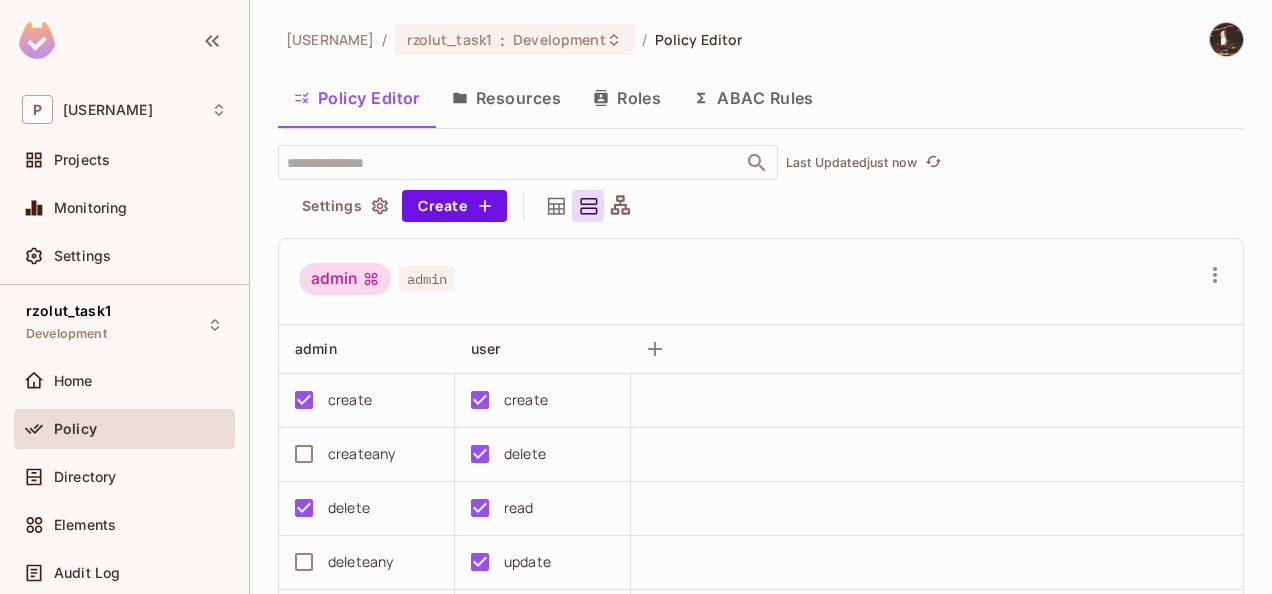 click on "admin" at bounding box center [427, 279] 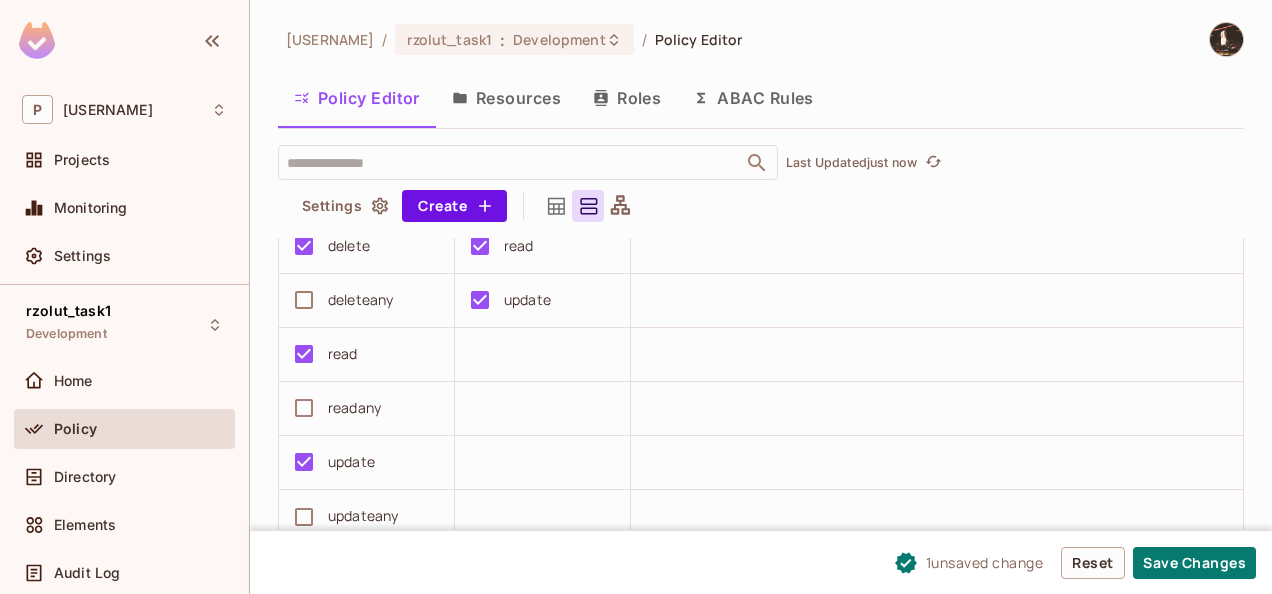 scroll, scrollTop: 255, scrollLeft: 0, axis: vertical 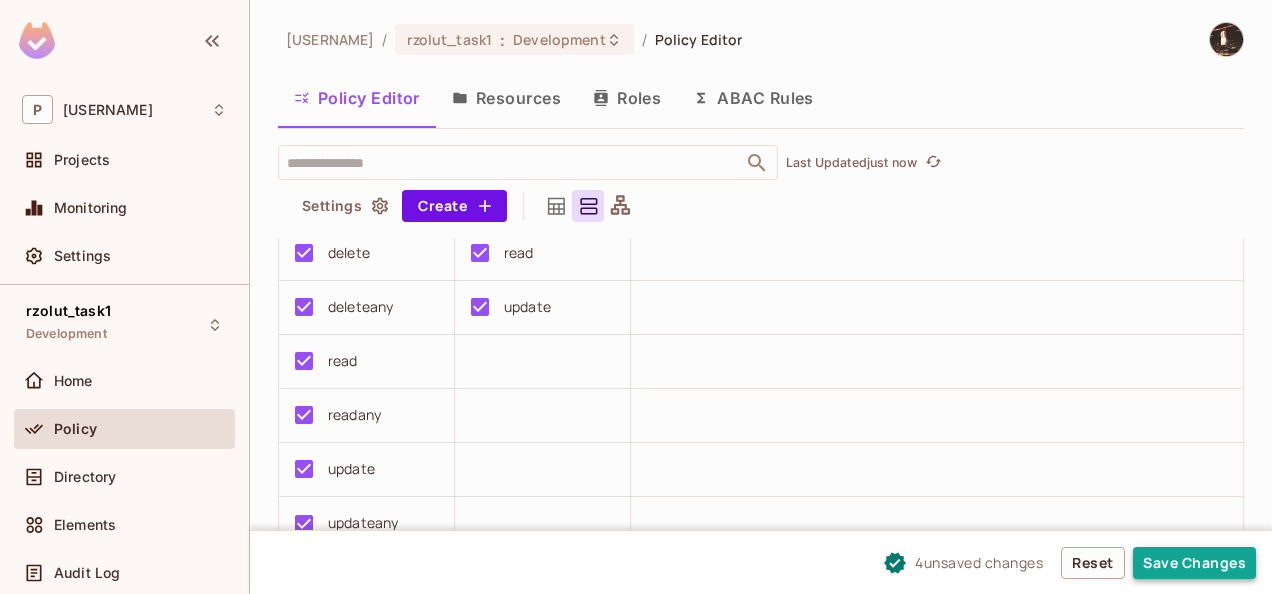 click on "Save Changes" at bounding box center (1194, 563) 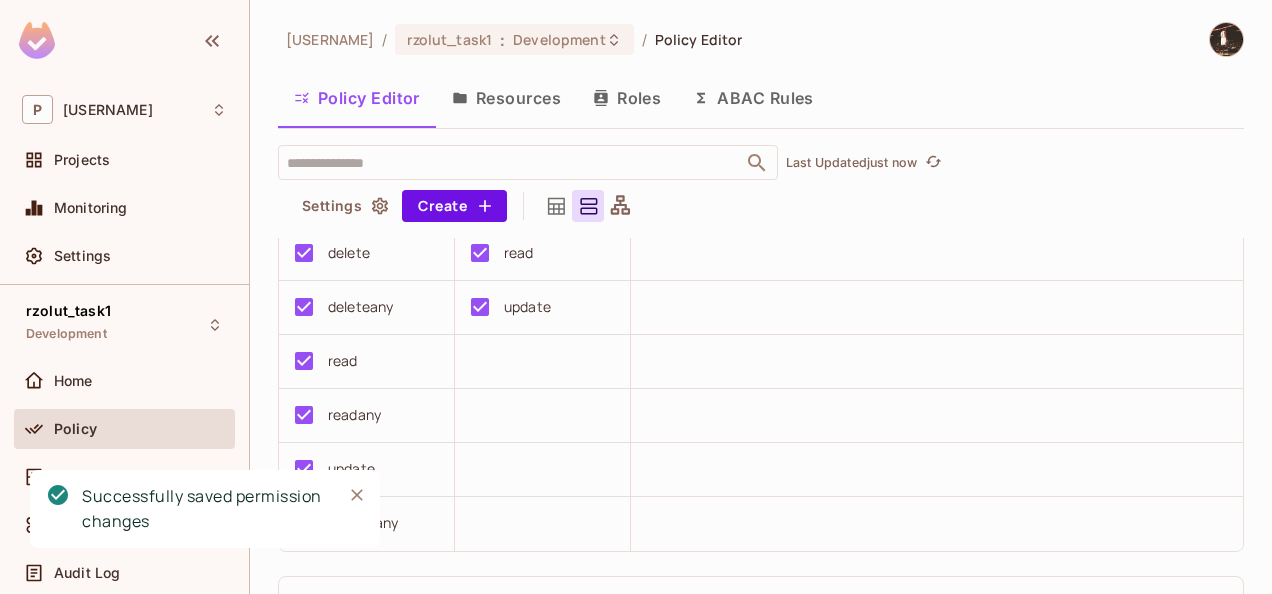 click 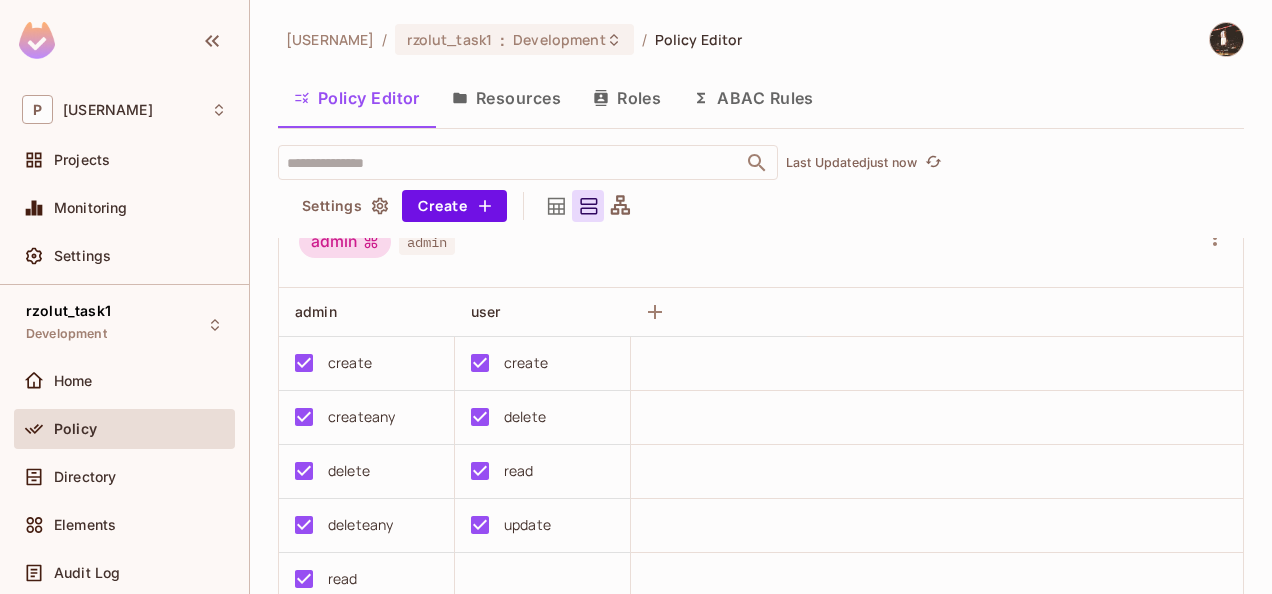 scroll, scrollTop: 0, scrollLeft: 0, axis: both 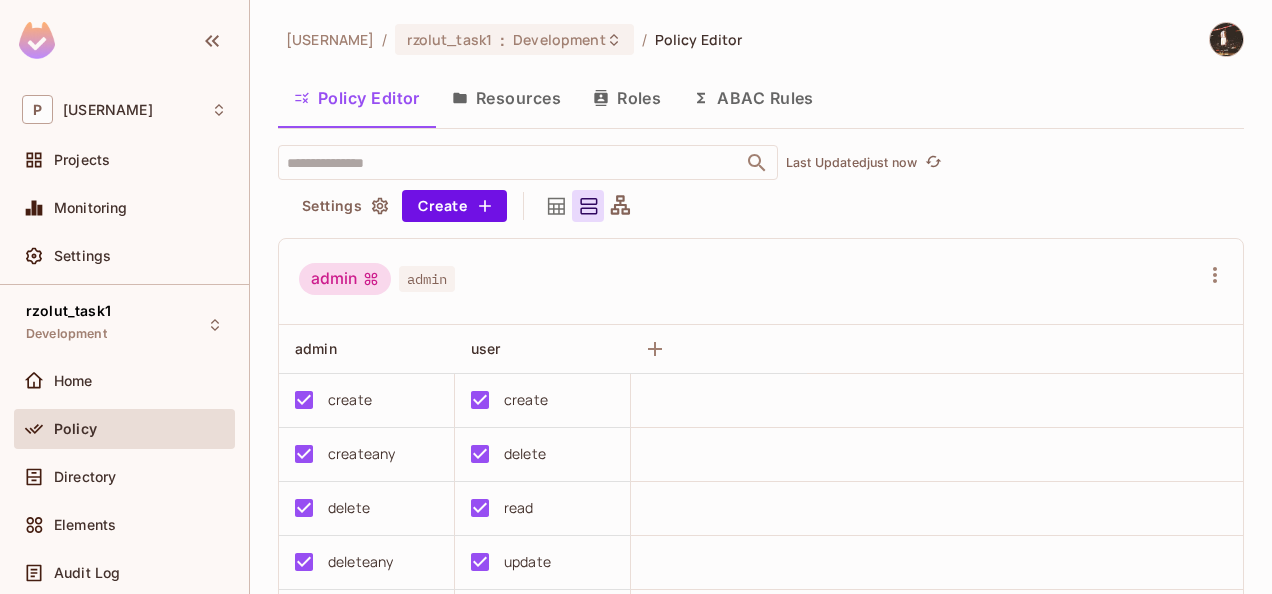 click on "admin" at bounding box center (345, 279) 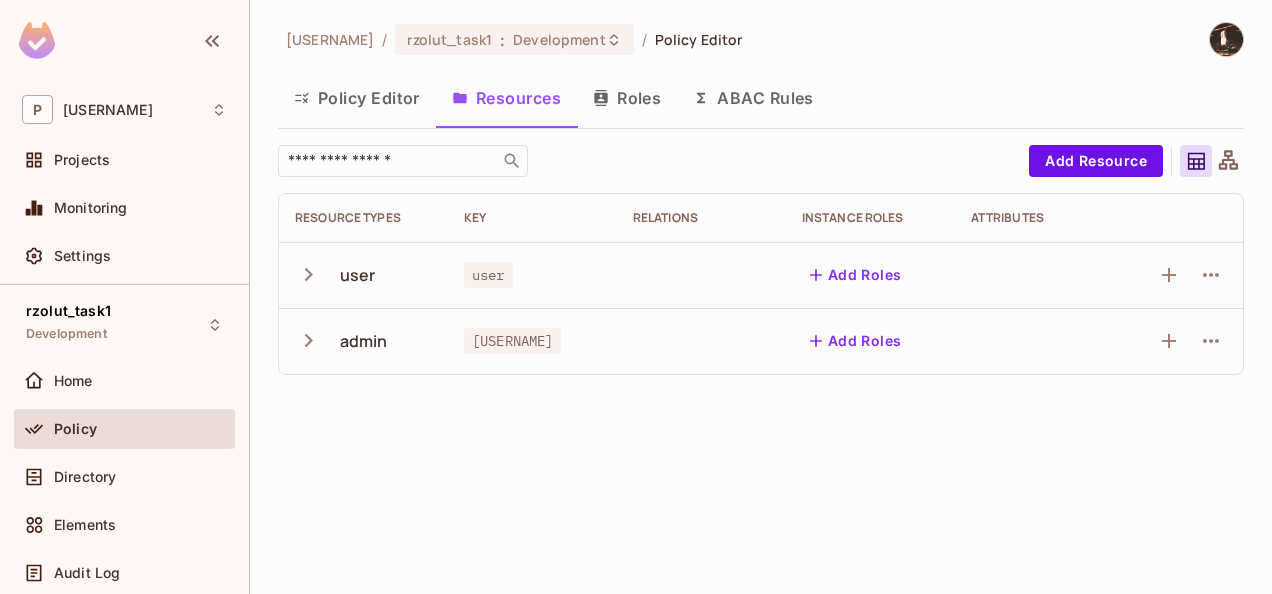 click on "Policy Editor" at bounding box center (357, 98) 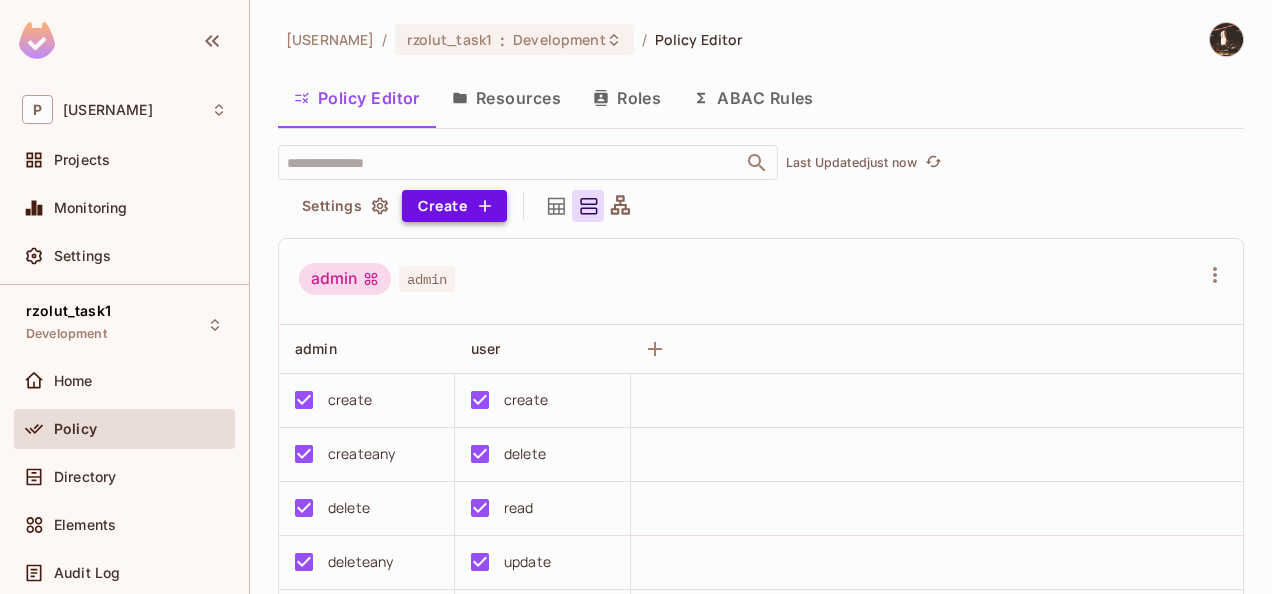 click on "Create" at bounding box center (454, 206) 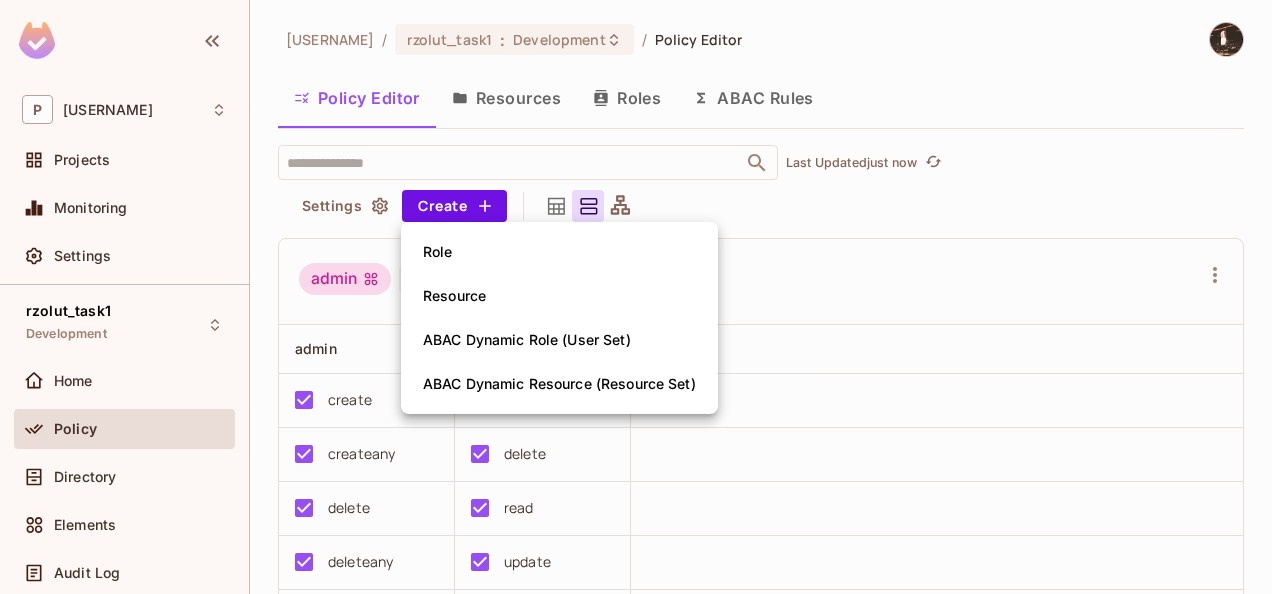 click at bounding box center [636, 297] 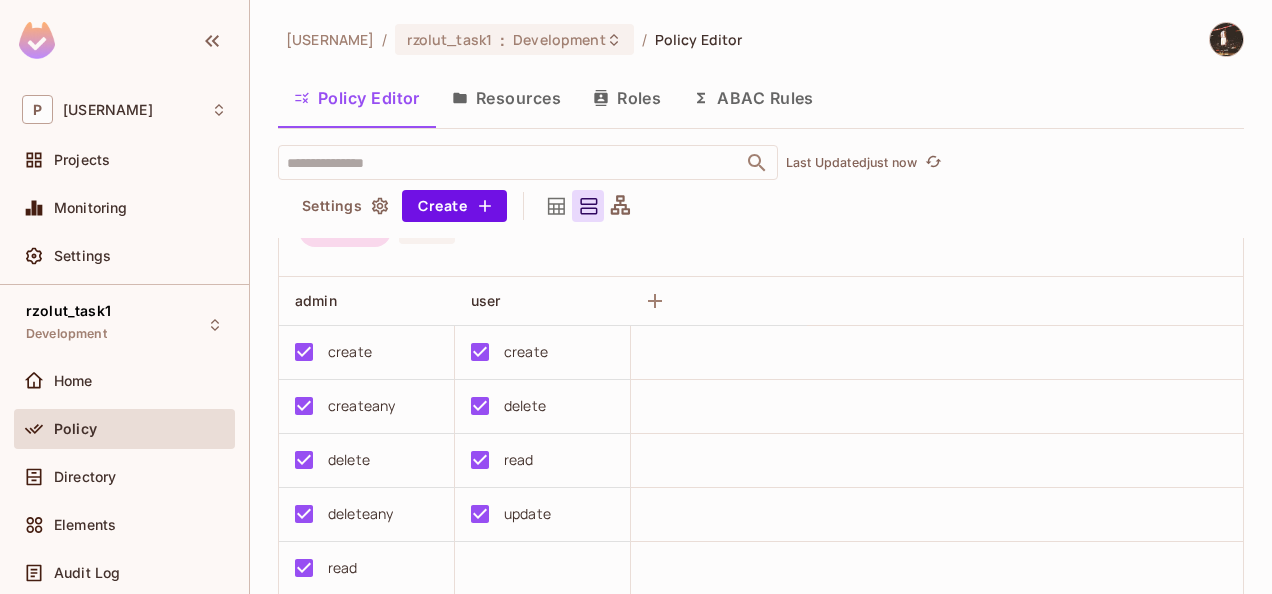 scroll, scrollTop: 0, scrollLeft: 0, axis: both 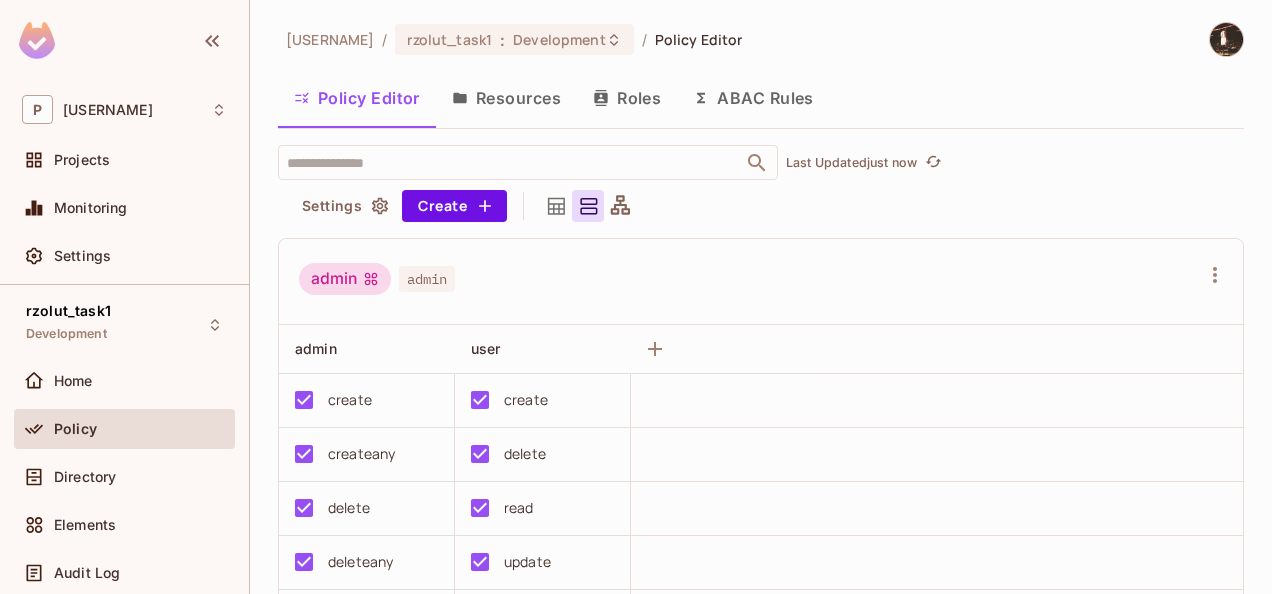 click on "Roles" at bounding box center (627, 98) 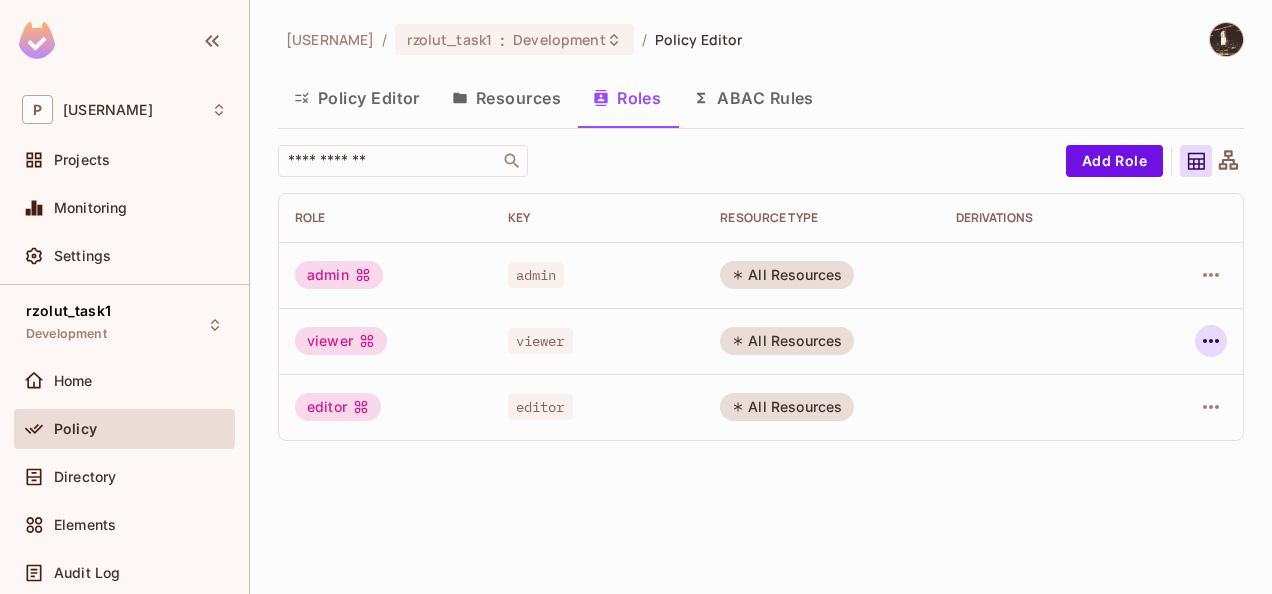click 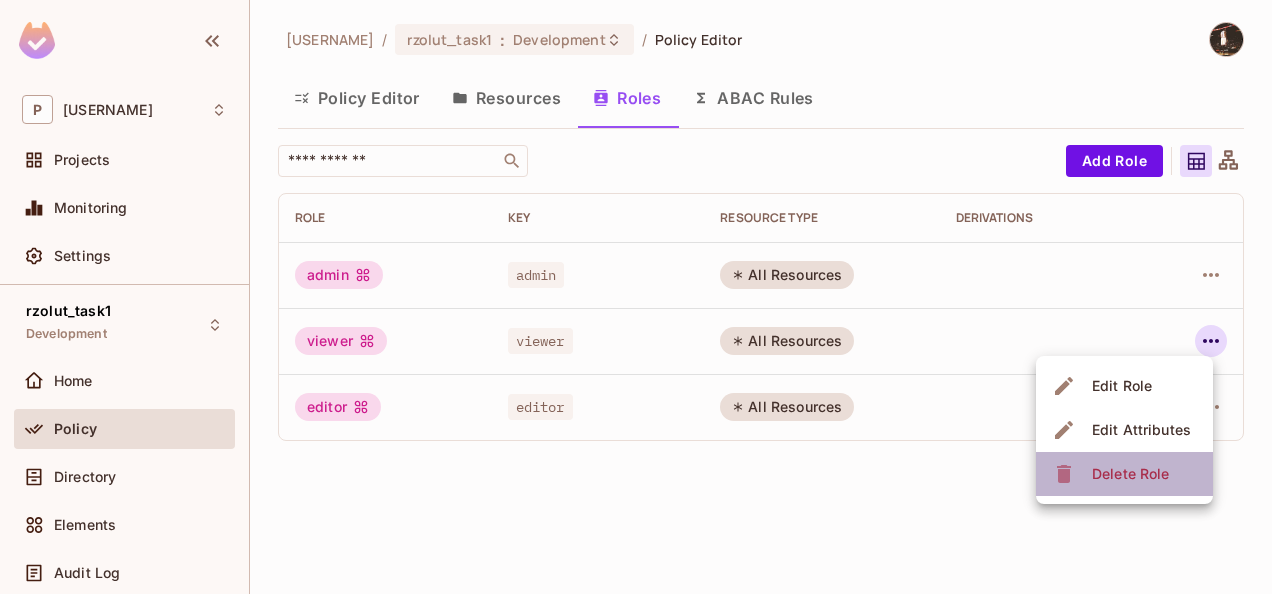 click on "Delete Role" at bounding box center [1130, 474] 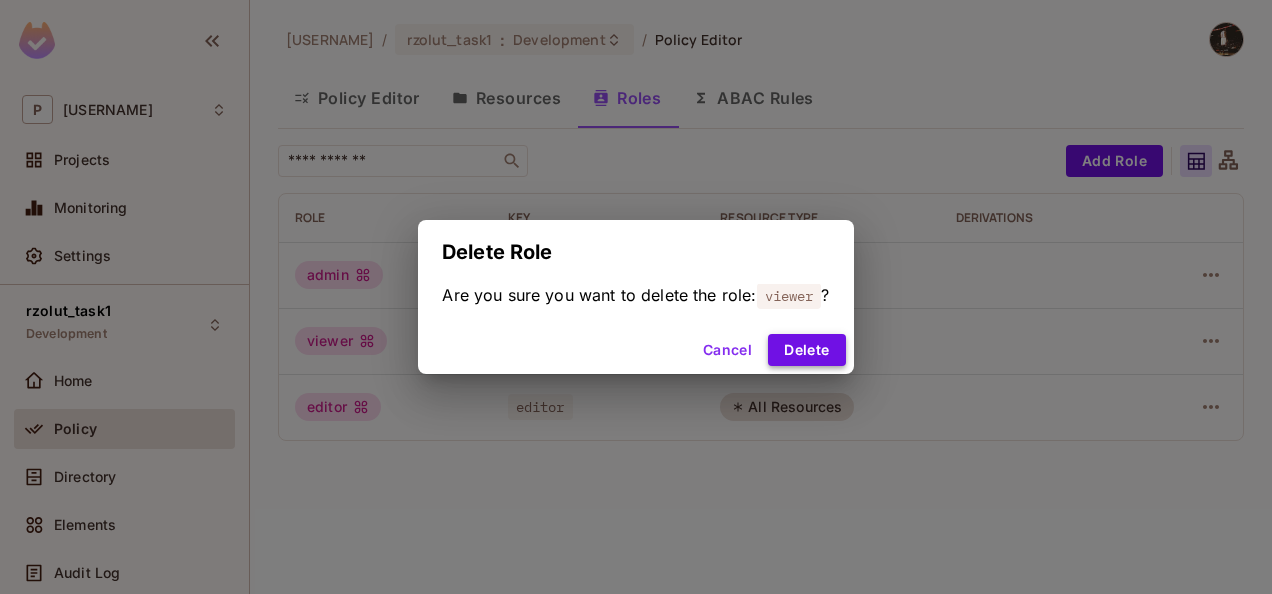click on "Delete" at bounding box center [806, 350] 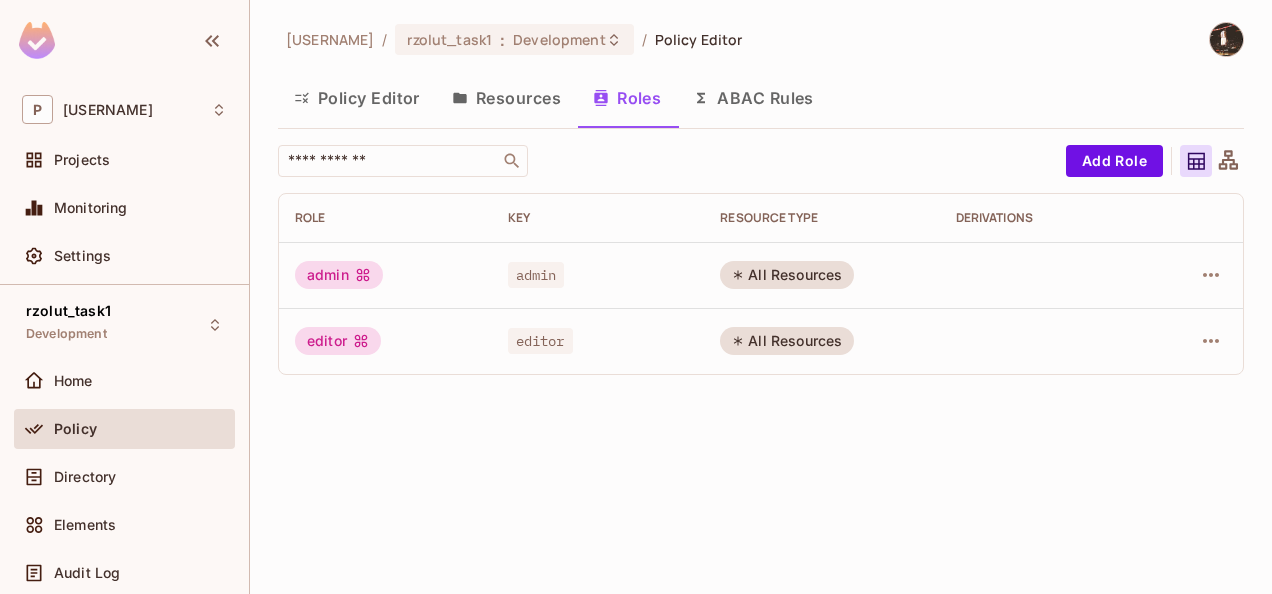 click on "admin" at bounding box center (339, 275) 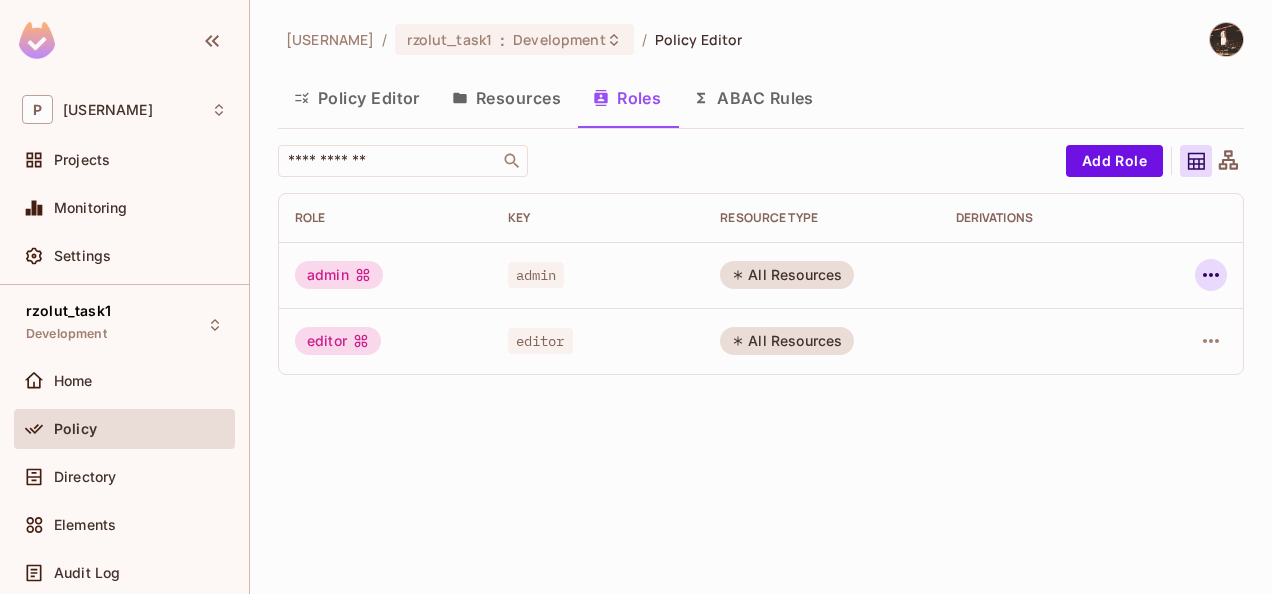 click 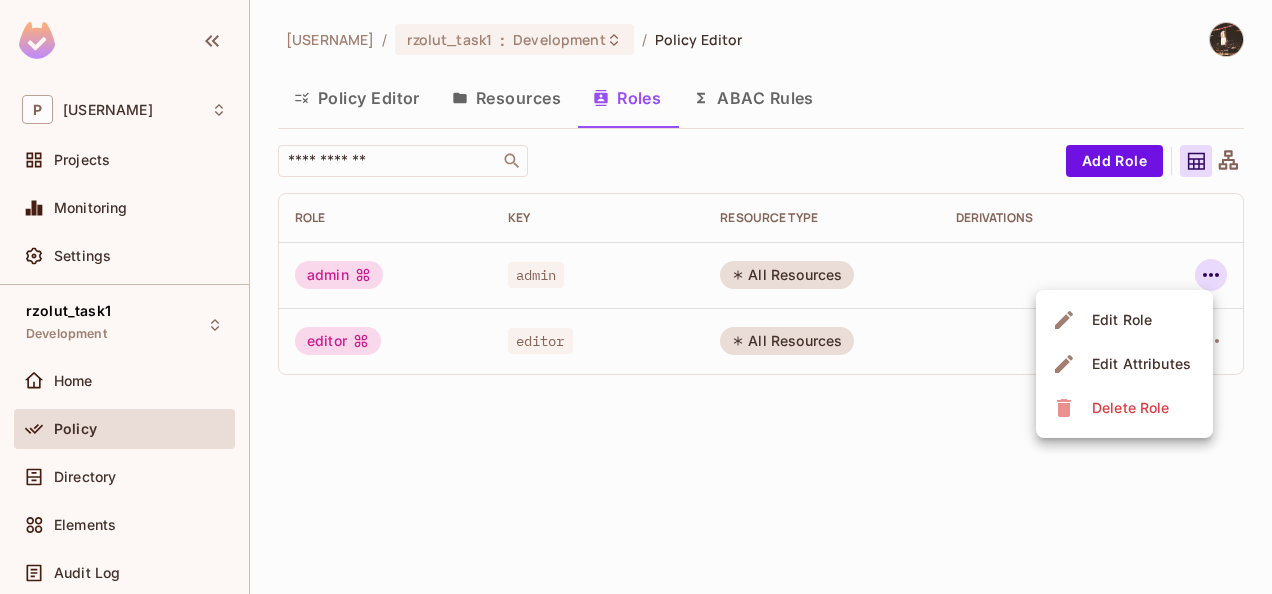 click at bounding box center [636, 297] 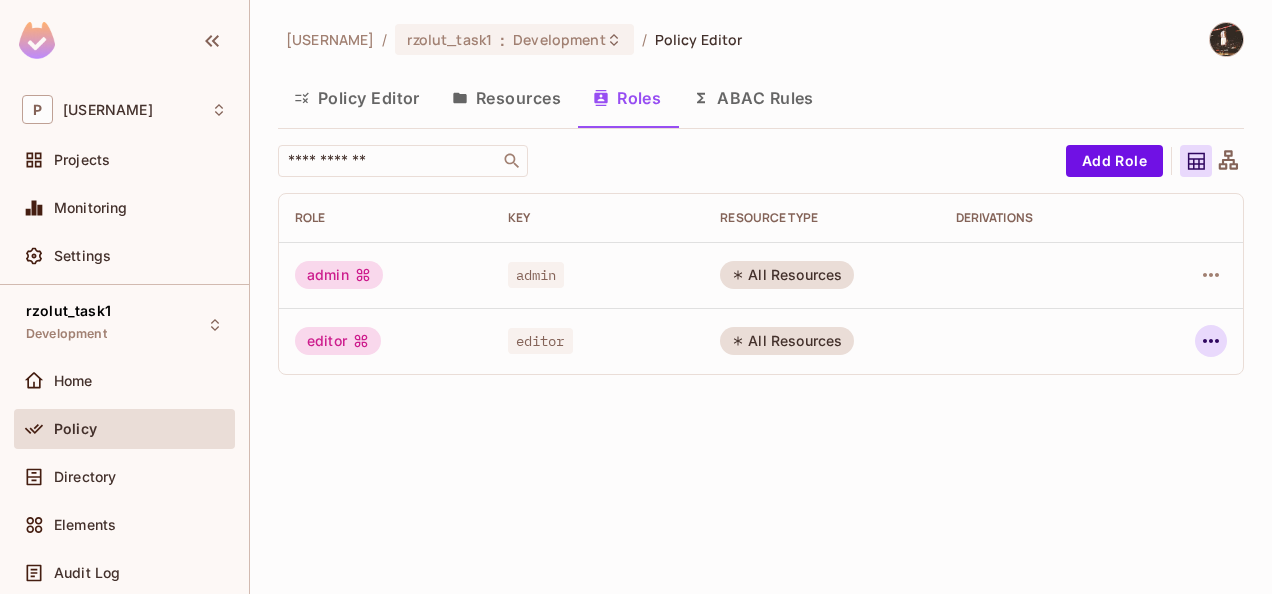 click 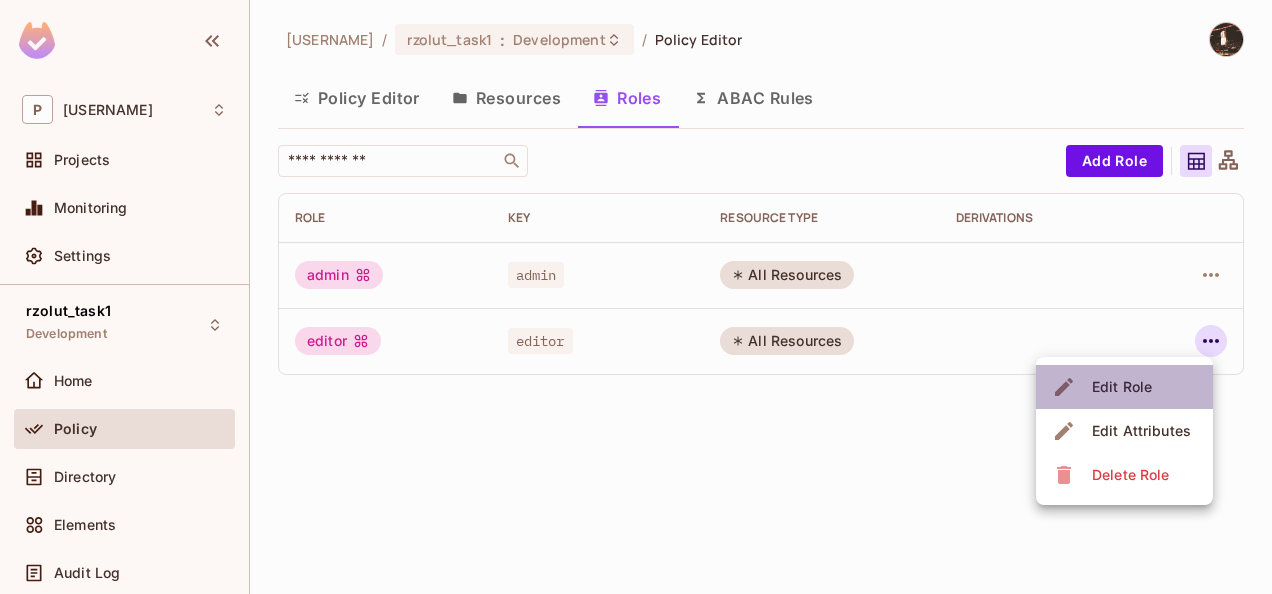 click on "Edit Role" at bounding box center (1122, 387) 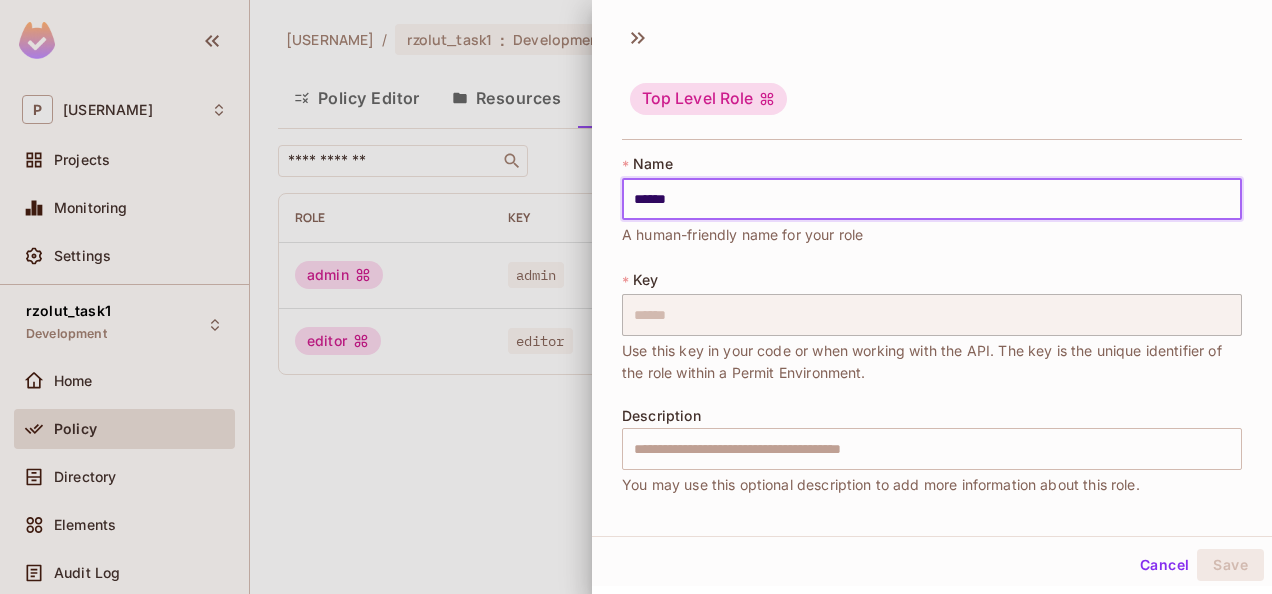 click on "******" at bounding box center [932, 199] 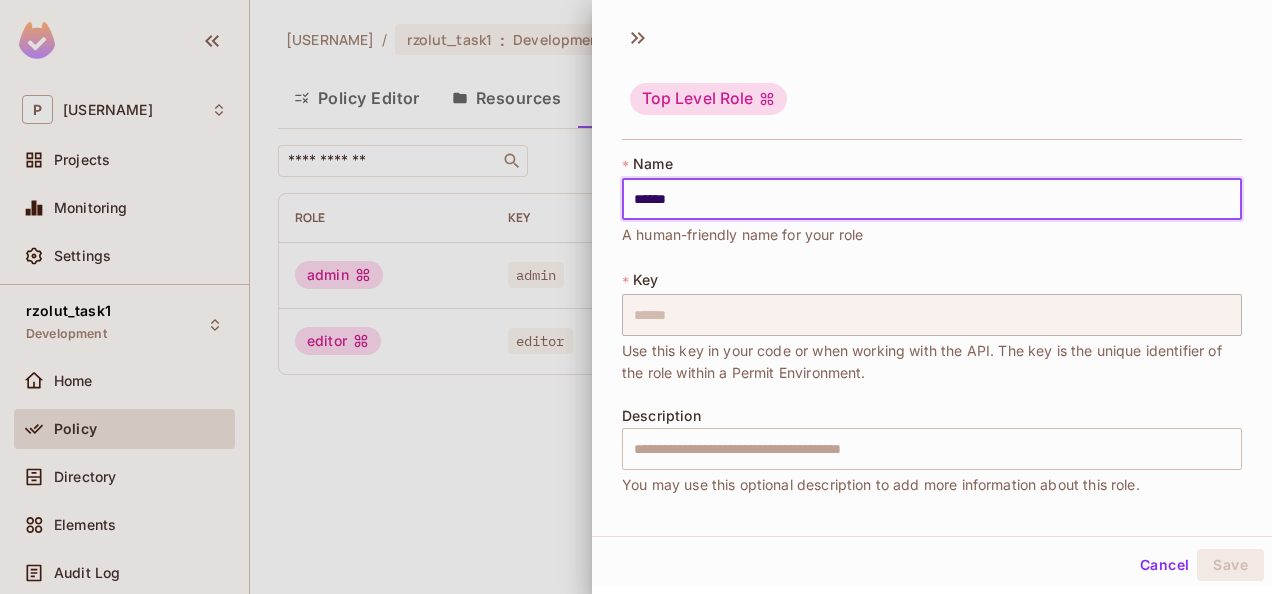 click on "Top Level Role" at bounding box center [708, 99] 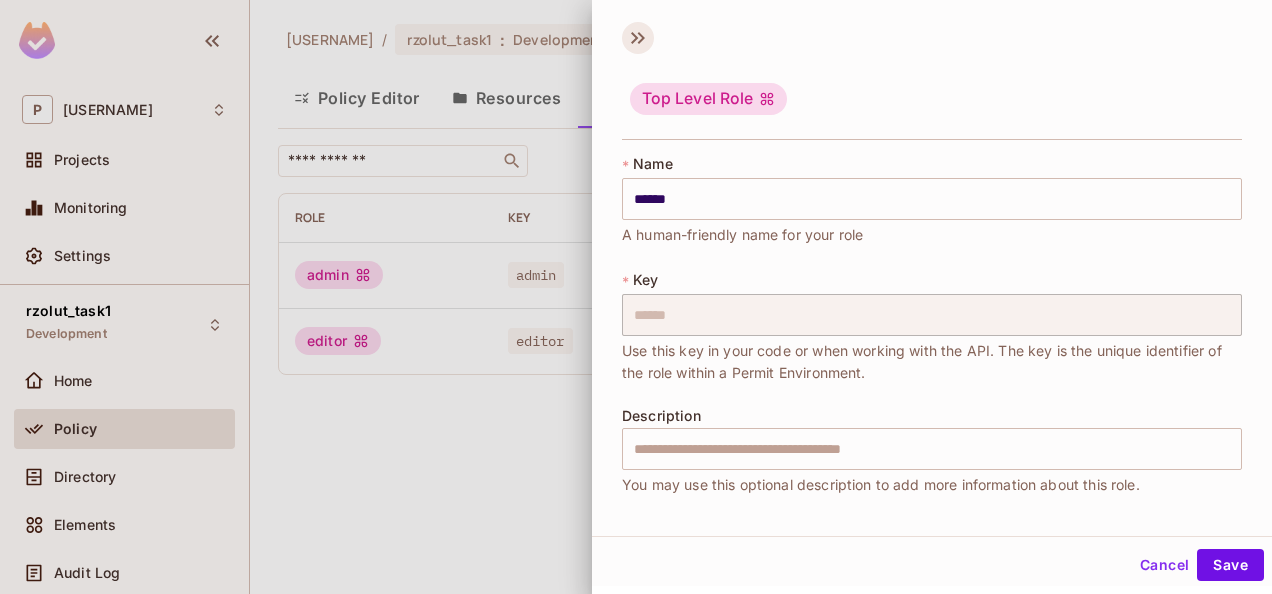 click 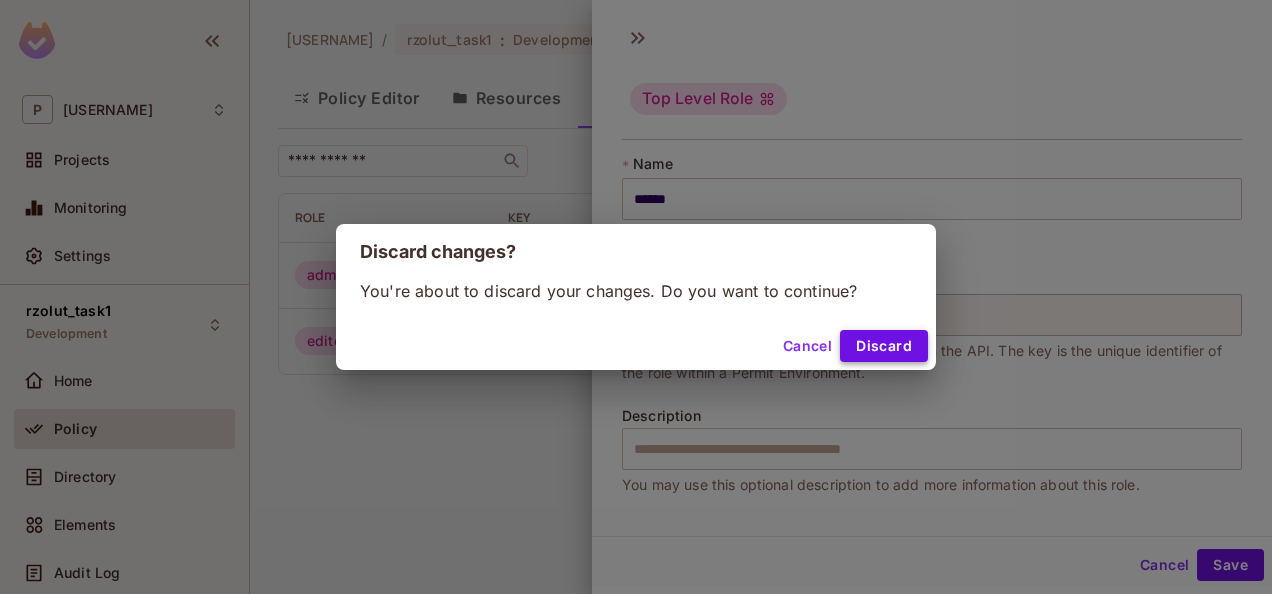 click on "Discard" at bounding box center [884, 346] 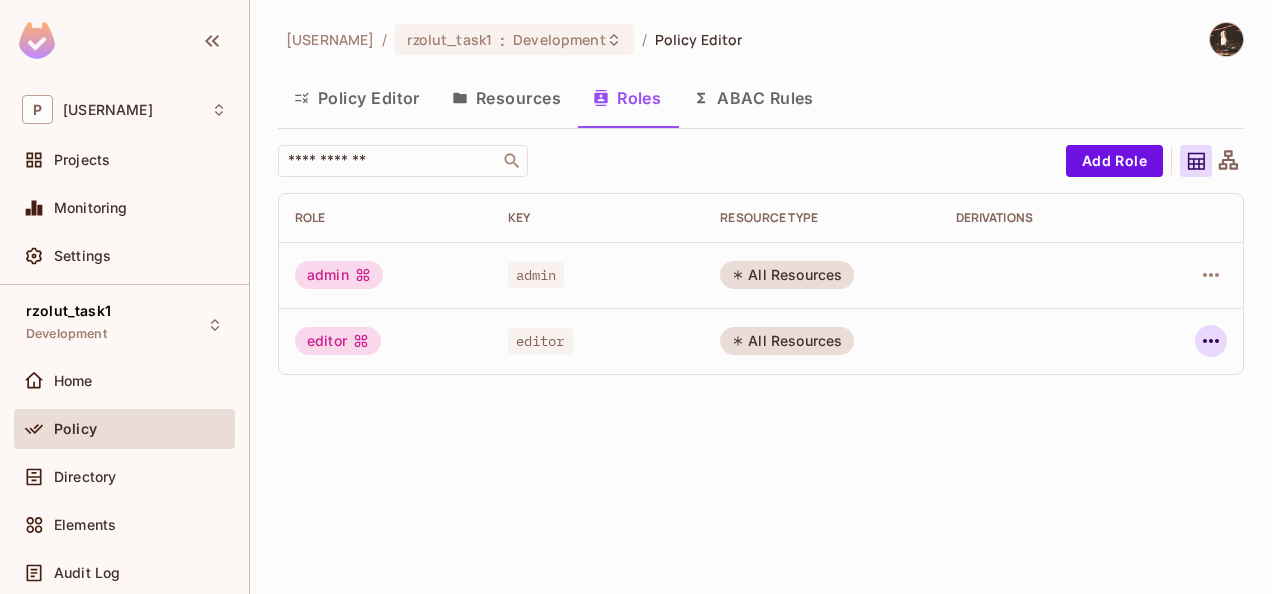 click 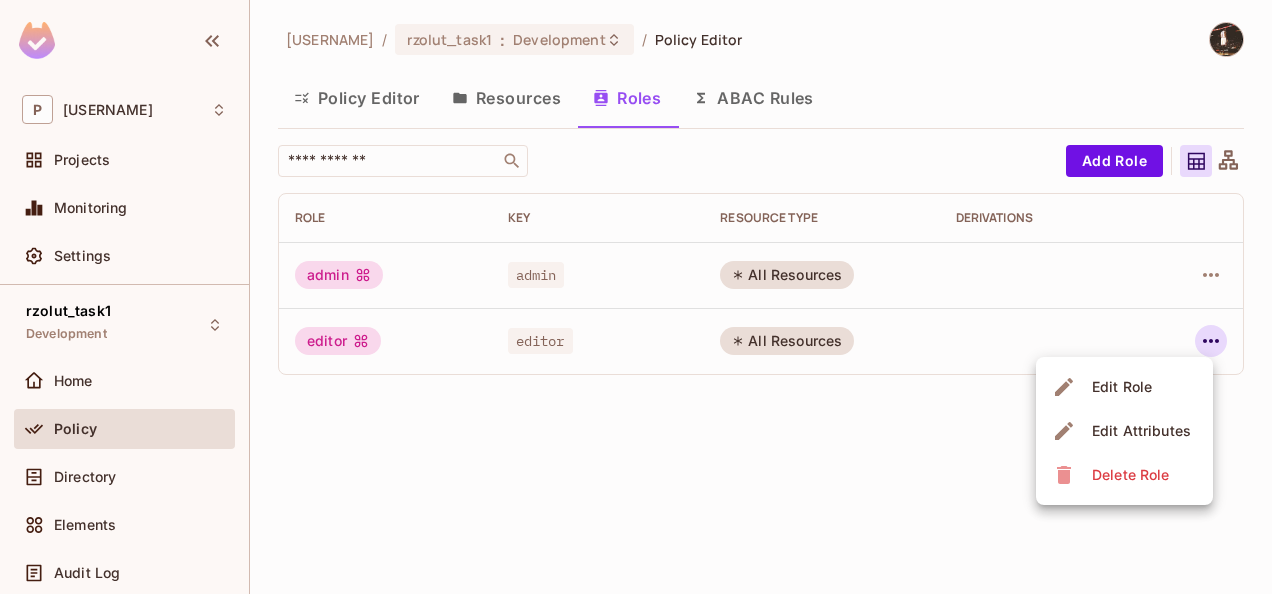 click on "Delete Role" at bounding box center [1130, 475] 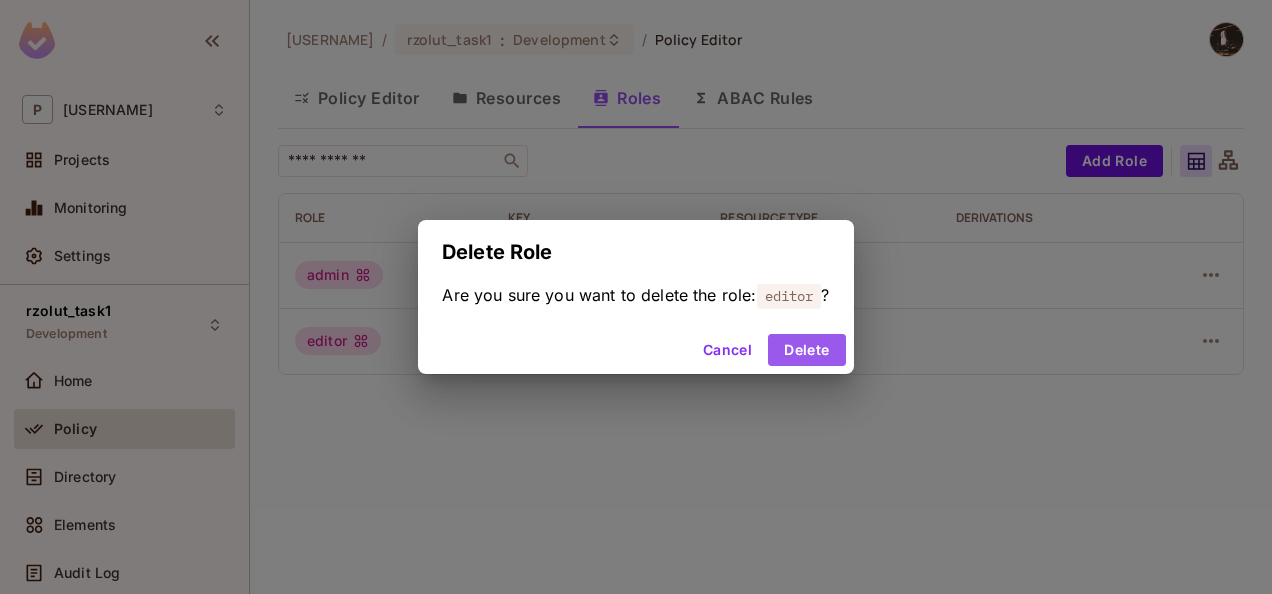 click on "Delete" at bounding box center [806, 350] 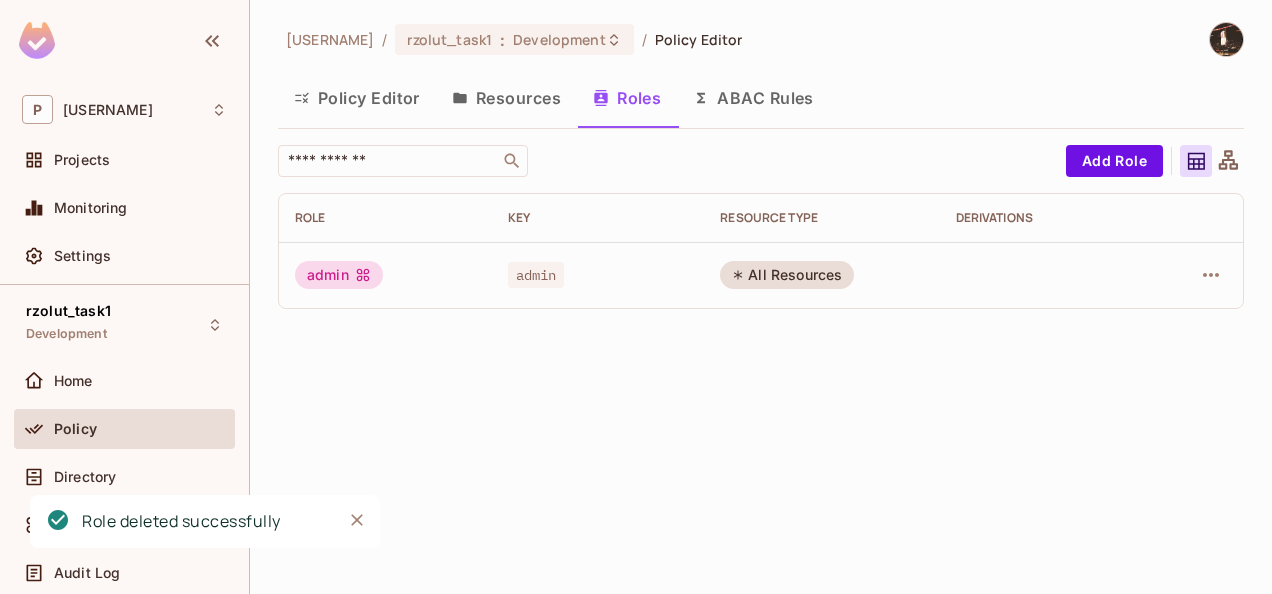 click on "Resources" at bounding box center (506, 98) 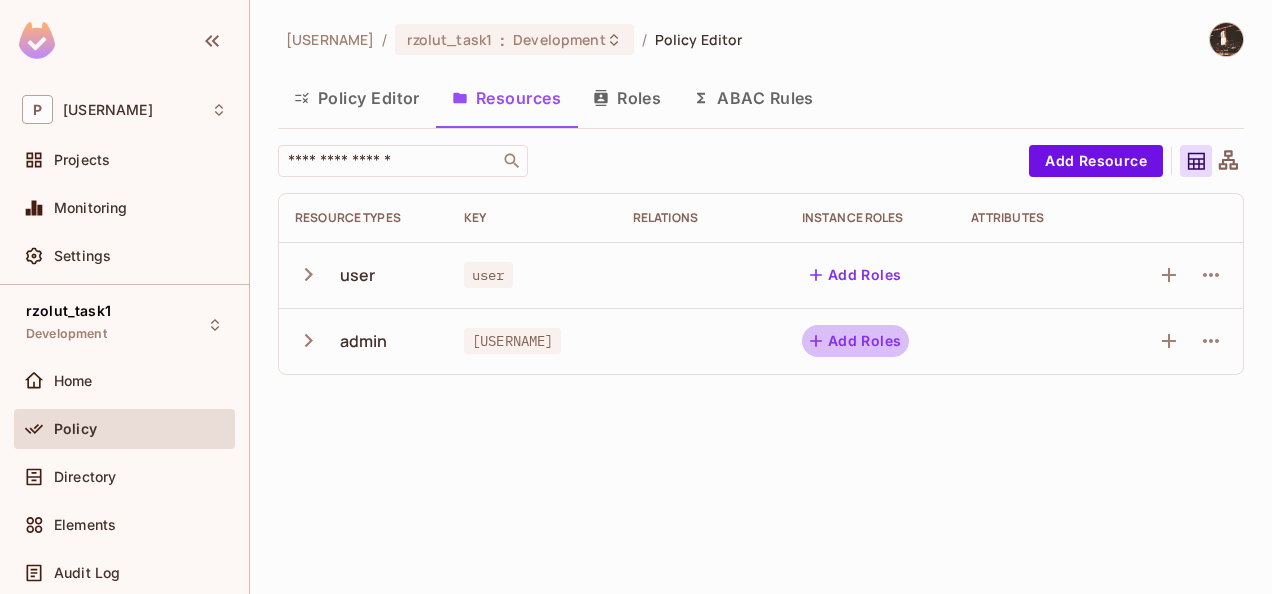 click on "Add Roles" at bounding box center [856, 341] 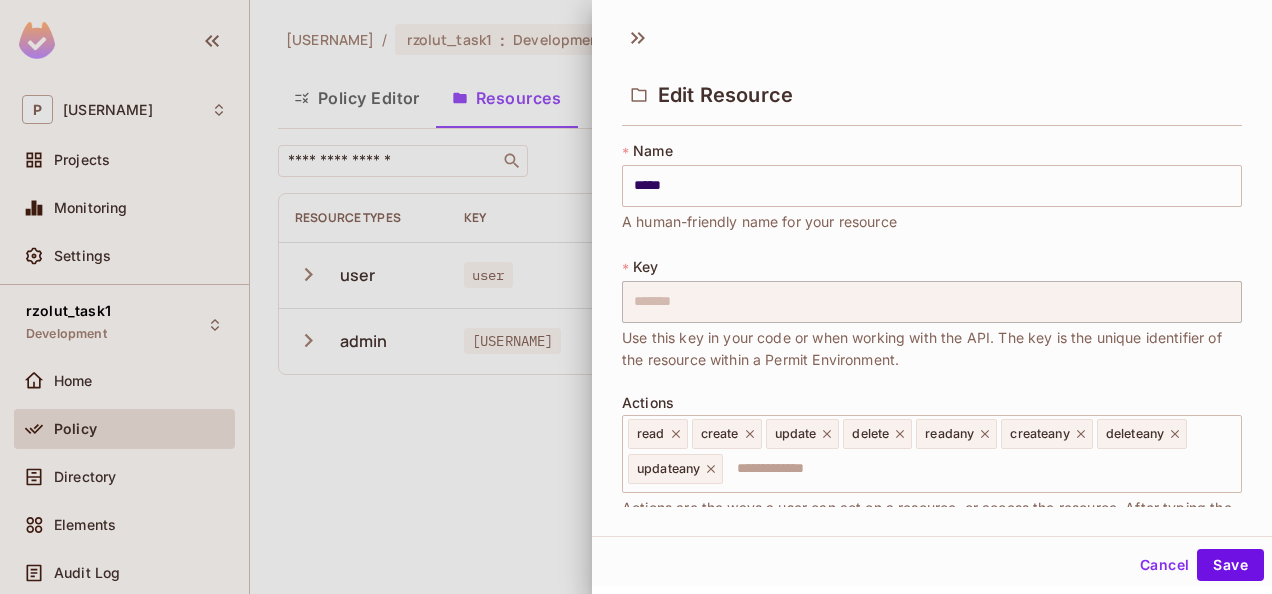 click at bounding box center (636, 297) 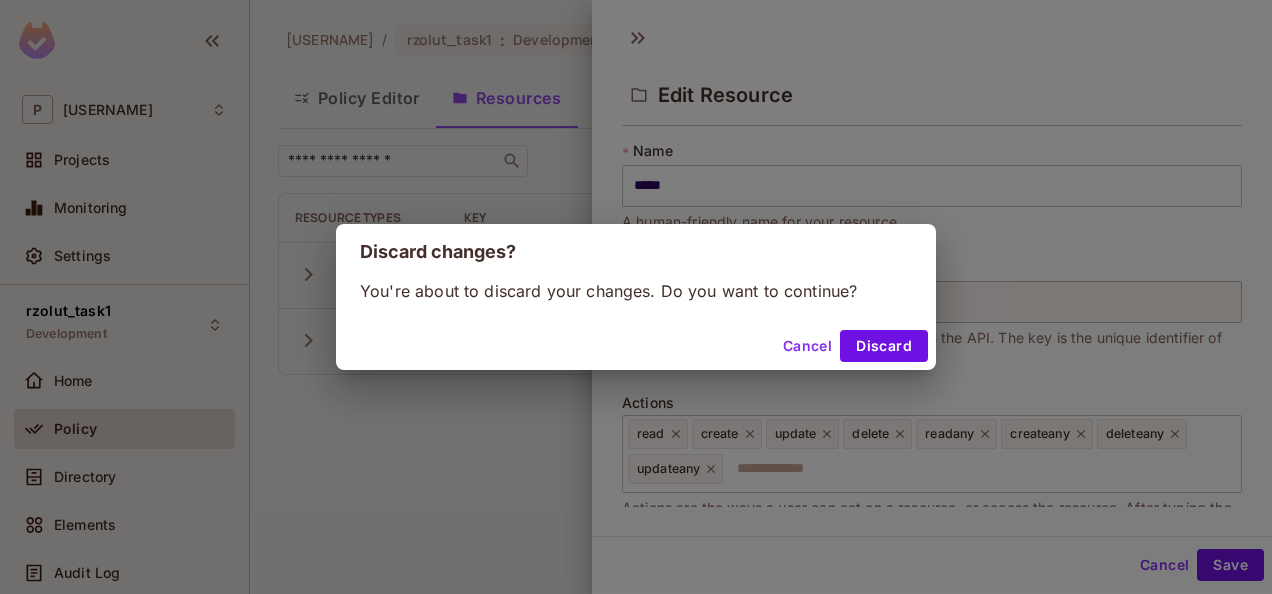 click on "Cancel" at bounding box center (807, 346) 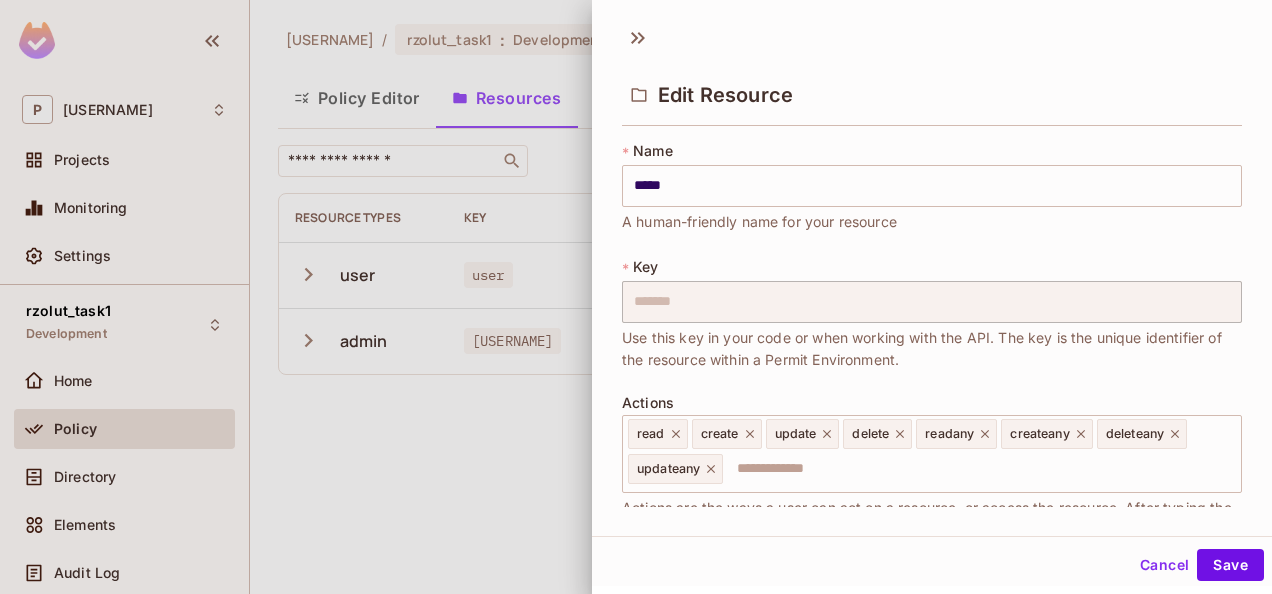 click on "Cancel" at bounding box center (1164, 565) 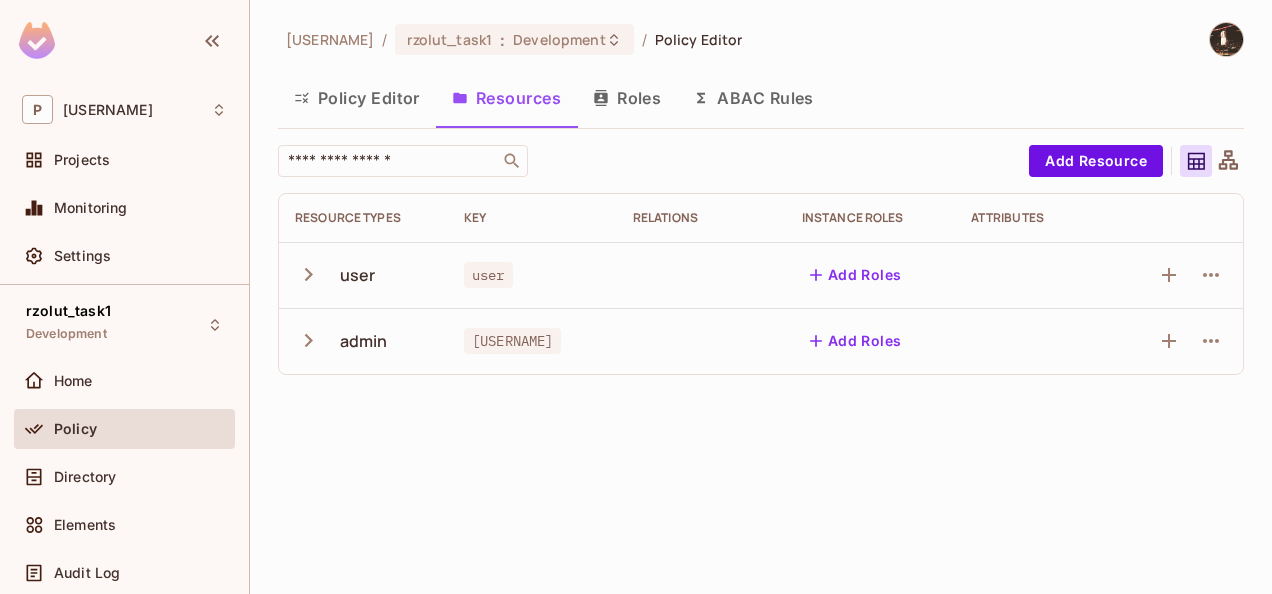 click on "[USERNAME] / rzolut_task1 : Development / Policy Editor Policy Editor Resources Roles ABAC Rules ​ Add Resource Resource Types Key Relations Instance roles Attributes user [USERNAME] Add Roles [USERNAME] [USERNAME] Add Roles" at bounding box center [761, 297] 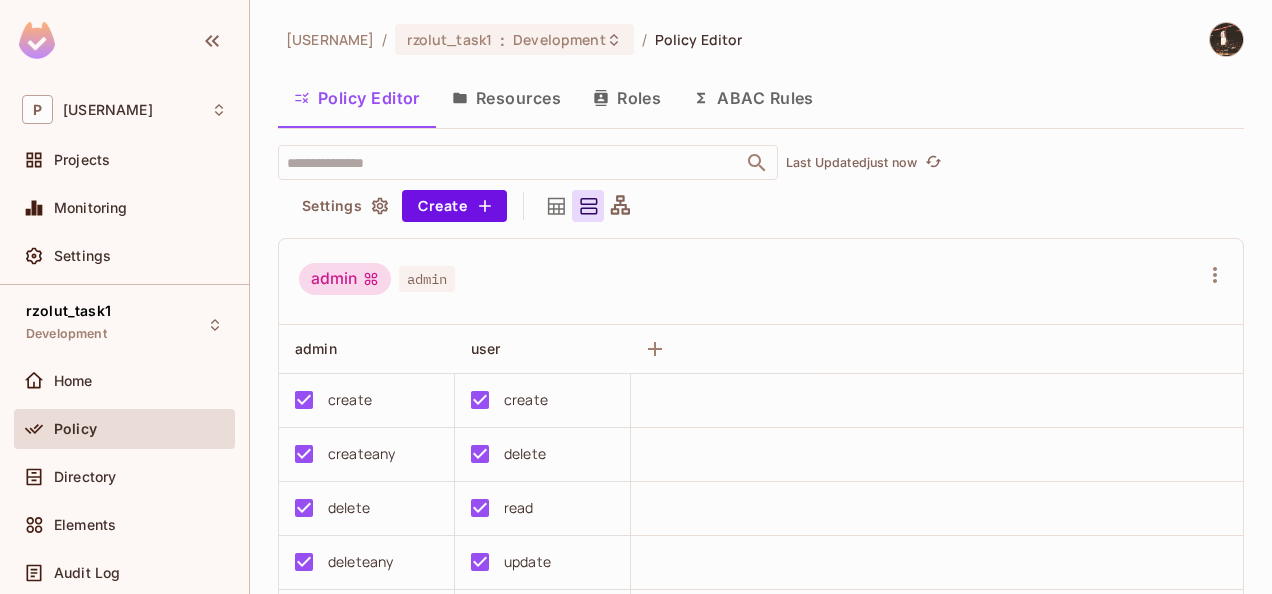 click on "admin" at bounding box center [427, 279] 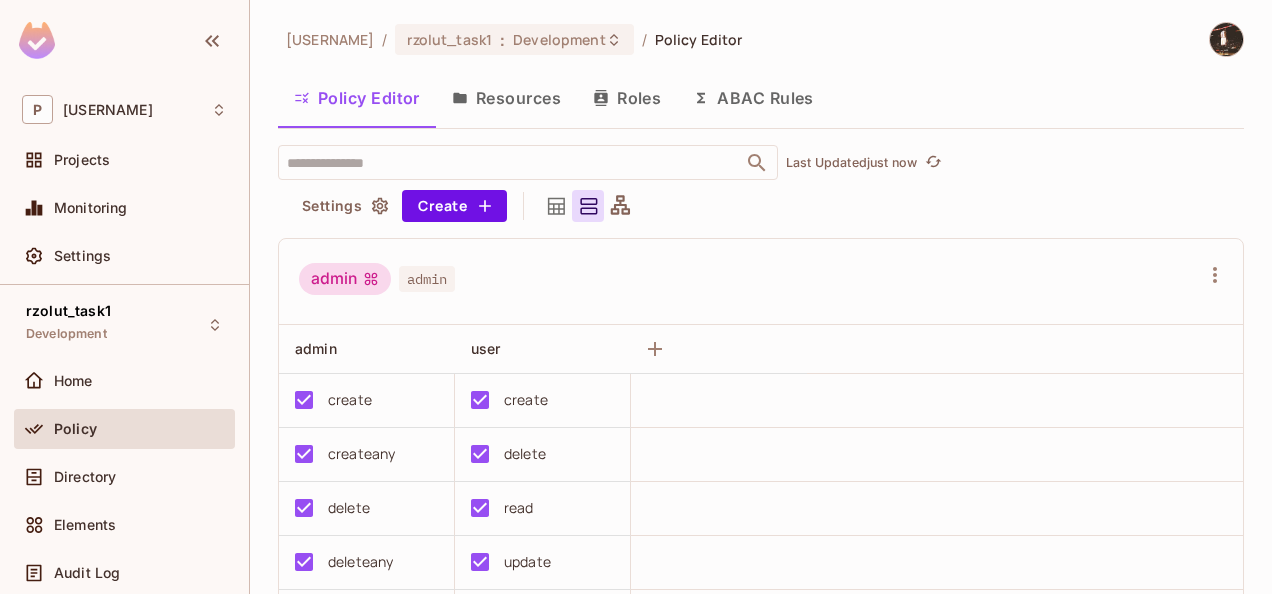 drag, startPoint x: 1228, startPoint y: 346, endPoint x: 1235, endPoint y: 364, distance: 19.313208 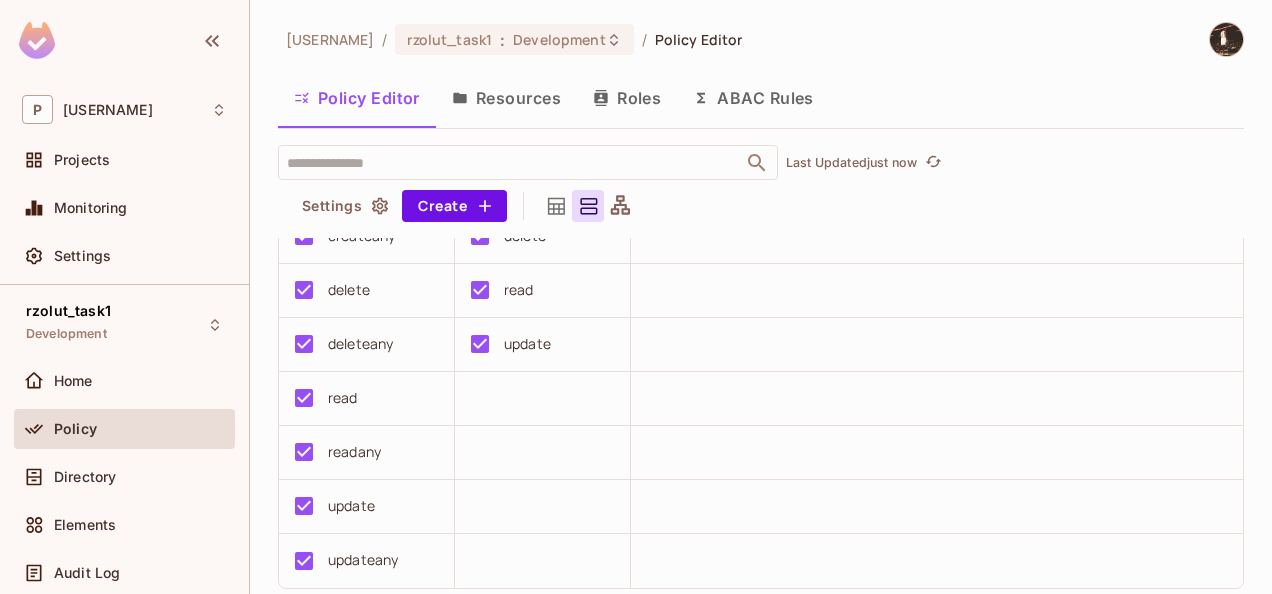 scroll, scrollTop: 0, scrollLeft: 0, axis: both 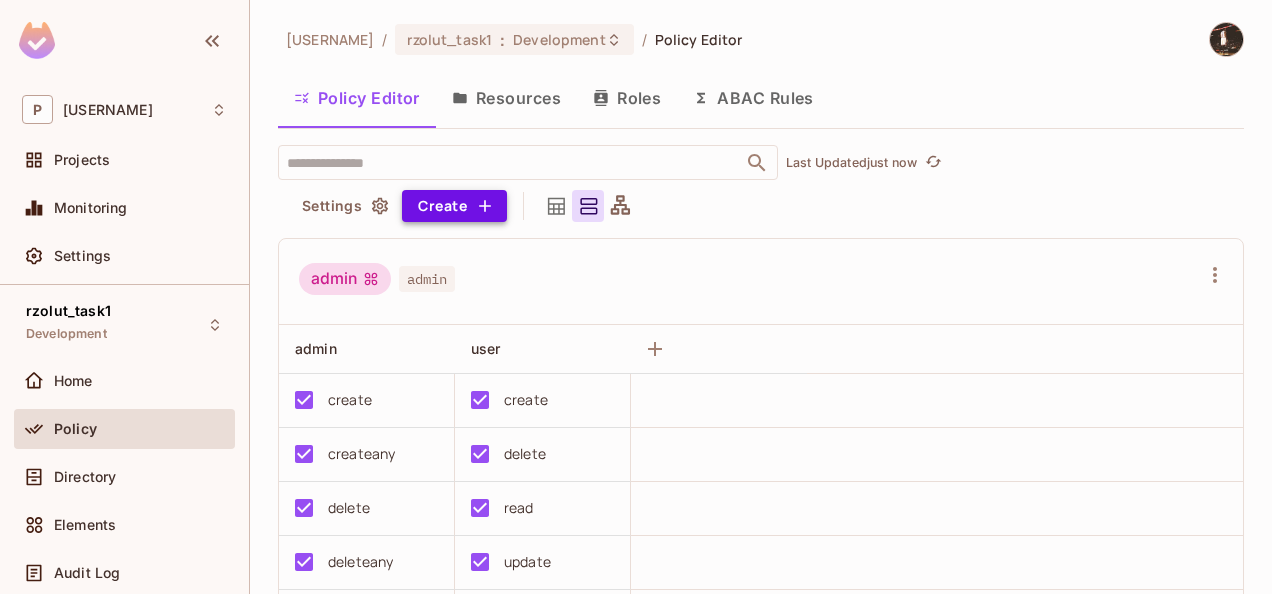 click on "Create" at bounding box center [454, 206] 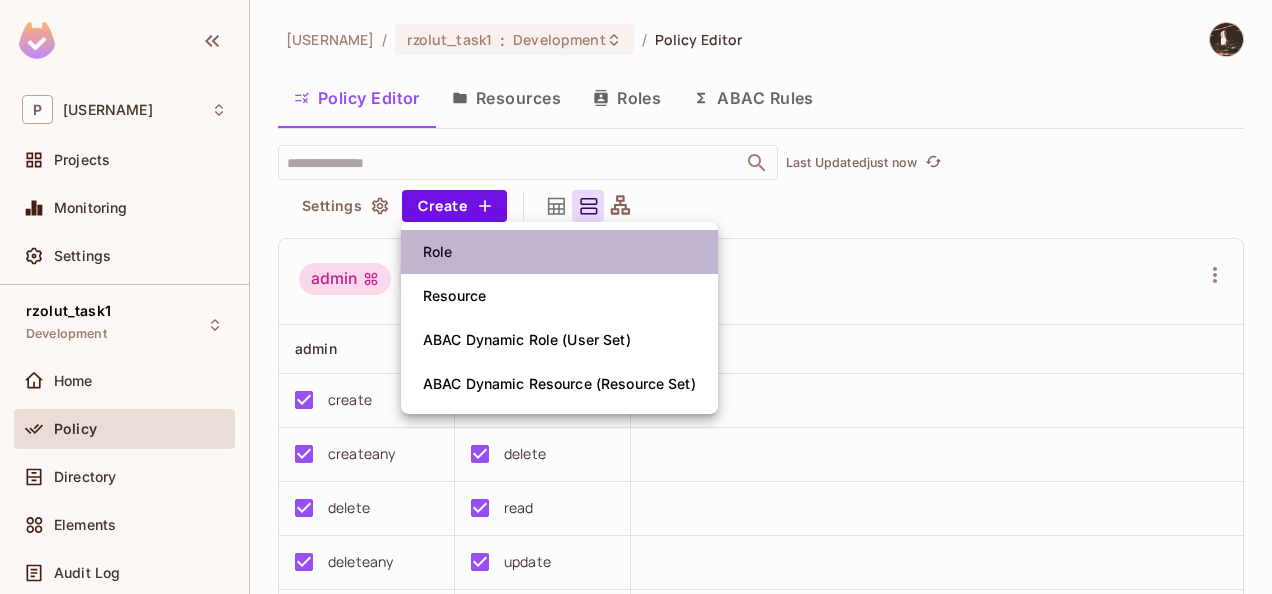 click on "Role" at bounding box center [559, 252] 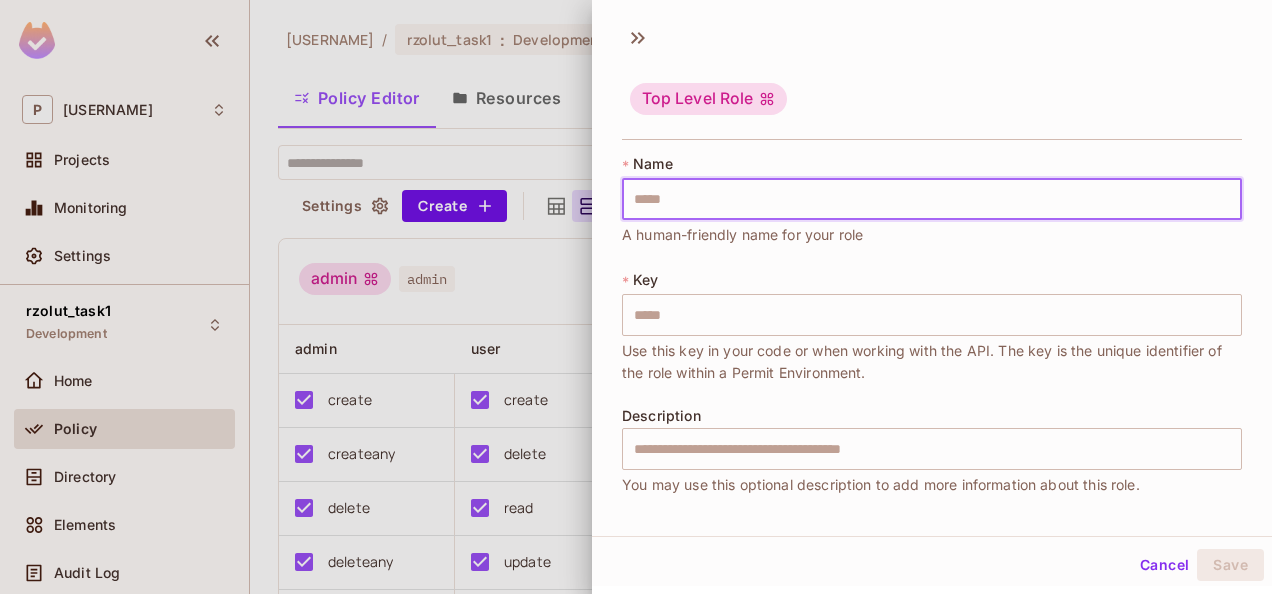 click at bounding box center [932, 199] 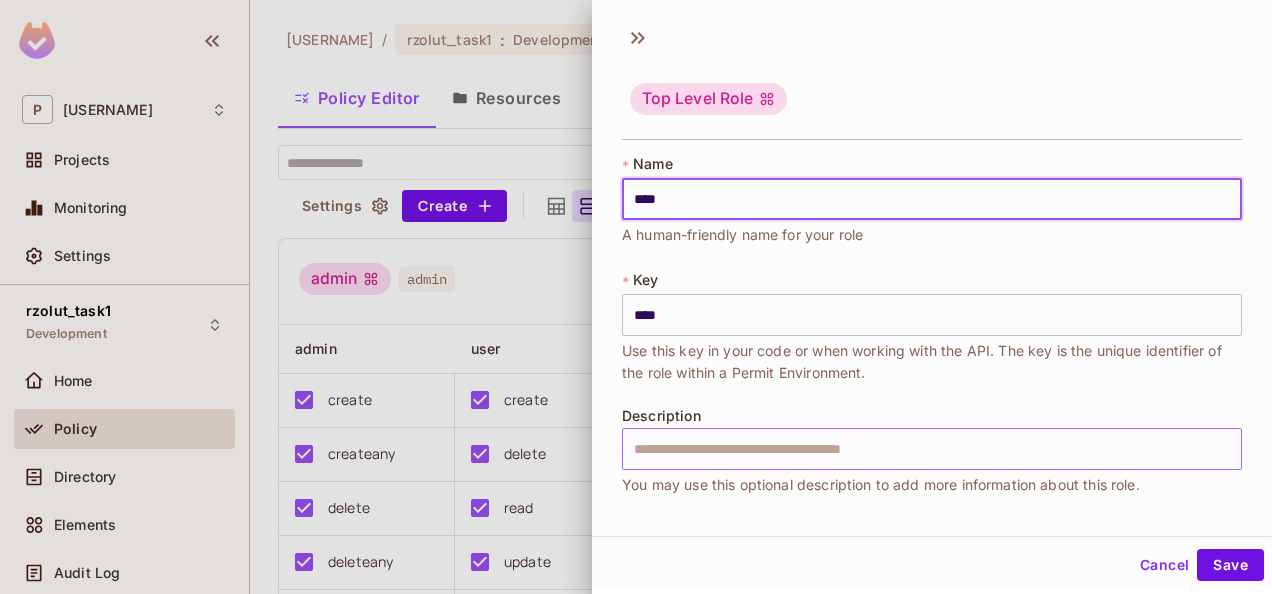 click at bounding box center [932, 449] 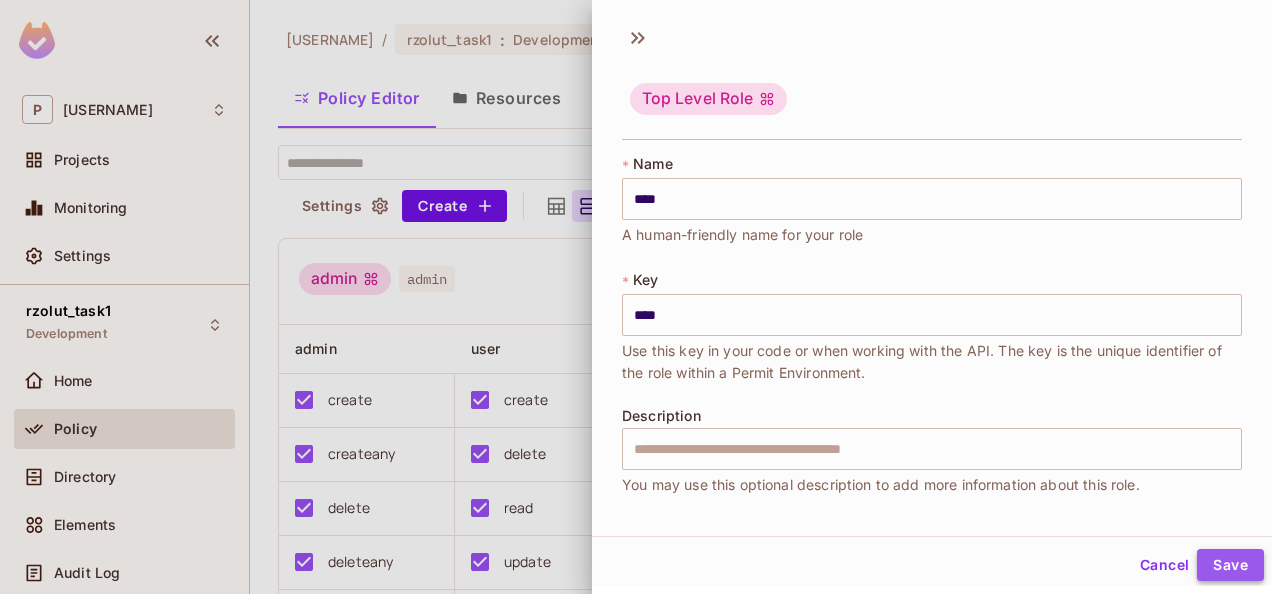 click on "Save" at bounding box center [1230, 565] 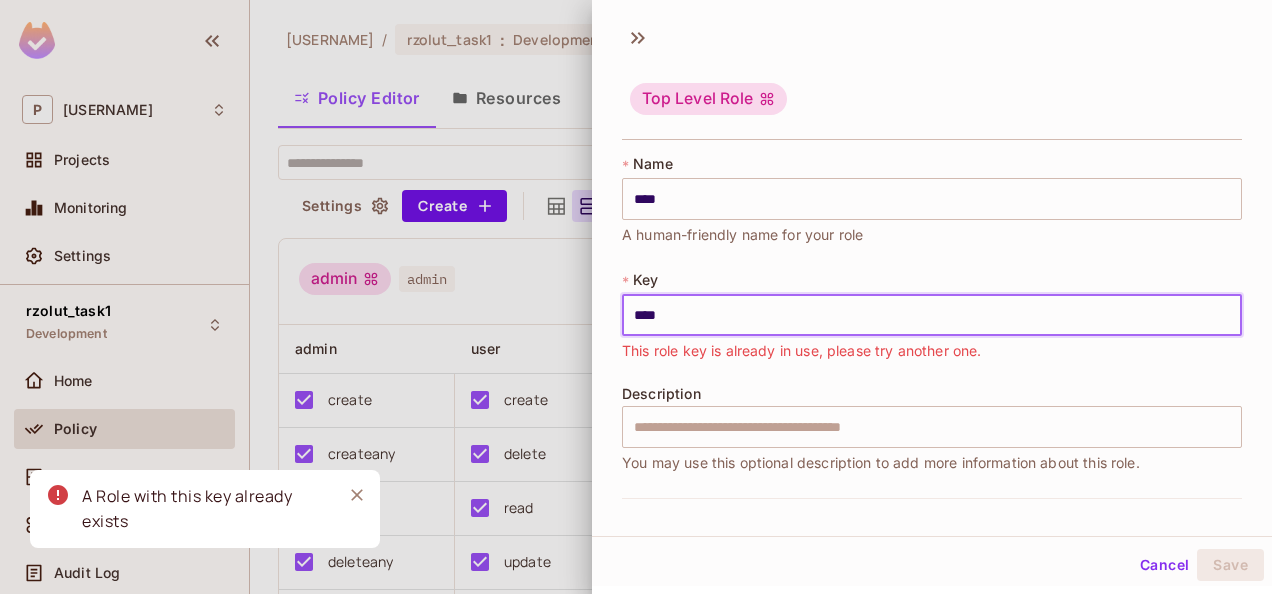 click on "****" at bounding box center [932, 315] 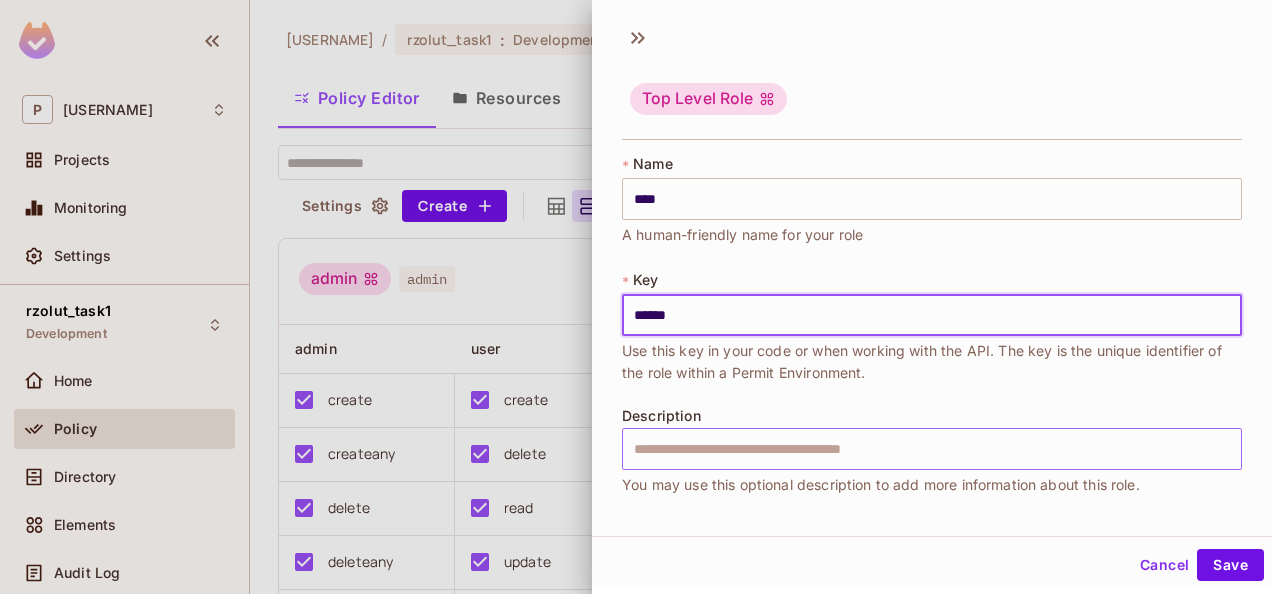 type on "******" 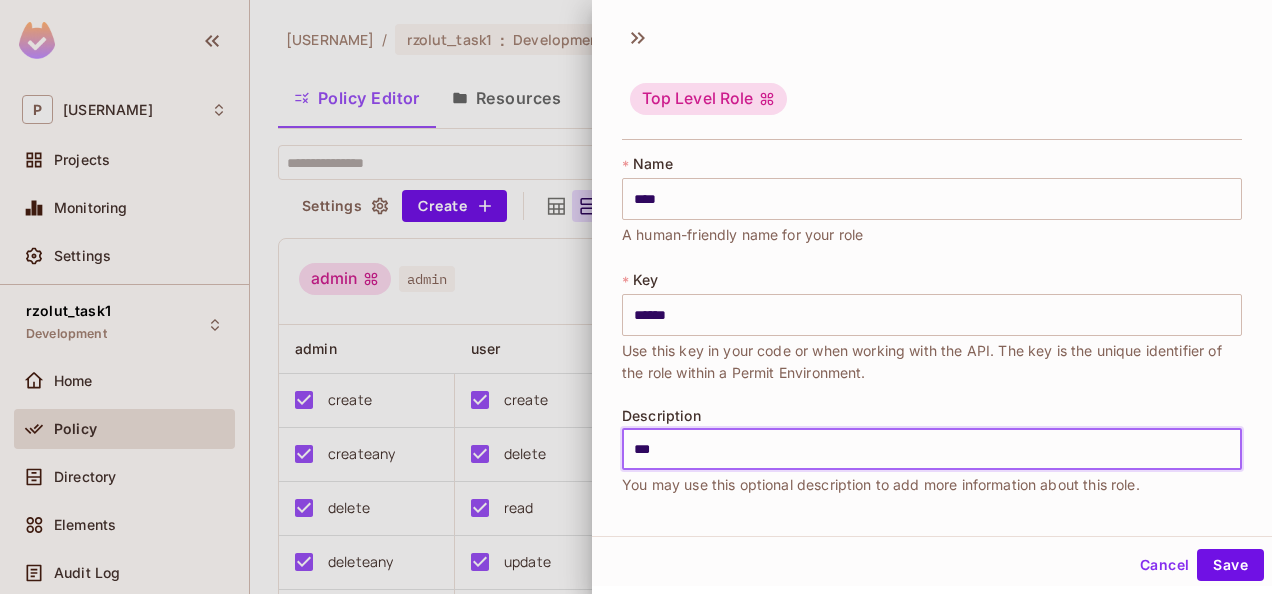 type on "***" 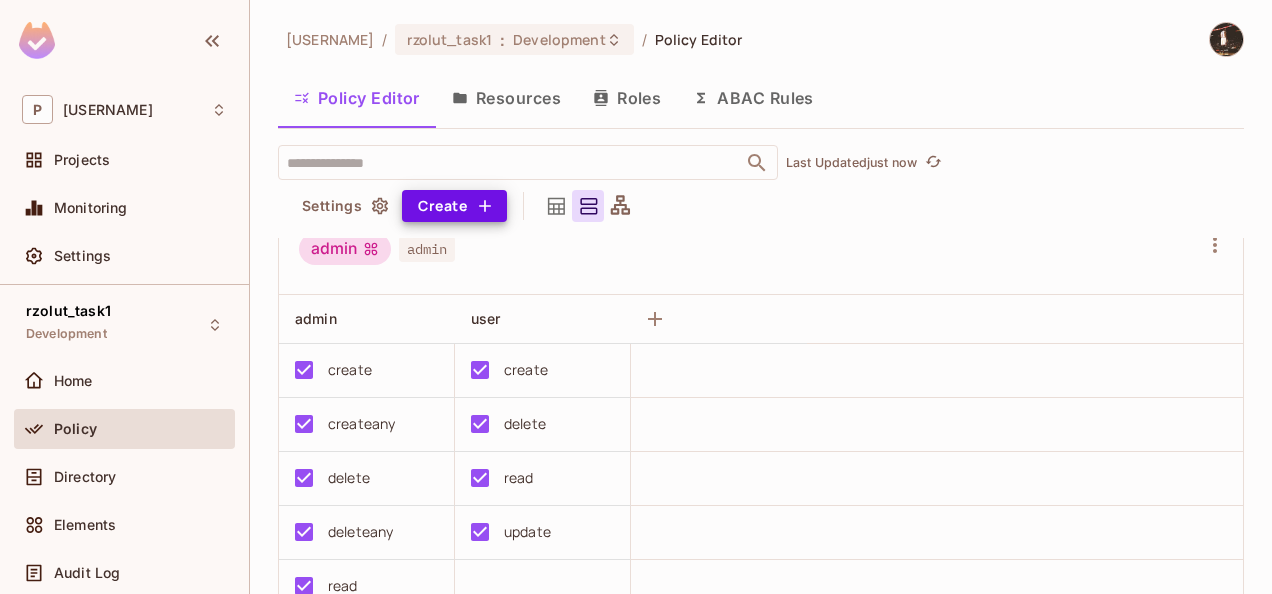 scroll, scrollTop: 32, scrollLeft: 0, axis: vertical 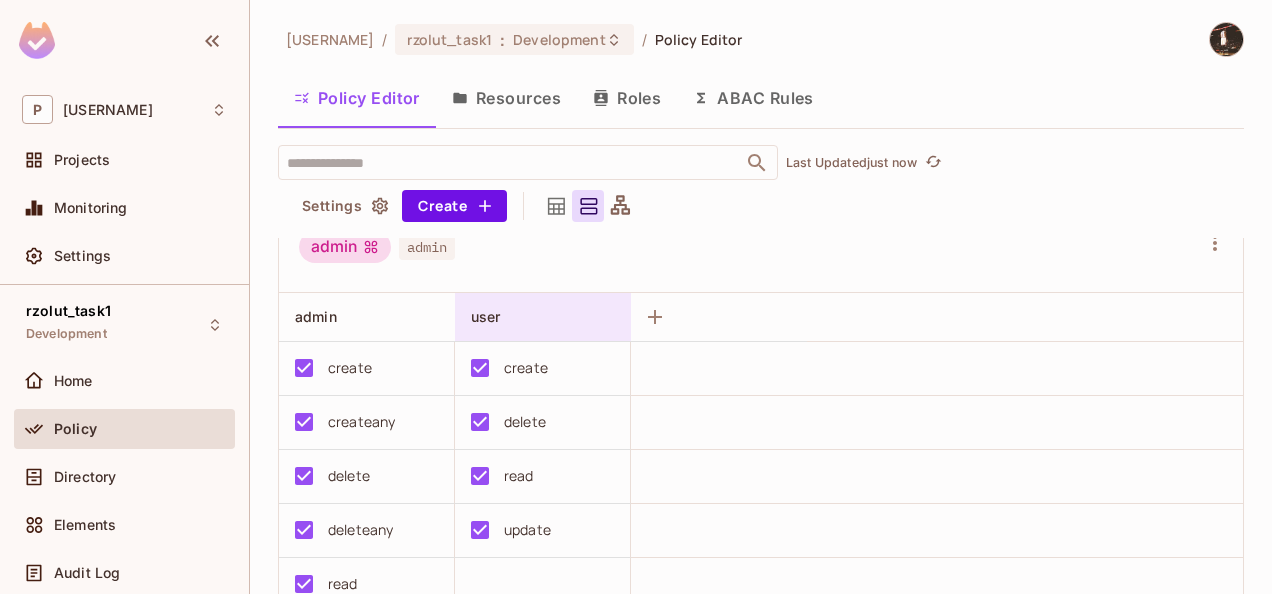click on "user" at bounding box center [537, 317] 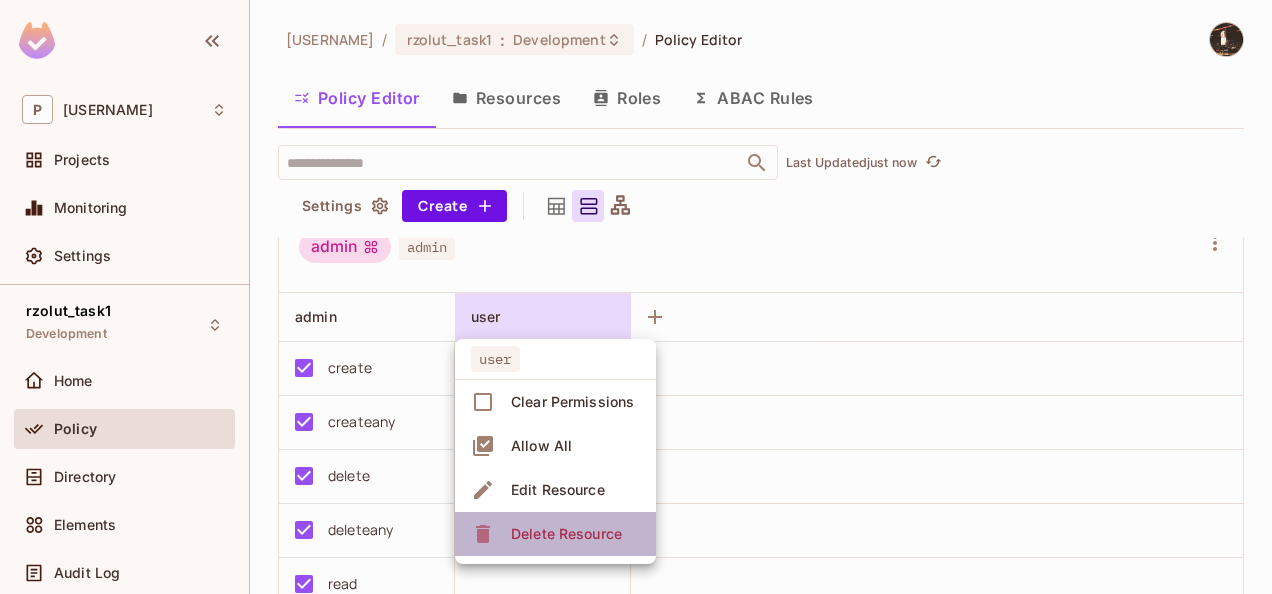 click on "Delete Resource" at bounding box center (566, 534) 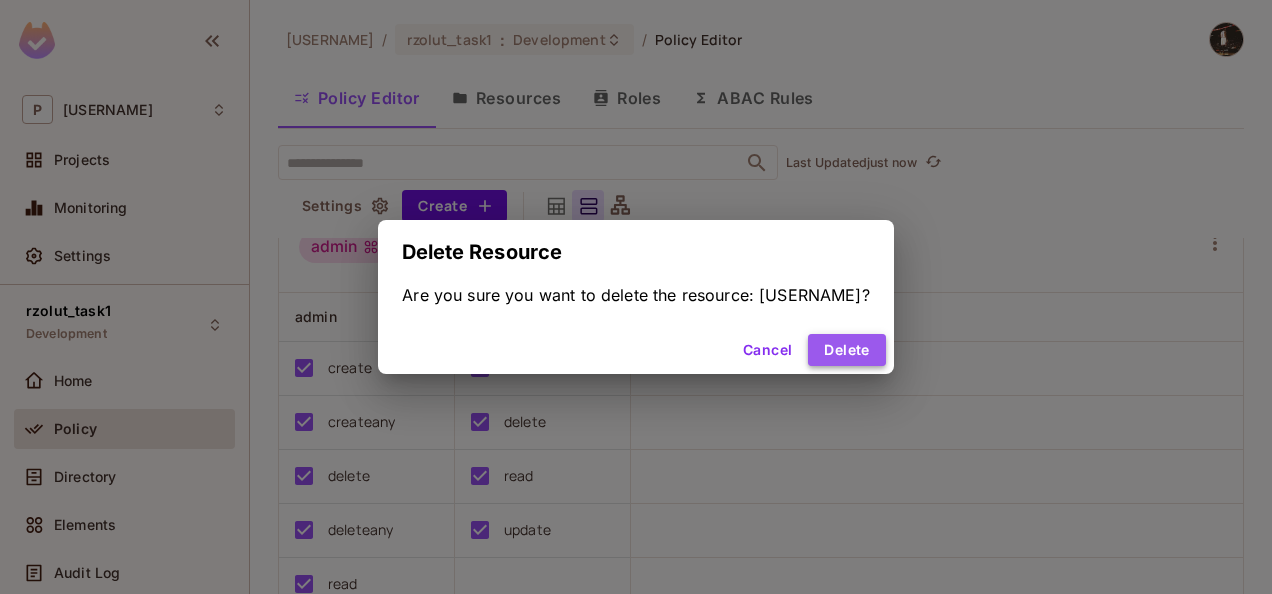 click on "Delete" at bounding box center [846, 350] 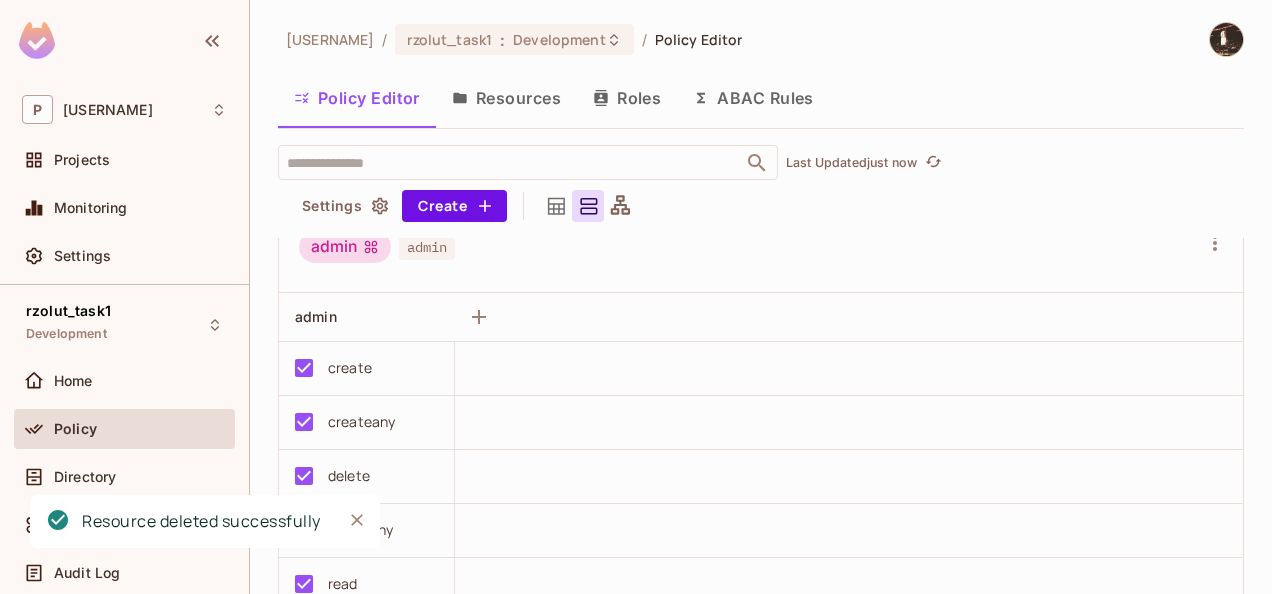 drag, startPoint x: 1232, startPoint y: 304, endPoint x: 1234, endPoint y: 466, distance: 162.01234 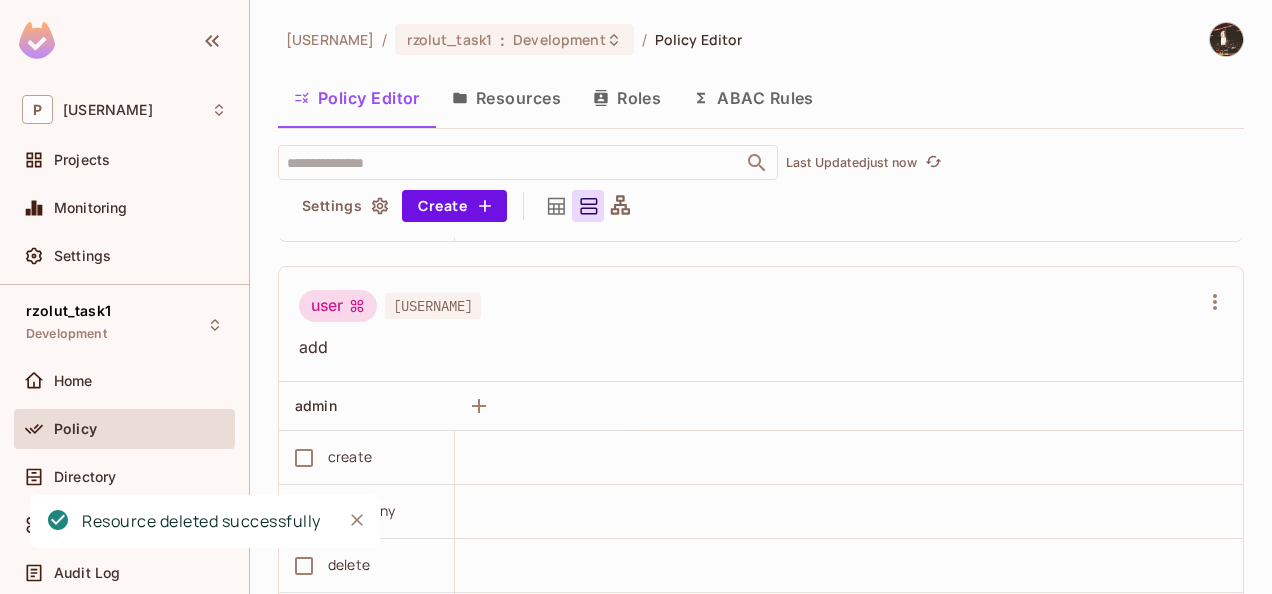 scroll, scrollTop: 581, scrollLeft: 0, axis: vertical 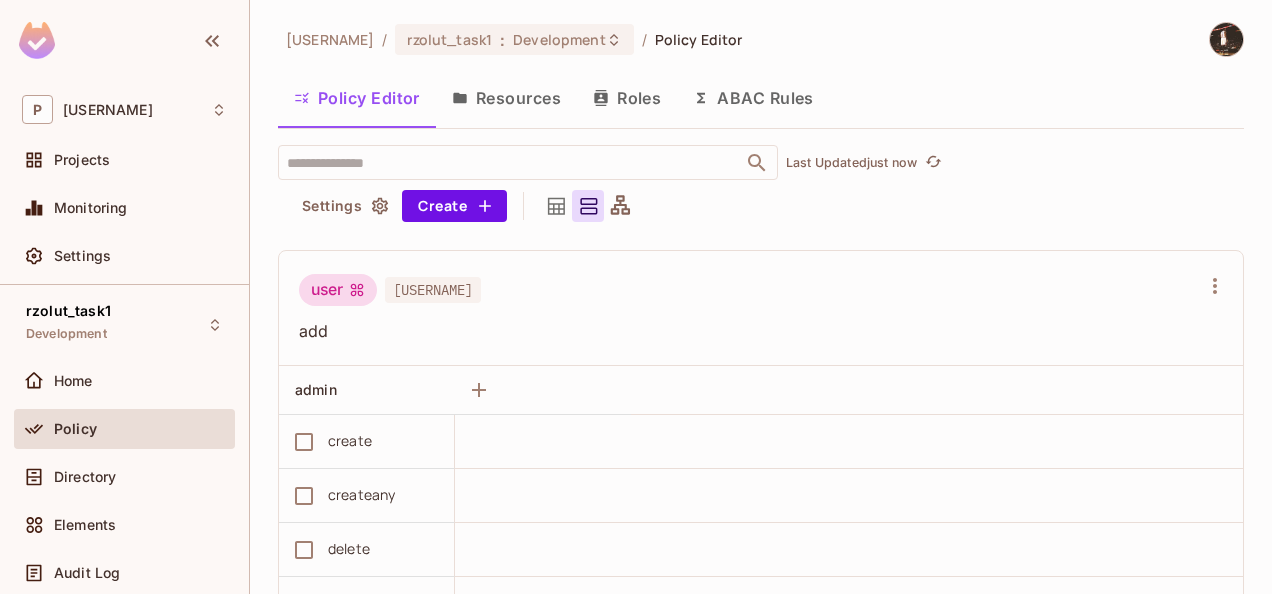 click 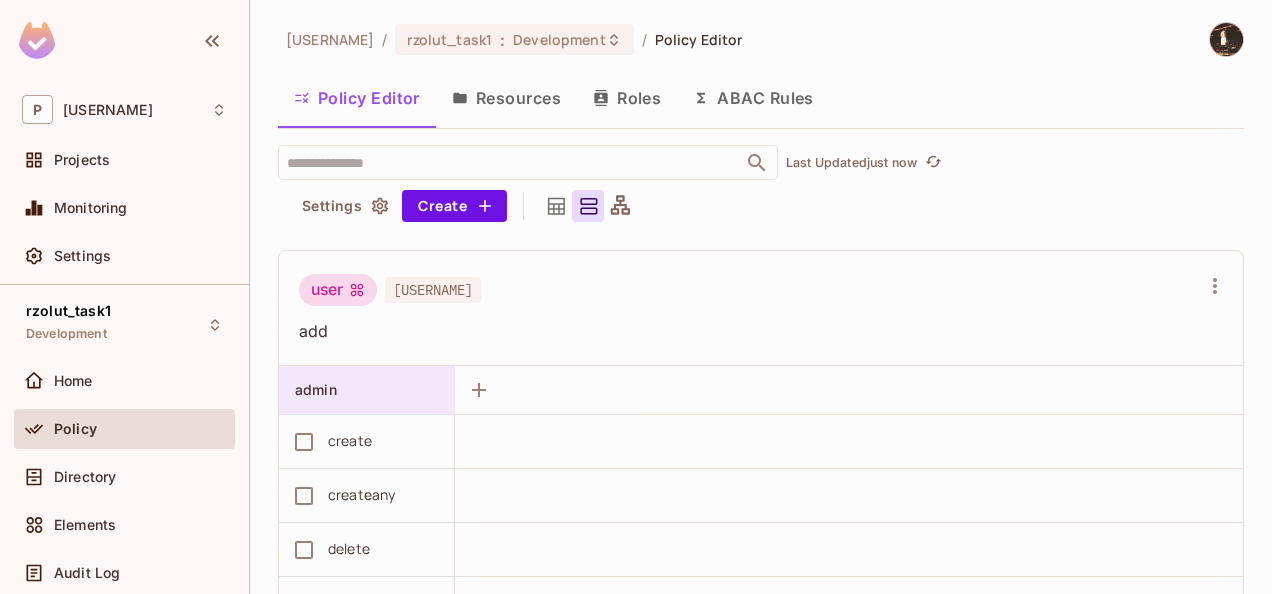 drag, startPoint x: 388, startPoint y: 396, endPoint x: 338, endPoint y: 408, distance: 51.41984 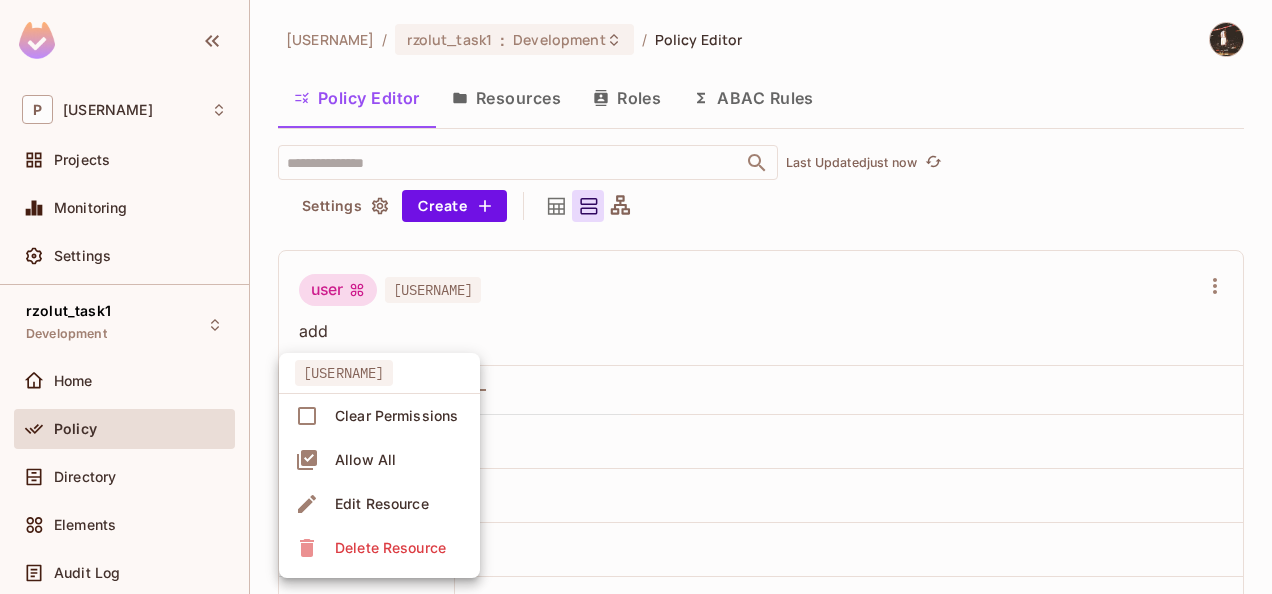 click on "Delete Resource" at bounding box center [390, 548] 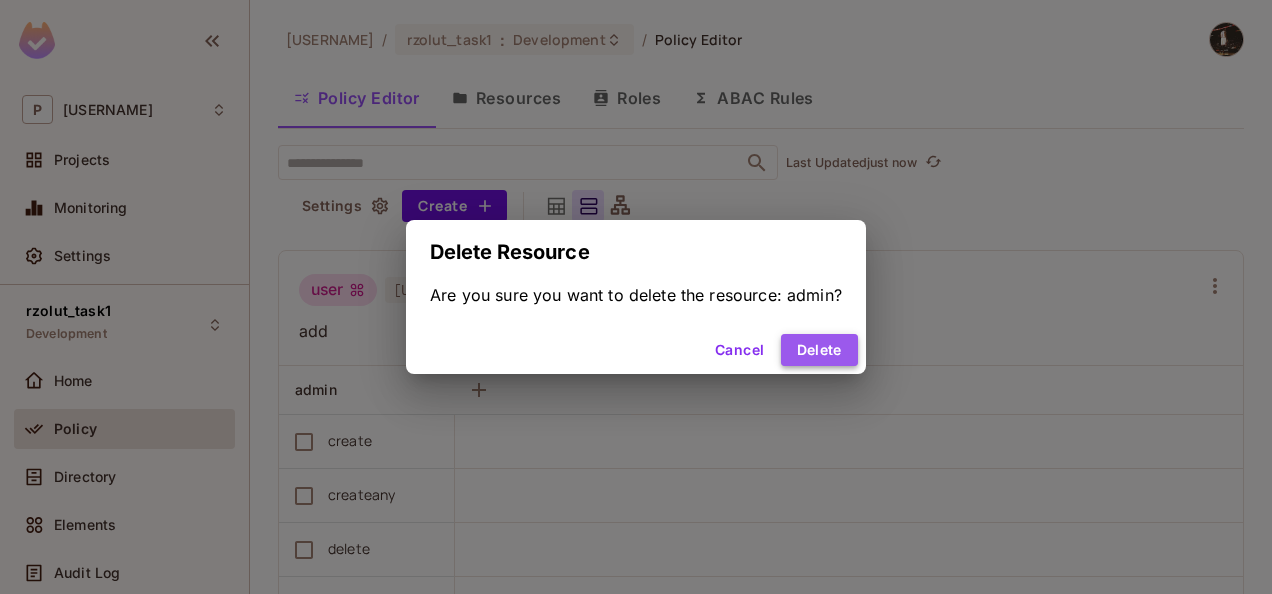 click on "Delete" at bounding box center [819, 350] 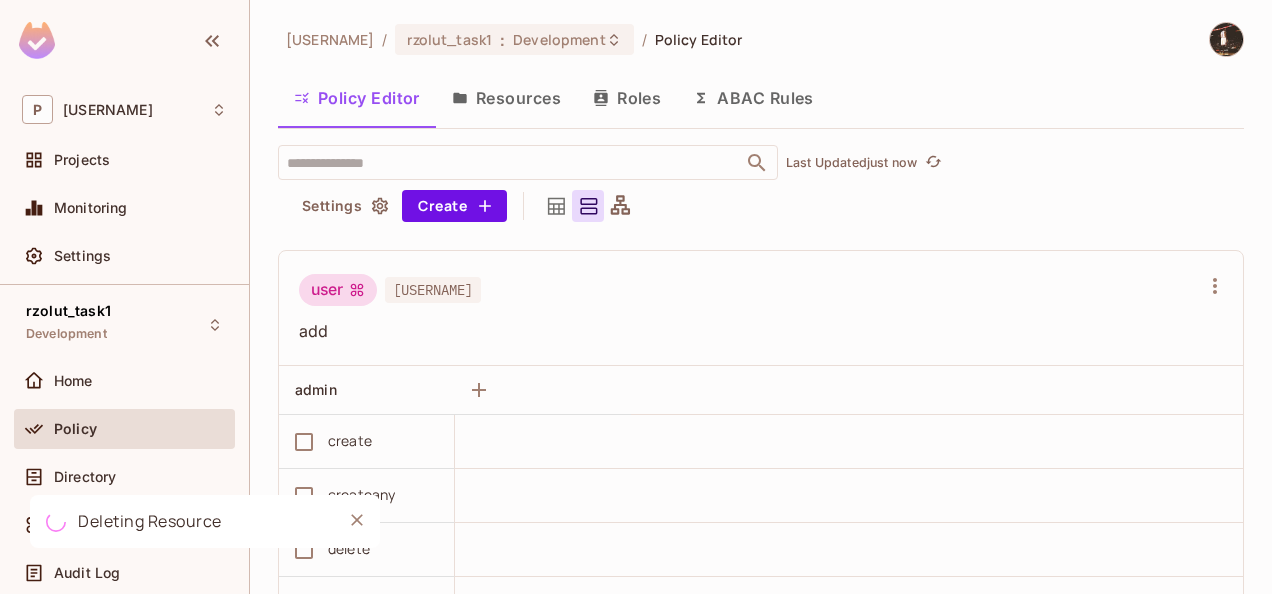 click on "add" at bounding box center [749, 331] 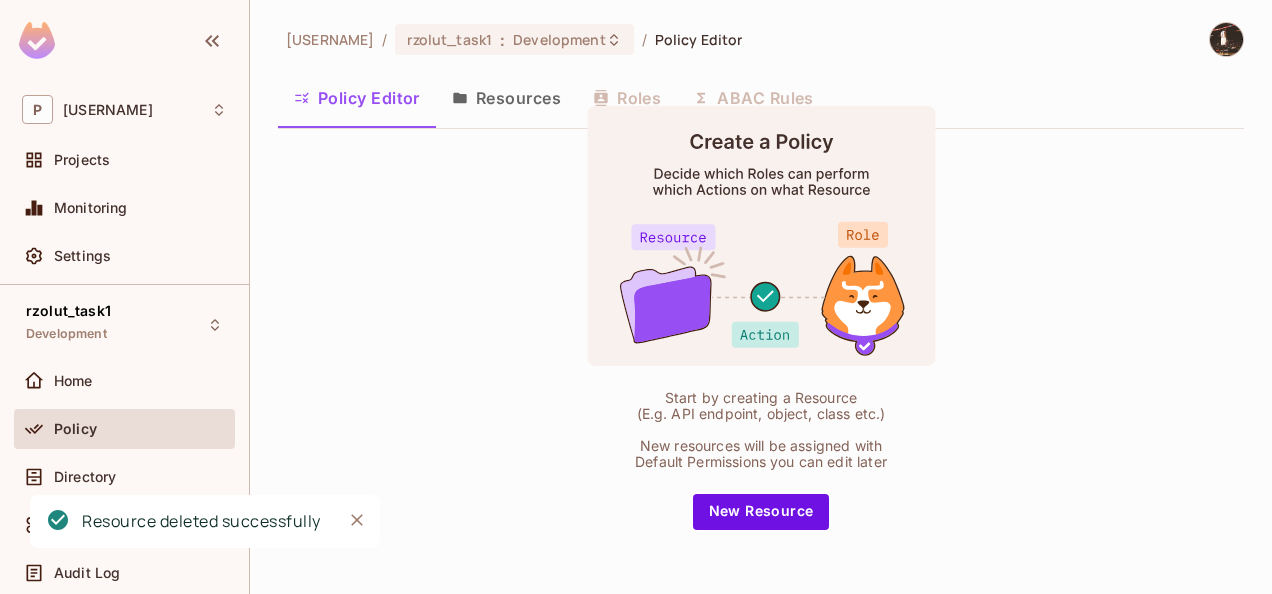 click on "Resources" at bounding box center [506, 98] 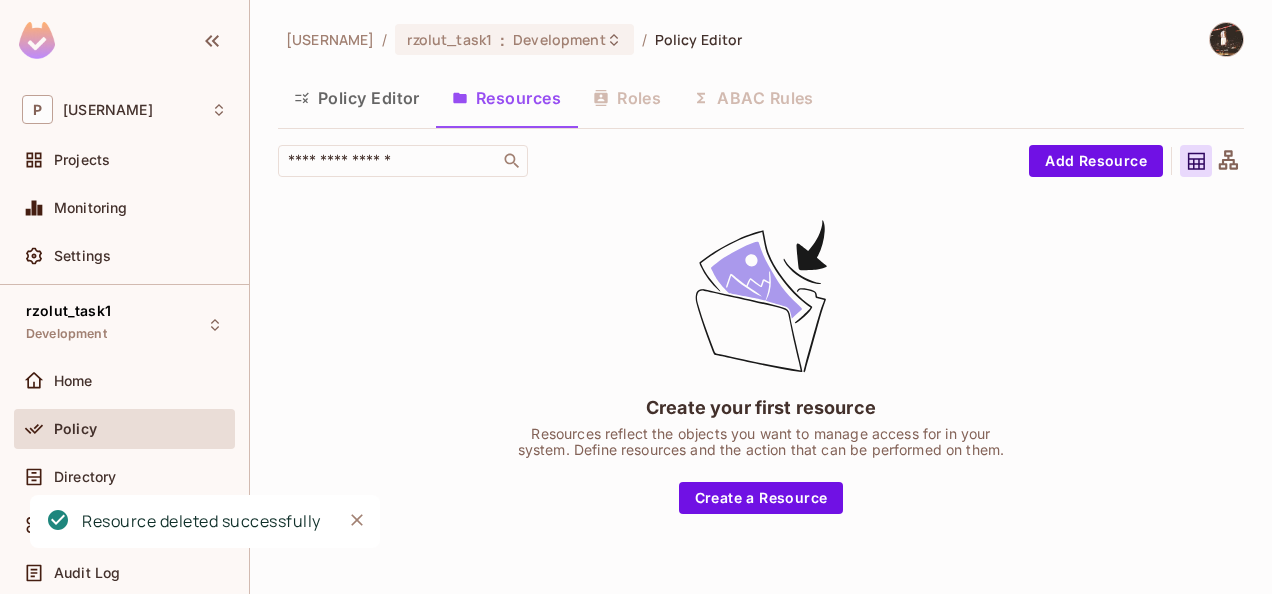 click on "Policy Editor" at bounding box center (357, 98) 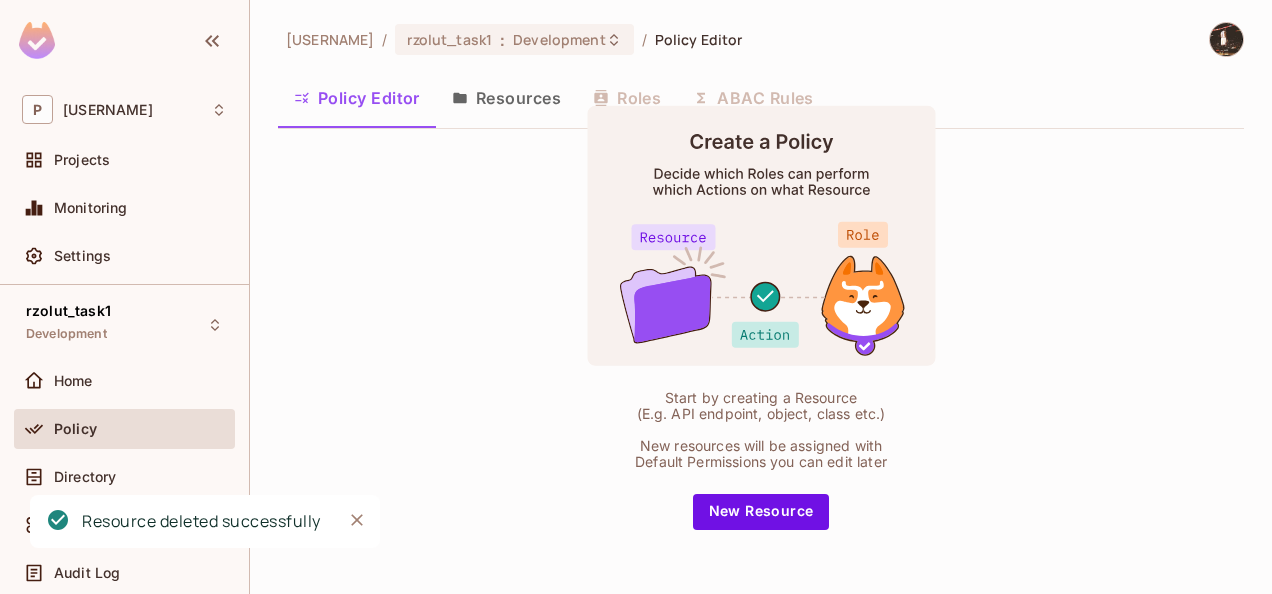 click on "Resources" at bounding box center [506, 98] 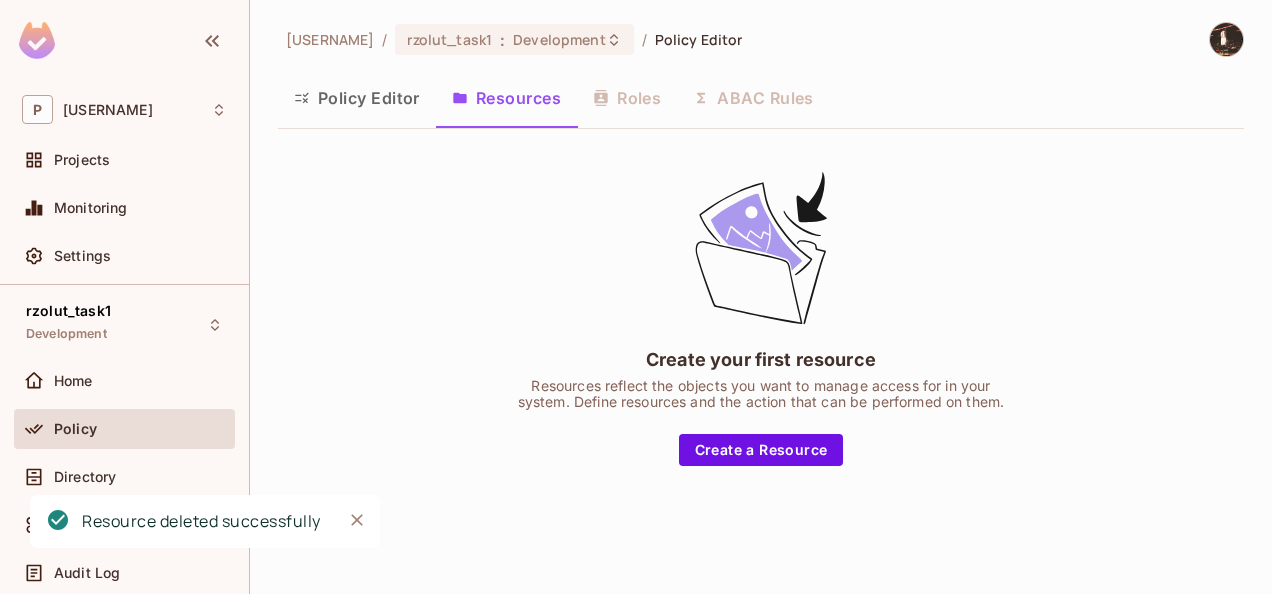 click on "Policy Editor" at bounding box center [357, 98] 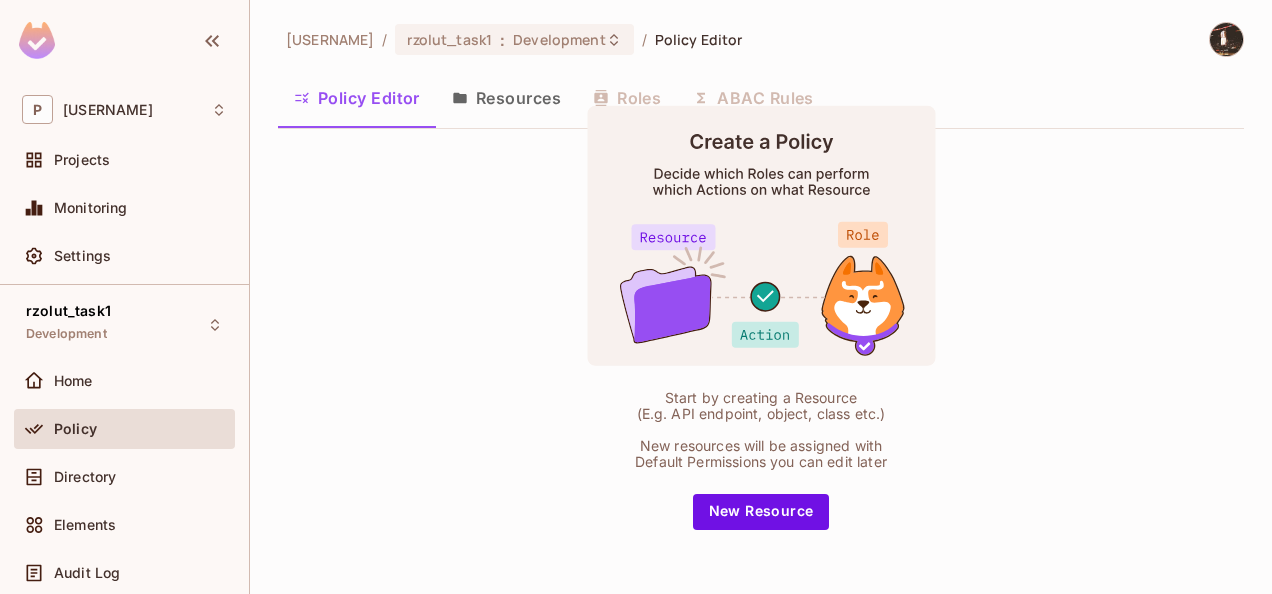 click on "Resources" at bounding box center (506, 98) 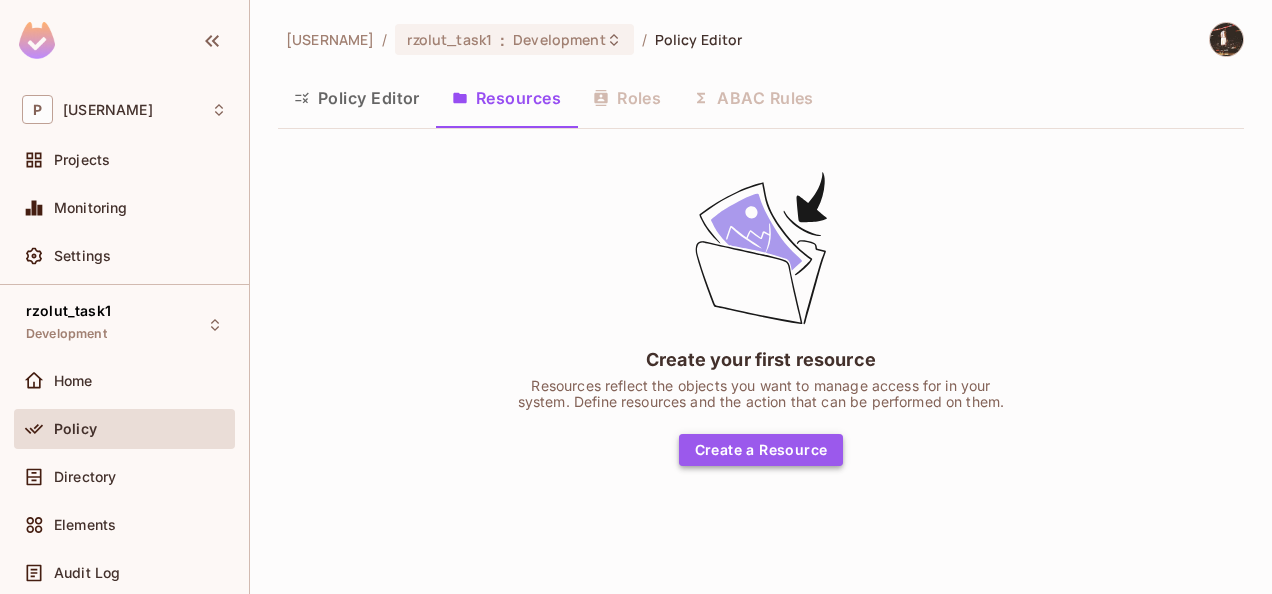 click on "Create a Resource" at bounding box center (761, 450) 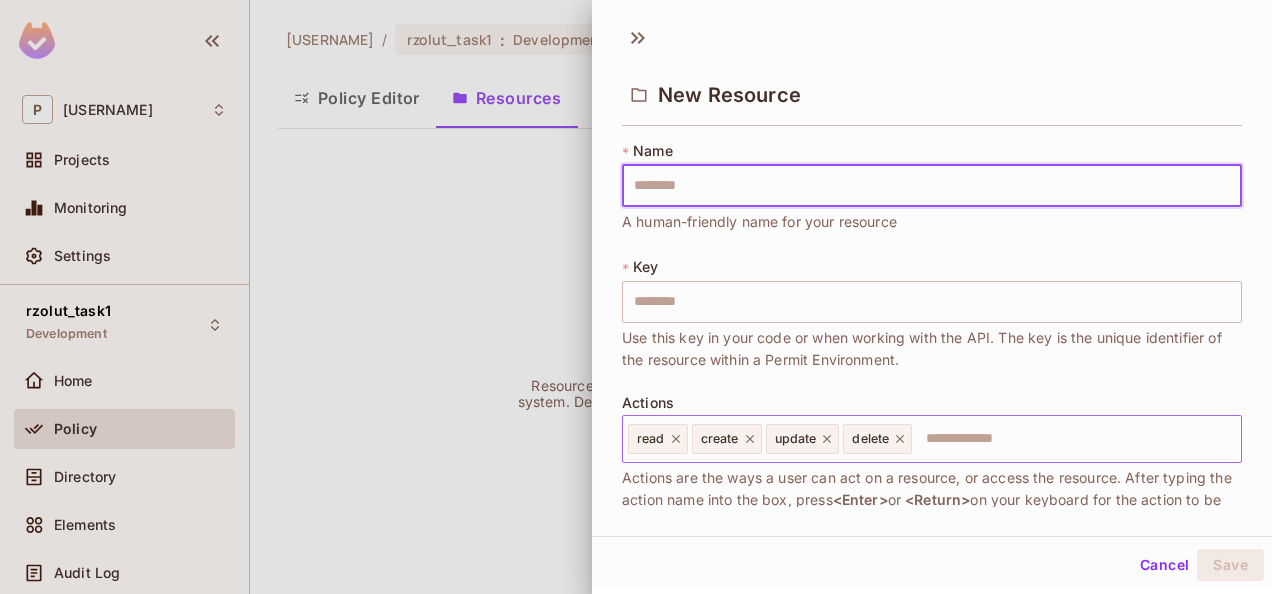 click at bounding box center (1073, 439) 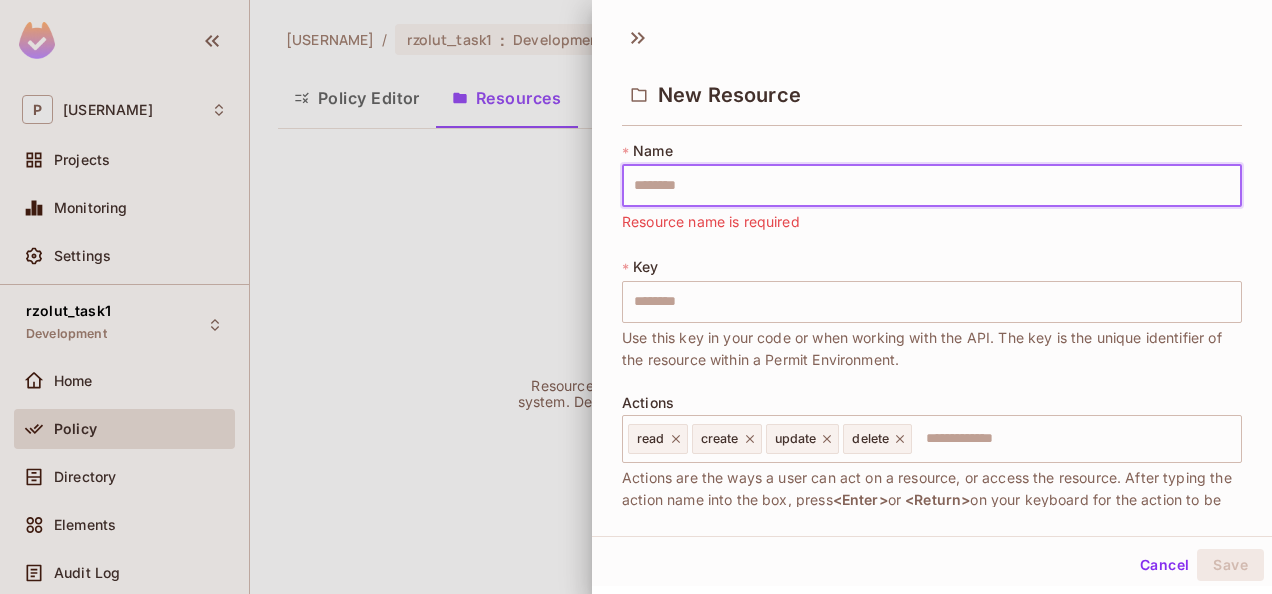 click at bounding box center [932, 186] 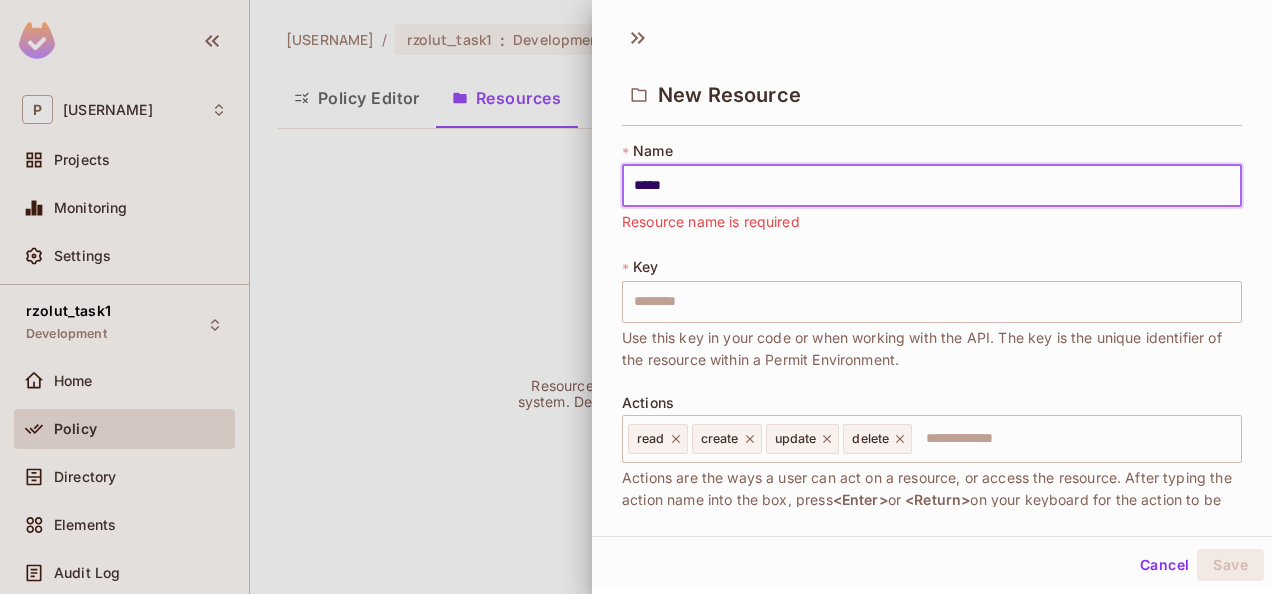 type on "*******" 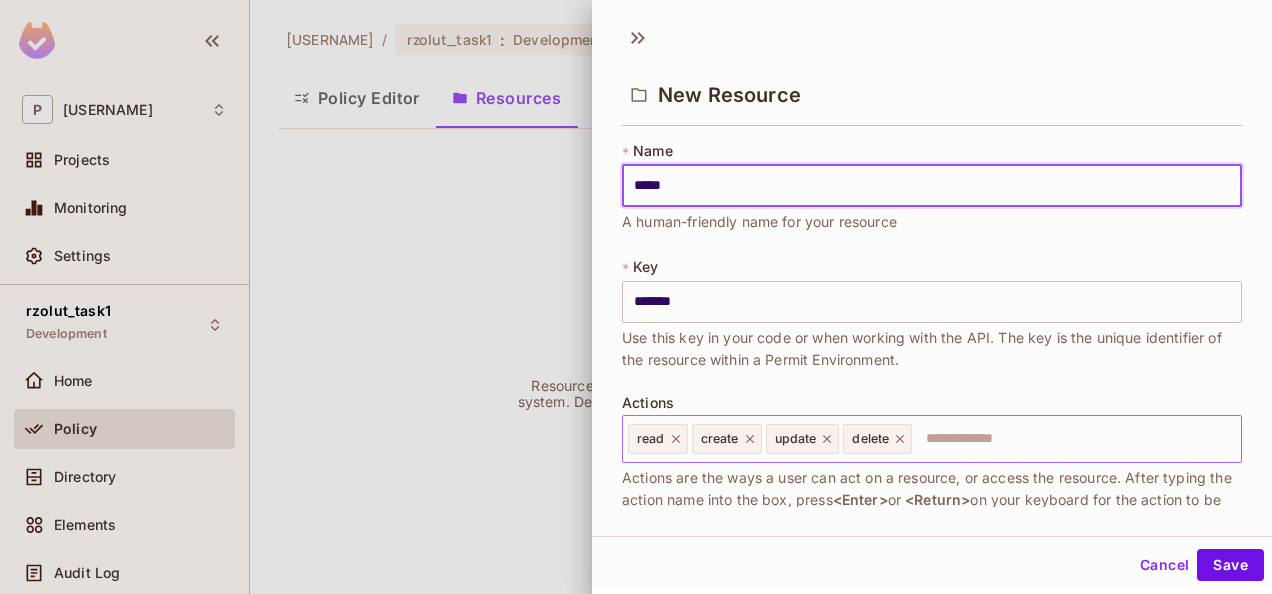 click at bounding box center (1073, 439) 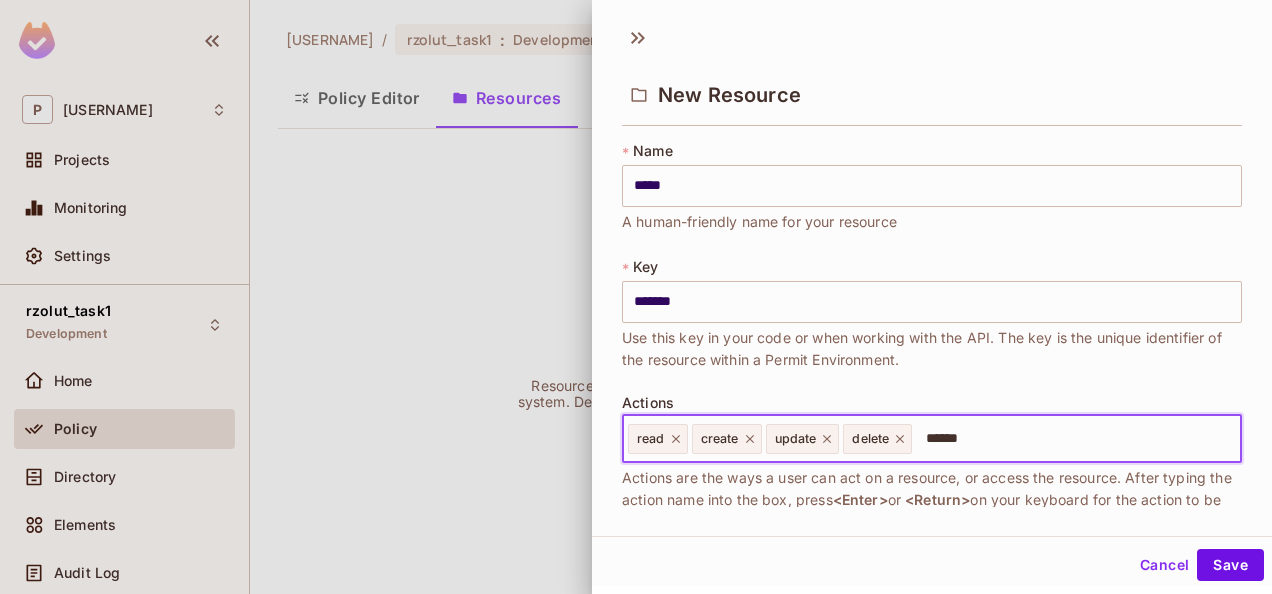 type on "*******" 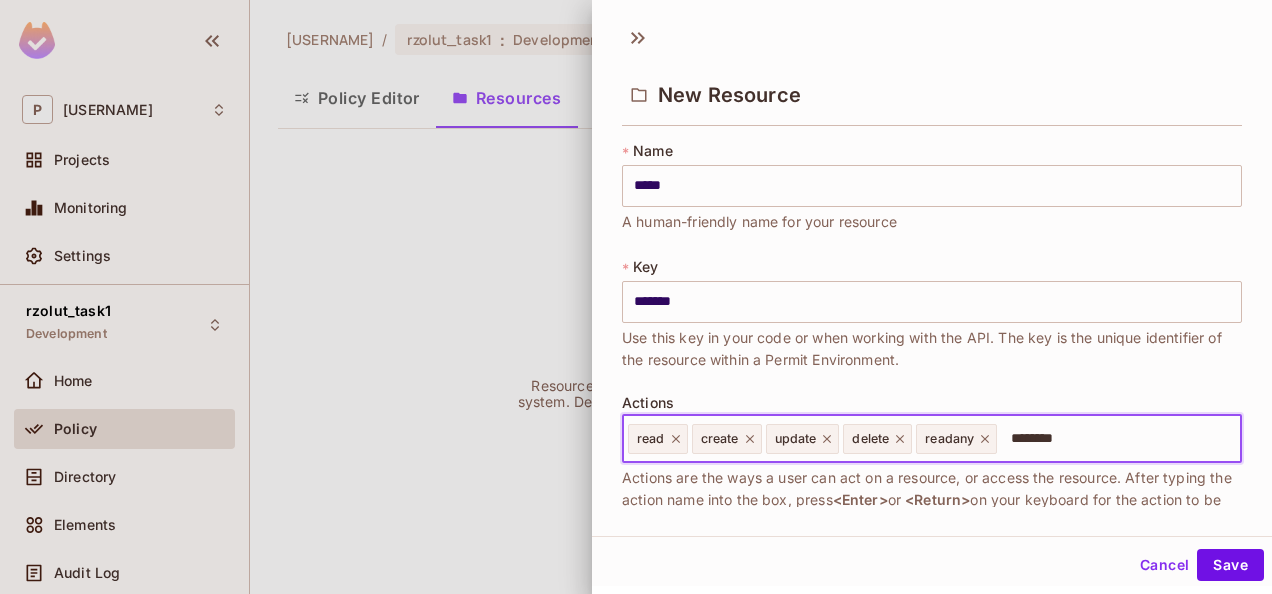 type on "*********" 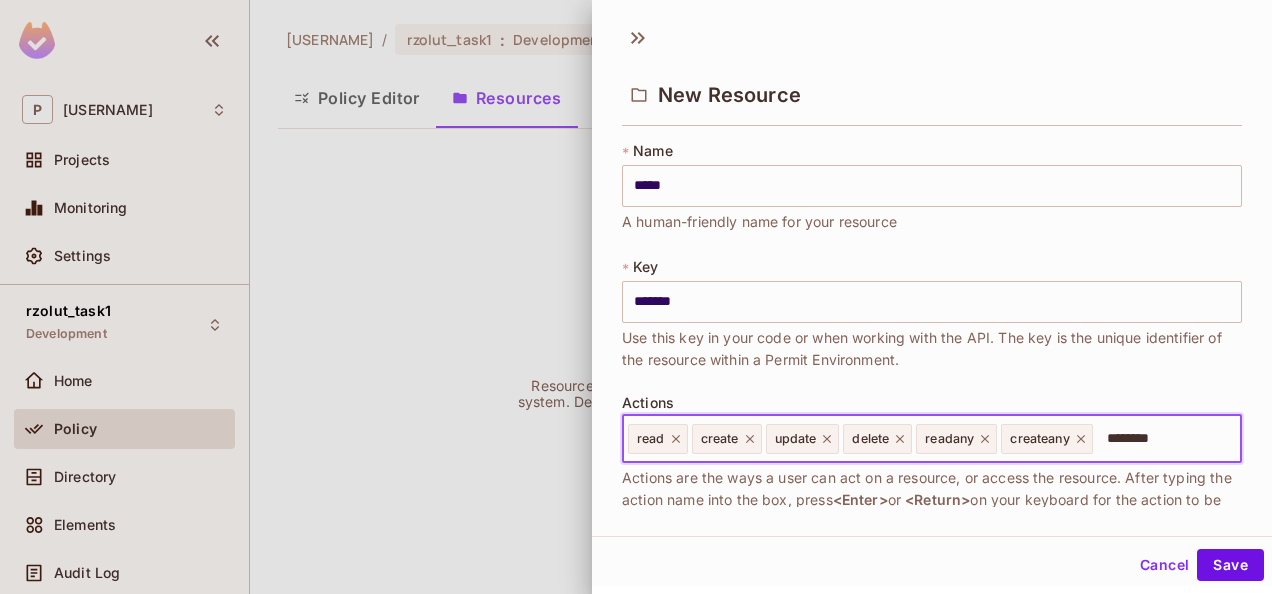 type on "*********" 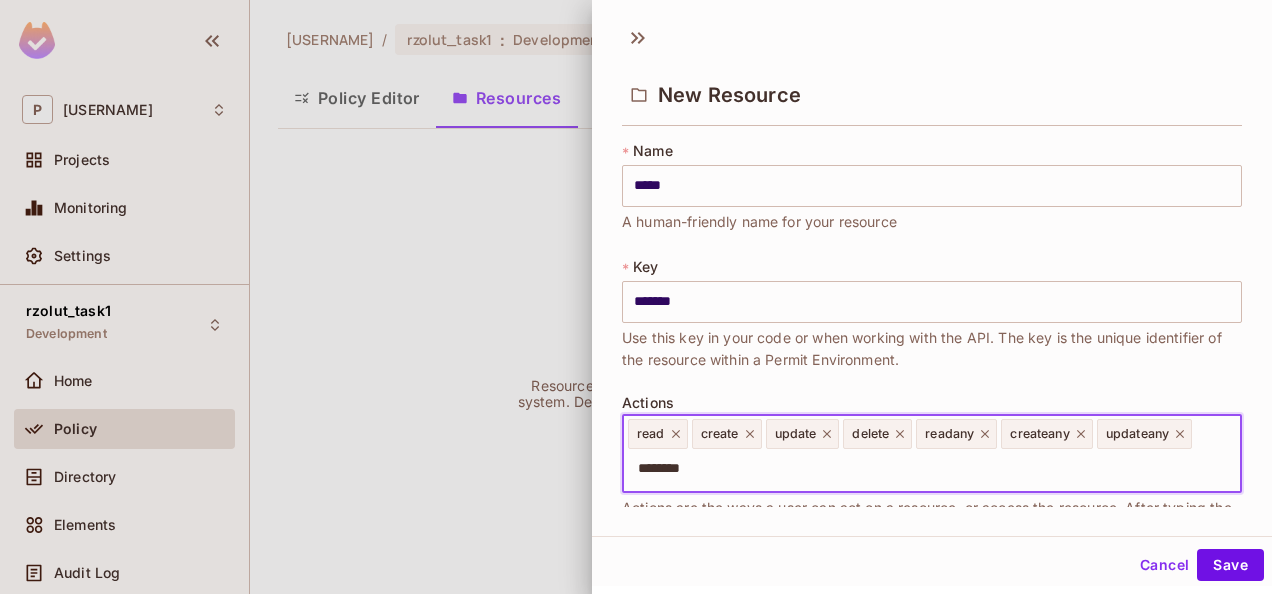 type on "*********" 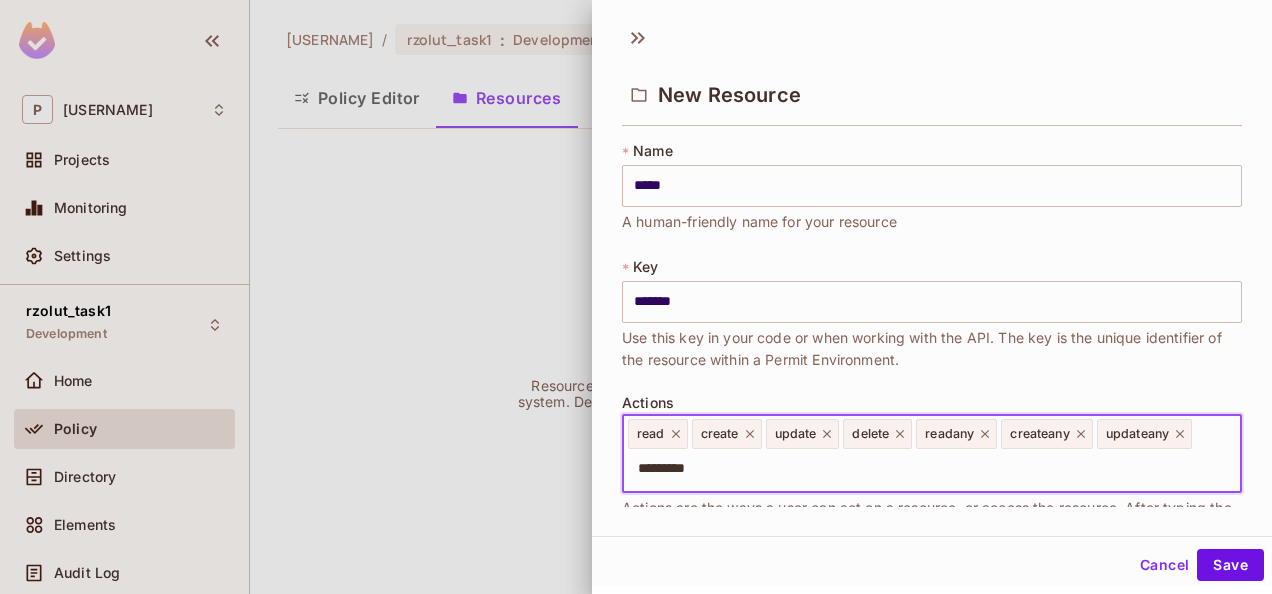 type 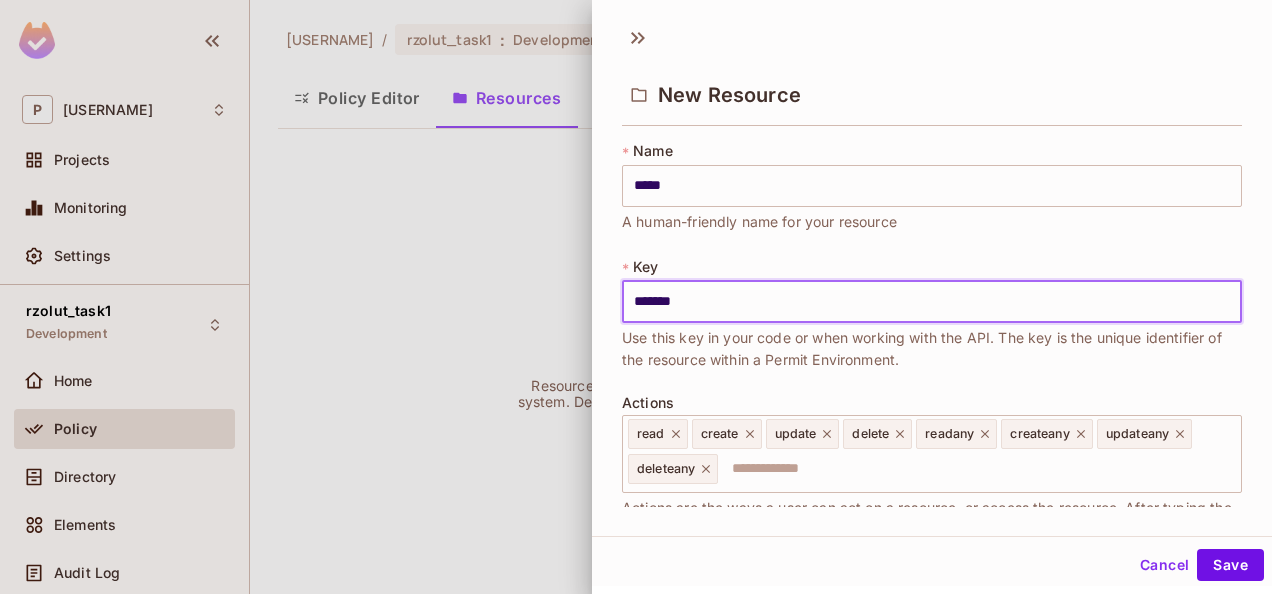 click on "*******" at bounding box center (932, 302) 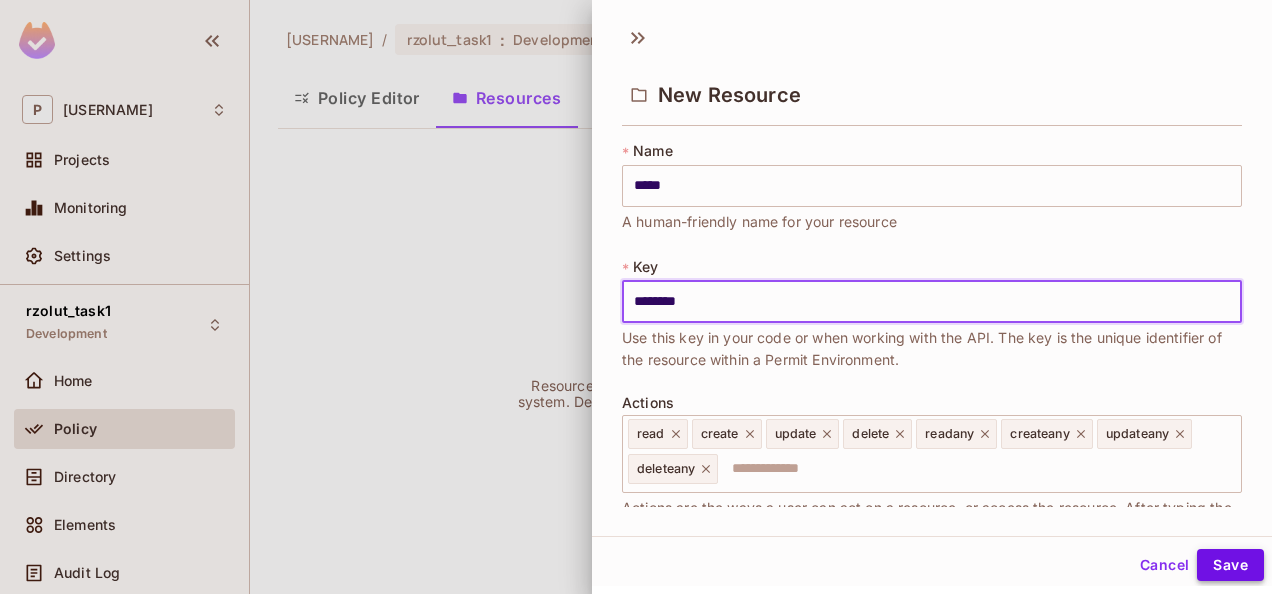type on "********" 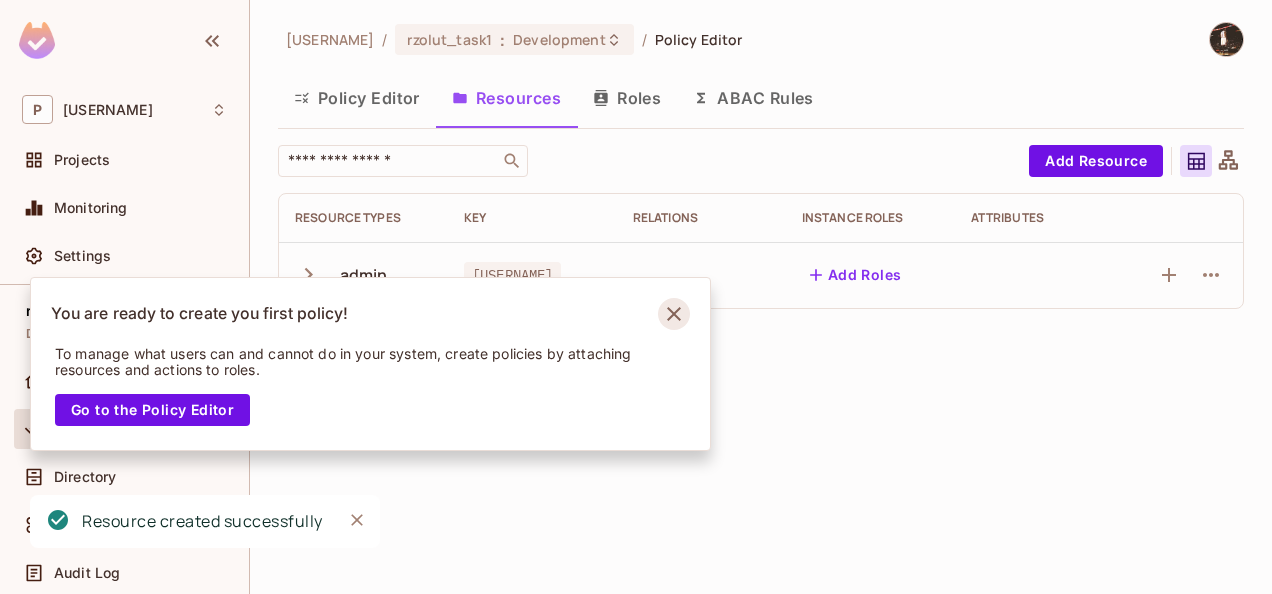 click 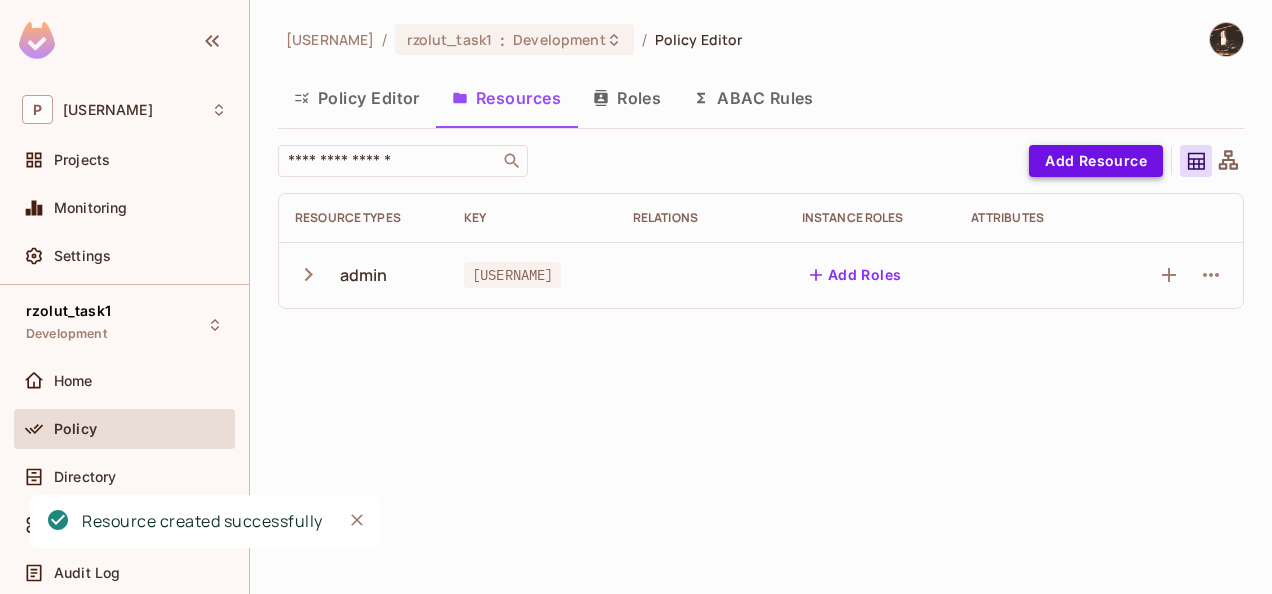 click on "Add Resource" at bounding box center [1096, 161] 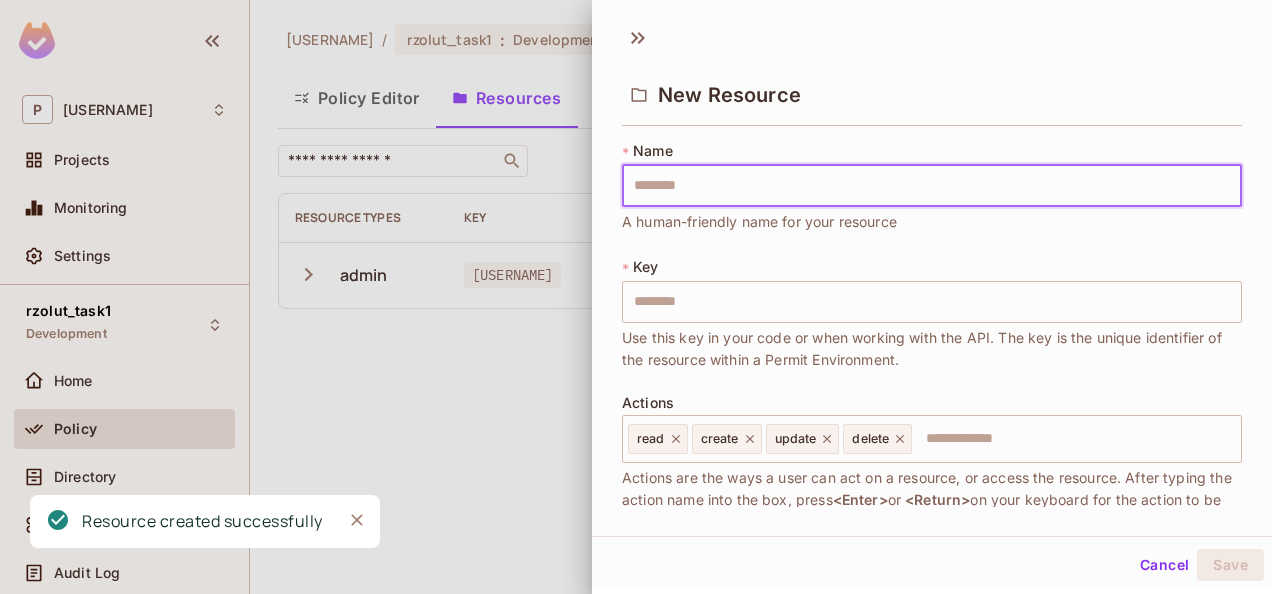 click at bounding box center [932, 186] 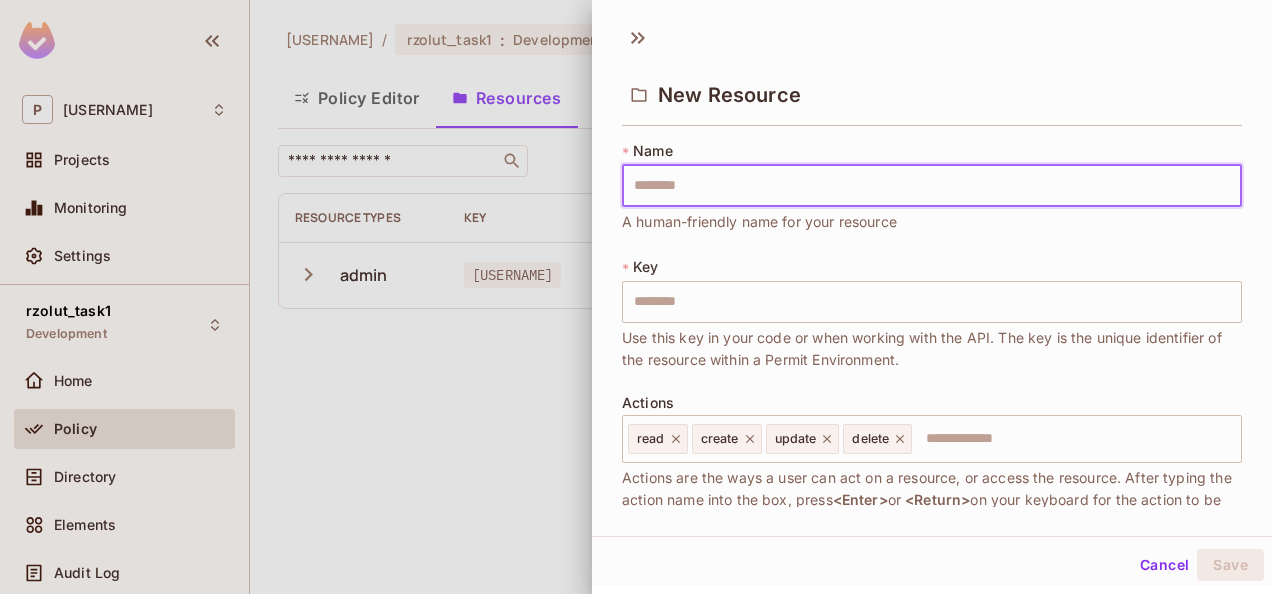 type on "****" 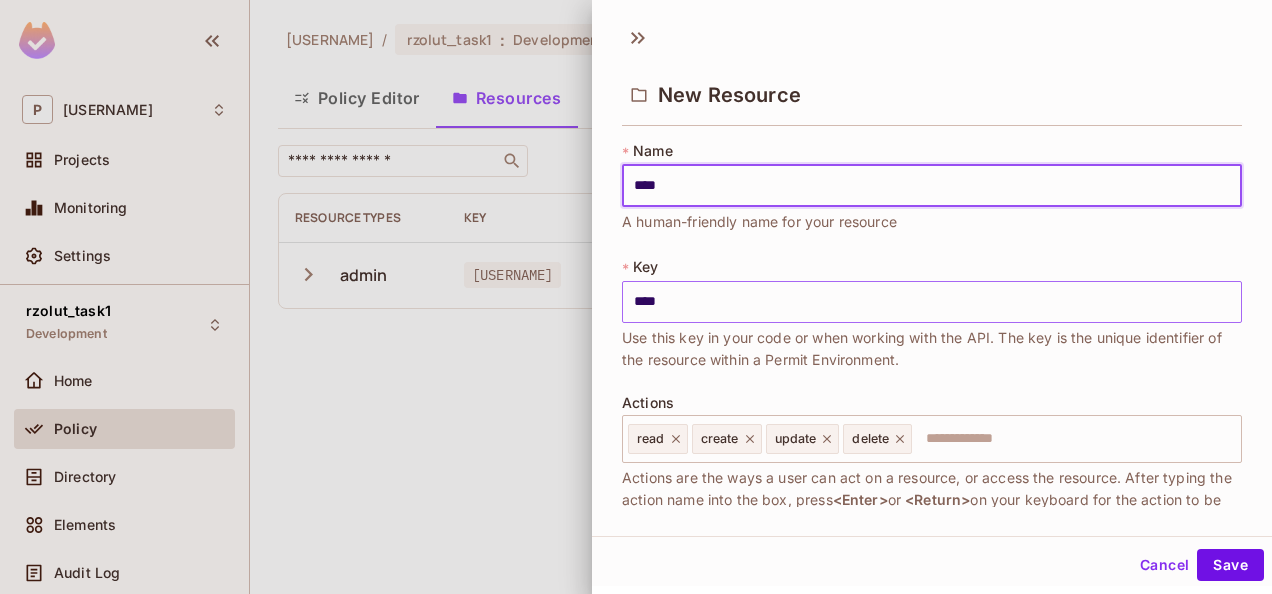 click on "****" at bounding box center (932, 302) 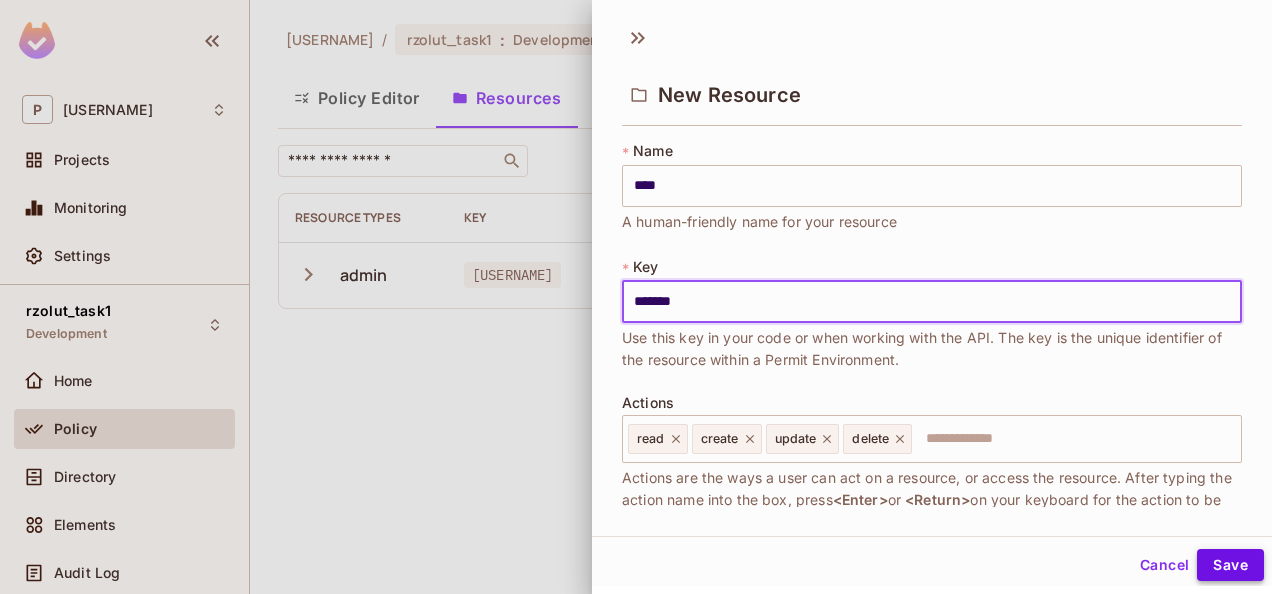type on "*******" 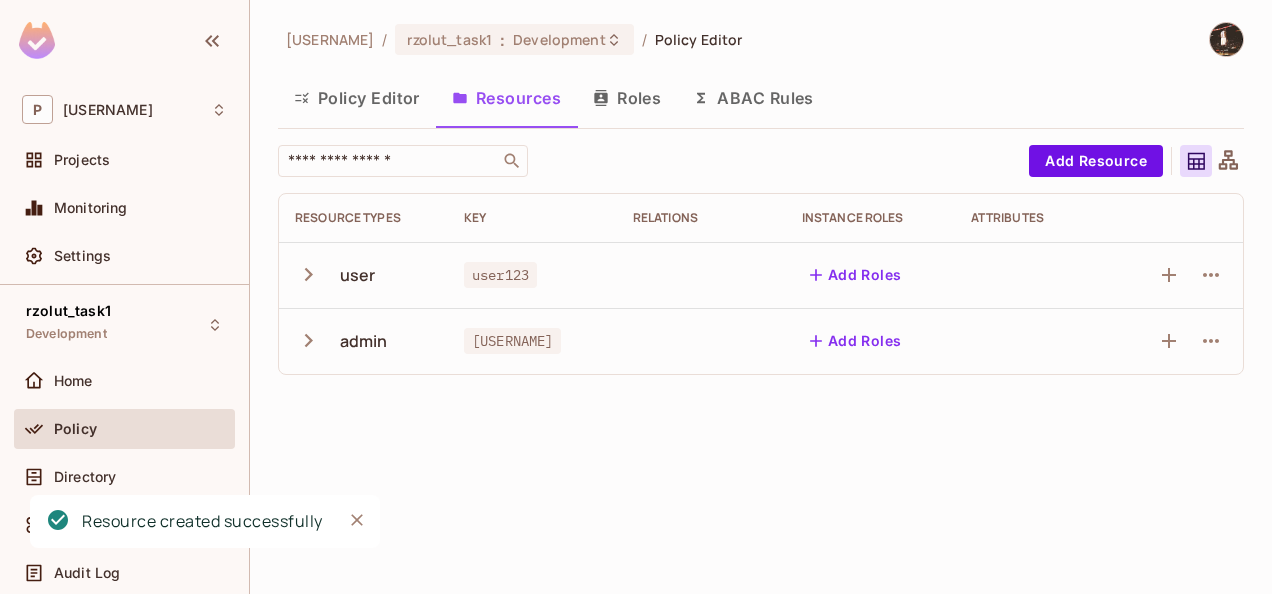 click on "Policy Editor" at bounding box center [357, 98] 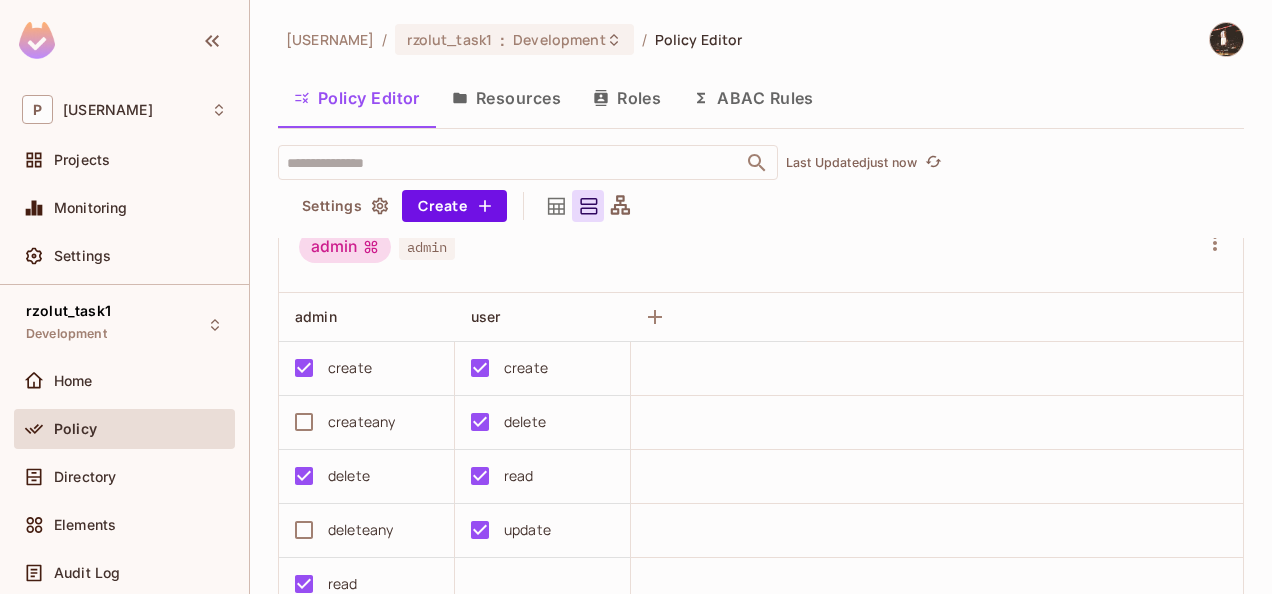 scroll, scrollTop: 22, scrollLeft: 0, axis: vertical 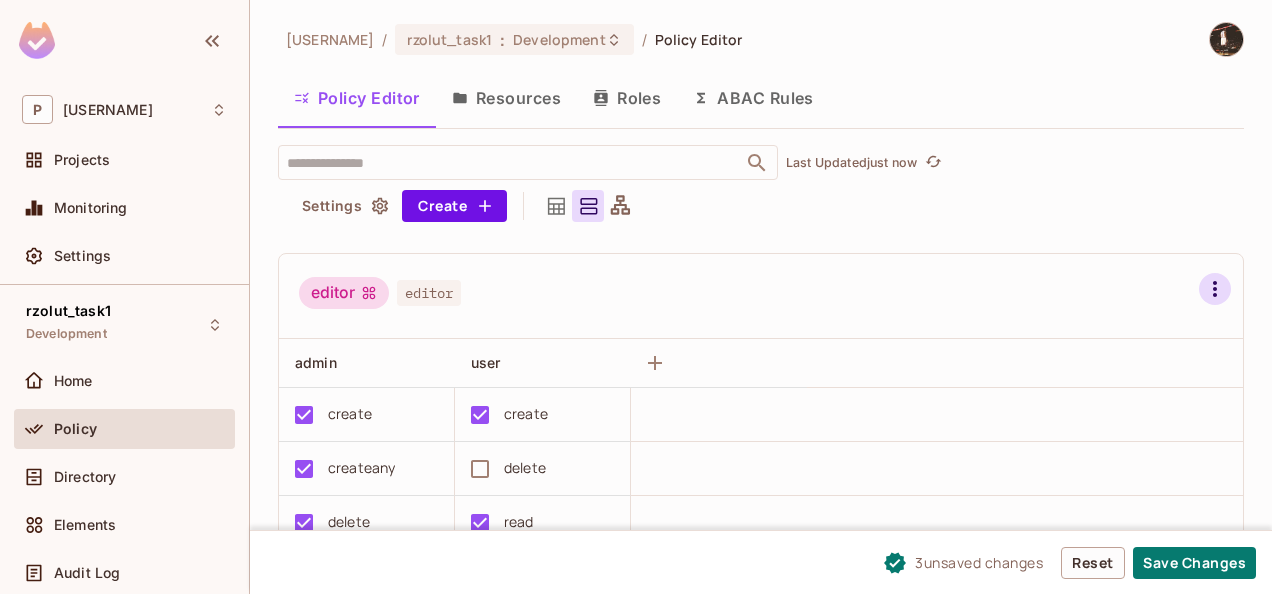 click 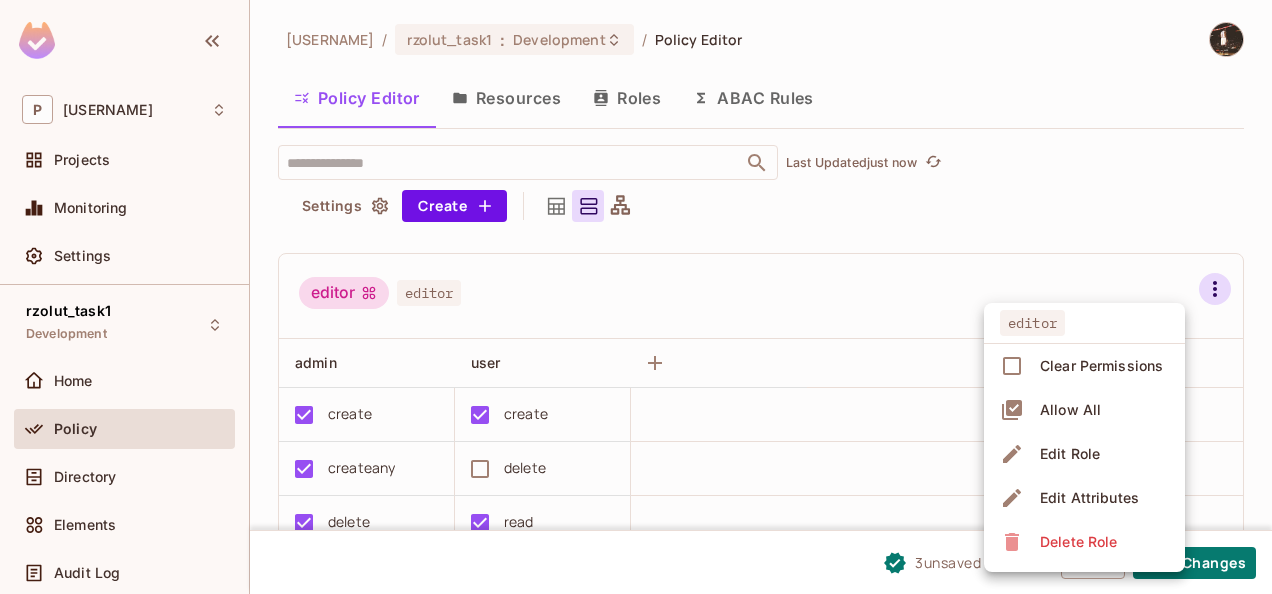 click on "Delete Role" at bounding box center (1078, 542) 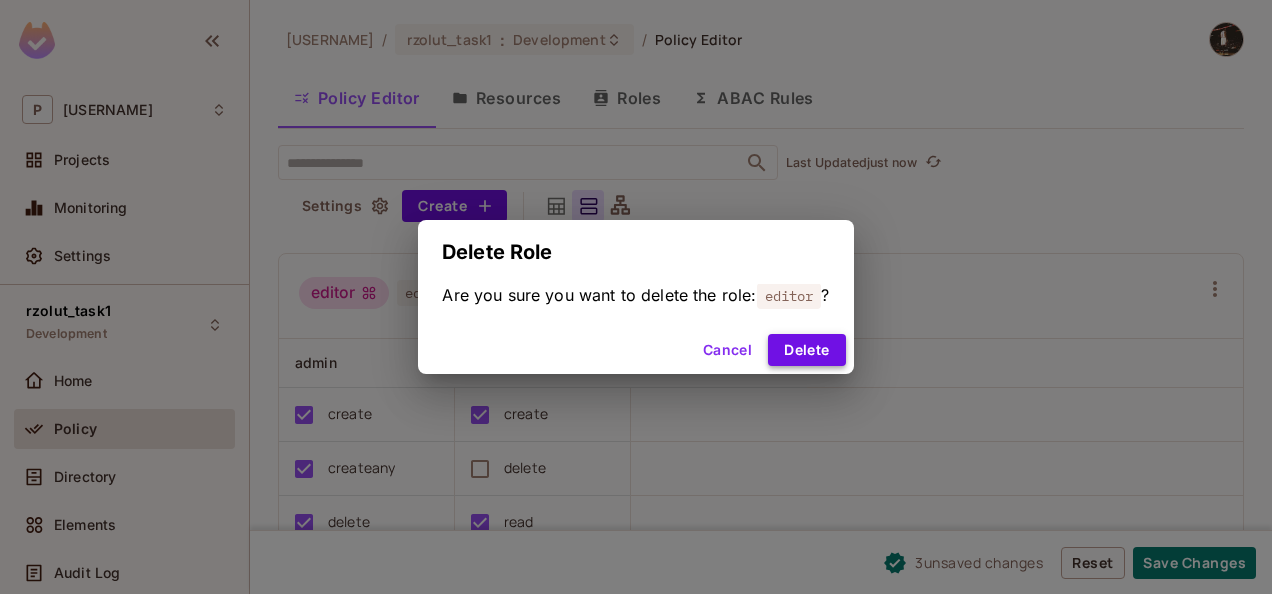 click on "Delete" at bounding box center [806, 350] 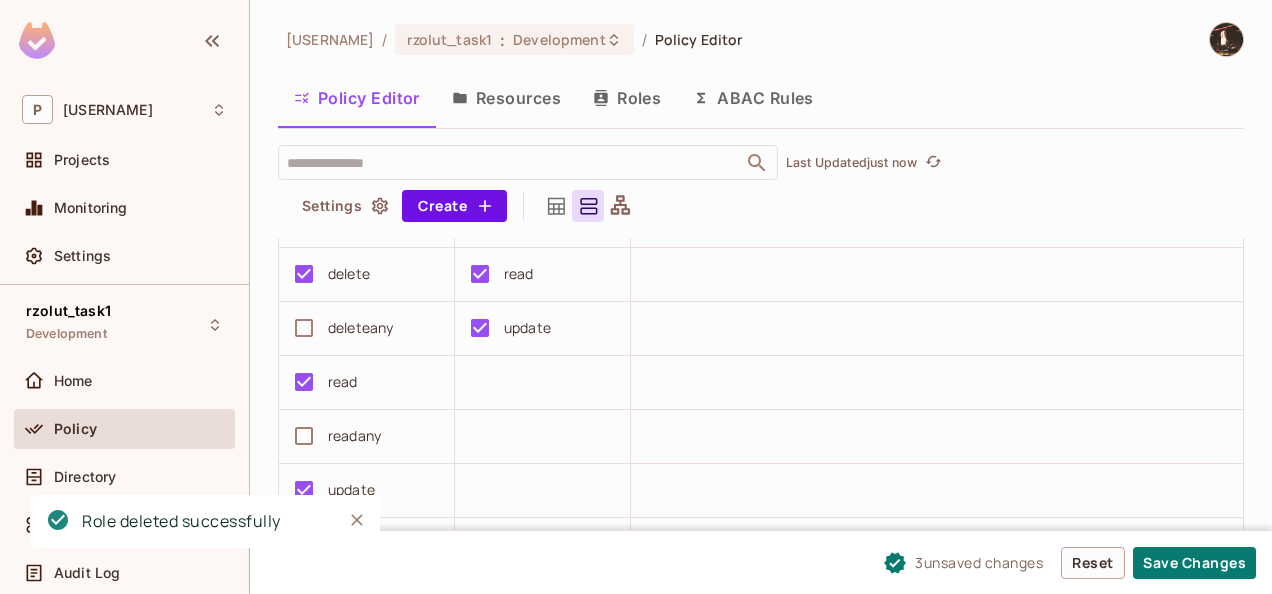 scroll, scrollTop: 242, scrollLeft: 0, axis: vertical 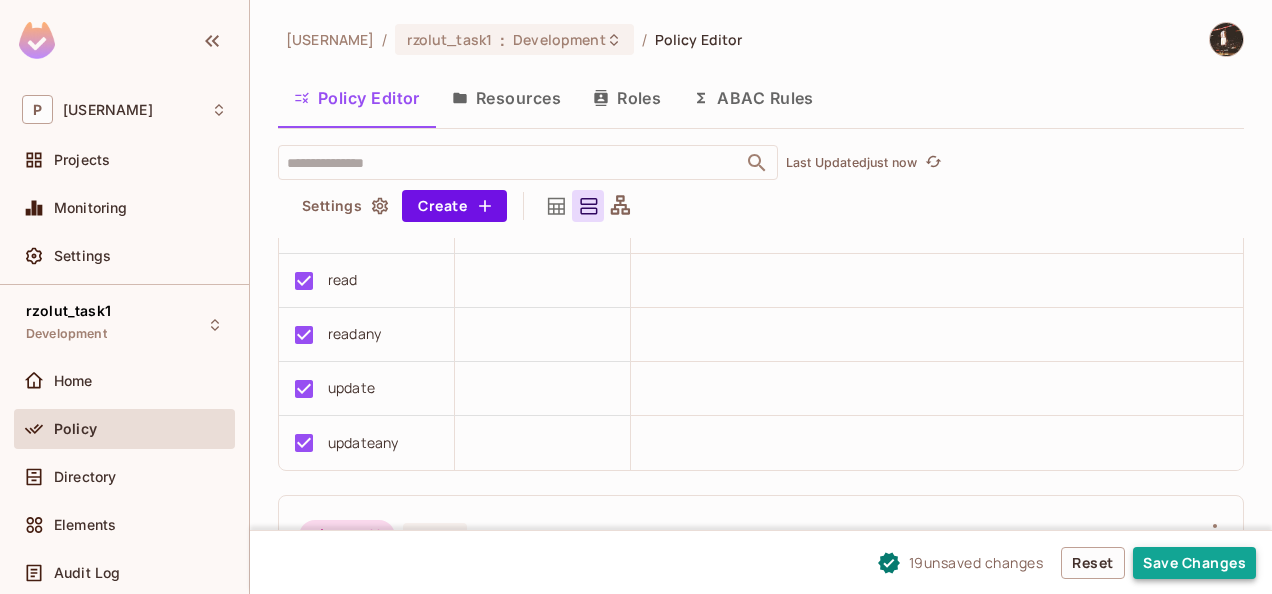 click on "Save Changes" at bounding box center (1194, 563) 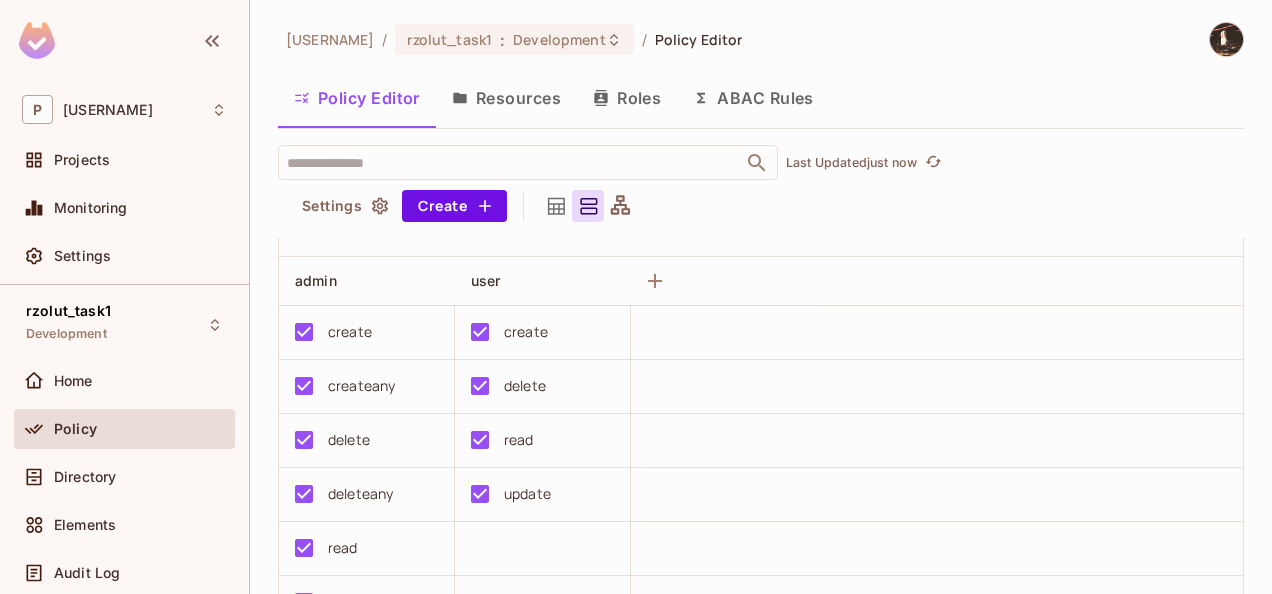 scroll, scrollTop: 72, scrollLeft: 0, axis: vertical 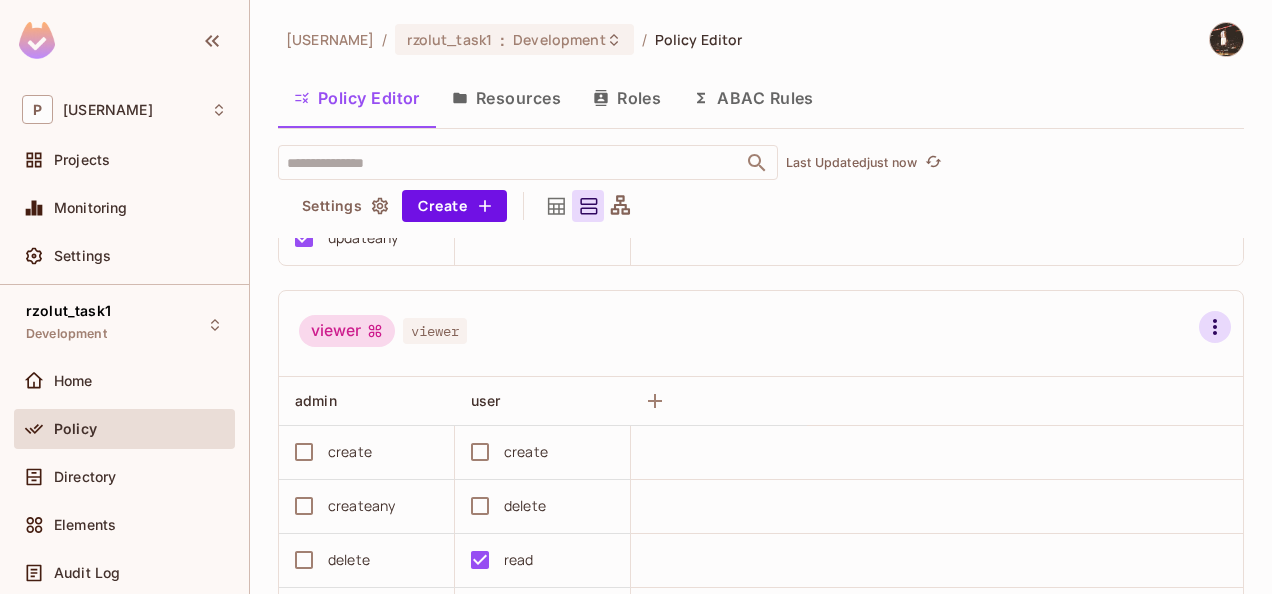 click 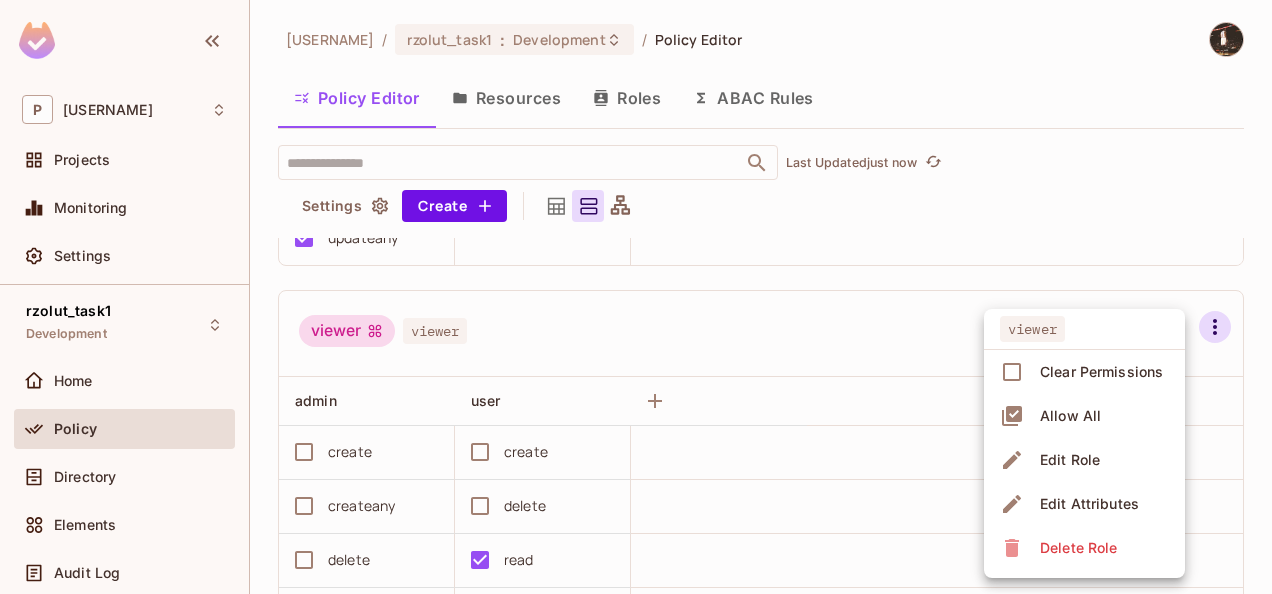 click on "Delete Role" at bounding box center [1078, 548] 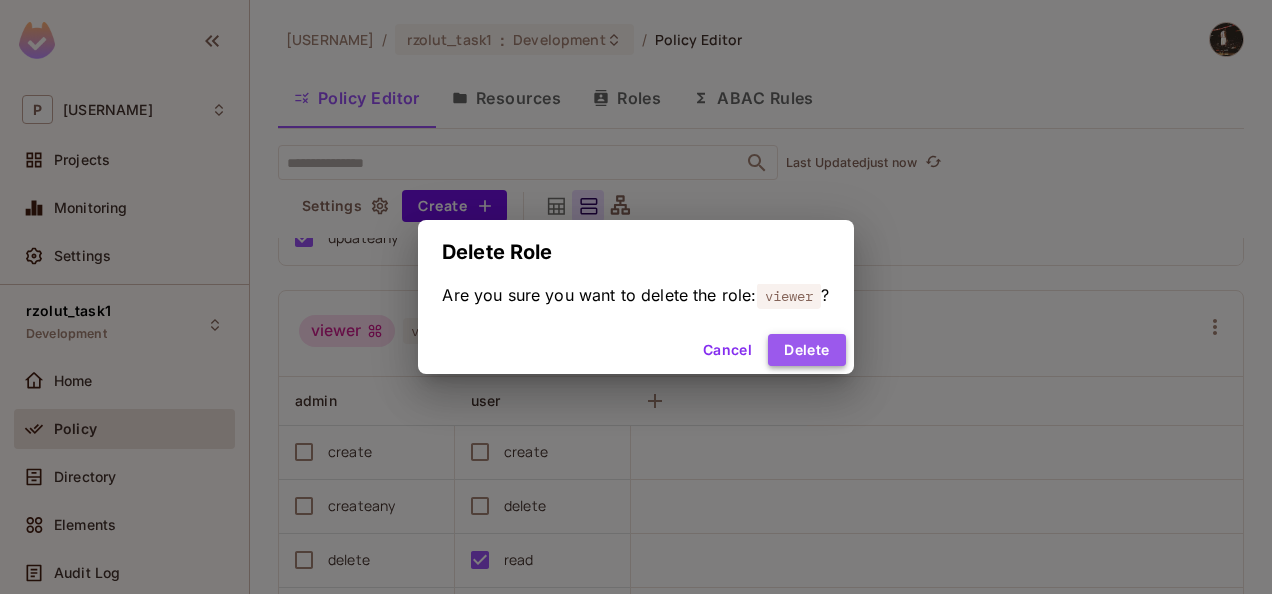 click on "Delete" at bounding box center [806, 350] 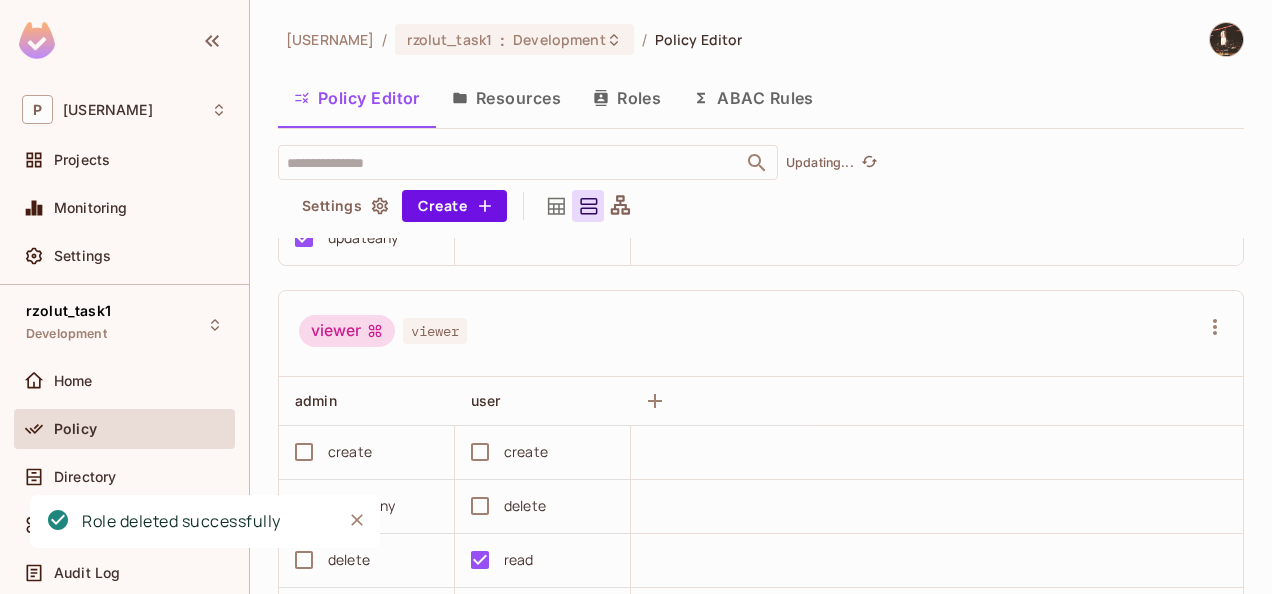 scroll, scrollTop: 839, scrollLeft: 0, axis: vertical 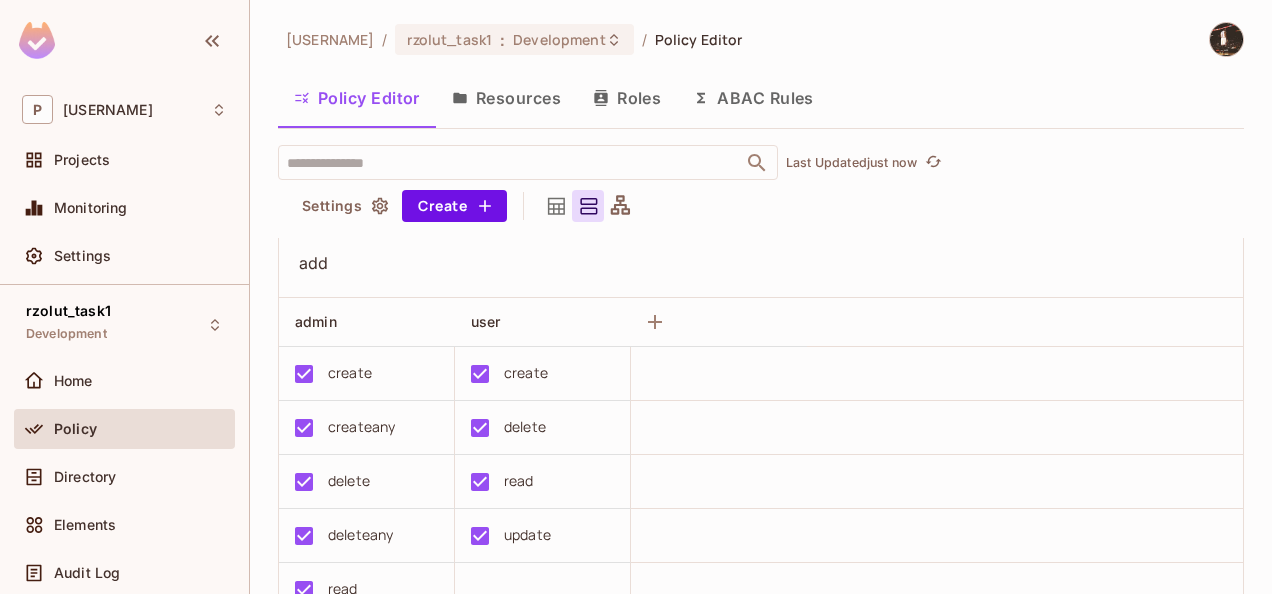 click on "Resources" at bounding box center [506, 98] 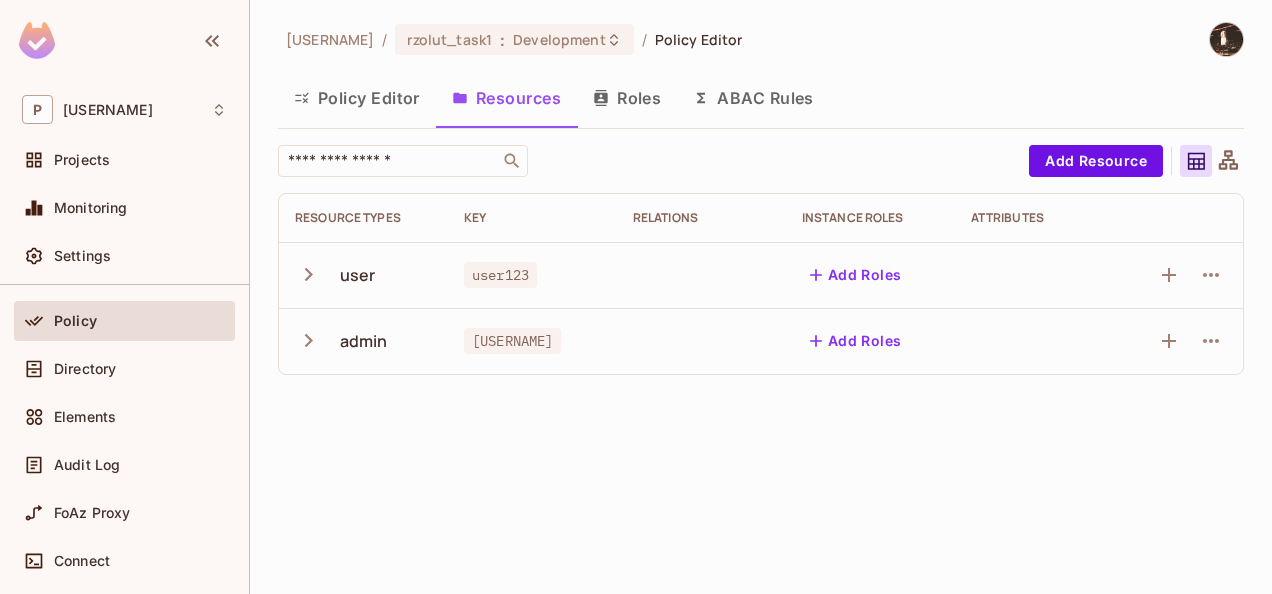scroll, scrollTop: 0, scrollLeft: 0, axis: both 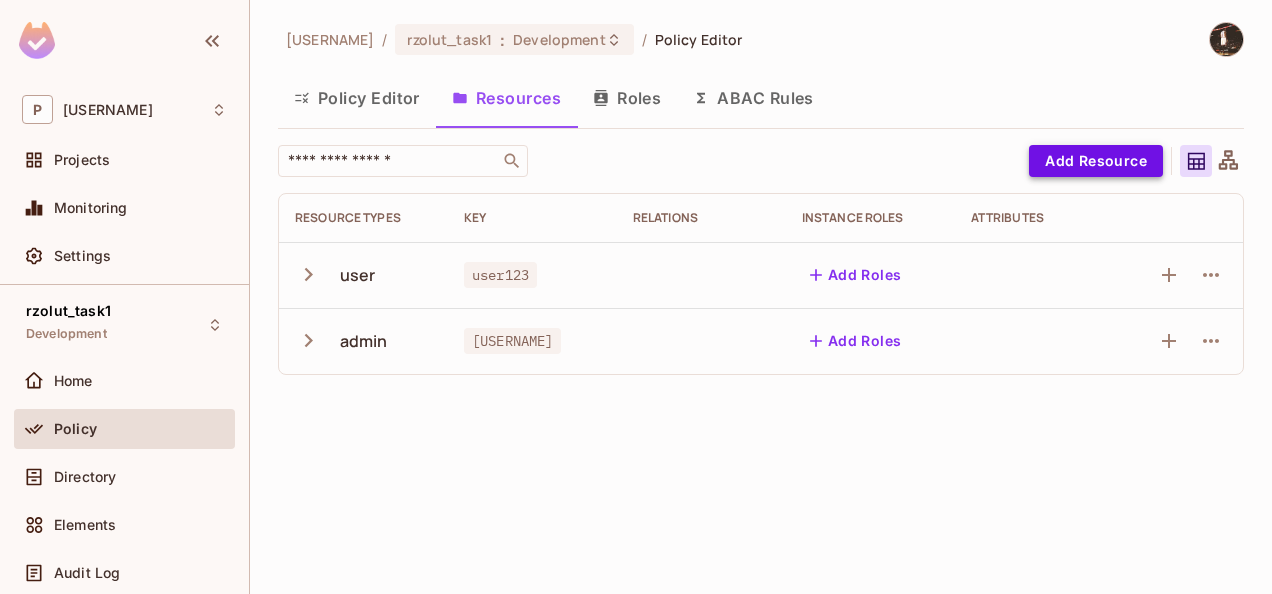 click on "Add Resource" at bounding box center [1096, 161] 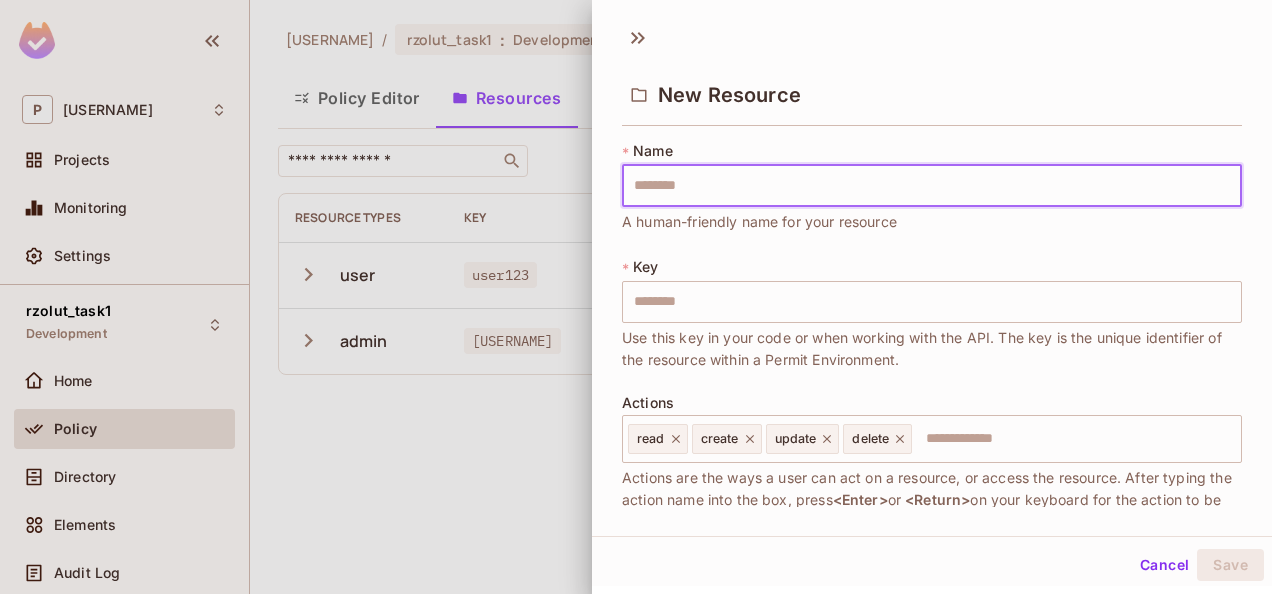 type on "*" 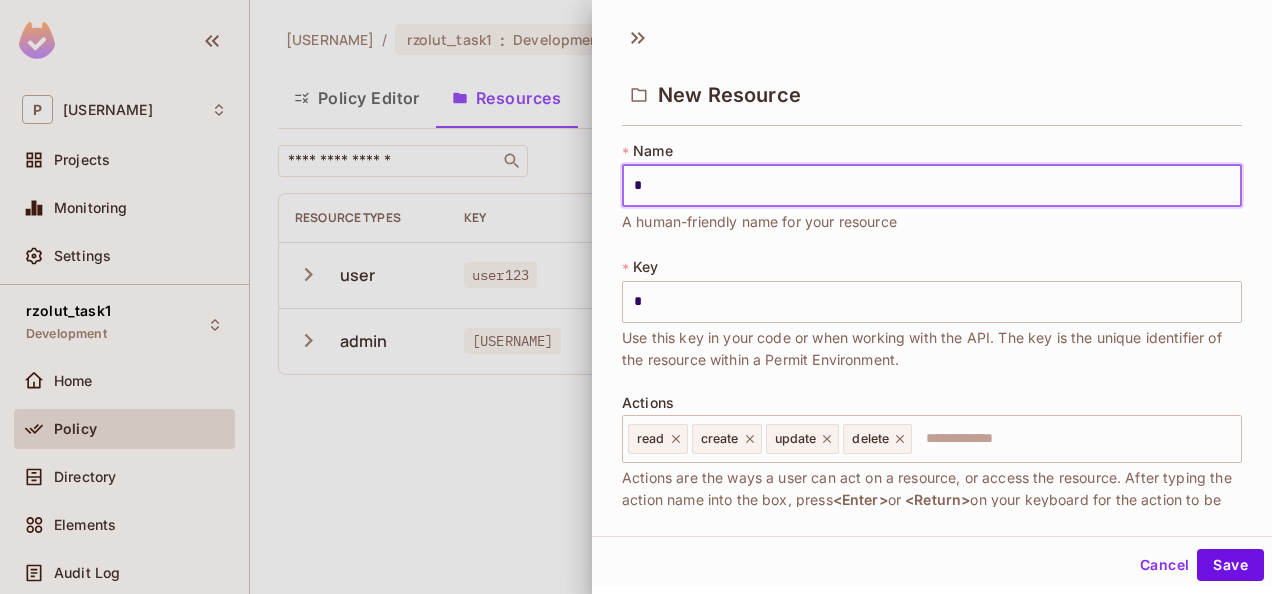 type on "**" 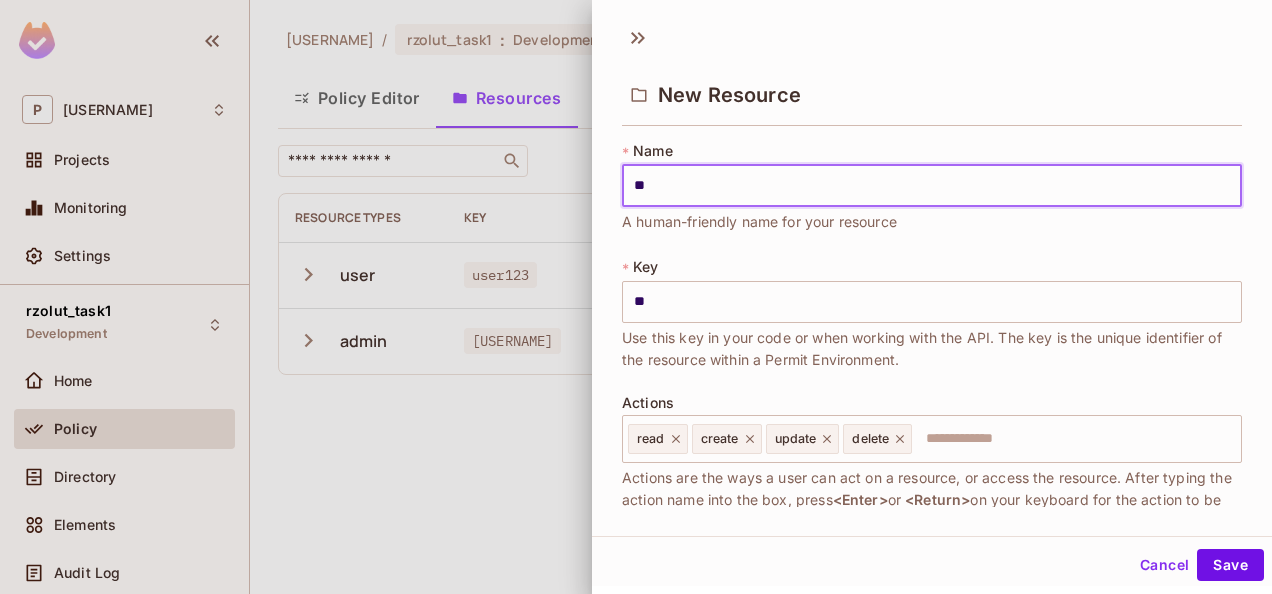 type on "***" 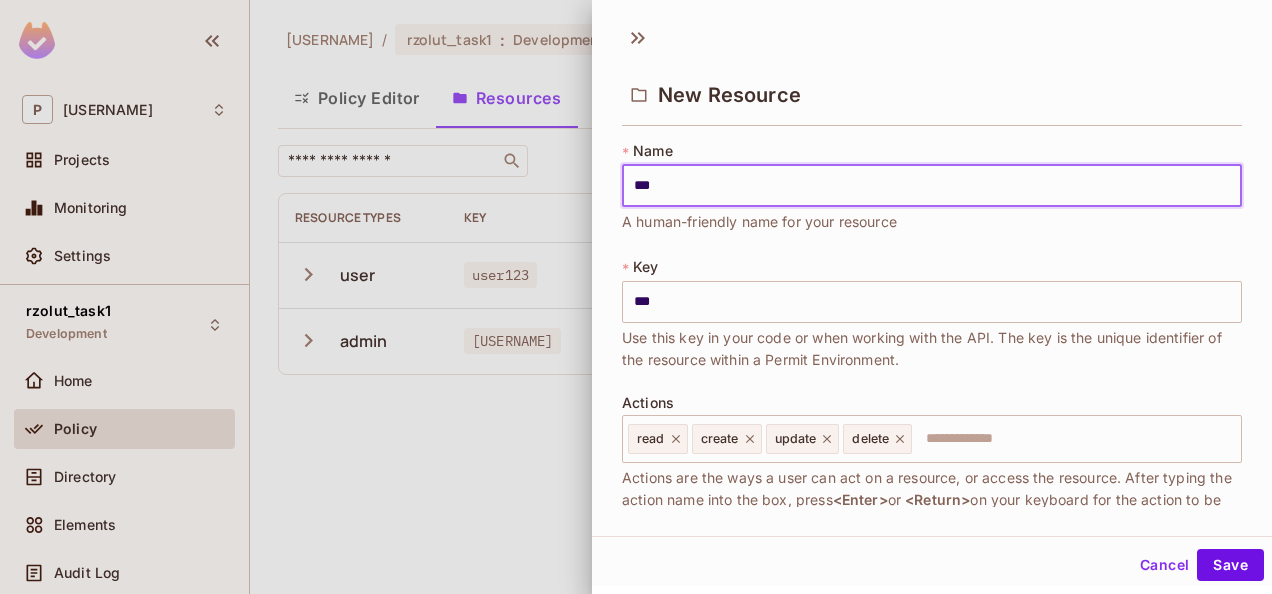 type on "****" 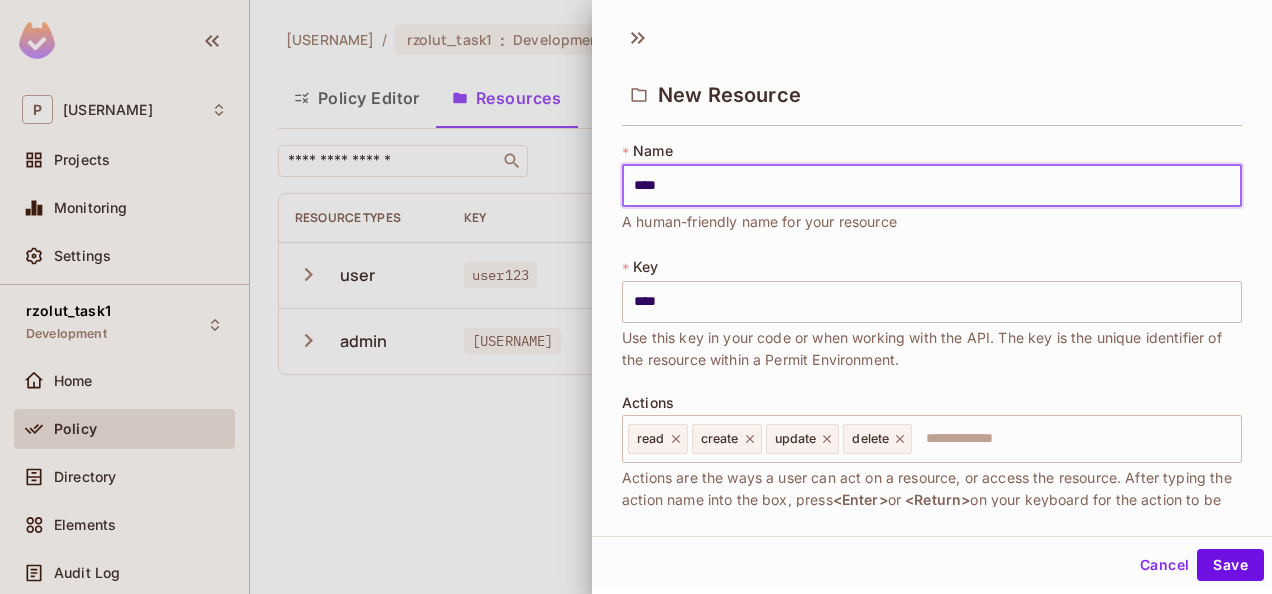 type on "*****" 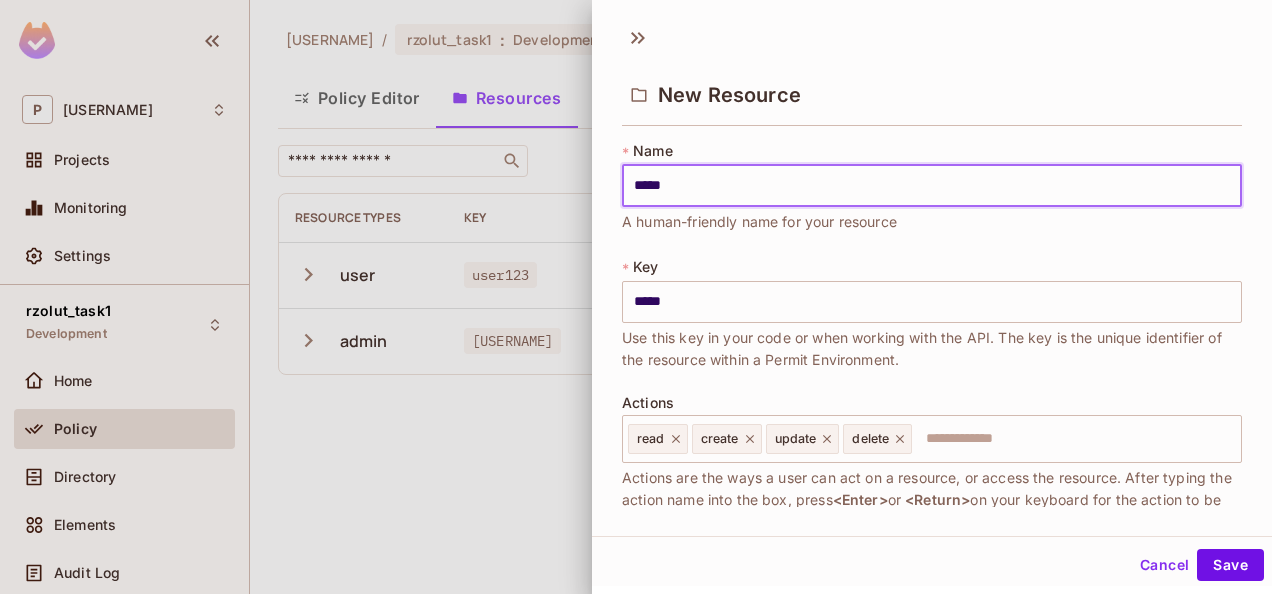 type on "******" 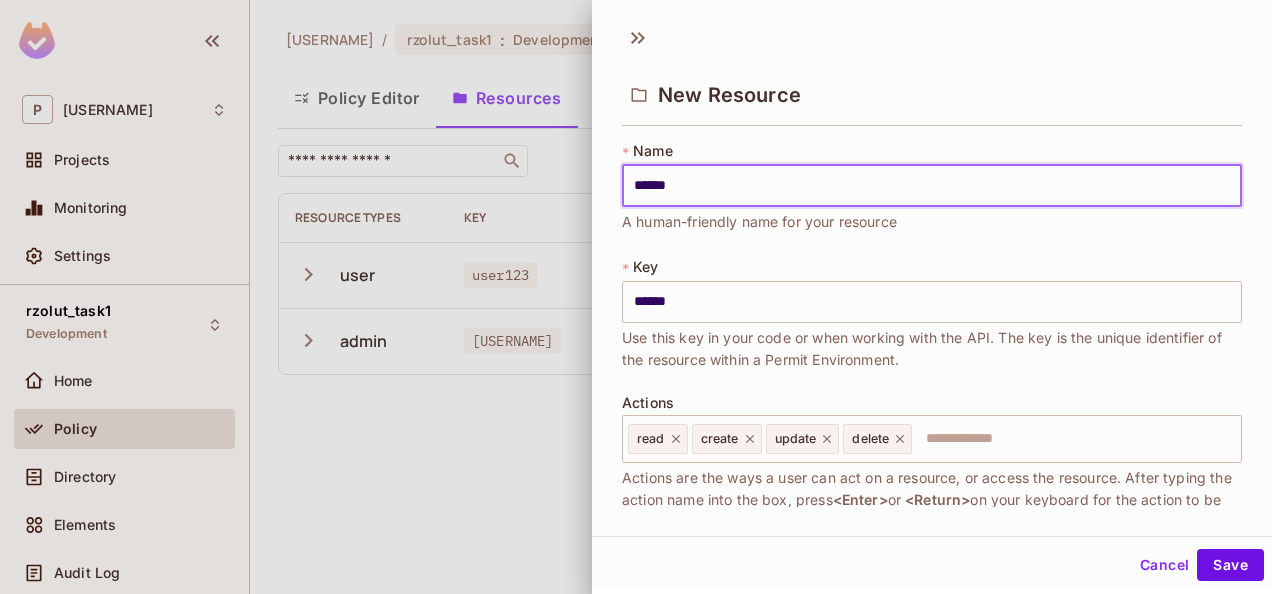 type on "*******" 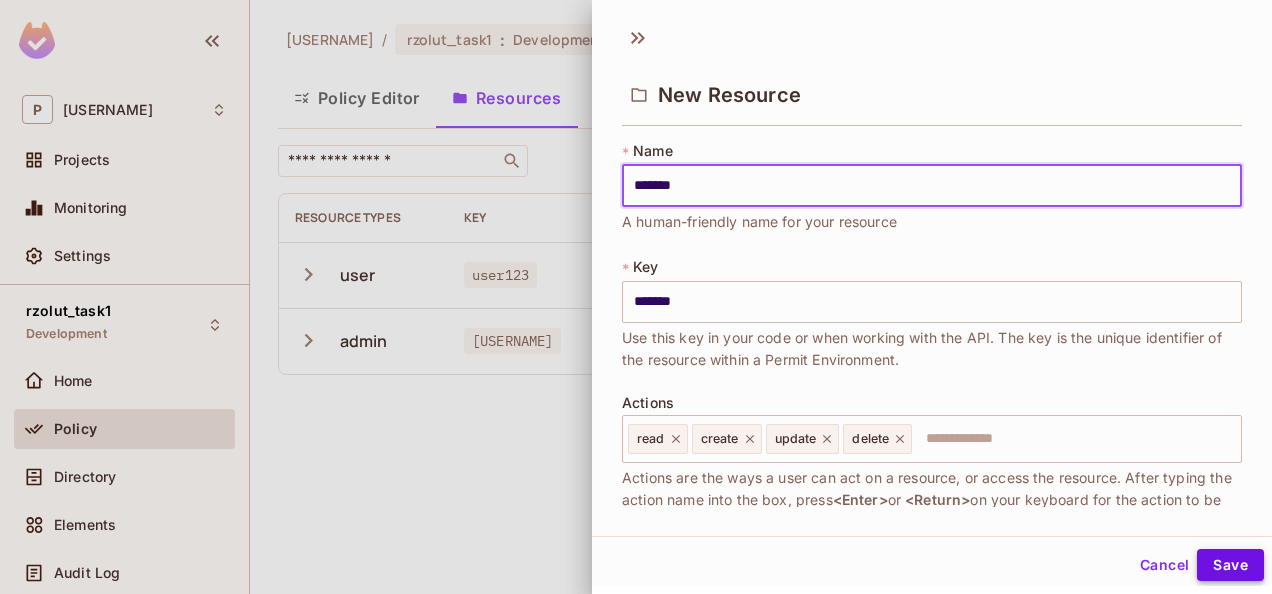type on "*******" 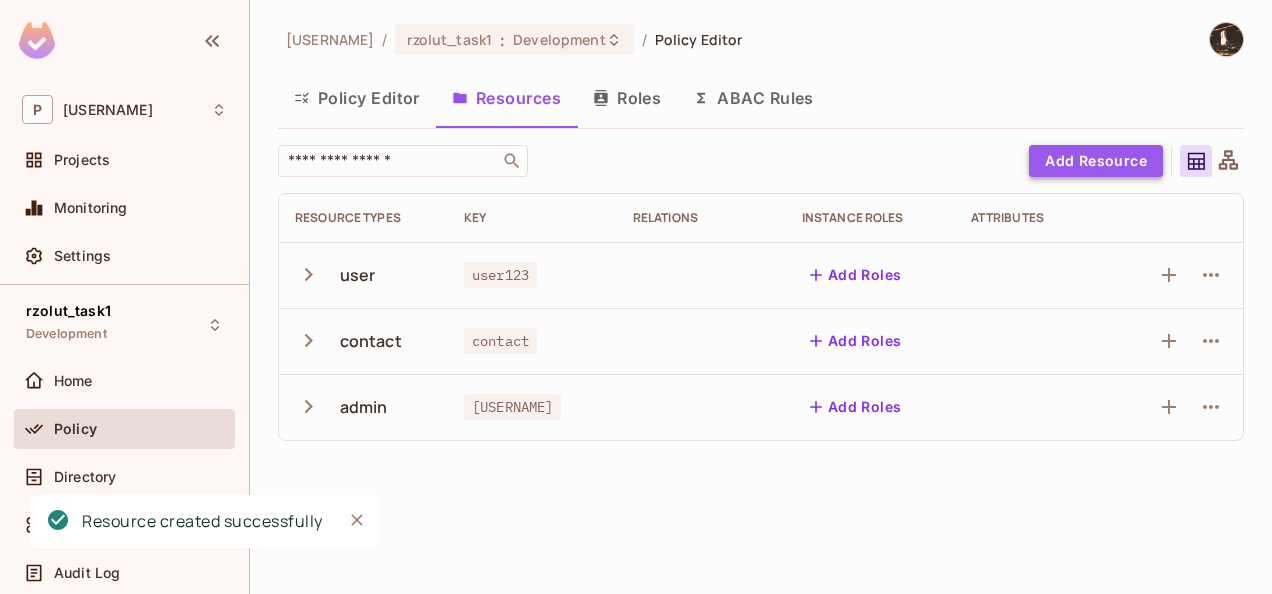 click on "Add Resource" at bounding box center [1096, 161] 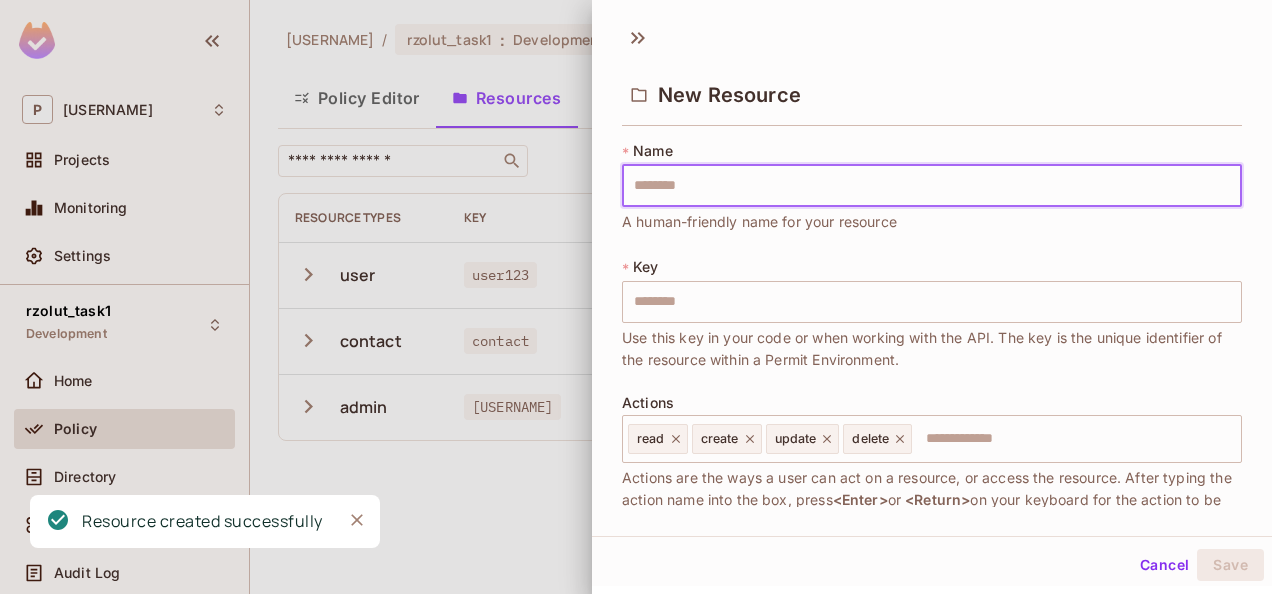 type on "*" 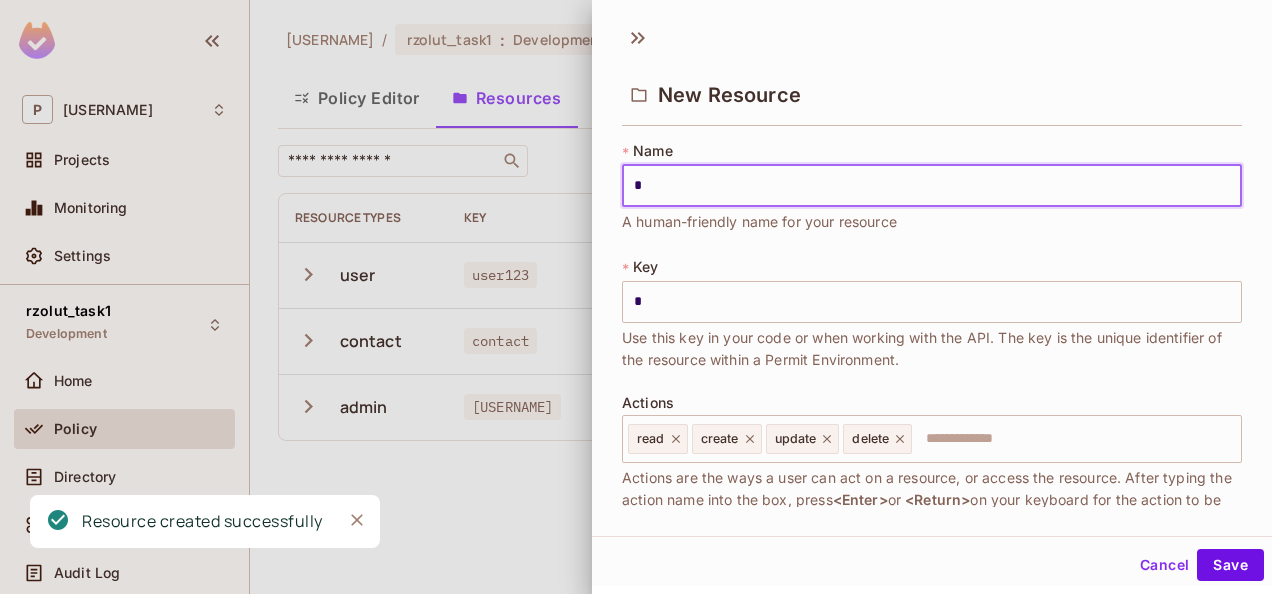 type on "**" 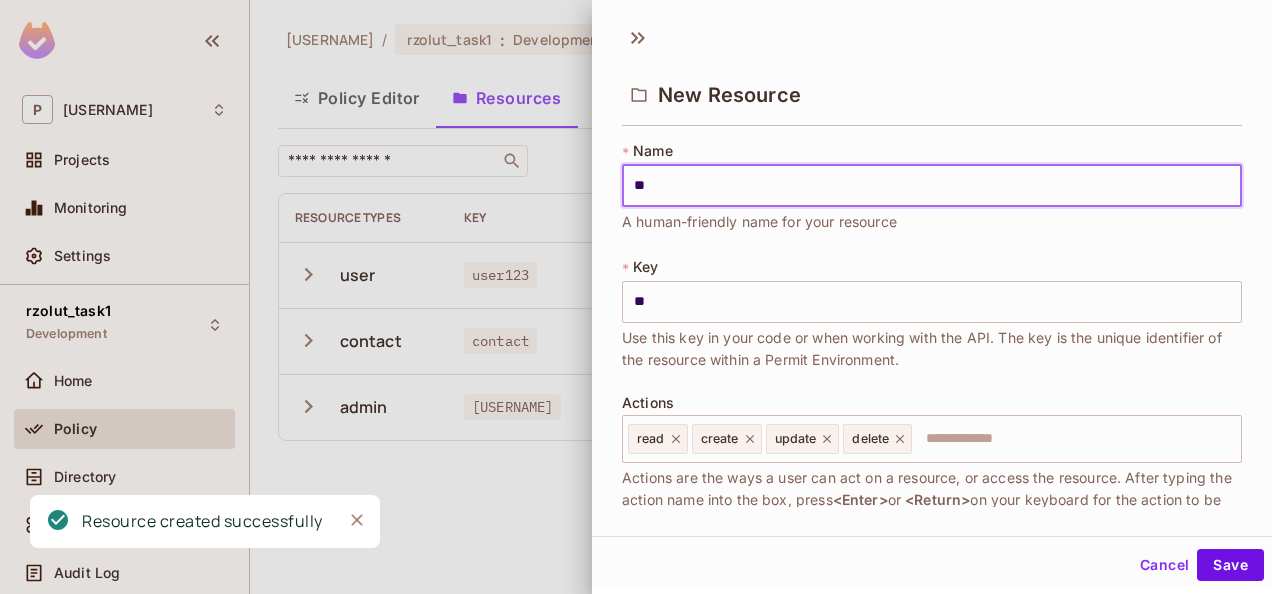 type on "***" 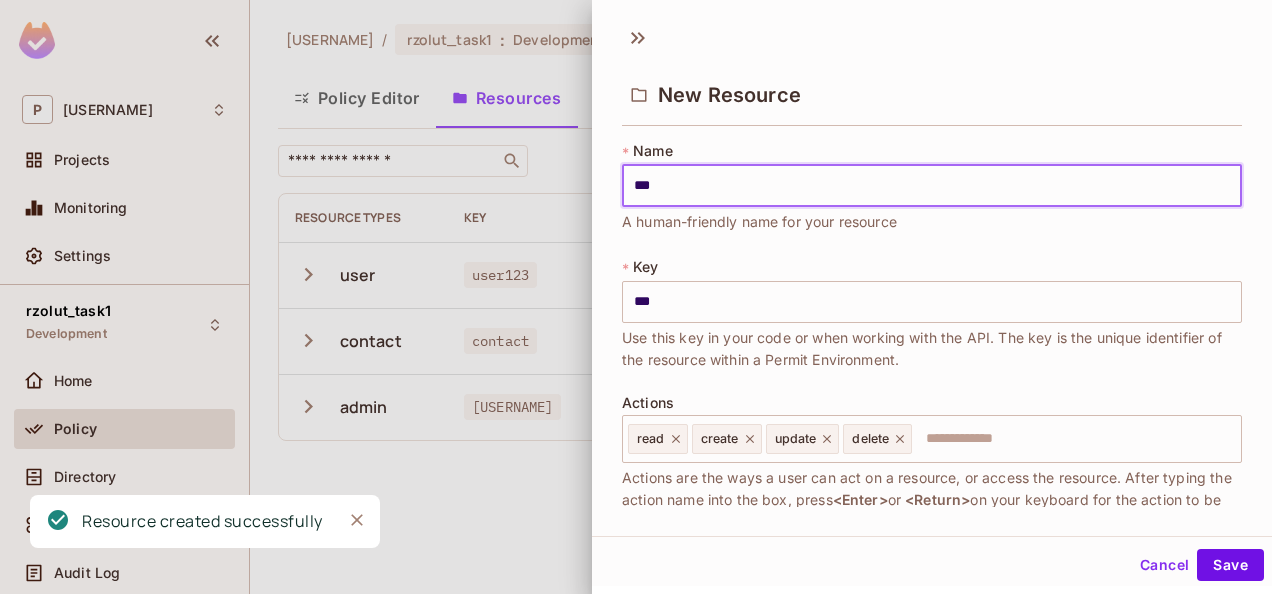 type on "****" 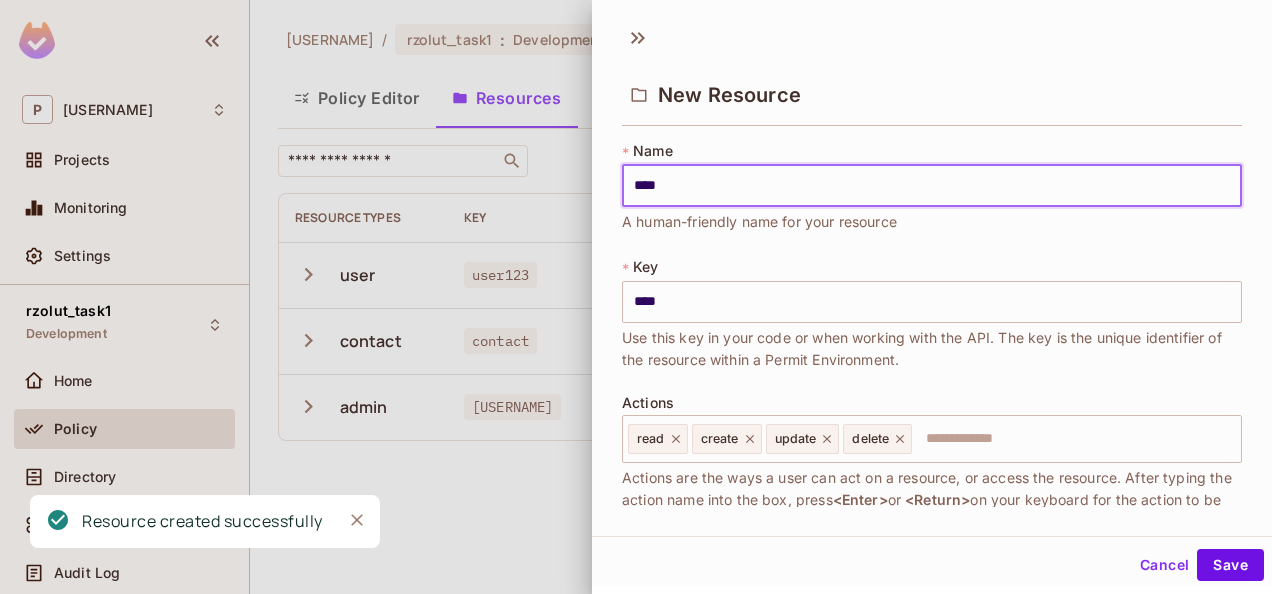 type on "*****" 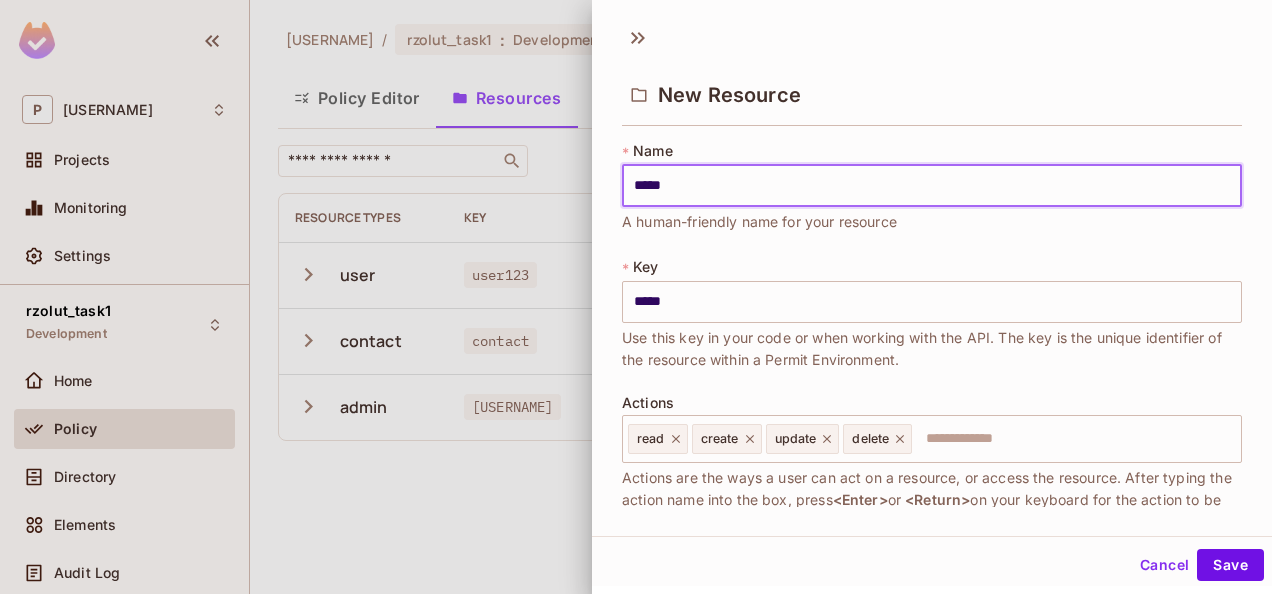 type on "******" 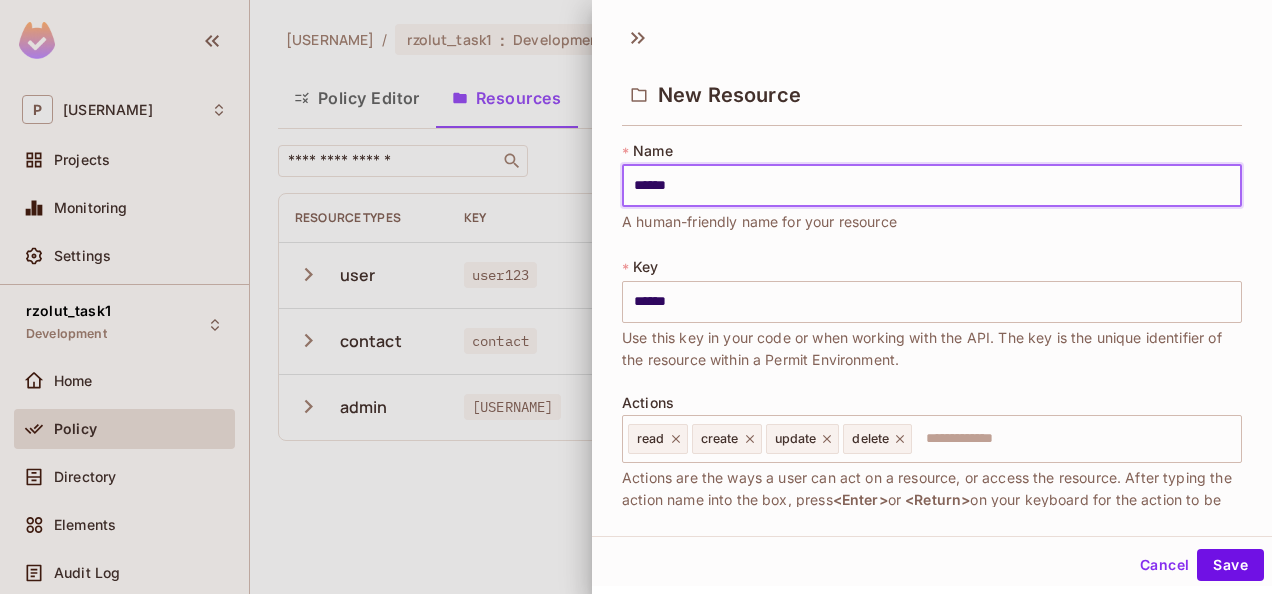 type on "*******" 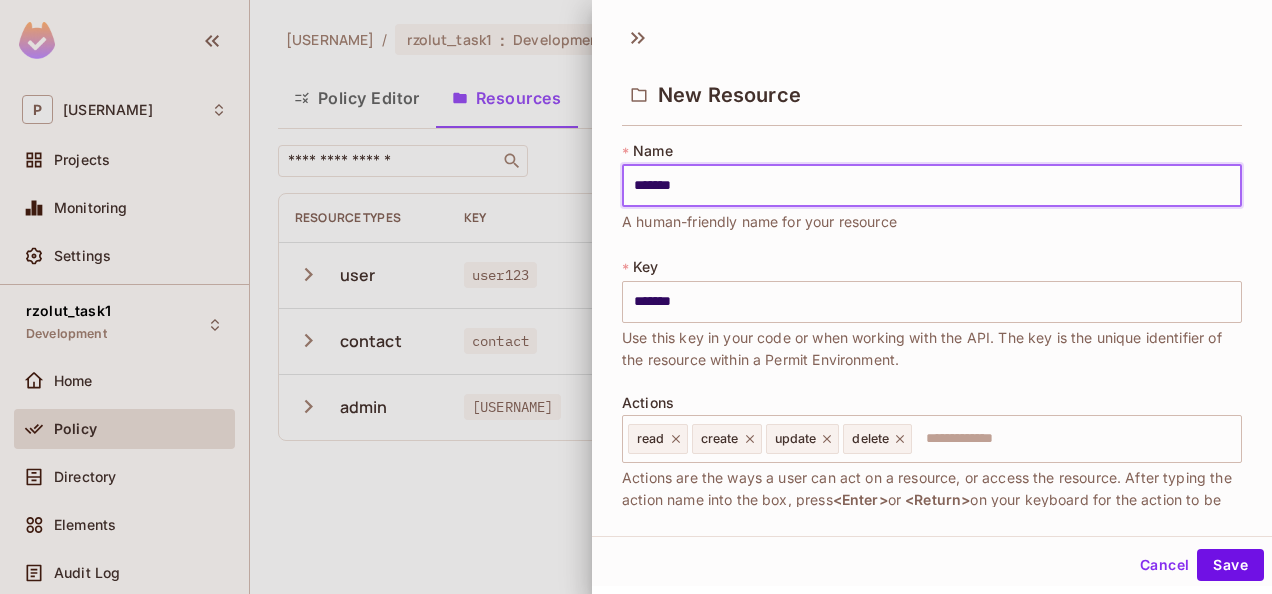 type on "********" 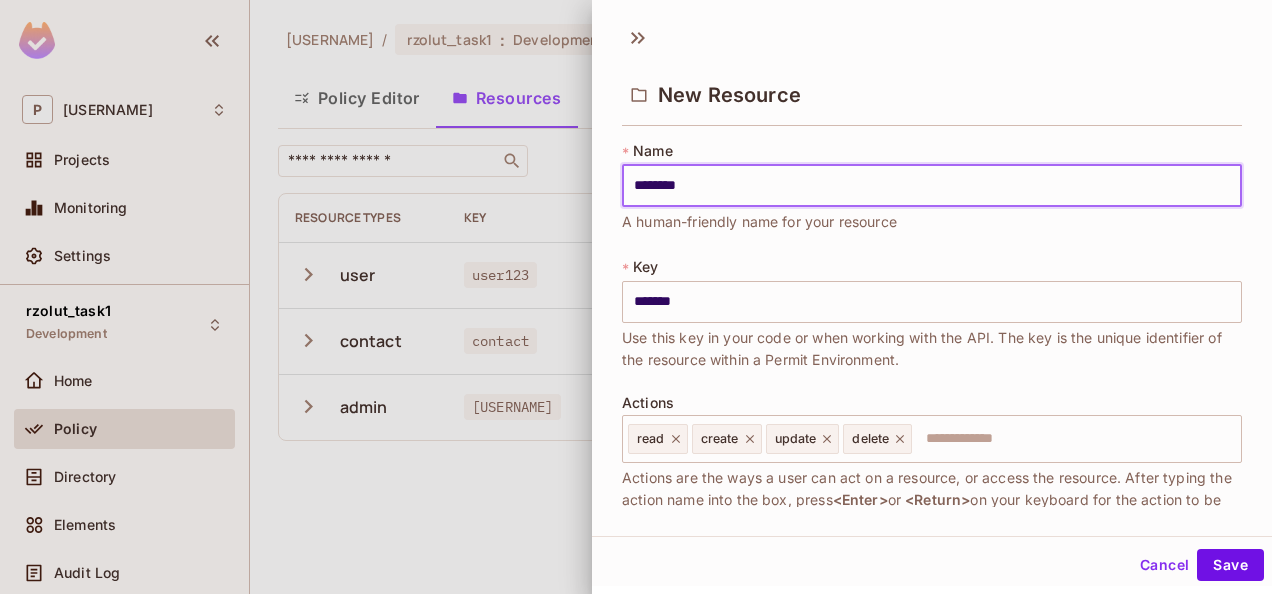 type on "********" 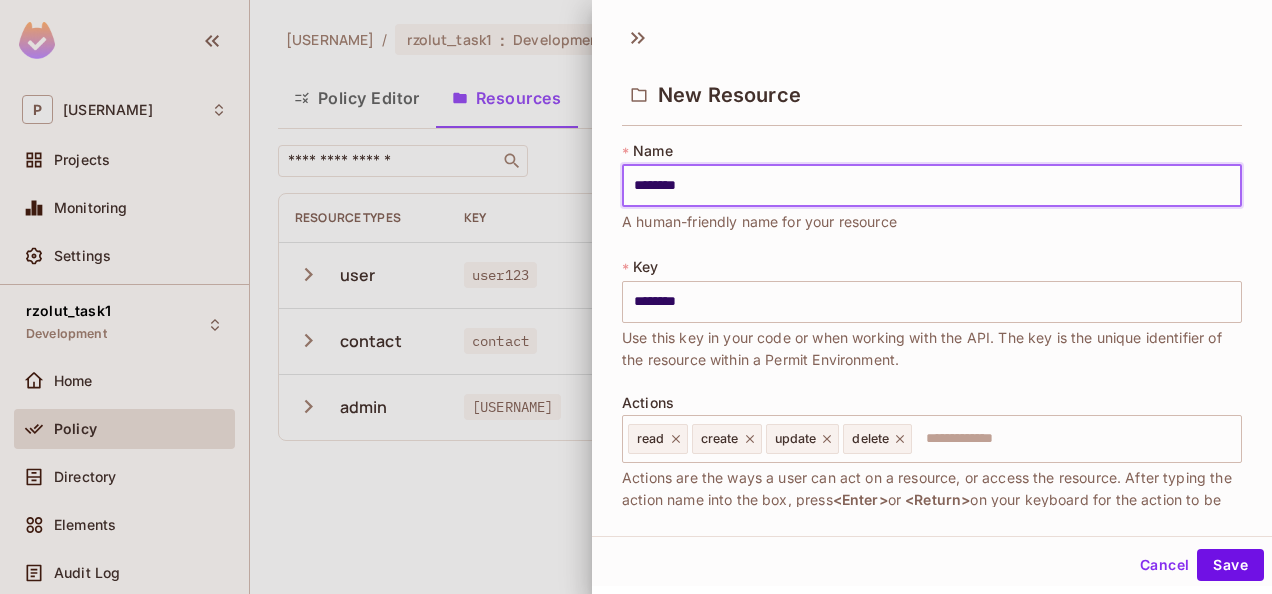 type on "*********" 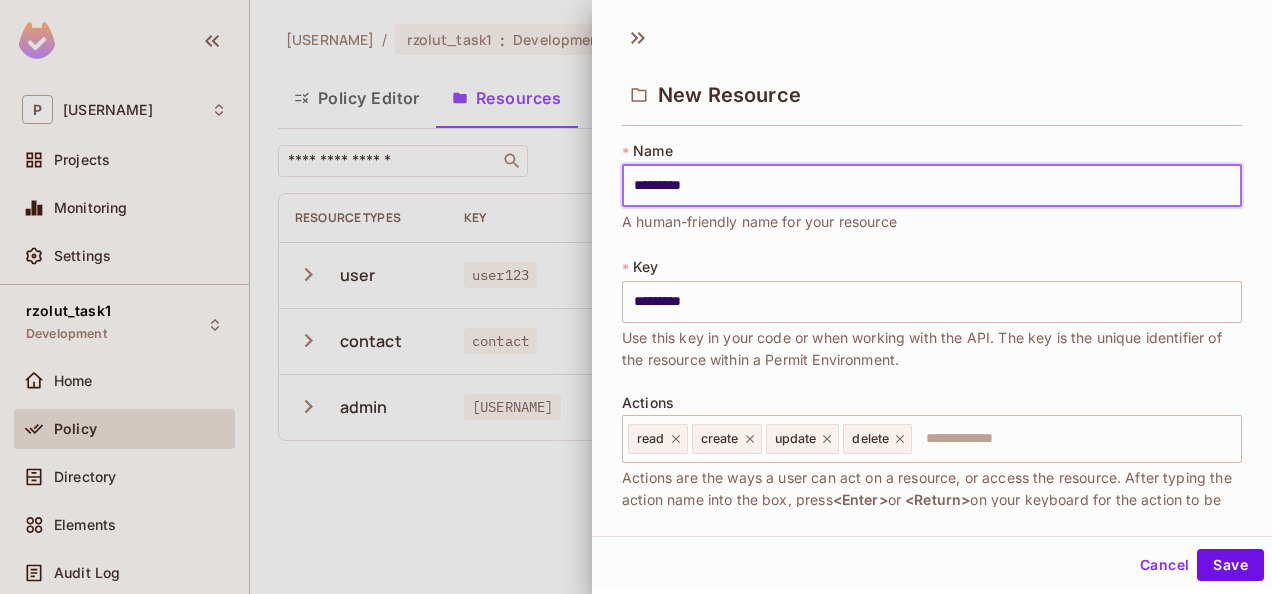 type on "*********" 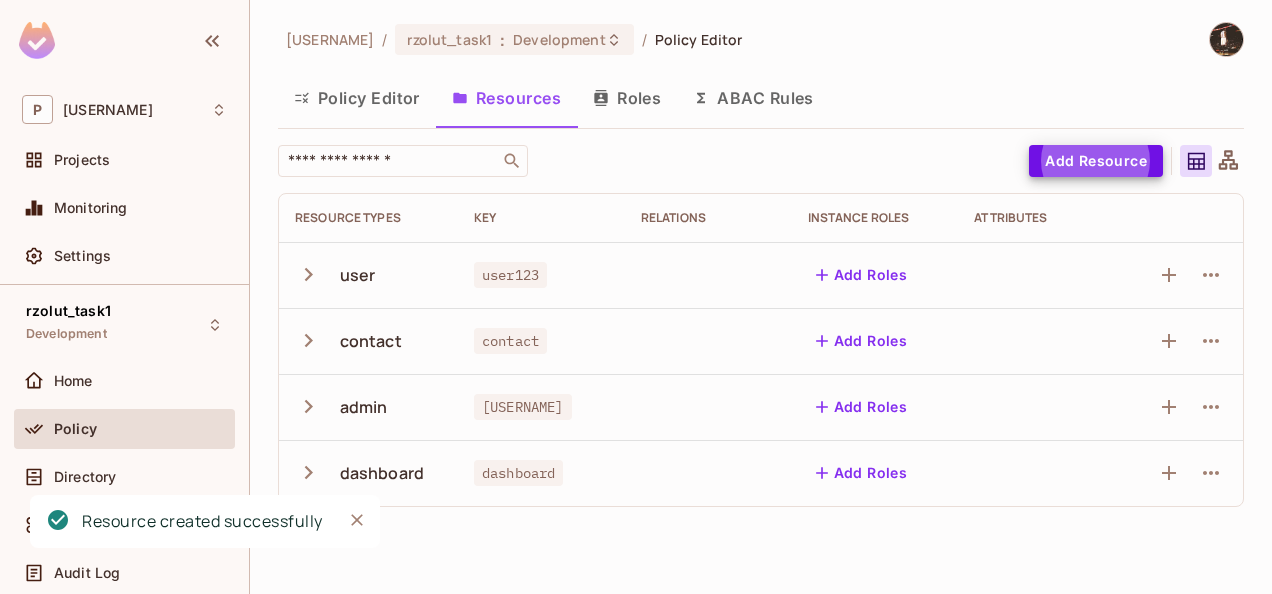 click on "Add Resource" at bounding box center (1096, 161) 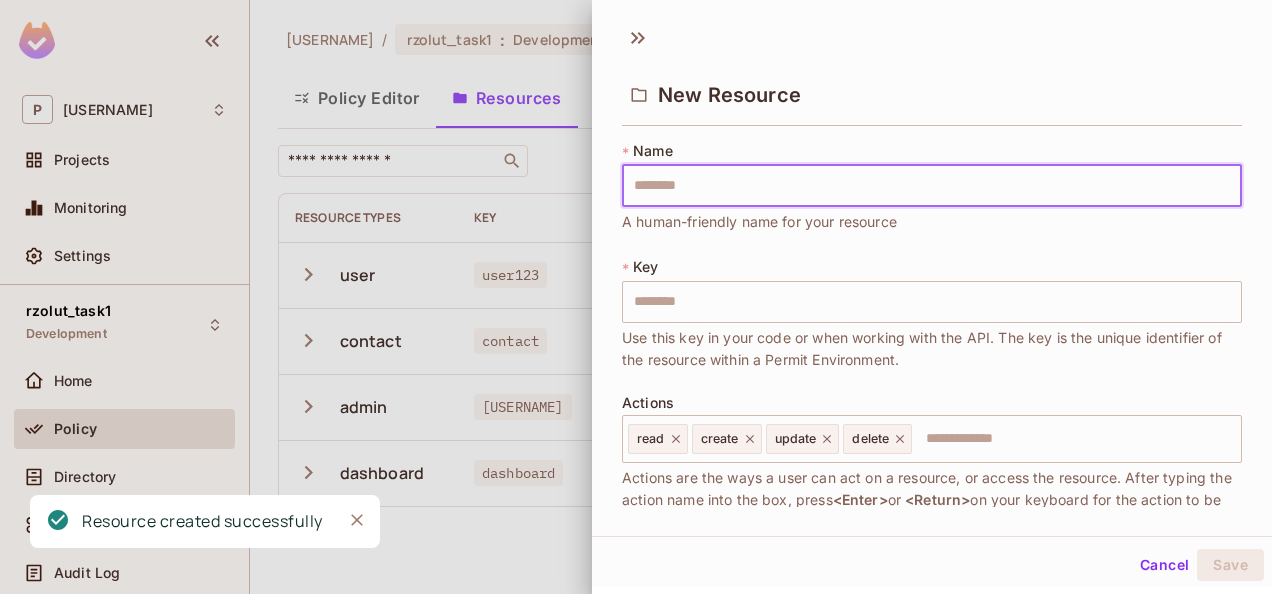 type on "*" 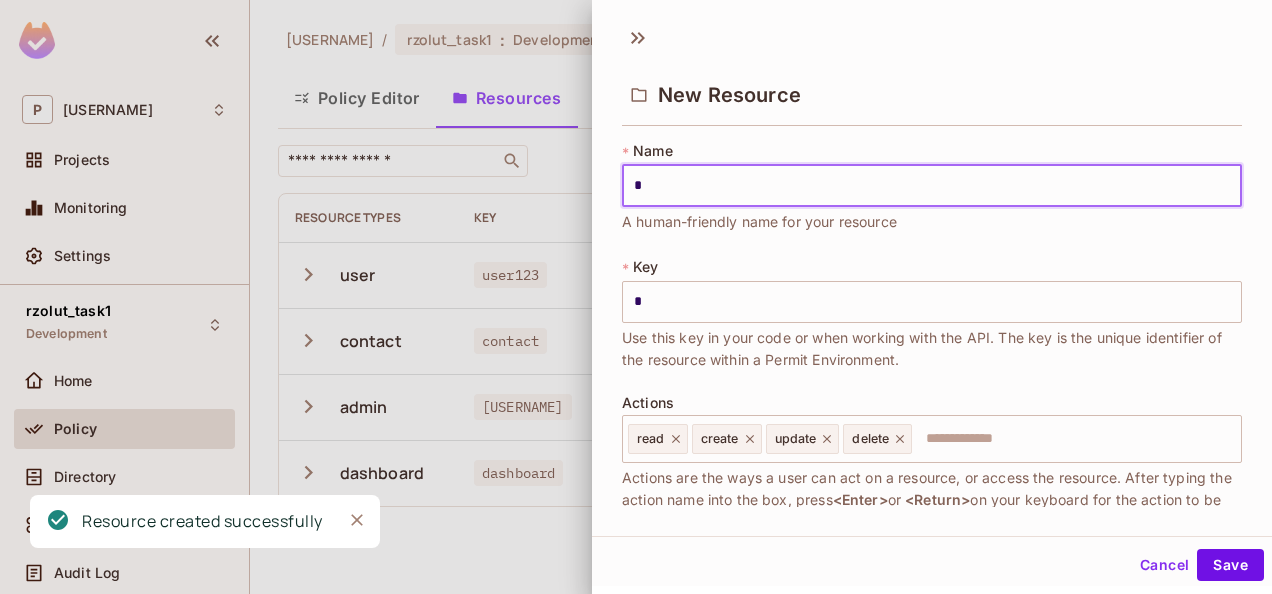 type on "**" 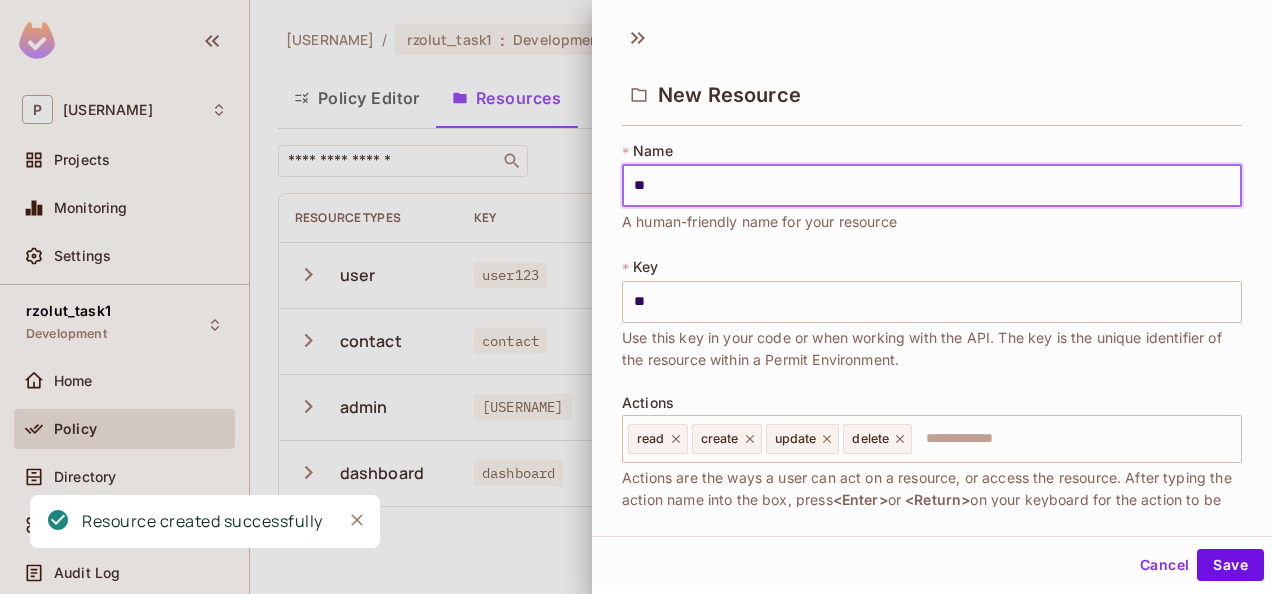 type on "***" 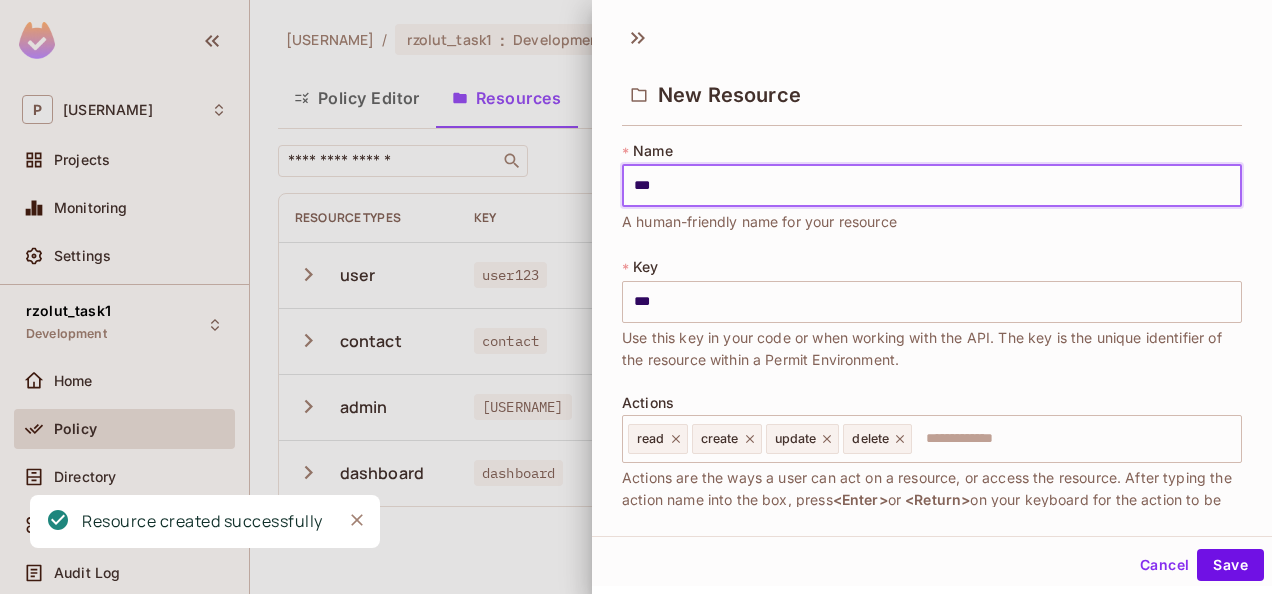 type on "****" 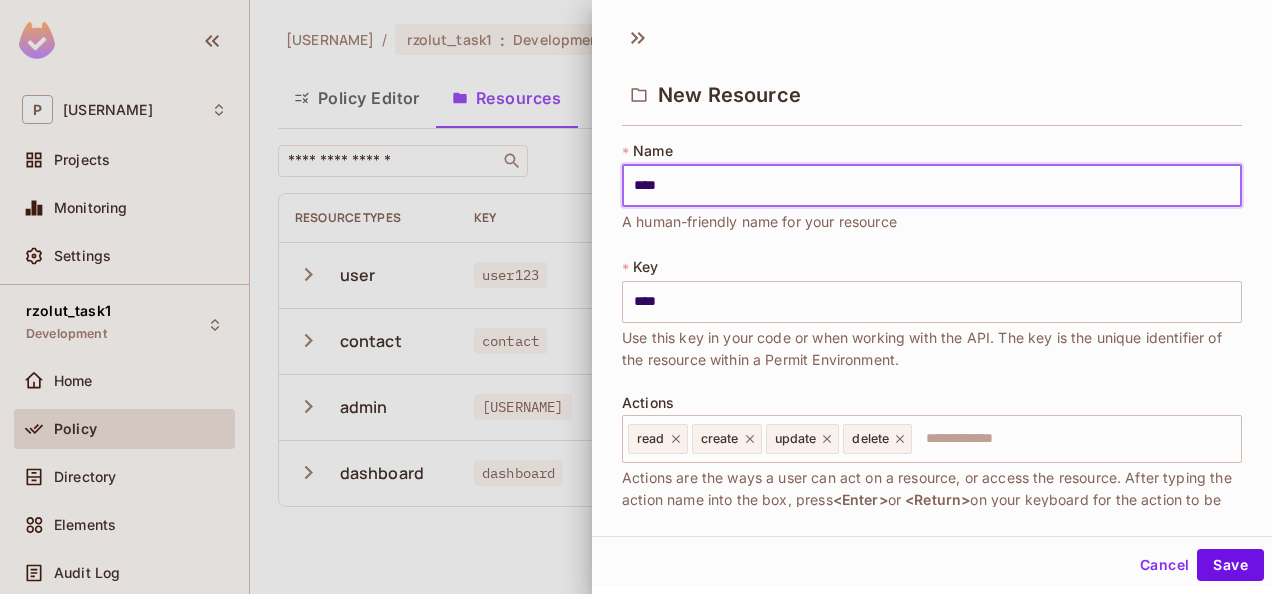 type on "****" 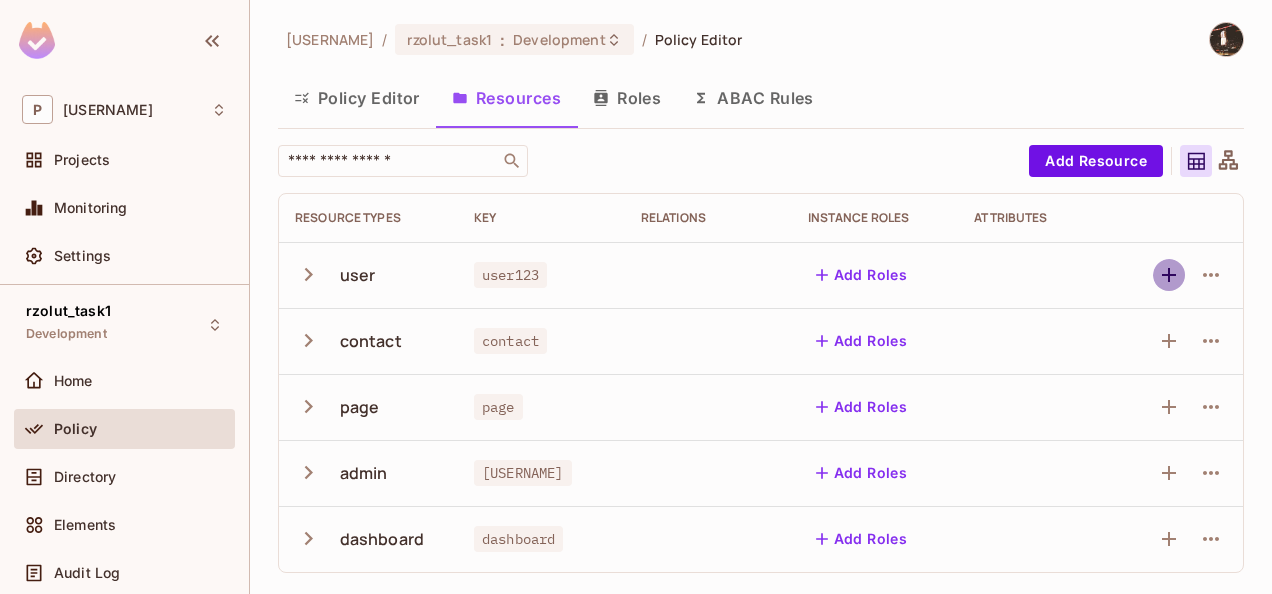 click 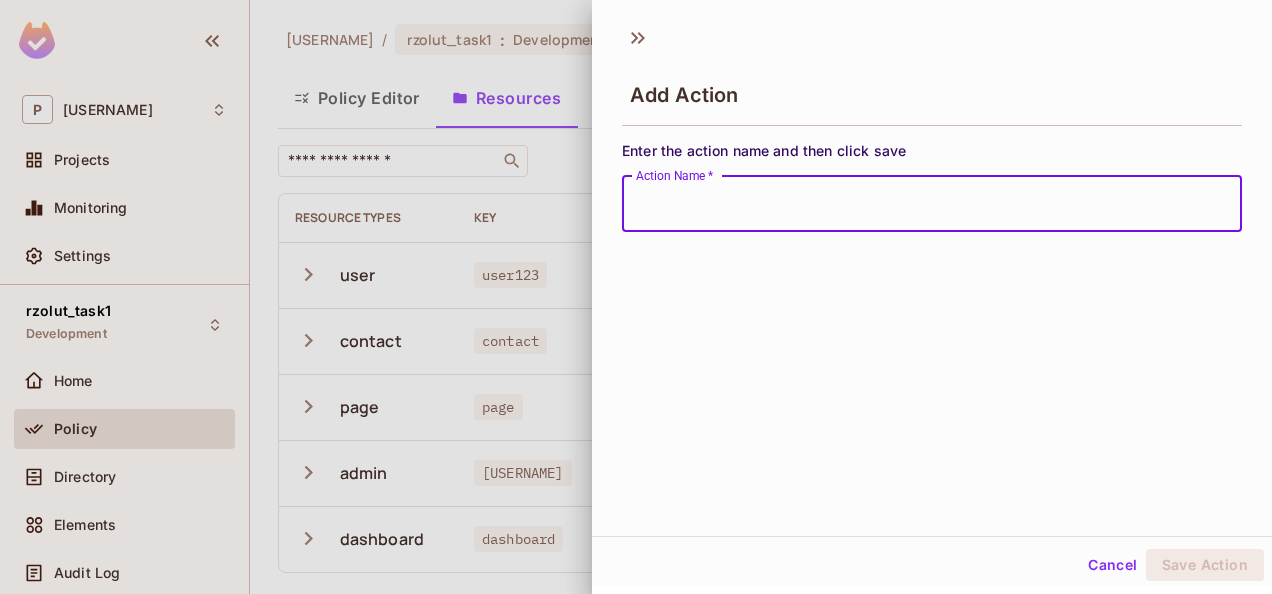 click on "Action Name   *" at bounding box center (932, 204) 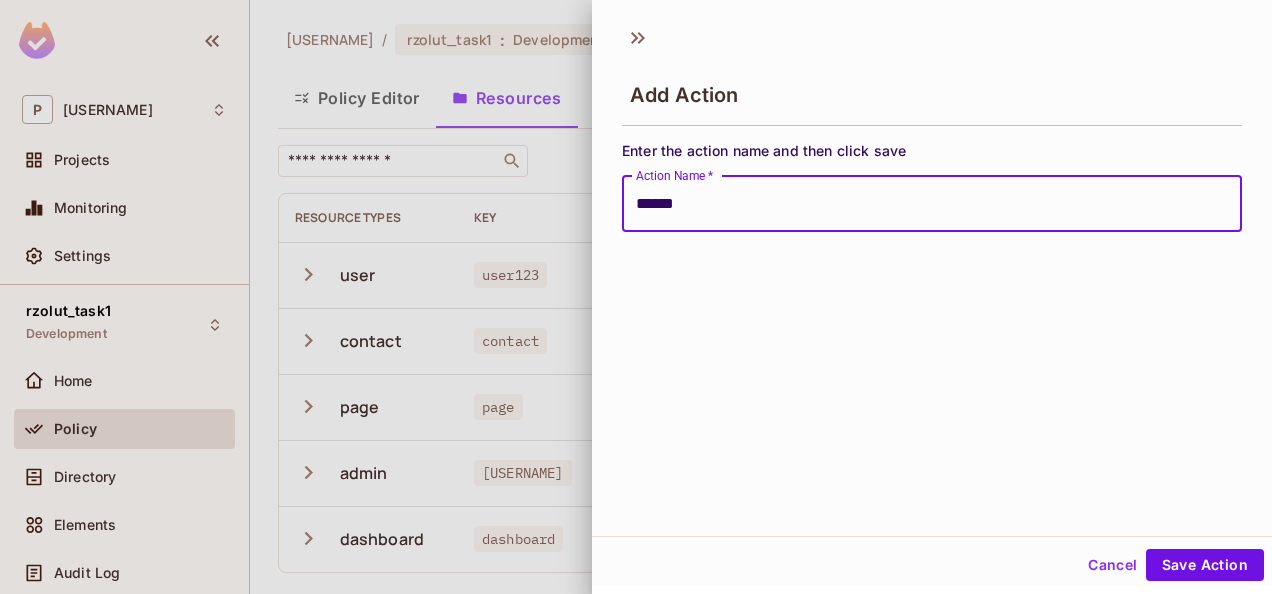 click on "Enter the action name and then click save Action Name   * ****** Action Name   *" at bounding box center (932, 182) 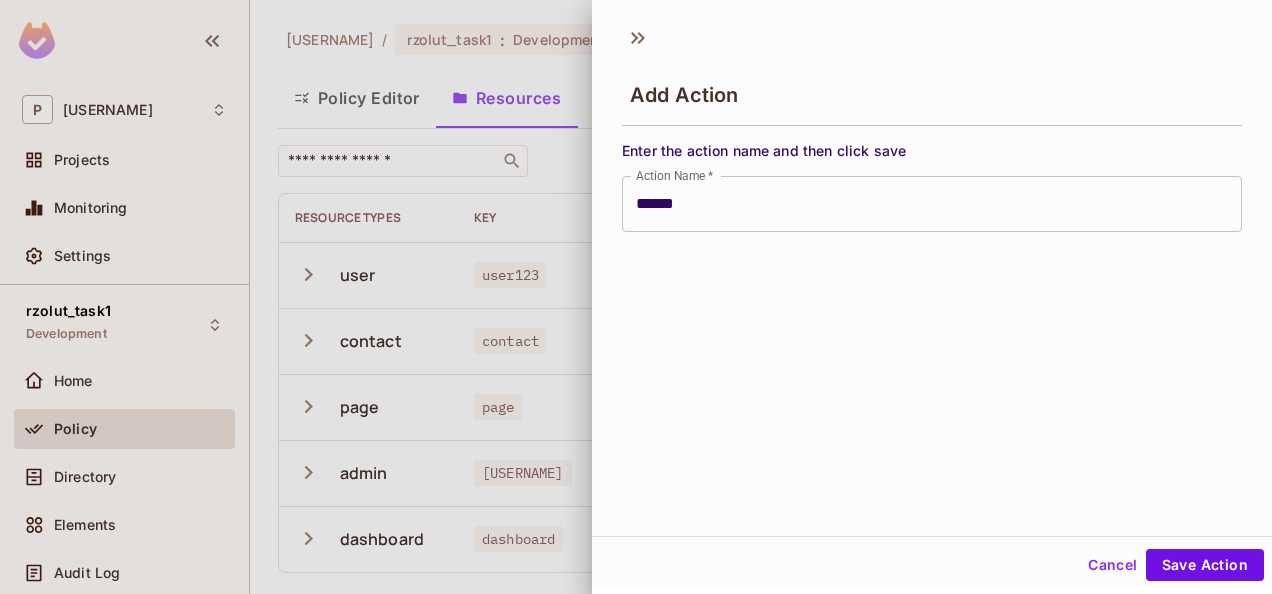click on "Enter the action name and then click save Action Name   * ****** Action Name   *" at bounding box center (932, 182) 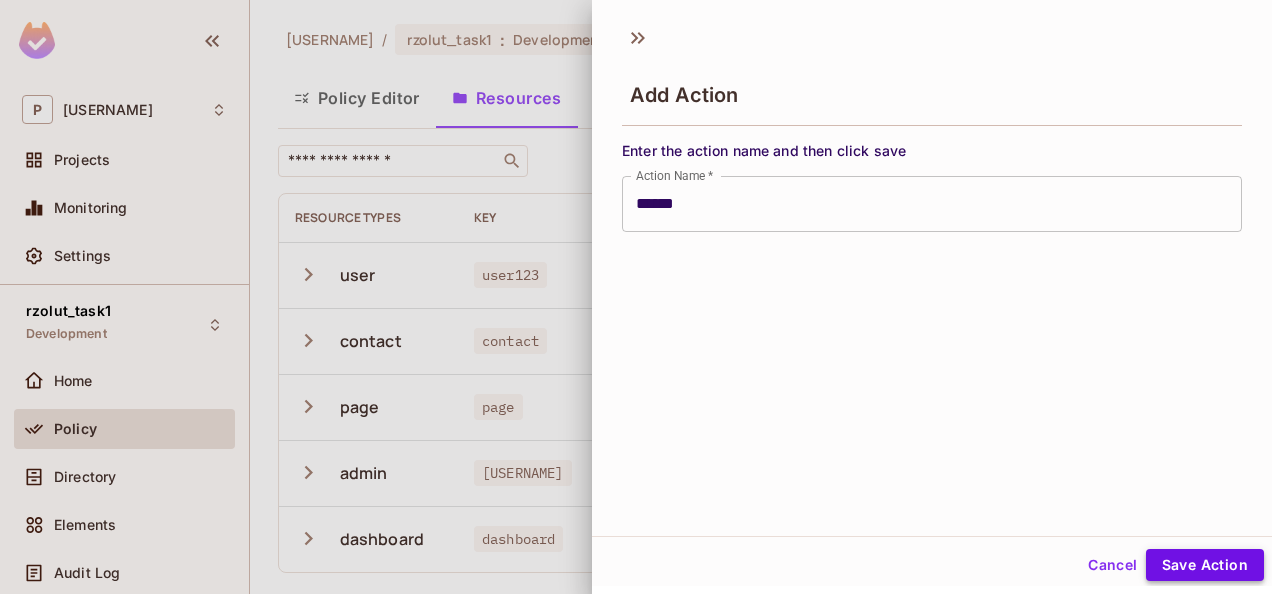 click on "Save Action" at bounding box center (1205, 565) 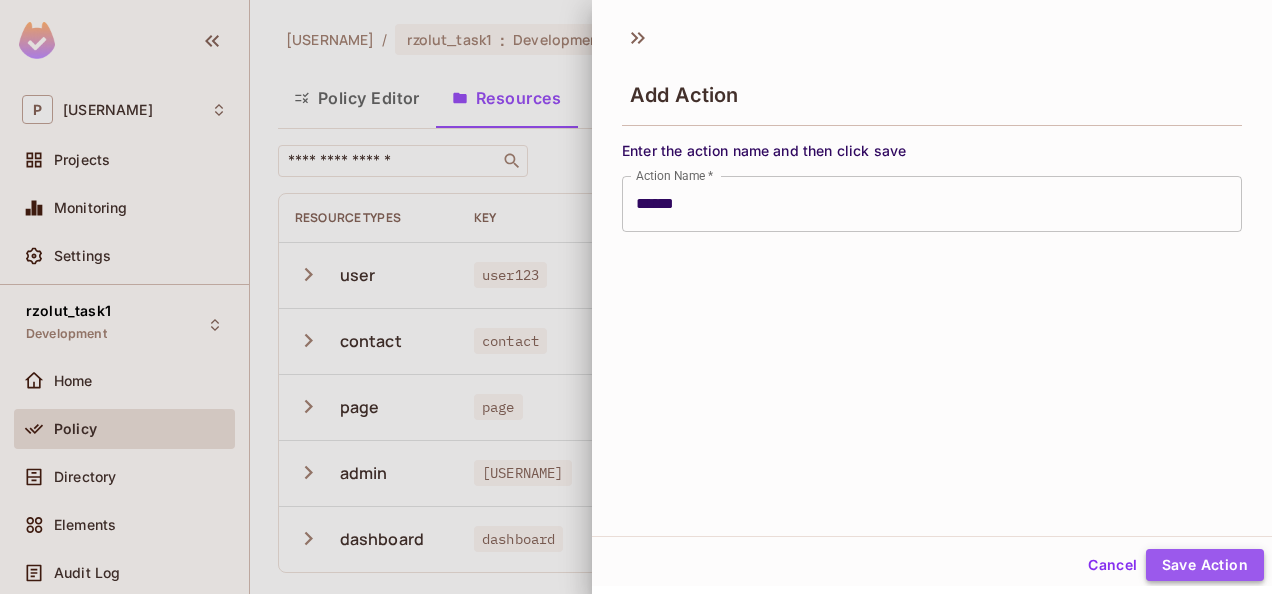click on "Save Action" at bounding box center (1205, 565) 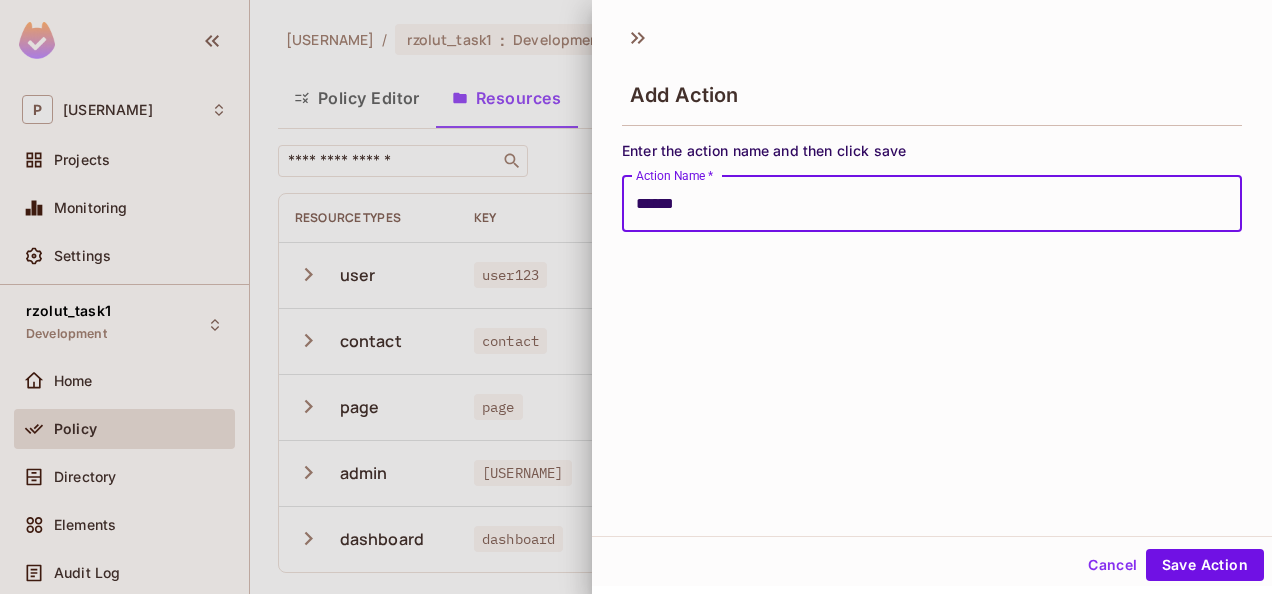 click on "******" at bounding box center [932, 204] 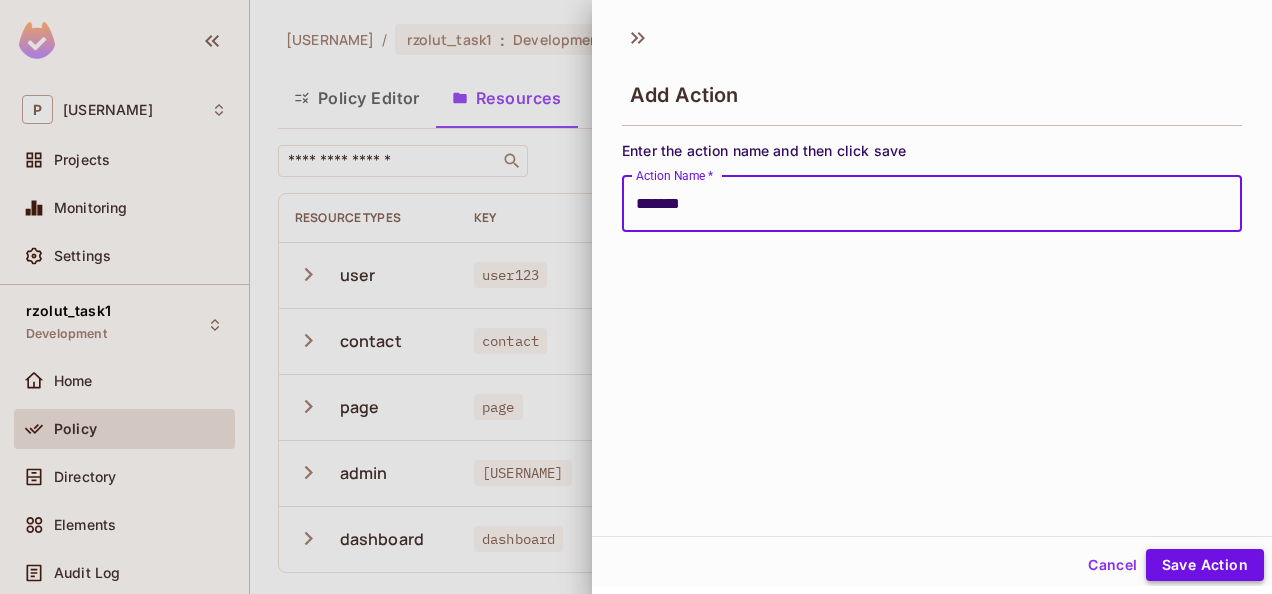 type on "******" 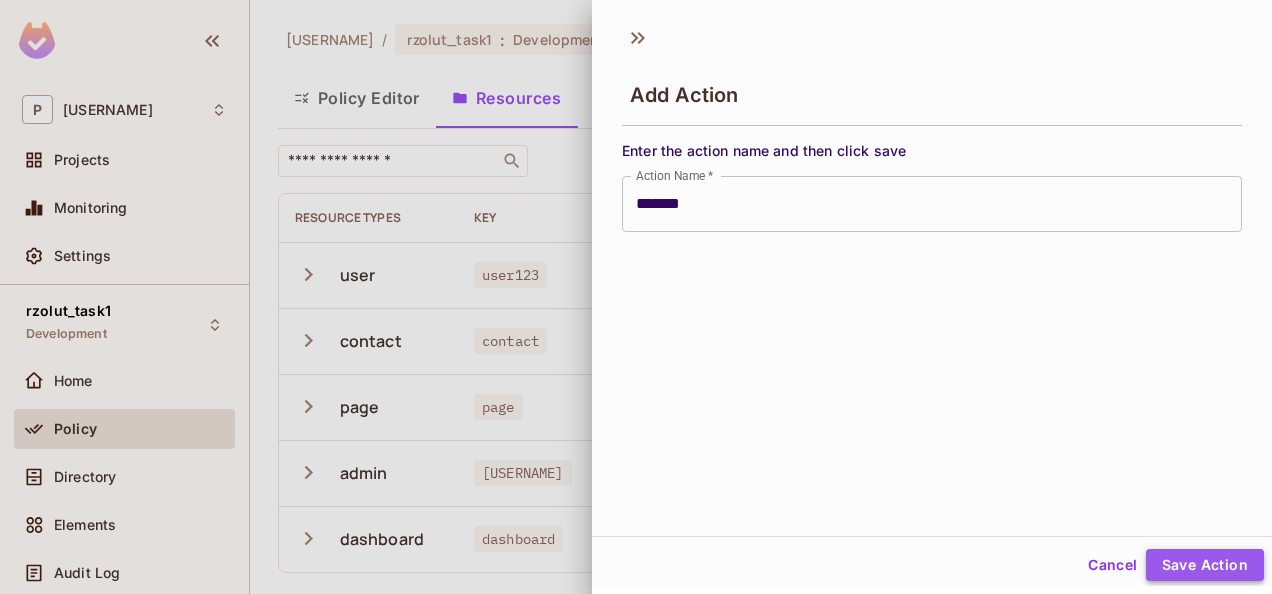 click on "Save Action" at bounding box center (1205, 565) 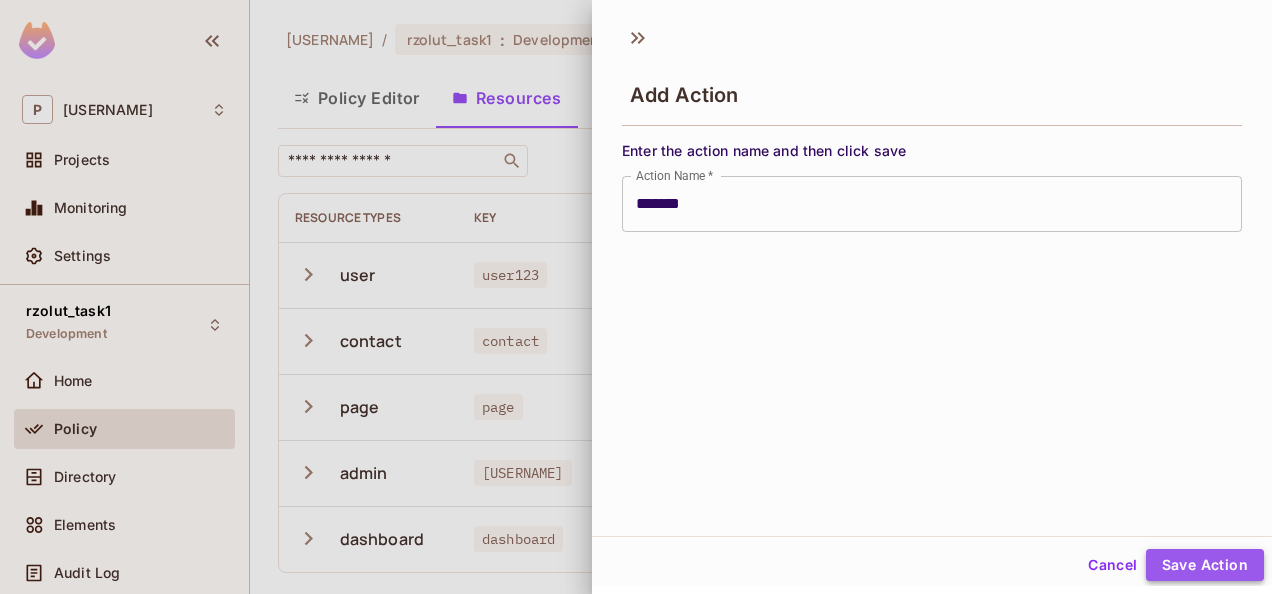 click on "Save Action" at bounding box center [1205, 565] 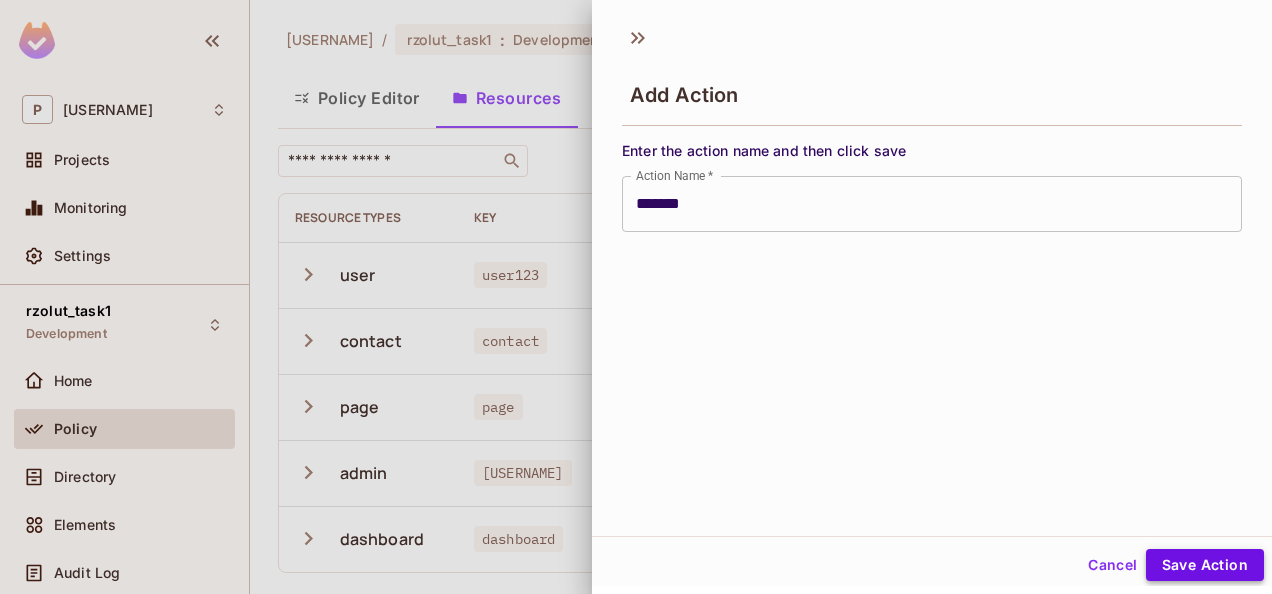 click on "Save Action" at bounding box center (1205, 565) 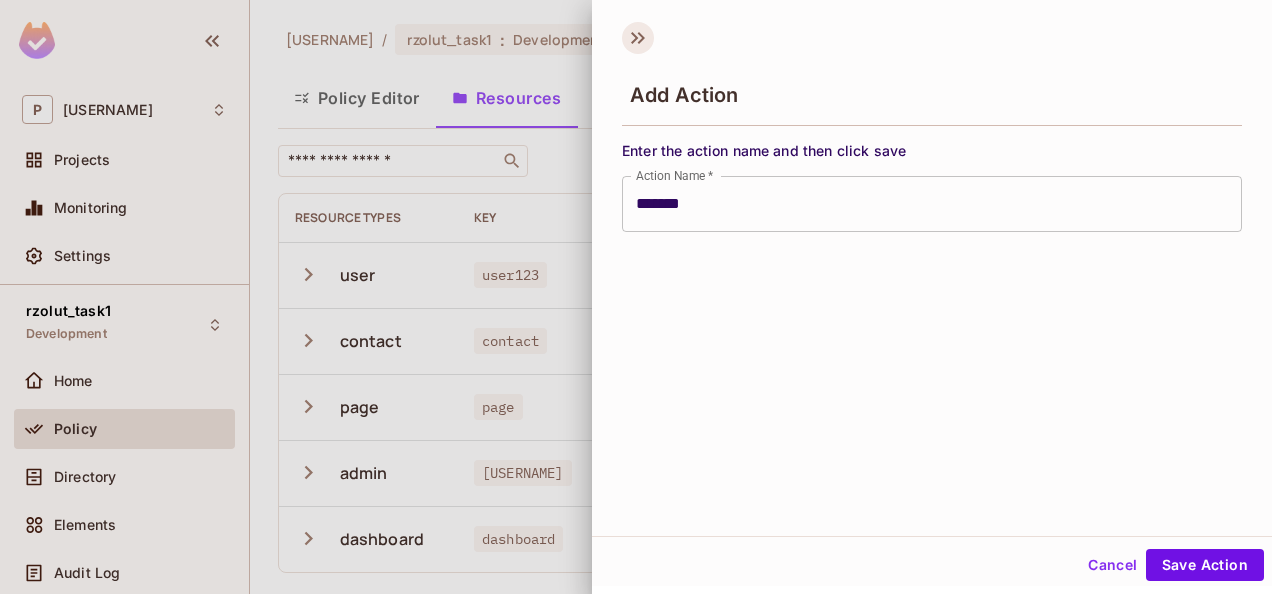 click 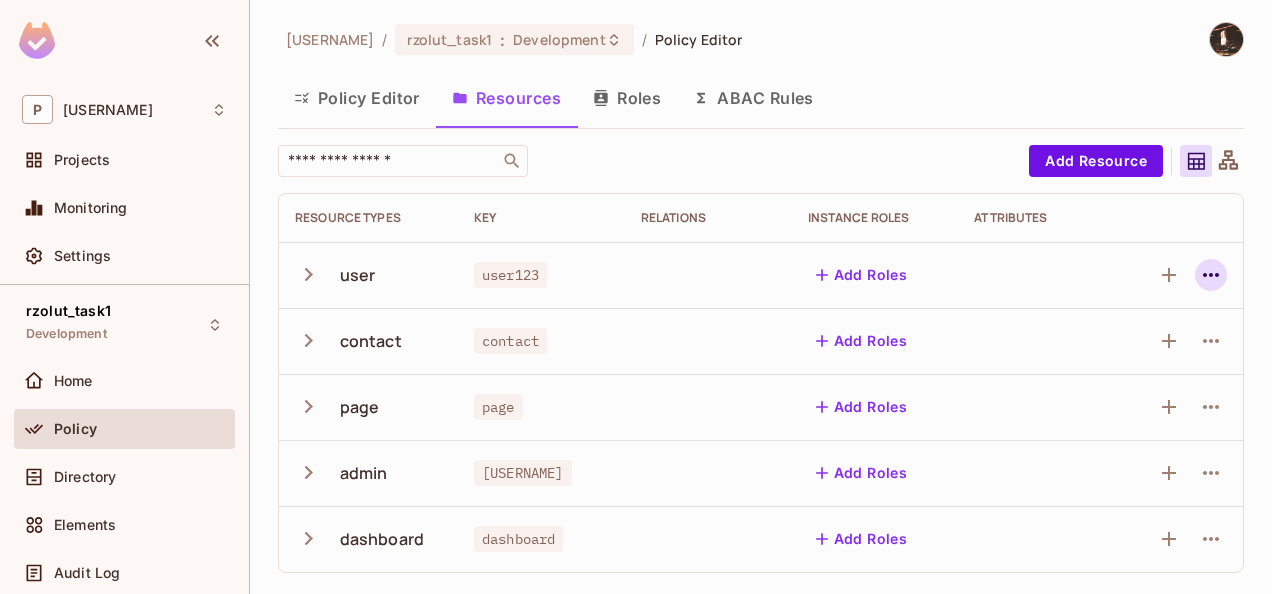 click 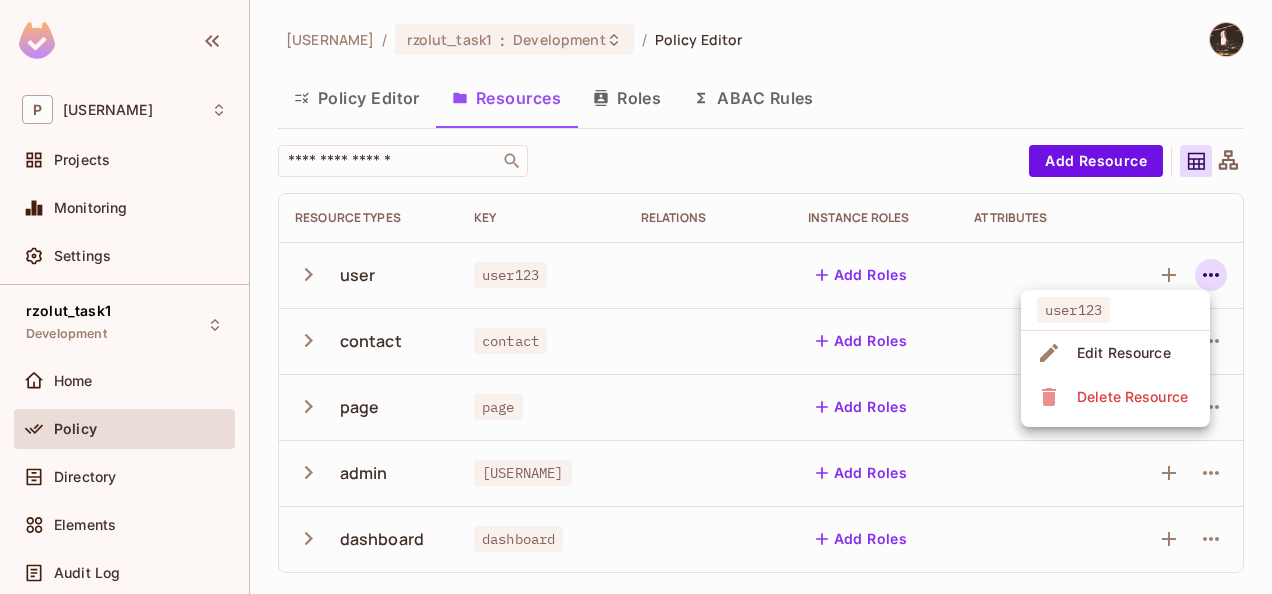 click at bounding box center (636, 297) 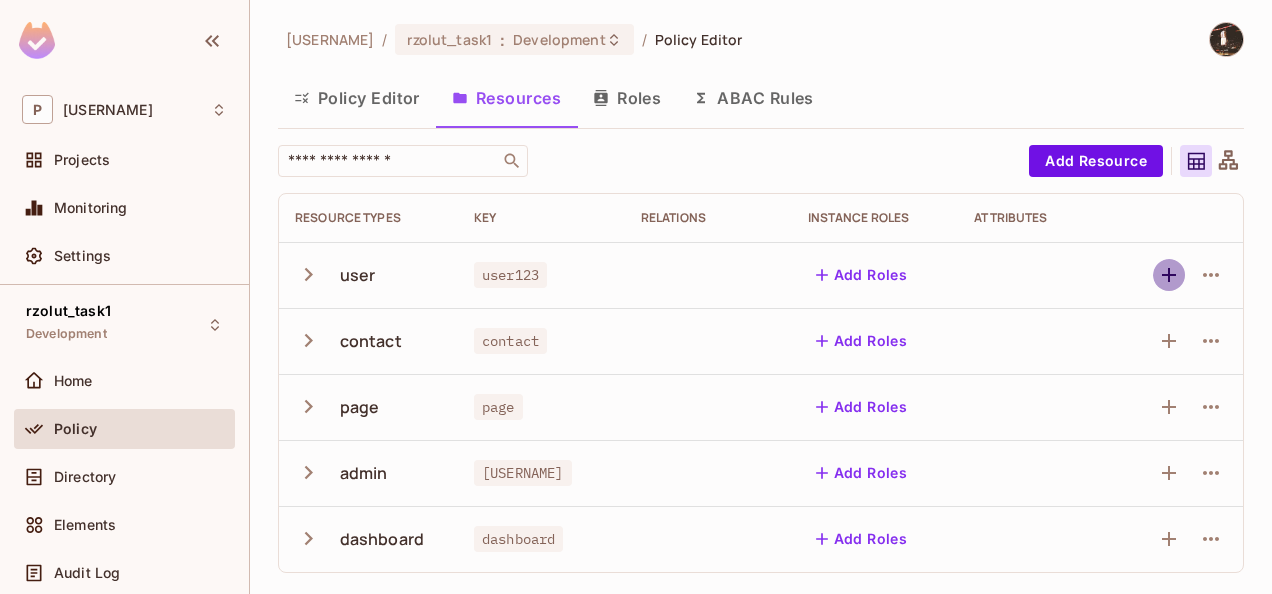 click 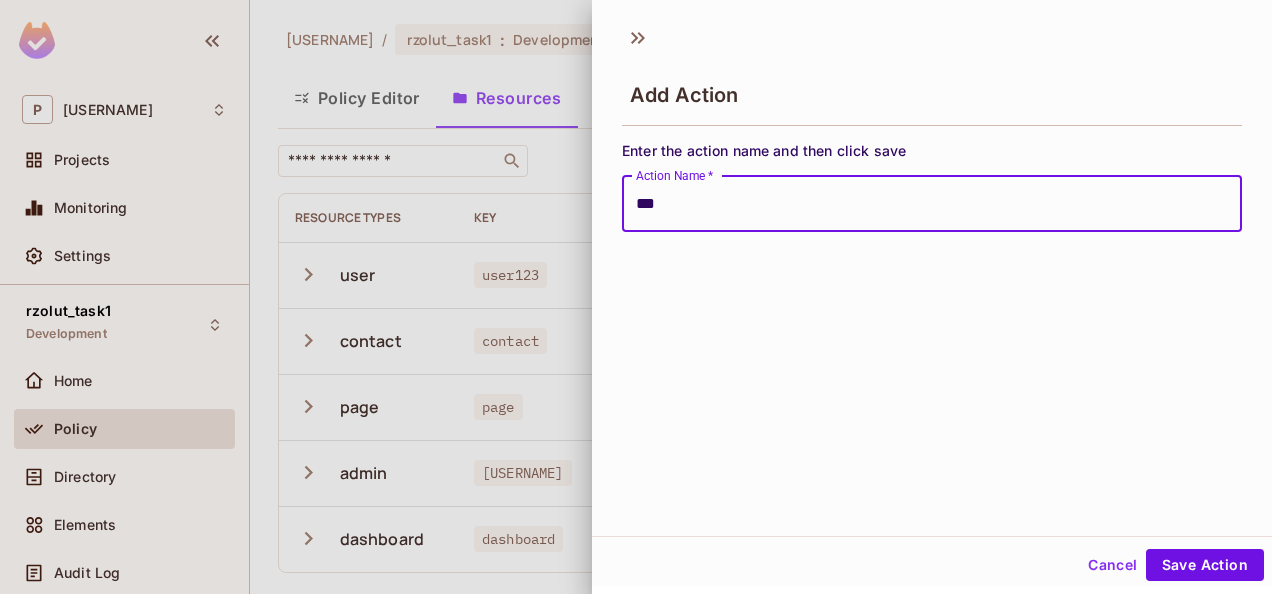 type on "******" 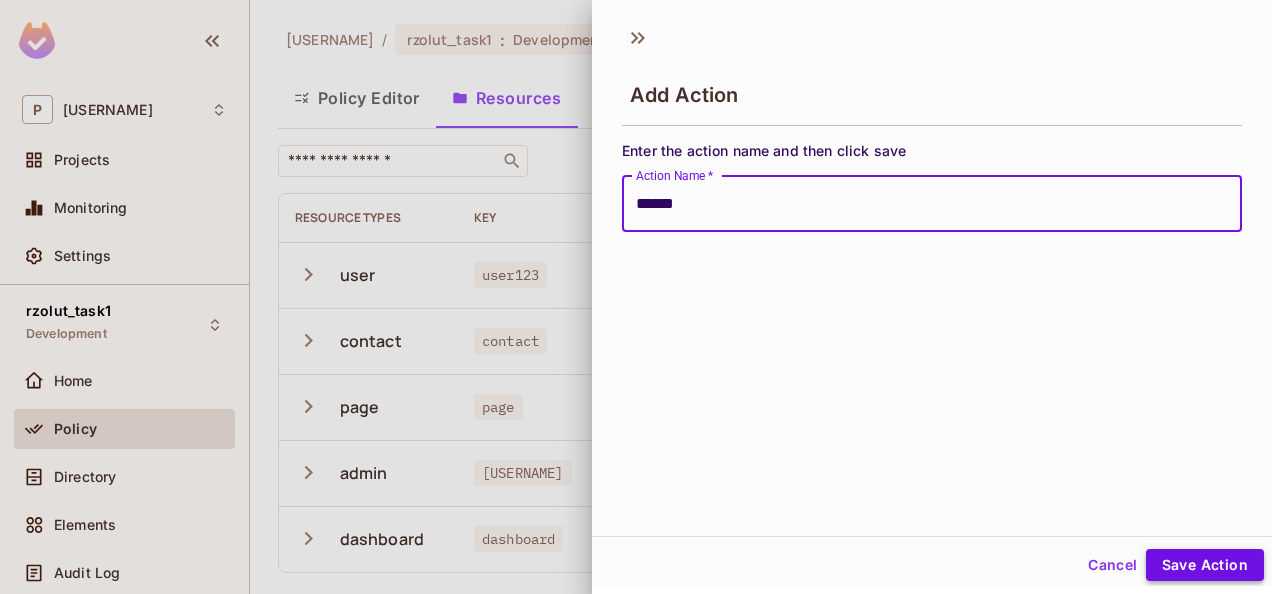 click on "Save Action" at bounding box center (1205, 565) 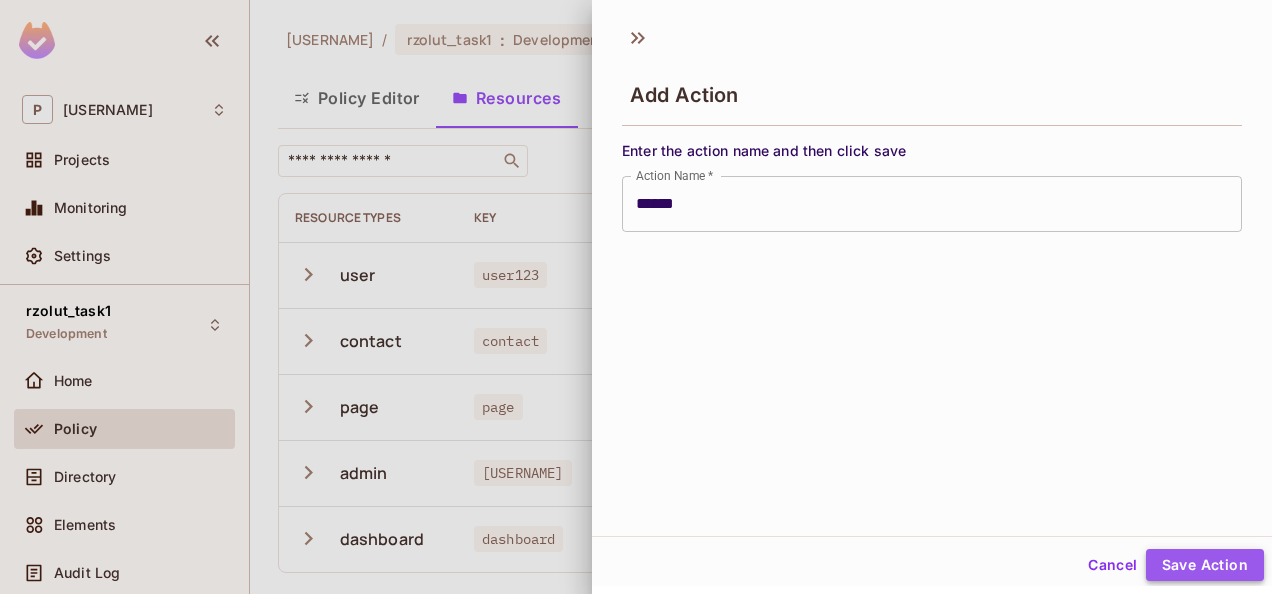 click on "Save Action" at bounding box center (1205, 565) 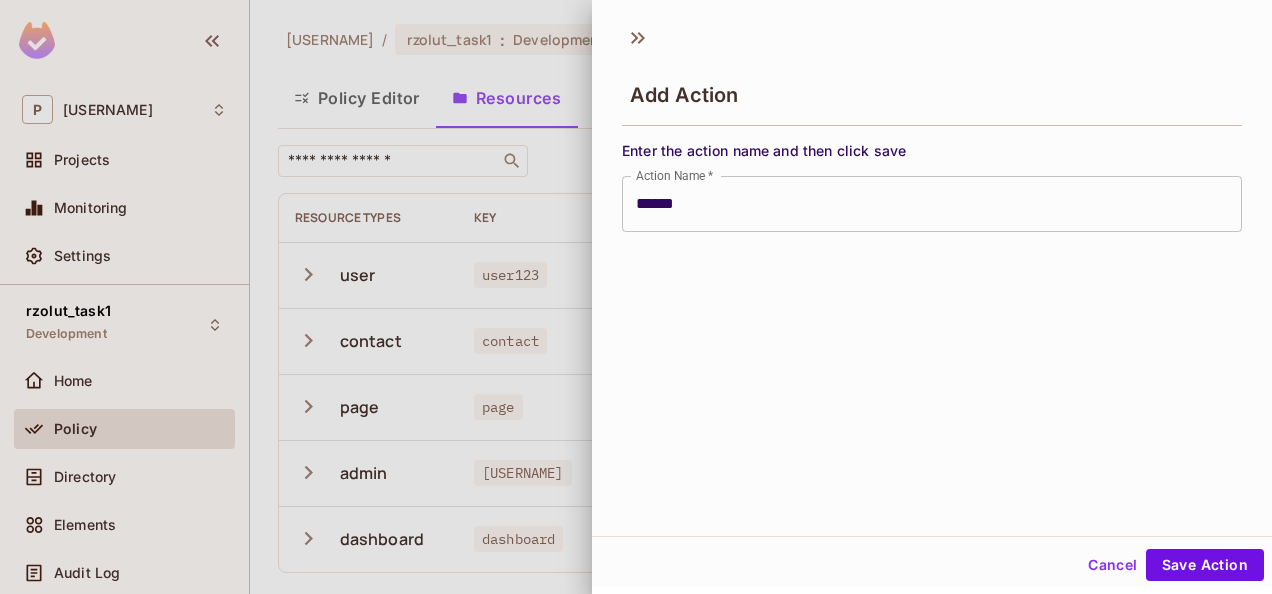 click on "Cancel Save Action" at bounding box center [932, 565] 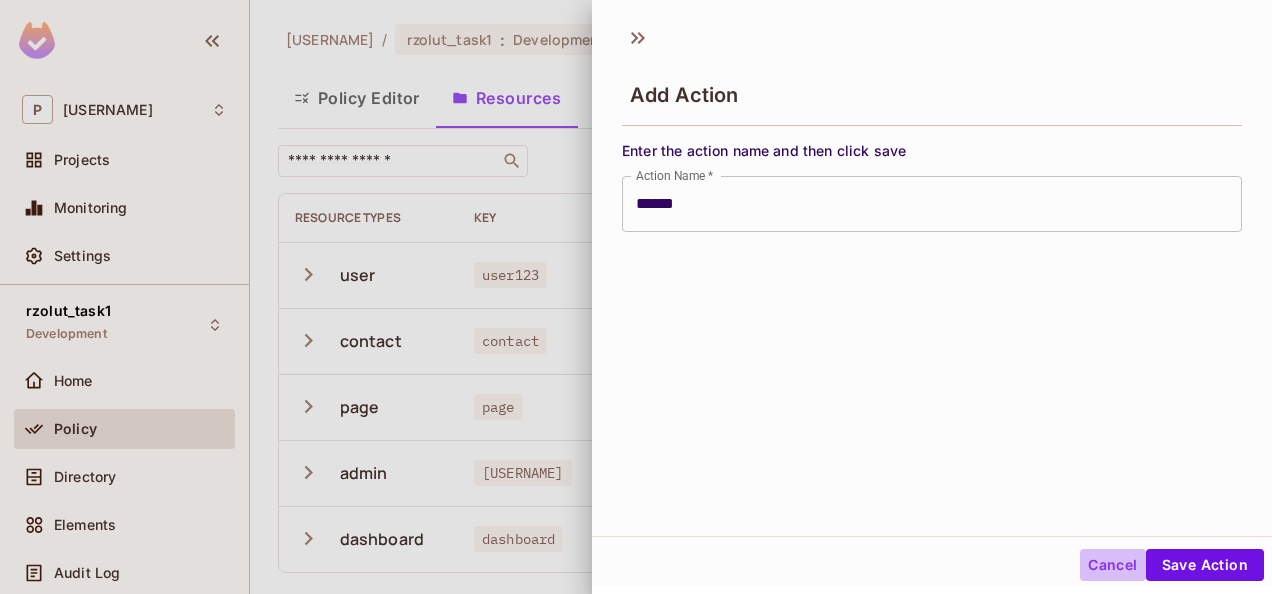 click on "Cancel" at bounding box center (1112, 565) 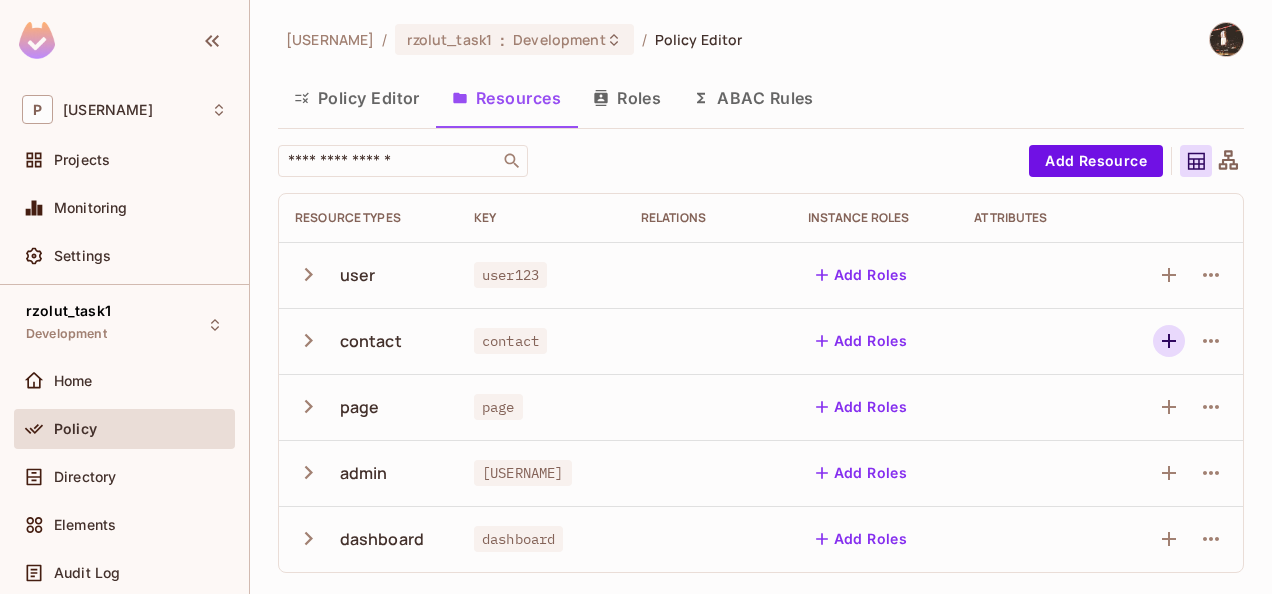 click 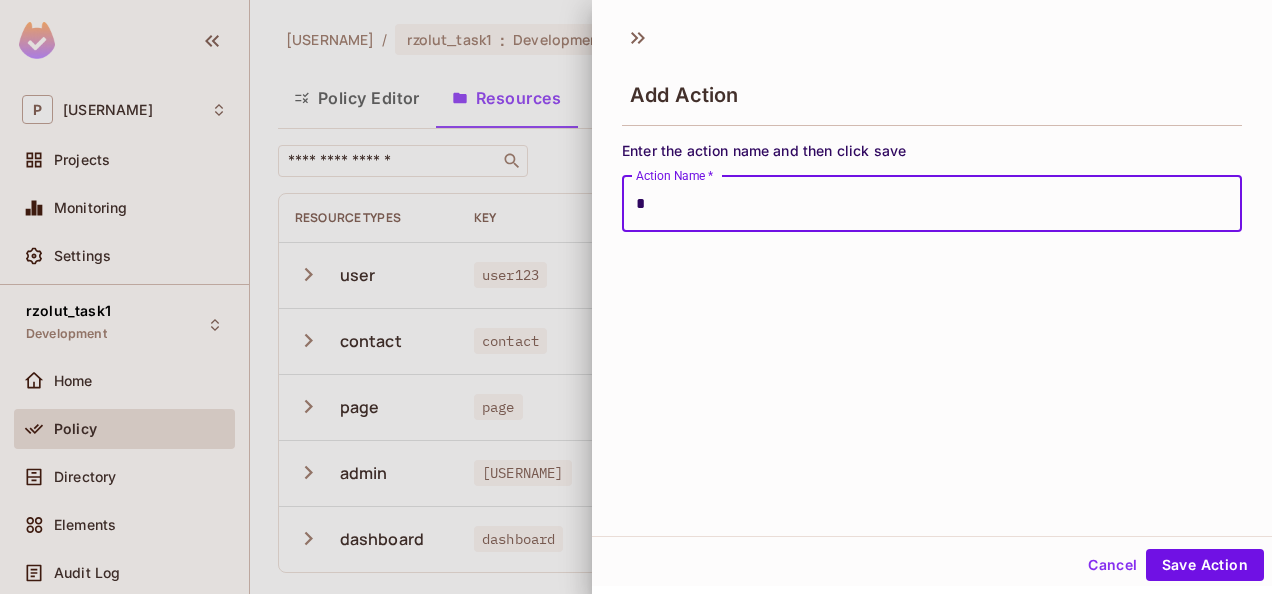 type on "******" 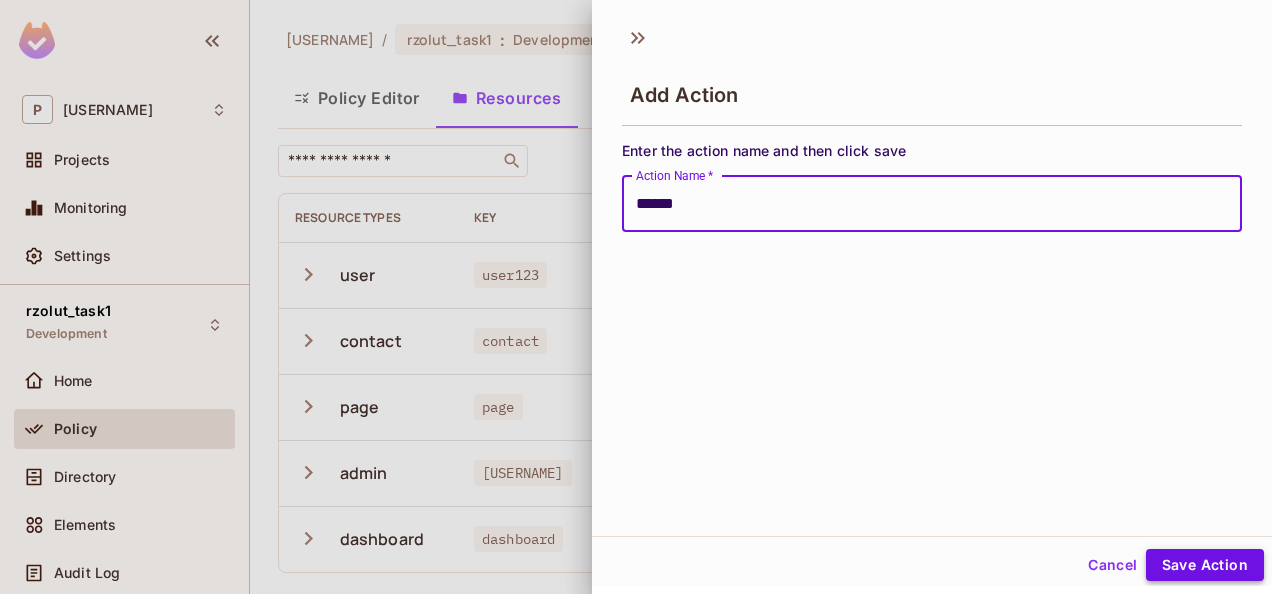 click on "Save Action" at bounding box center [1205, 565] 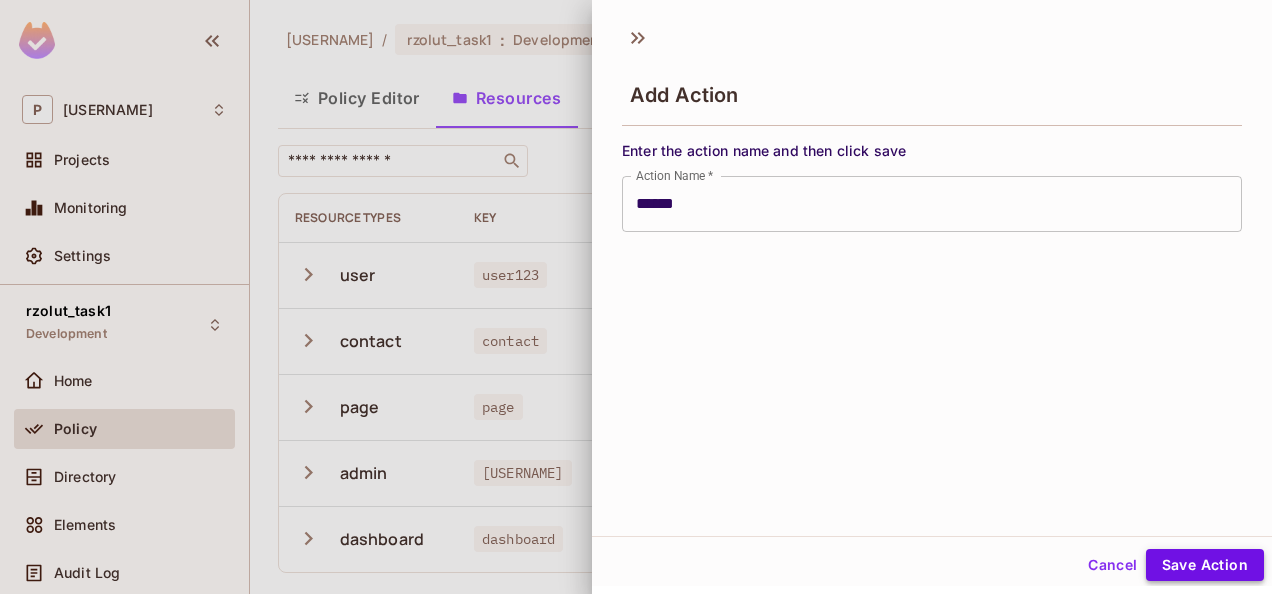 click on "Save Action" at bounding box center (1205, 565) 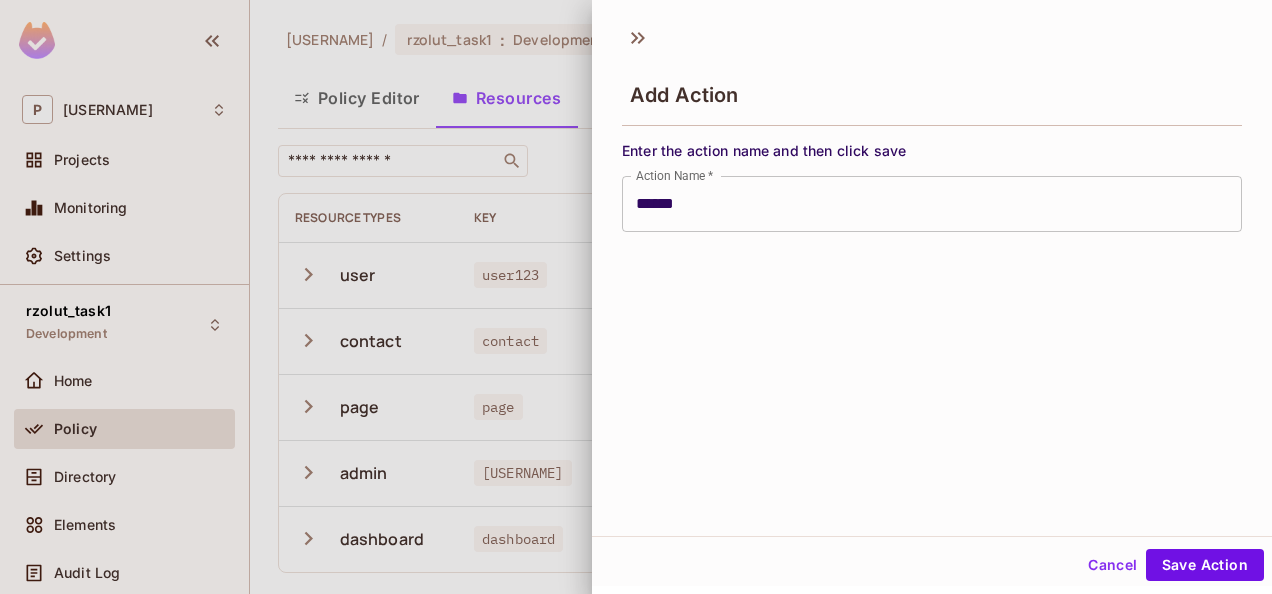 click on "Add Action" at bounding box center (932, 77) 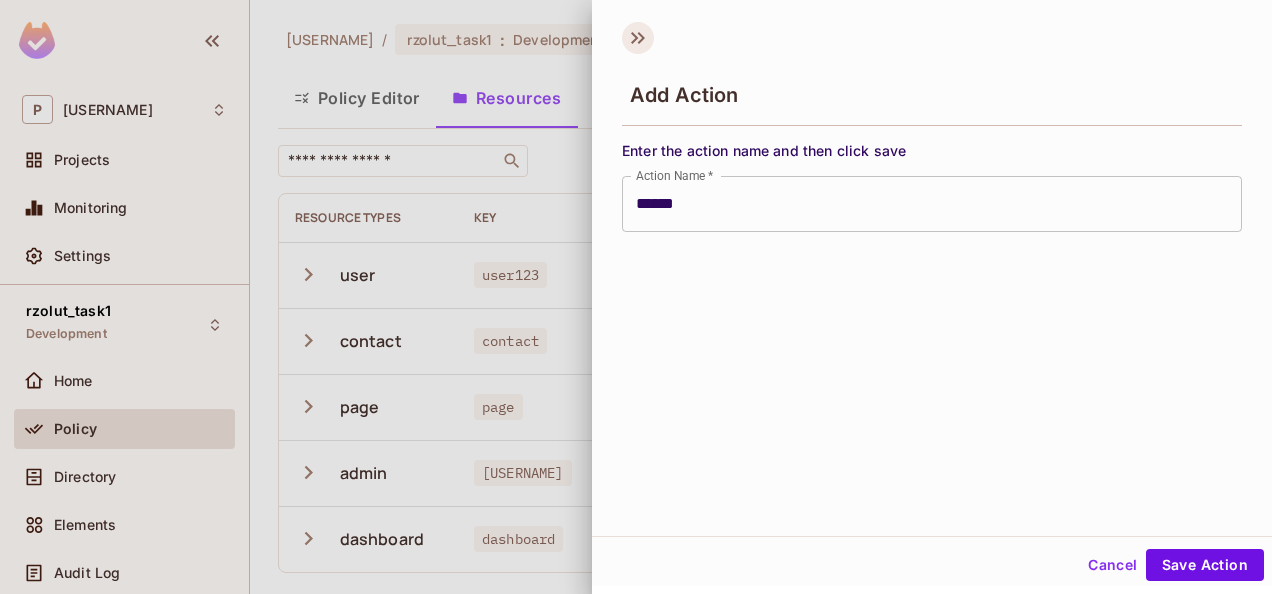 click 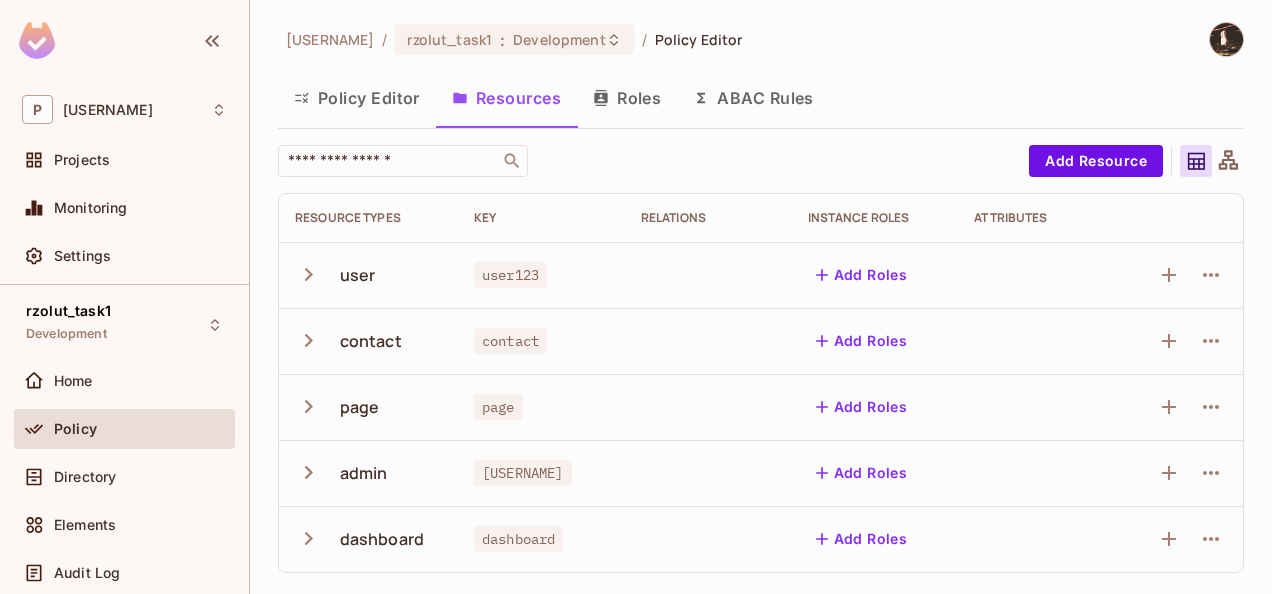 click on "Add Roles" at bounding box center (862, 341) 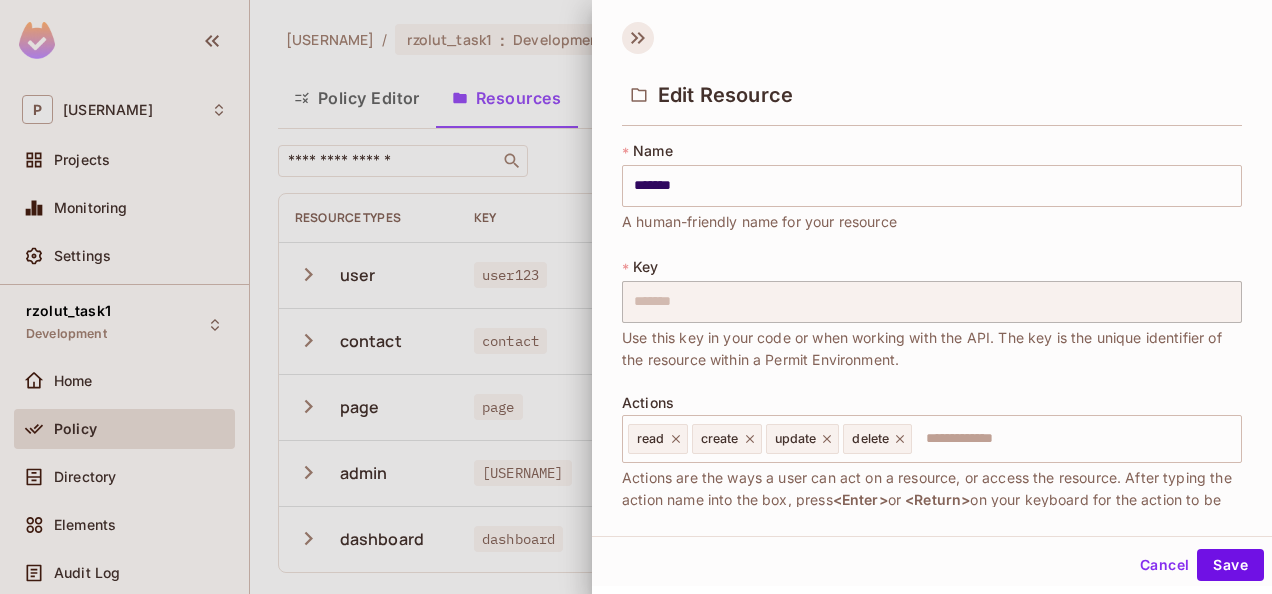 click 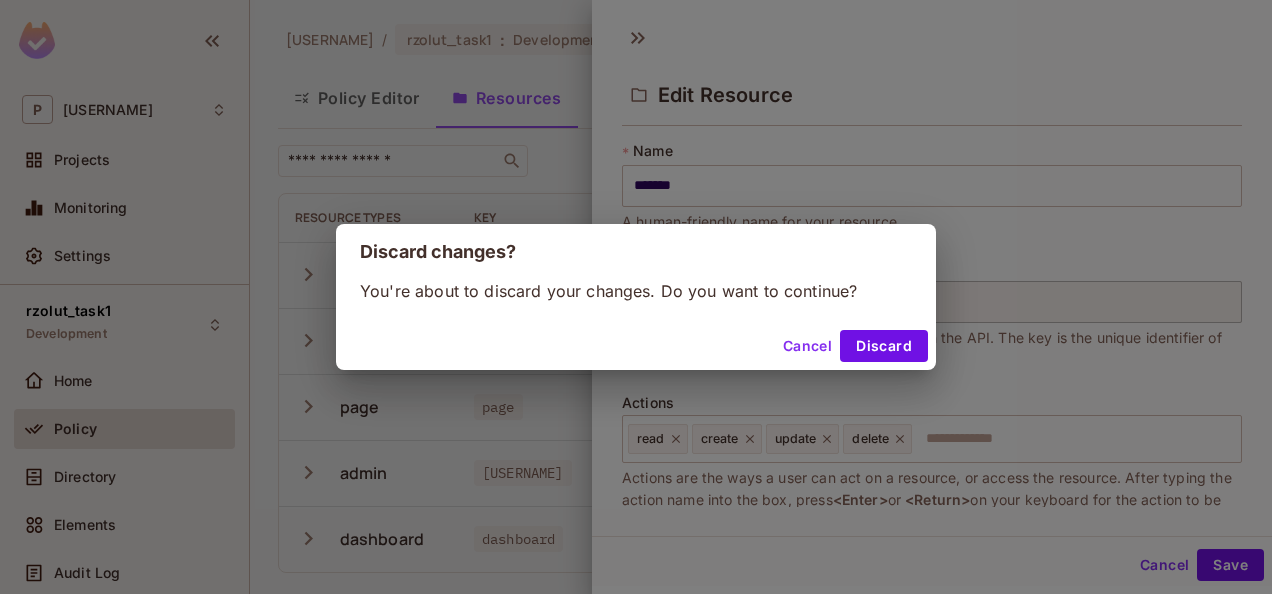 click on "Cancel" at bounding box center [807, 346] 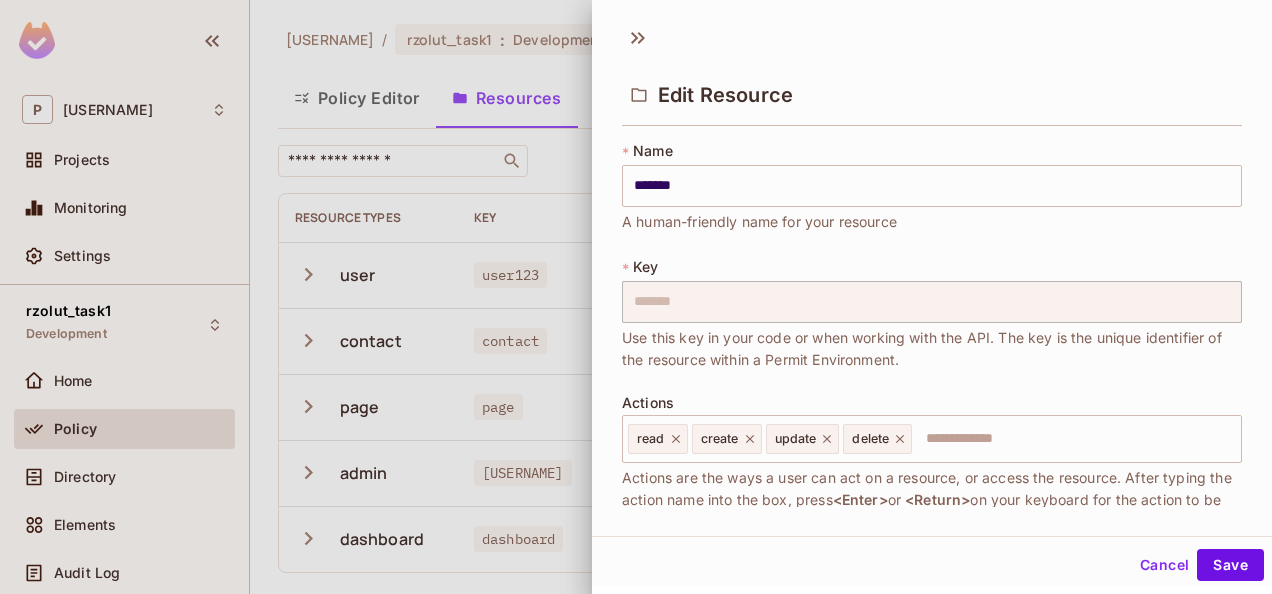 click on "Cancel" at bounding box center (1164, 565) 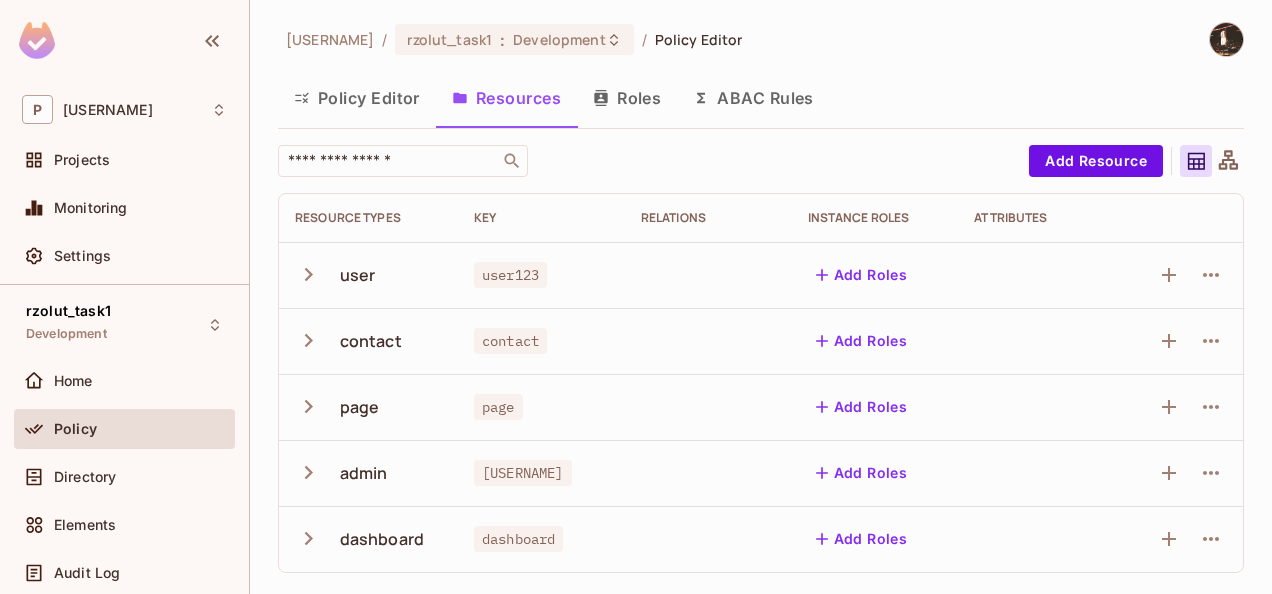 click on "P [USERNAME] Projects Monitoring Settings rzolut_task1 Development Home Policy Directory Elements Audit Log FoAz Proxy Connect Trial ended- now on Free plan Upgrade Help & Updates [USERNAME] / rzolut_task1 : Development / Policy Editor Policy Editor Resources Roles ABAC Rules ​ Add Resource Resource Types Key Relations Instance roles Attributes user [USERNAME] Add Roles [USERNAME] [USERNAME] Add Roles [USERNAME] [USERNAME] Add Roles [USERNAME] [USERNAME] Add Roles" at bounding box center (636, 297) 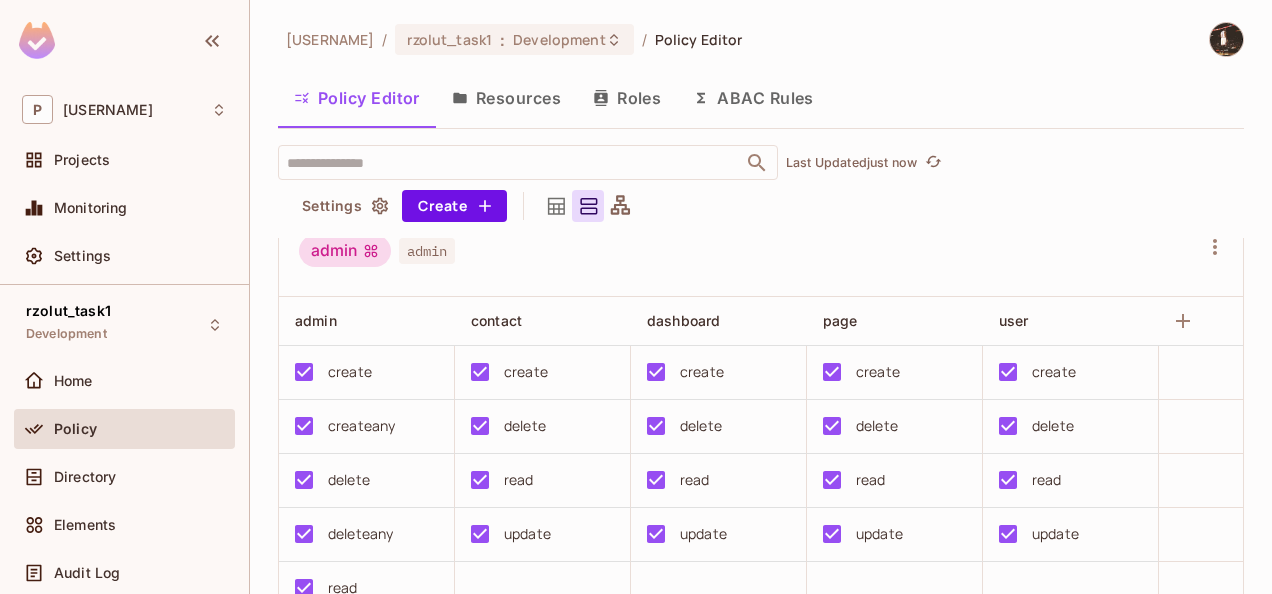 scroll, scrollTop: 18, scrollLeft: 0, axis: vertical 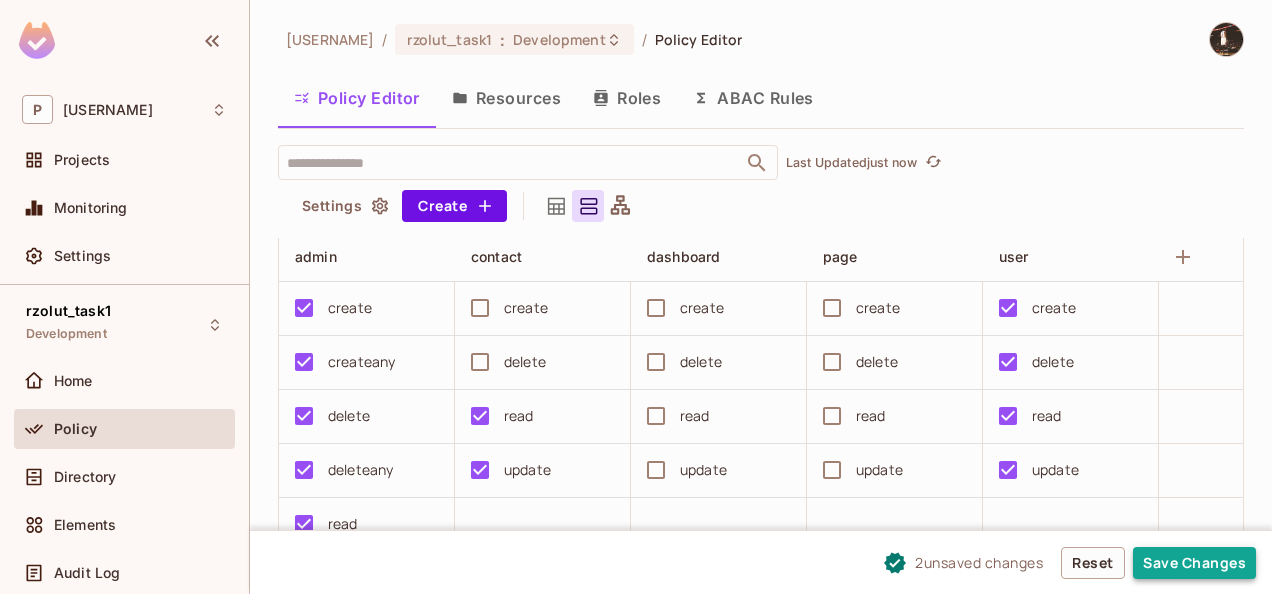 click on "Save Changes" at bounding box center [1194, 563] 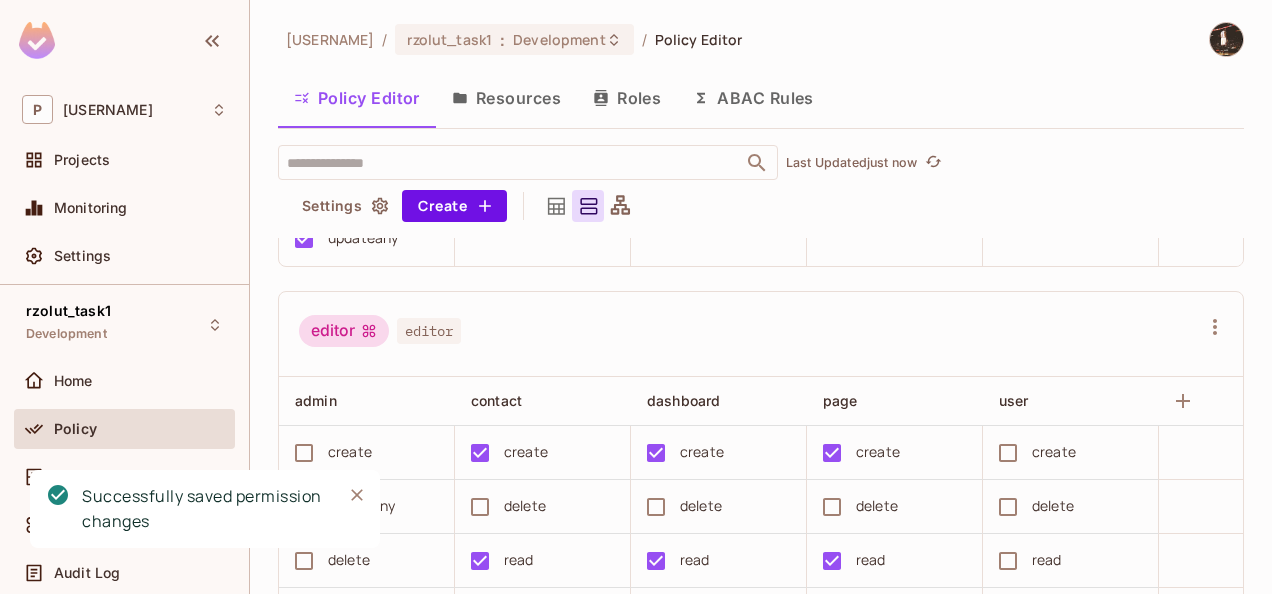scroll, scrollTop: 526, scrollLeft: 0, axis: vertical 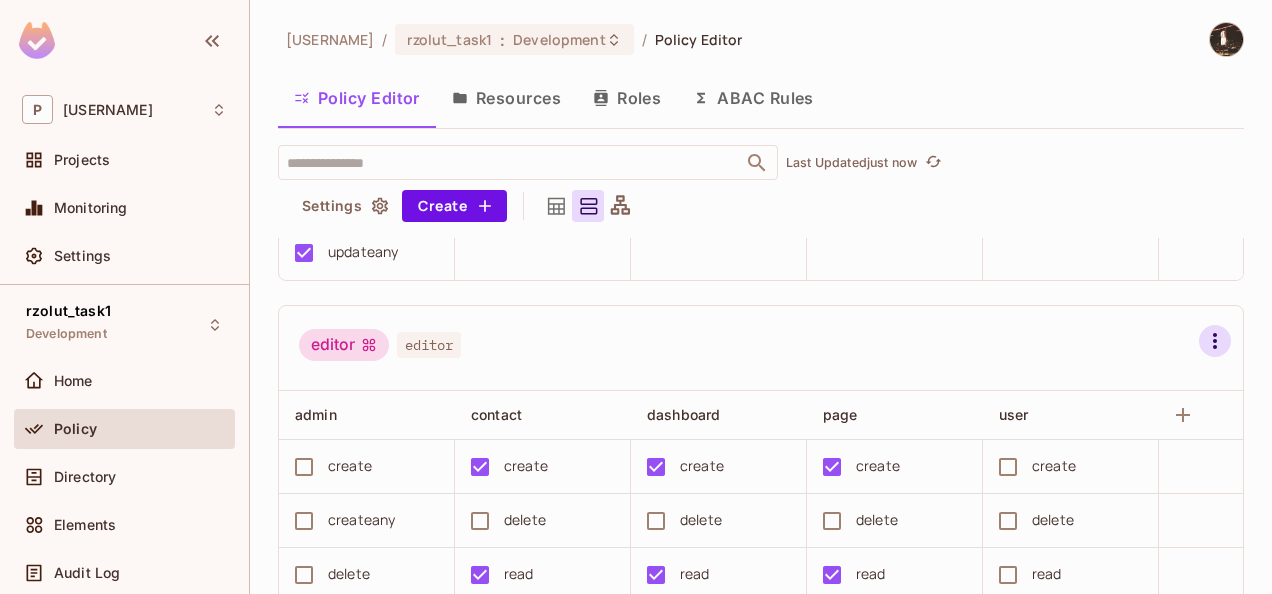 click 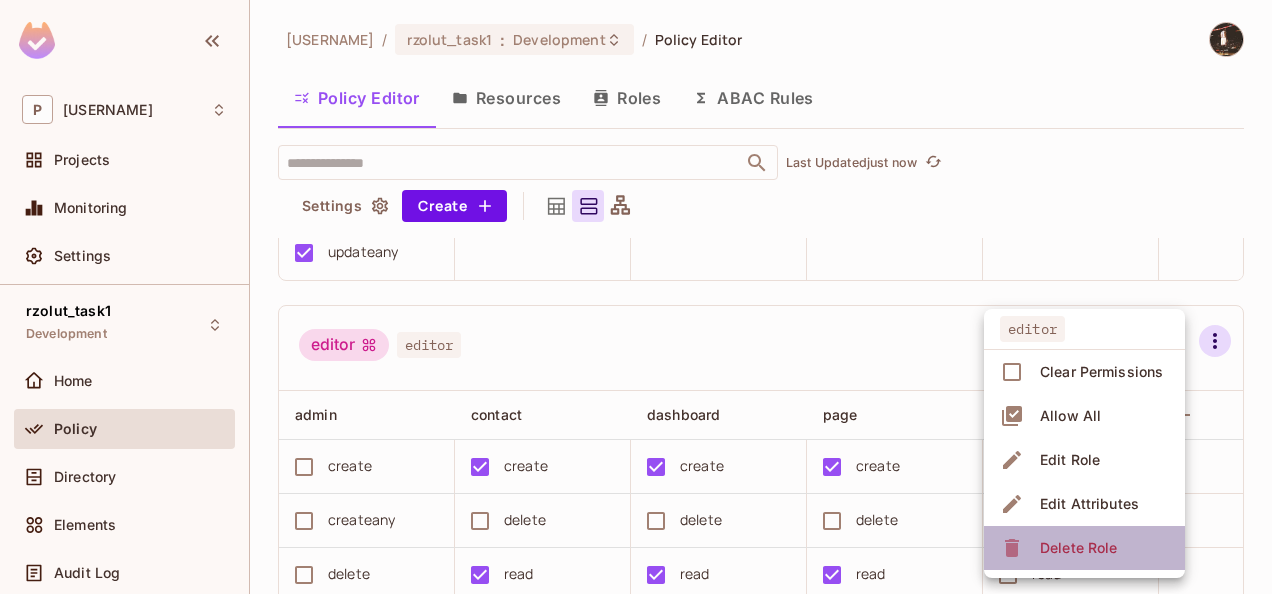 click on "Delete Role" at bounding box center [1078, 548] 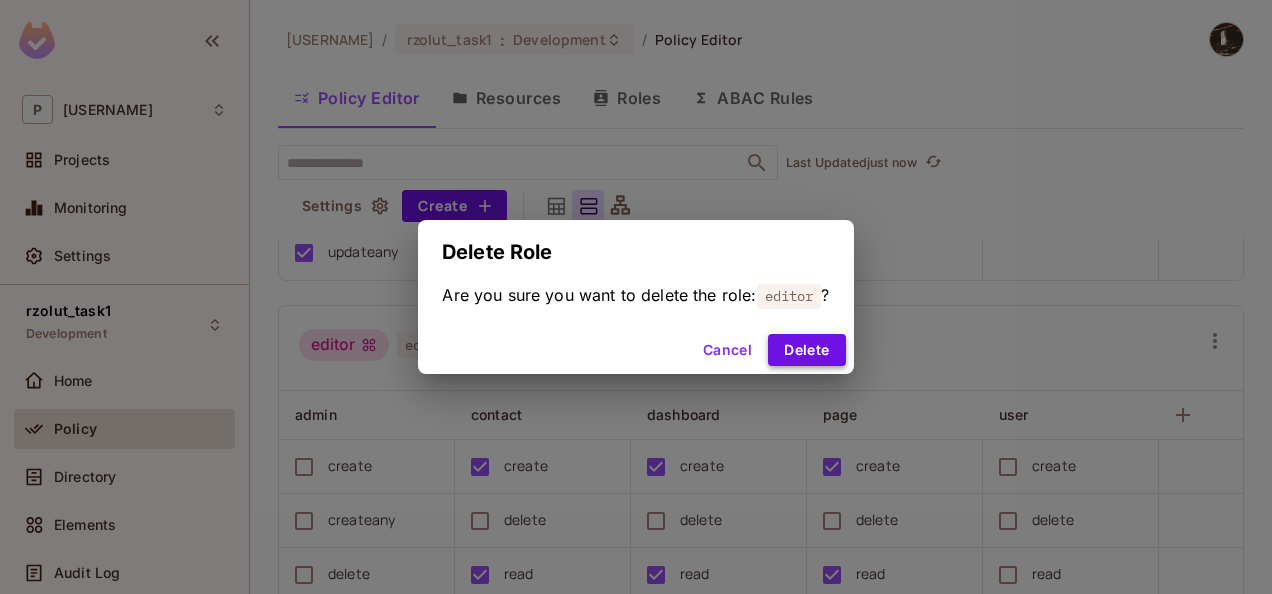 click on "Delete" at bounding box center [806, 350] 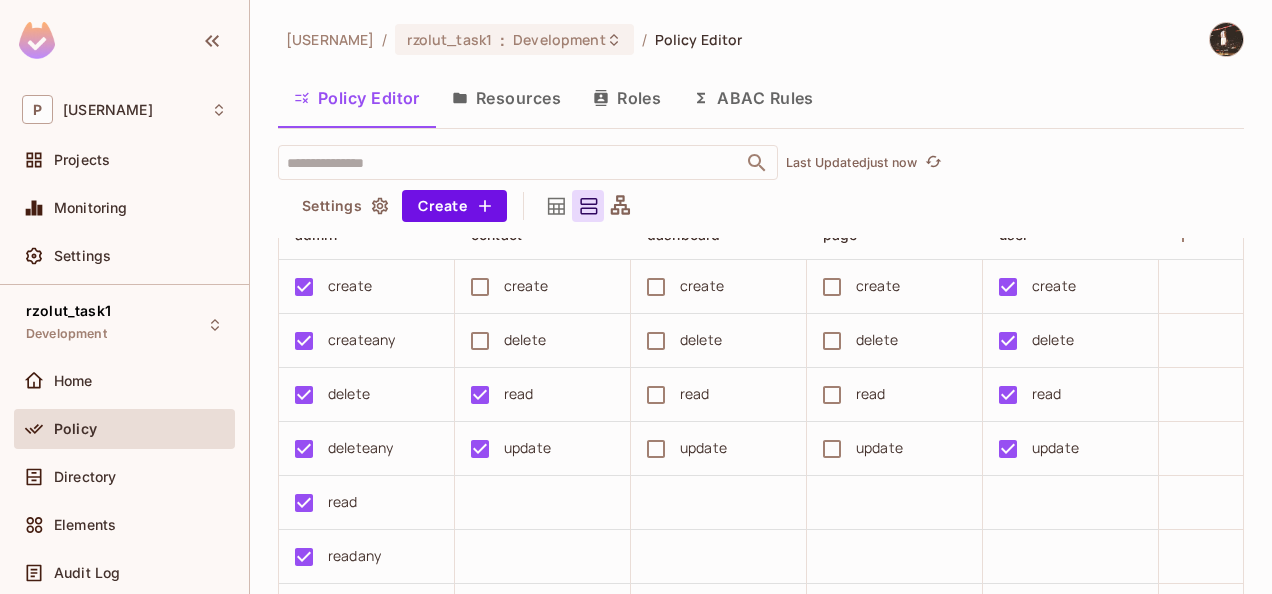 scroll, scrollTop: 746, scrollLeft: 0, axis: vertical 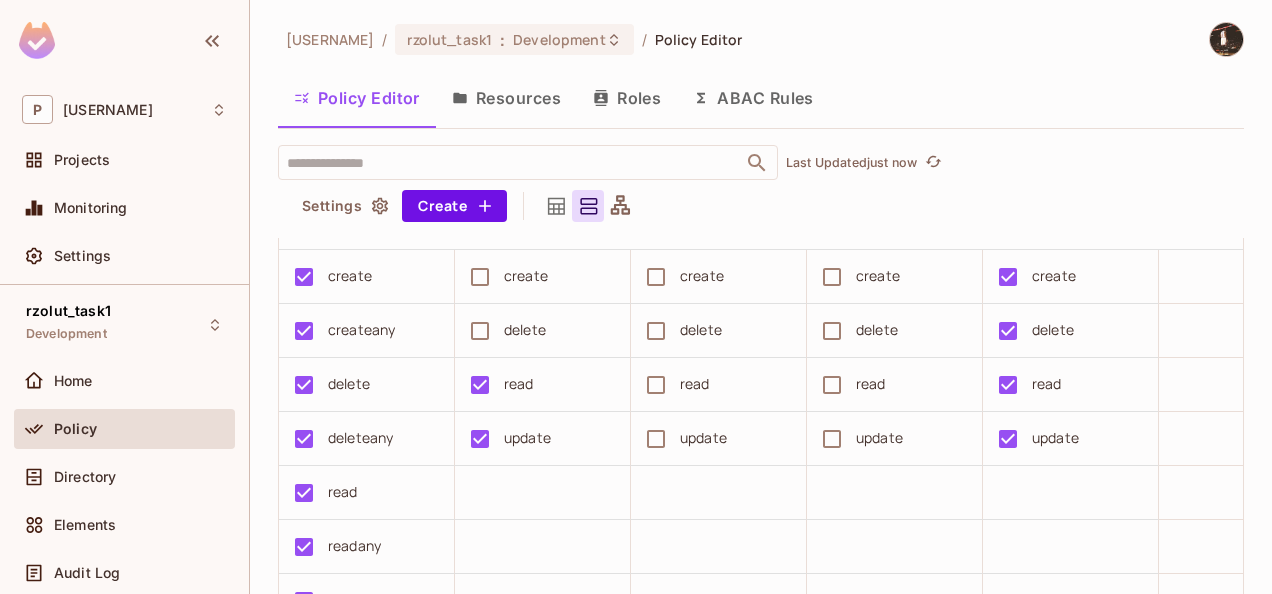 click on "[USERNAME] [USERNAME] [USERNAME]   create   create   create   create   create   createany   delete   delete   delete   delete   delete   read   read   read   read   deleteany   update   update   update   update   read   readany   update   updateany [USERNAME] [USERNAME] add [USERNAME] [USERNAME]   create   create   create   create   create   createany   delete   delete   delete   delete   delete   read   read   read   read   deleteany   update   update   update   update   read   readany   update   updateany [USERNAME] [USERNAME] add [USERNAME] [USERNAME]   create   create   create   create   create   createany   delete   delete   delete   delete   delete   read   read   read   read   deleteany   update   update   update   update   read   readany   update   updateany" at bounding box center [771, 437] 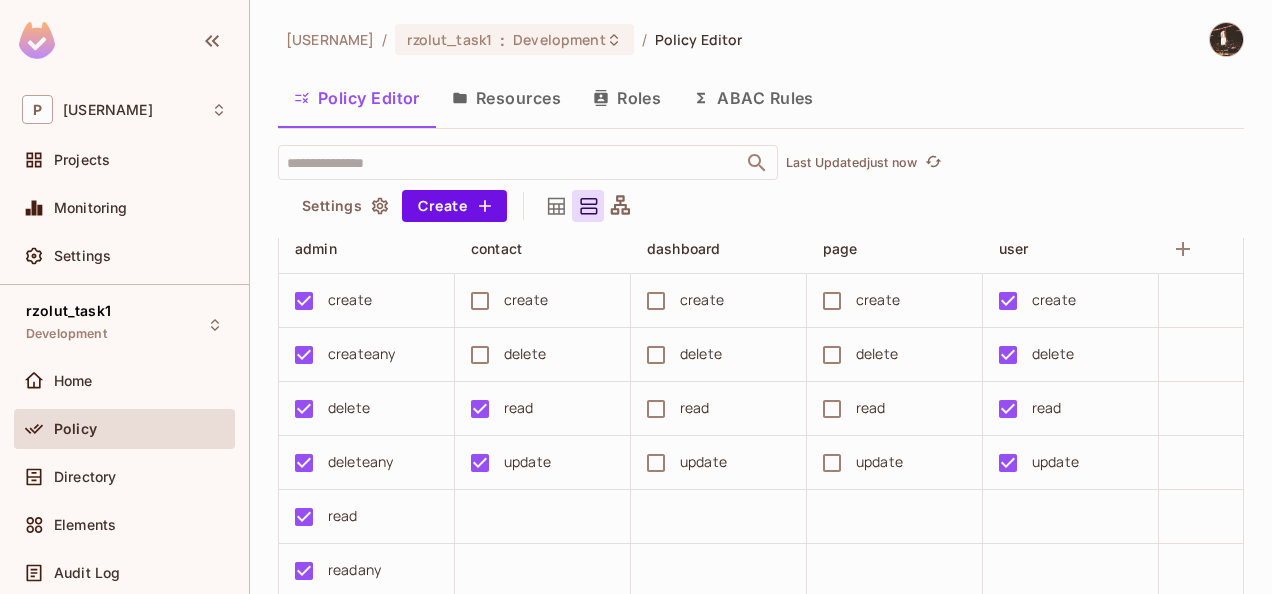 scroll, scrollTop: 718, scrollLeft: 0, axis: vertical 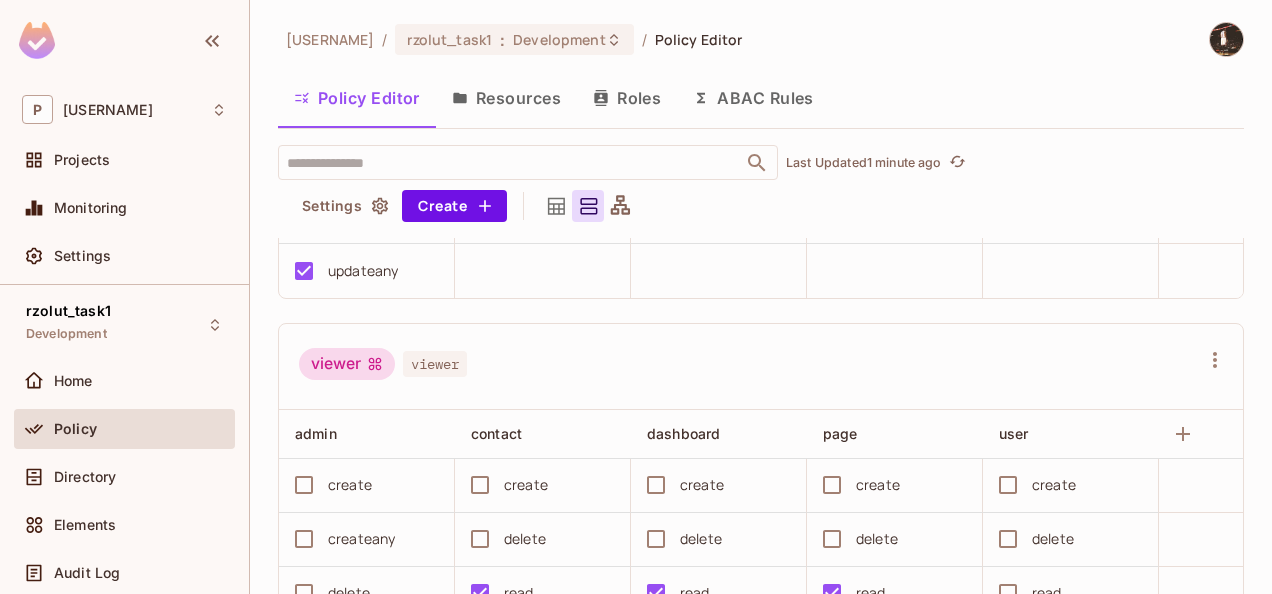 click on "viewer viewer" at bounding box center (761, 367) 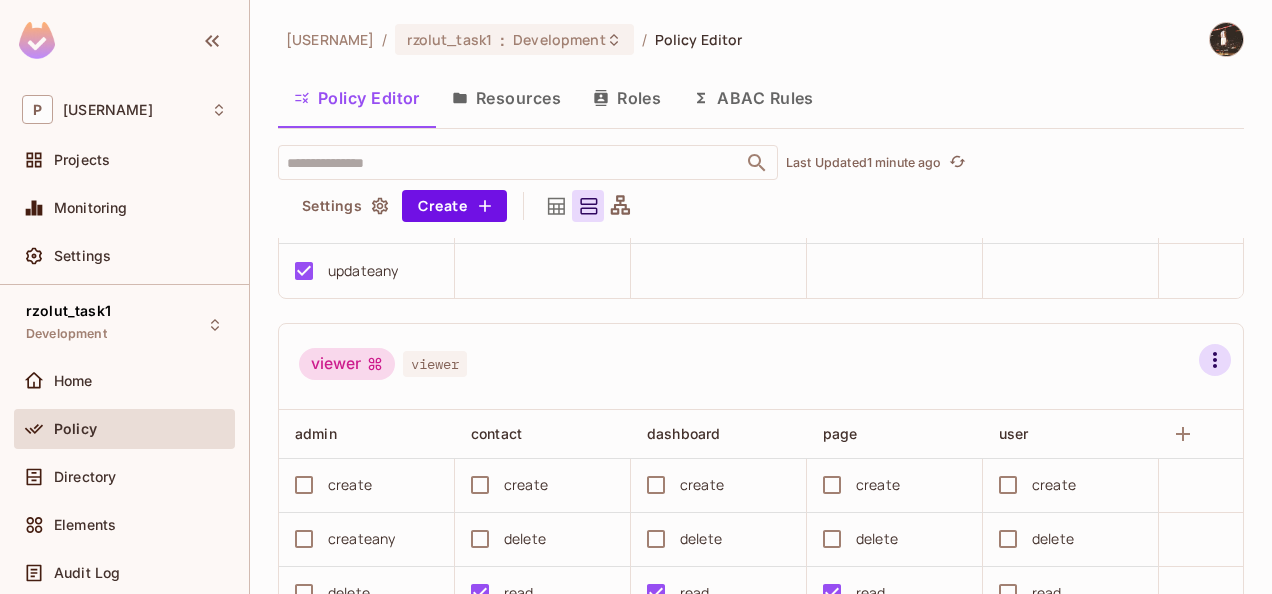 click 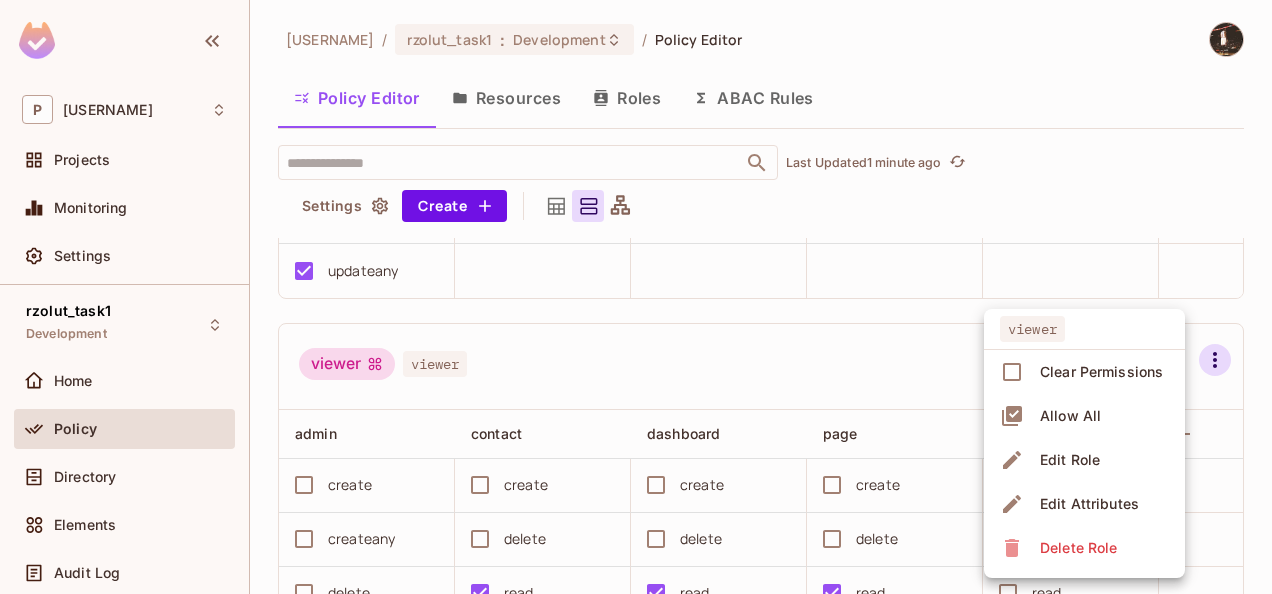 click on "Delete Role" at bounding box center [1078, 548] 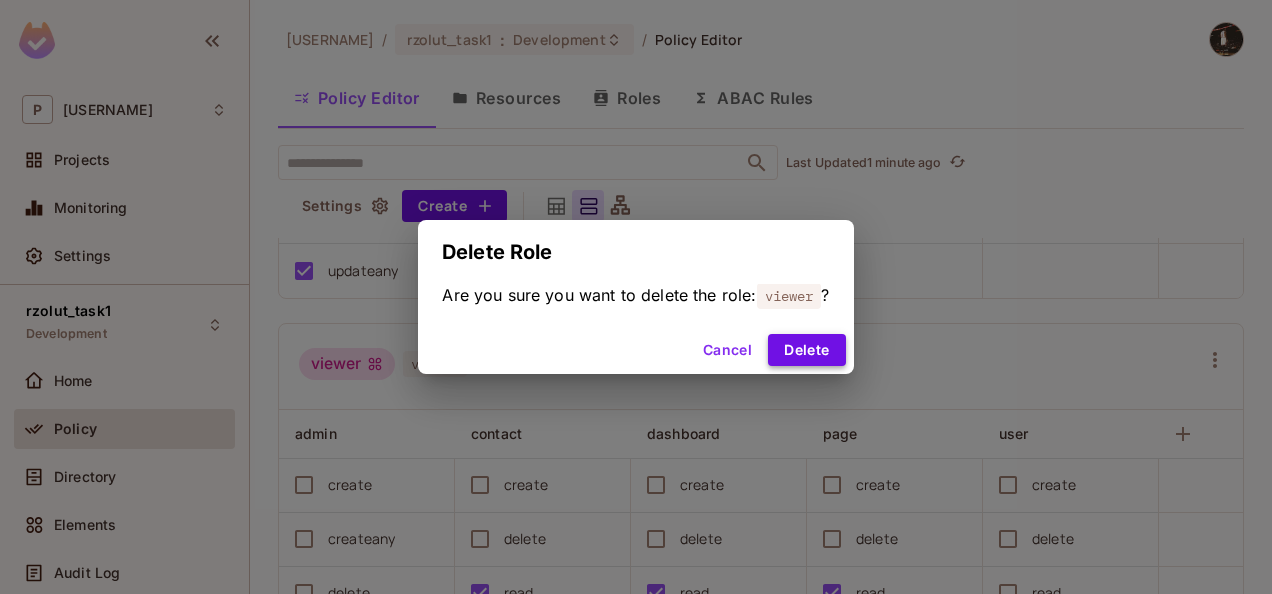 click on "Delete" at bounding box center (806, 350) 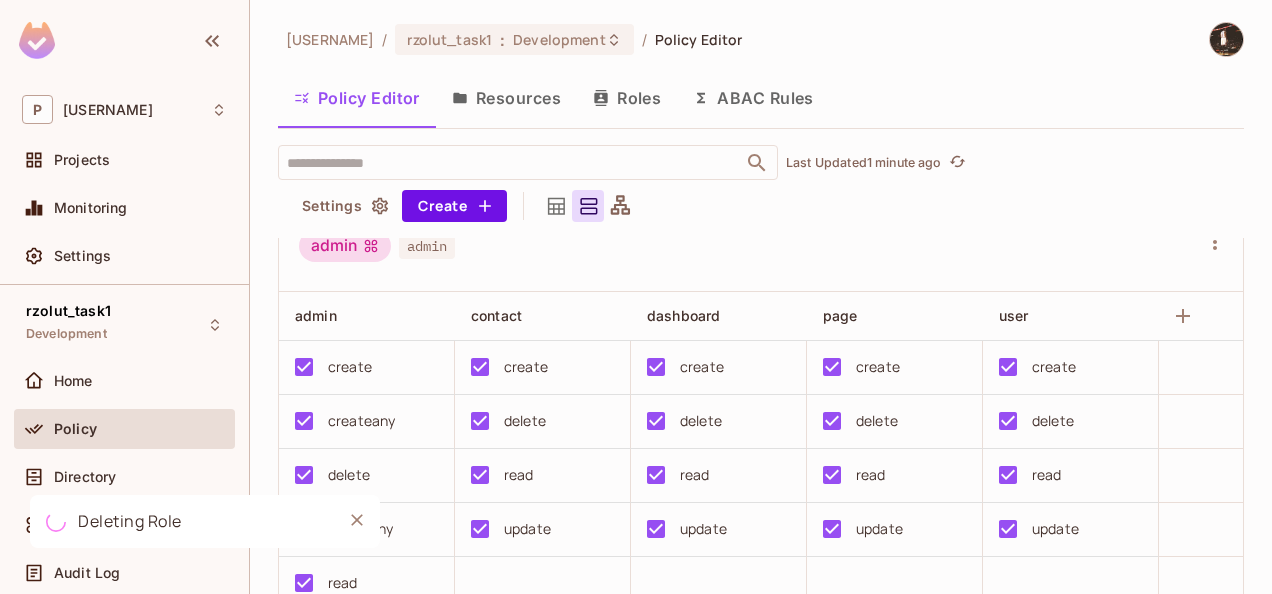 scroll, scrollTop: 0, scrollLeft: 0, axis: both 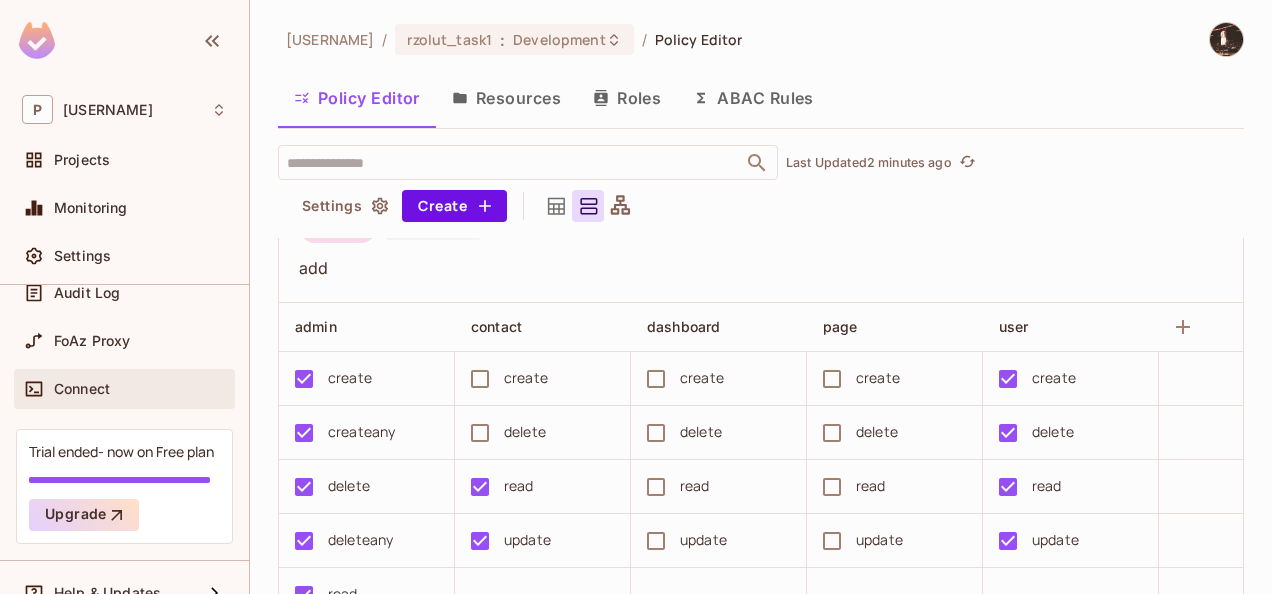 click on "Connect" at bounding box center (140, 389) 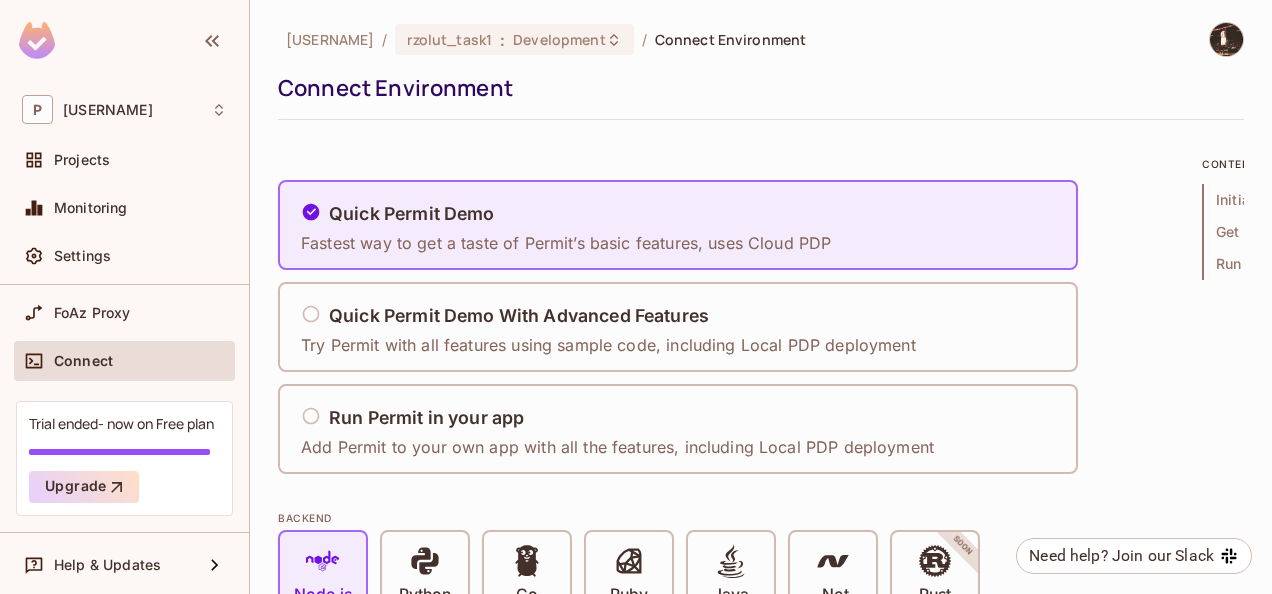 scroll, scrollTop: 14, scrollLeft: 0, axis: vertical 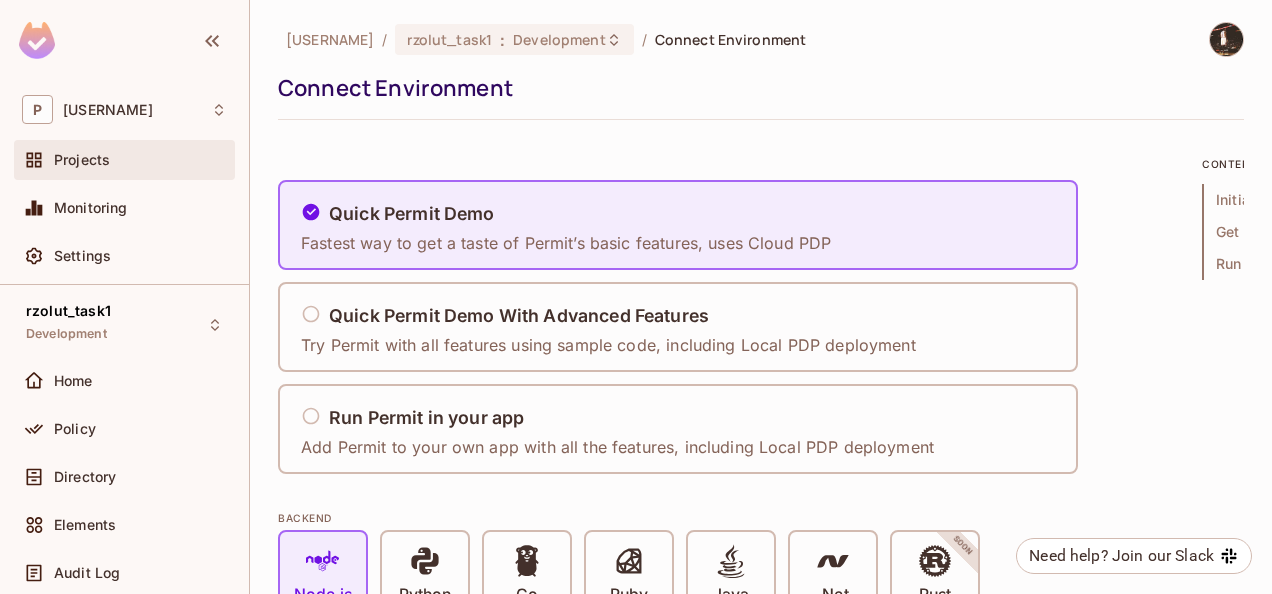 click on "Projects" at bounding box center [140, 160] 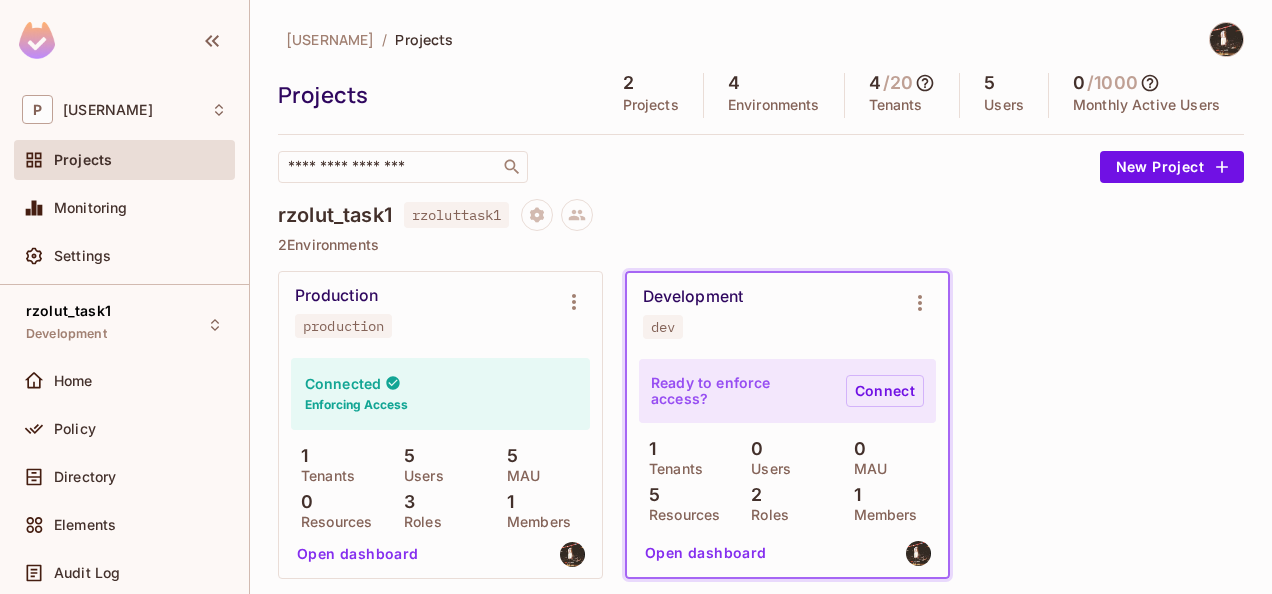 click on "Connect" at bounding box center [885, 391] 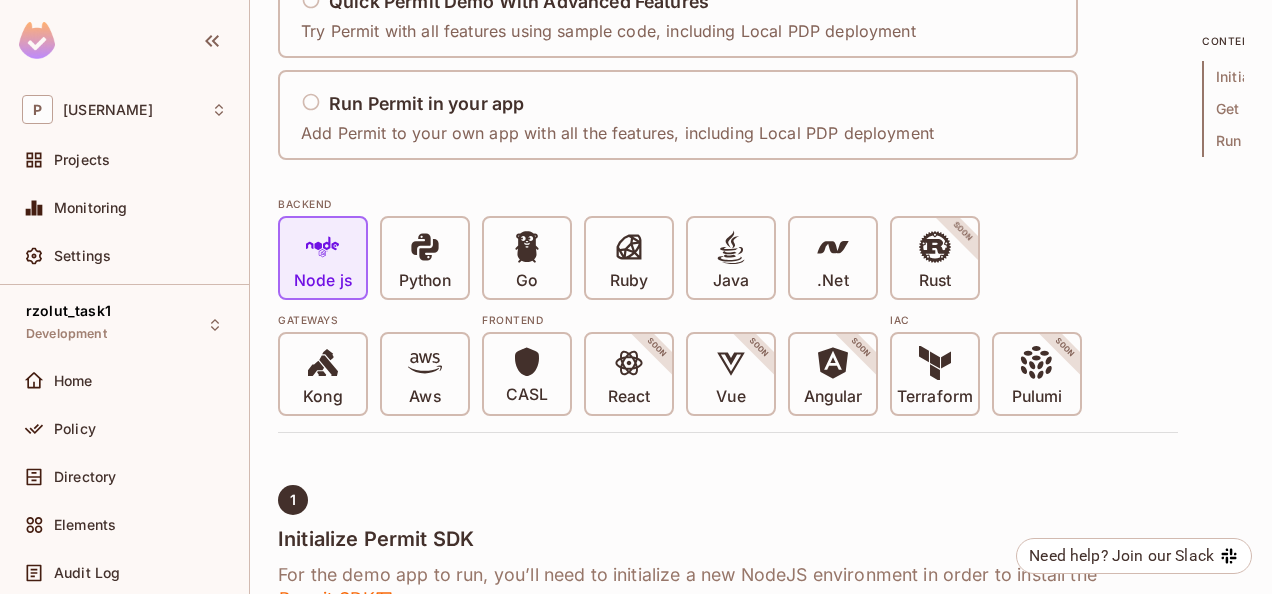 scroll, scrollTop: 334, scrollLeft: 0, axis: vertical 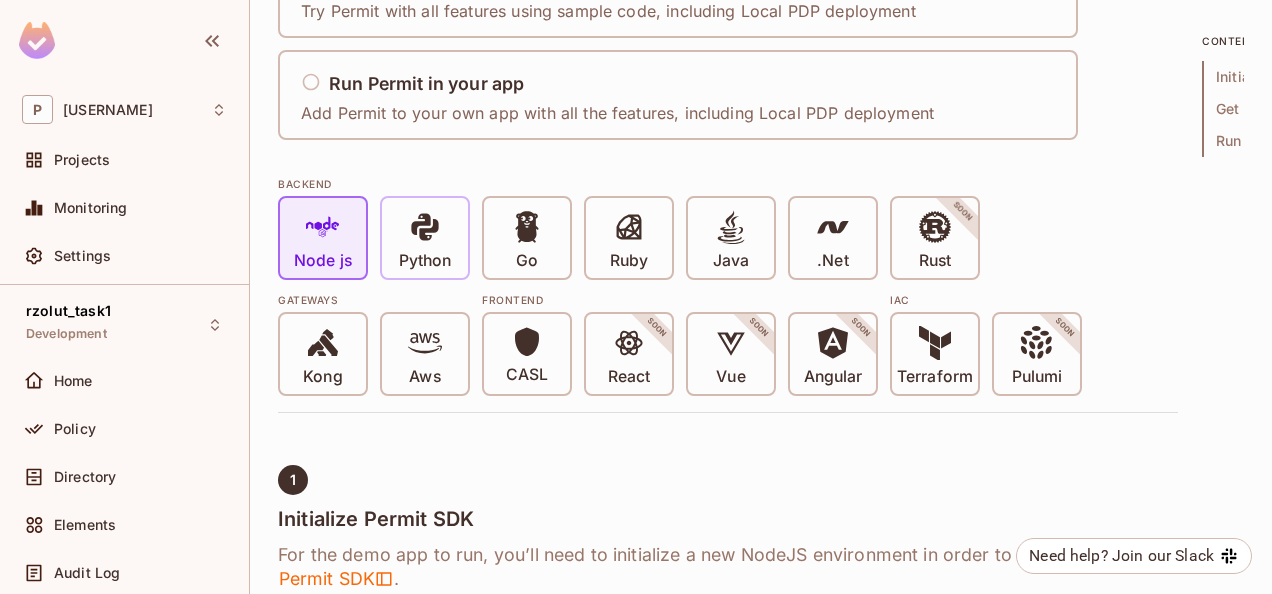 click on "Python" at bounding box center [425, 261] 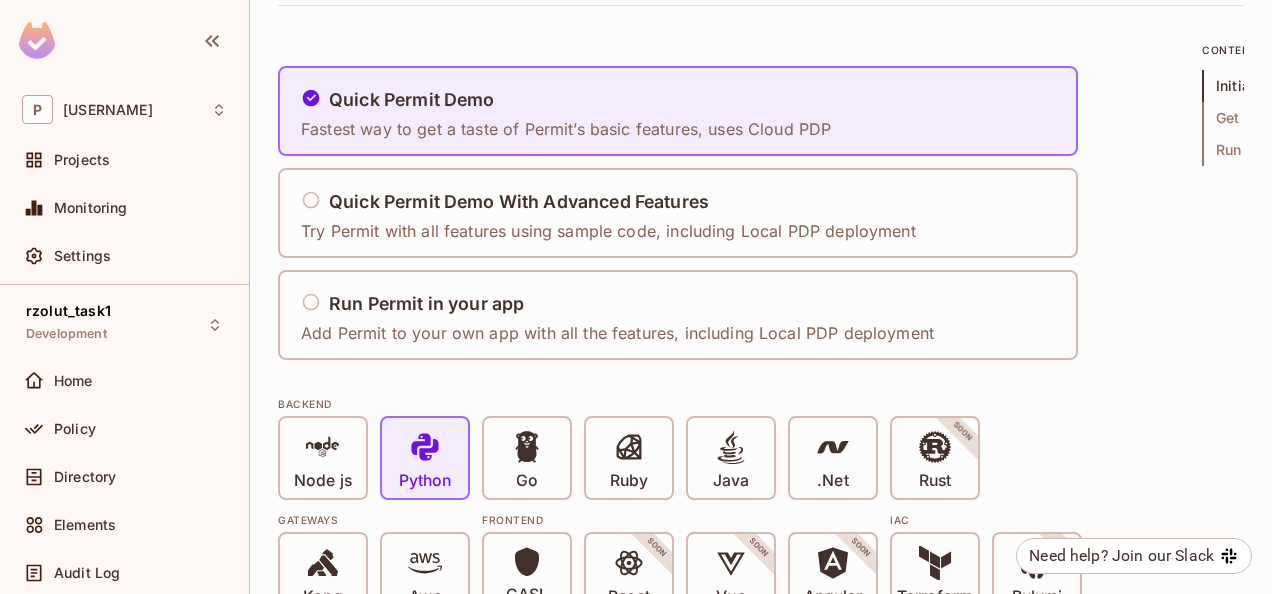 scroll, scrollTop: 0, scrollLeft: 0, axis: both 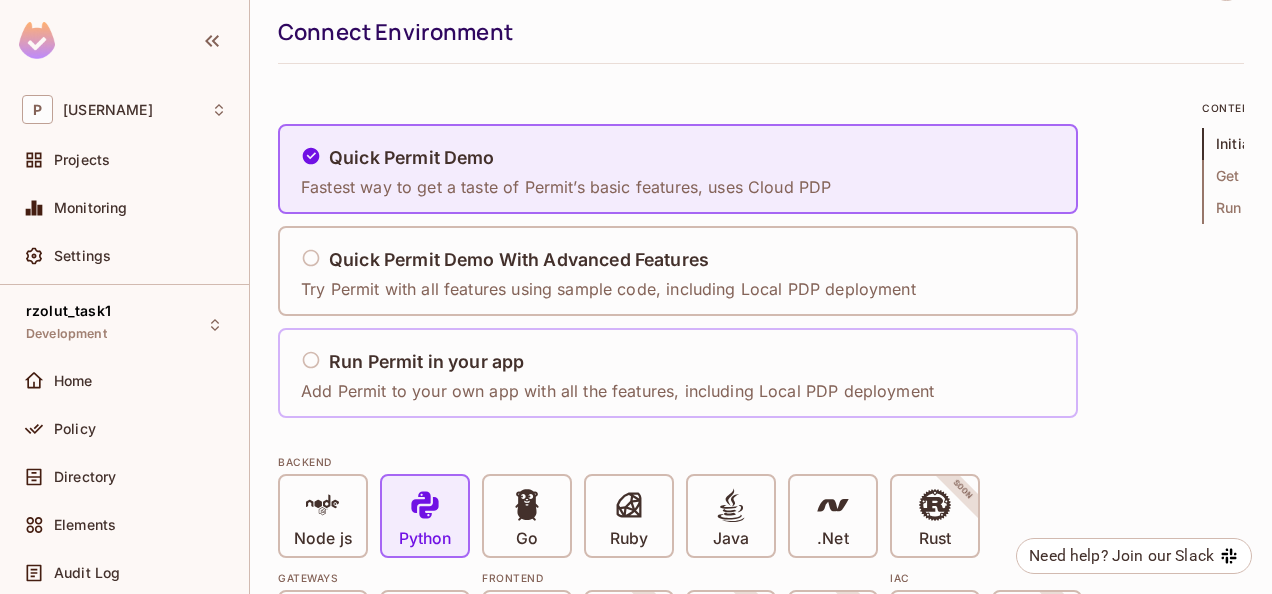 click on "Run Permit in your app" at bounding box center (617, 362) 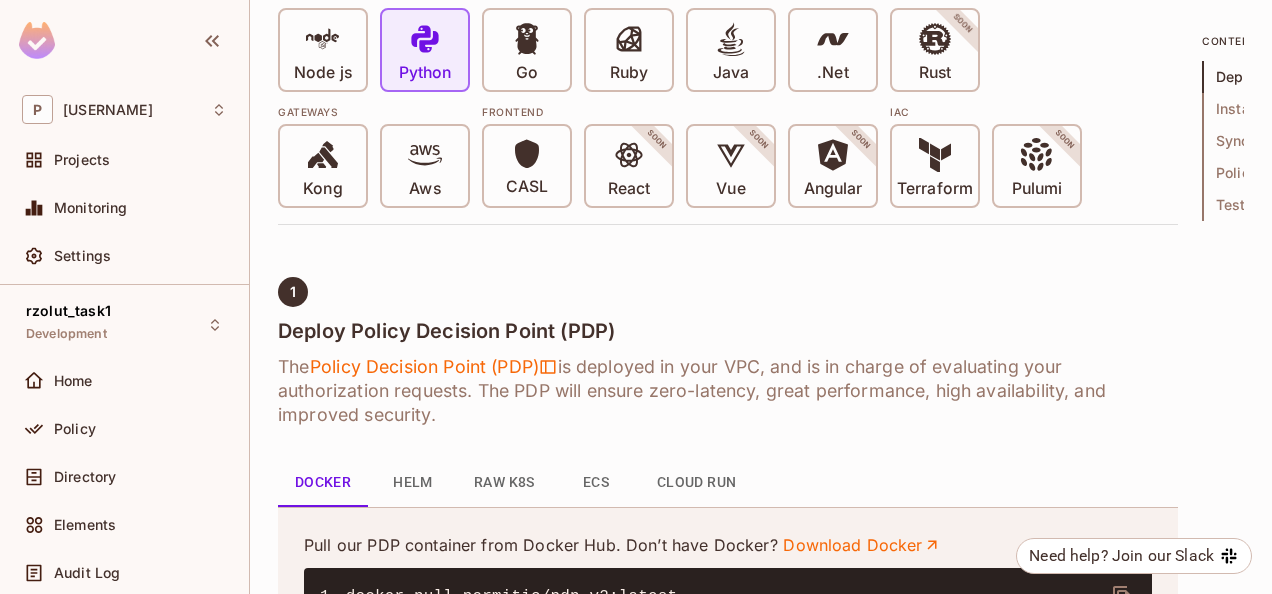 scroll, scrollTop: 536, scrollLeft: 0, axis: vertical 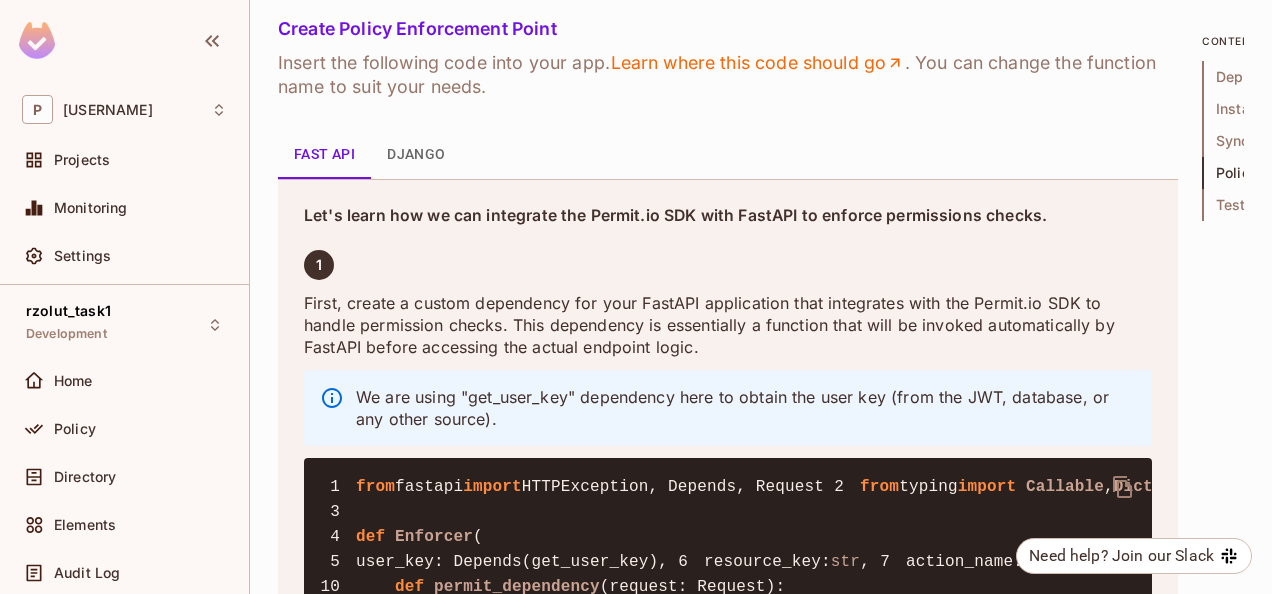click 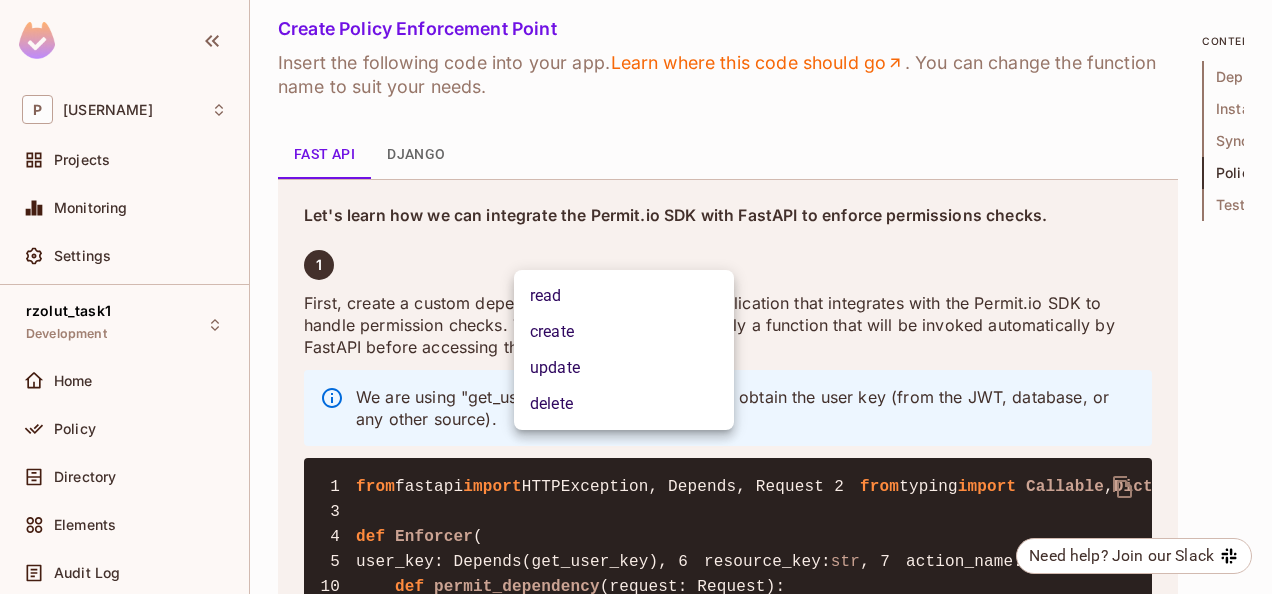 click at bounding box center [636, 297] 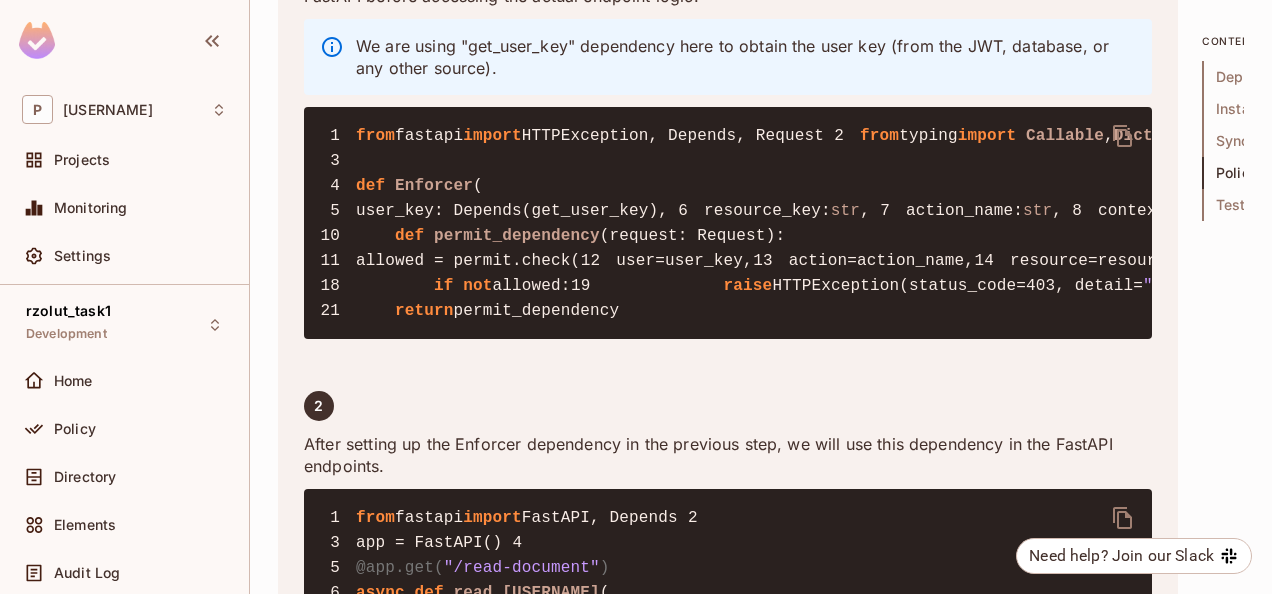 scroll, scrollTop: 3429, scrollLeft: 0, axis: vertical 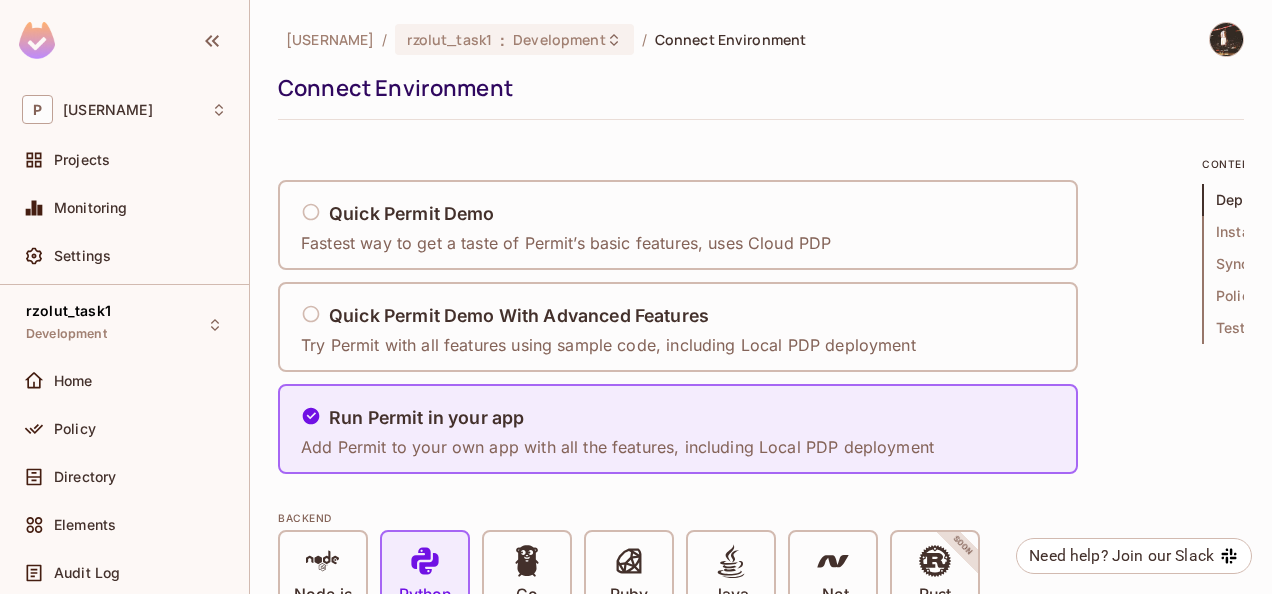 click on "Home" at bounding box center (124, 385) 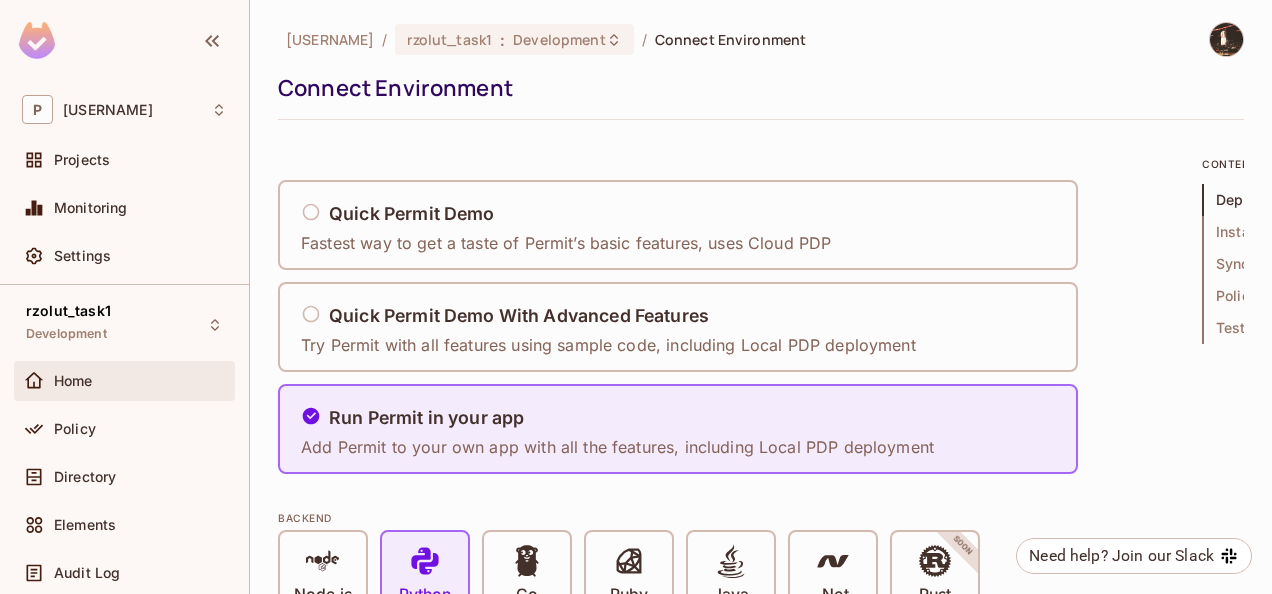 click on "Home" at bounding box center (124, 381) 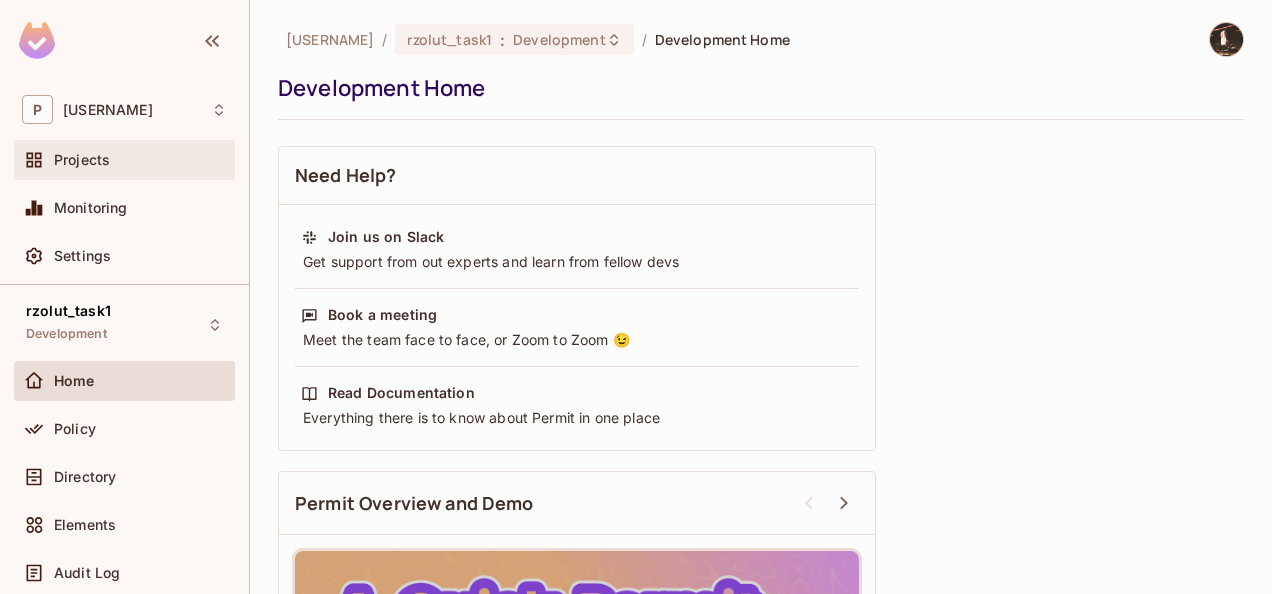 click on "Projects" at bounding box center (124, 160) 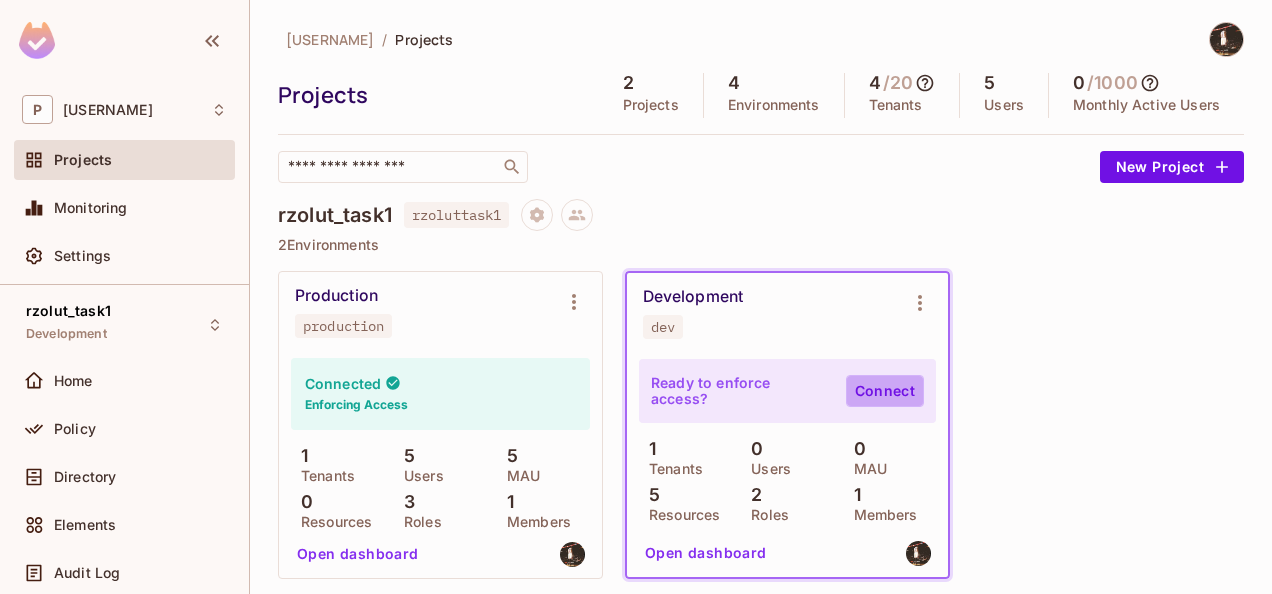 click on "Connect" at bounding box center (885, 391) 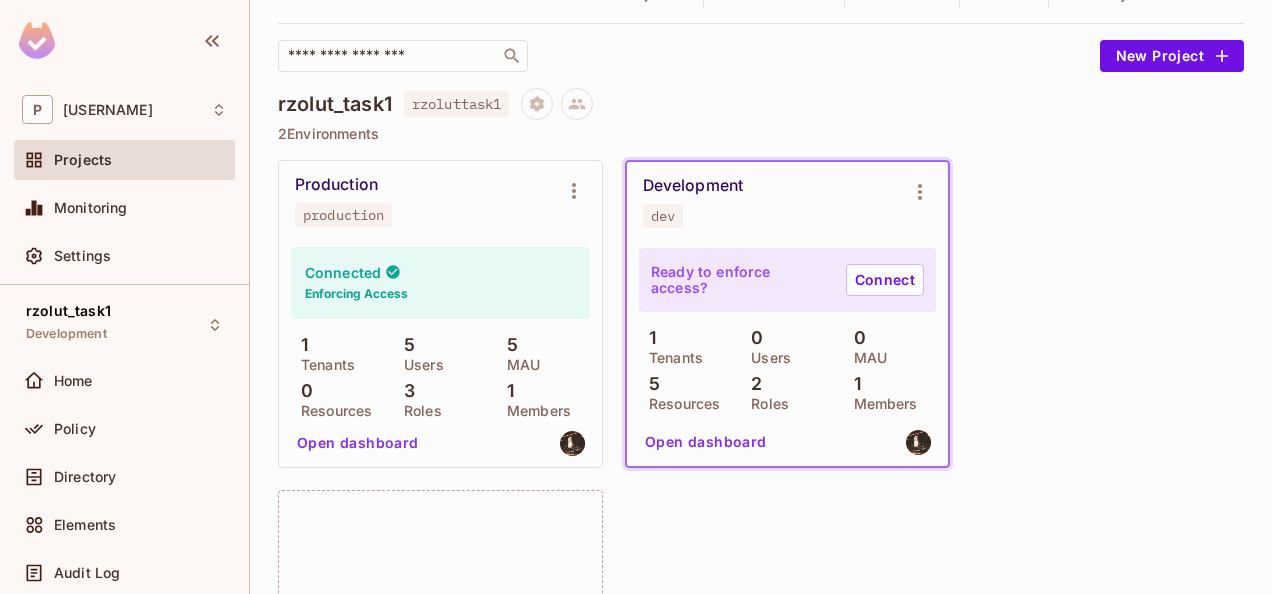 scroll, scrollTop: 166, scrollLeft: 0, axis: vertical 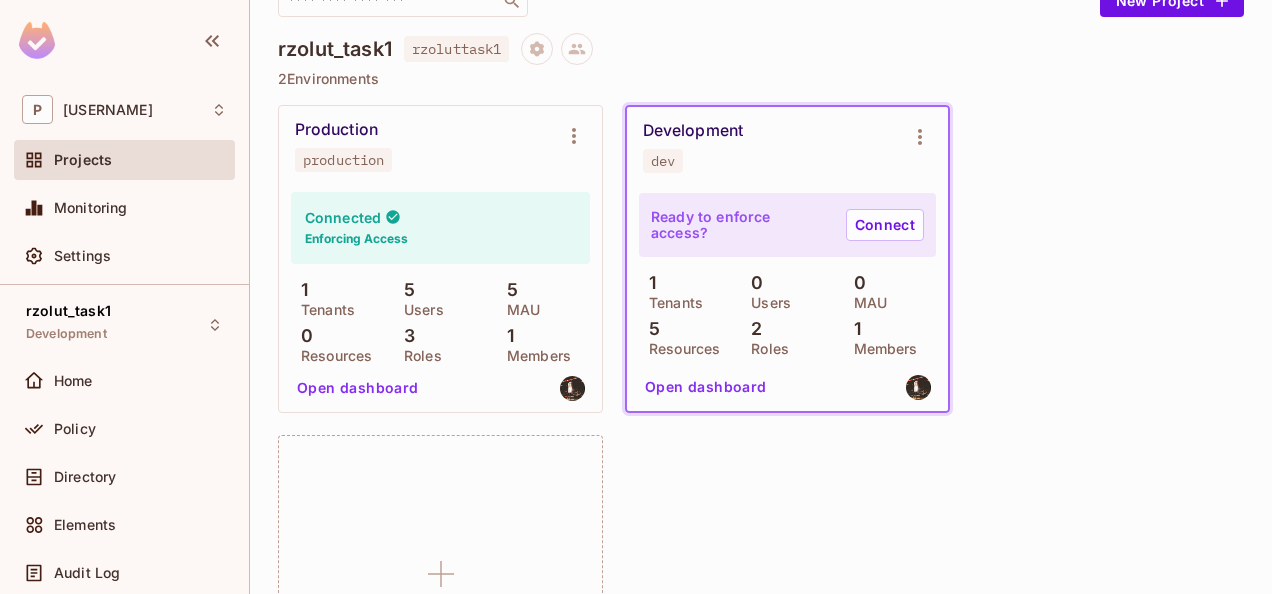 click on "Open dashboard" at bounding box center [358, 388] 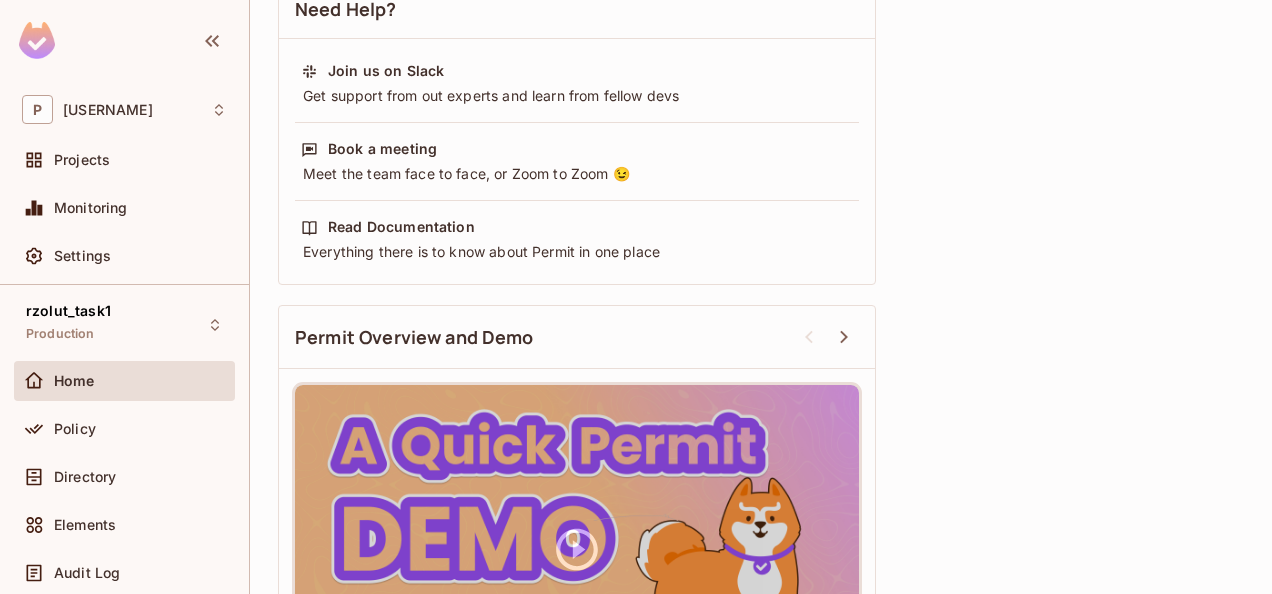 scroll, scrollTop: 0, scrollLeft: 0, axis: both 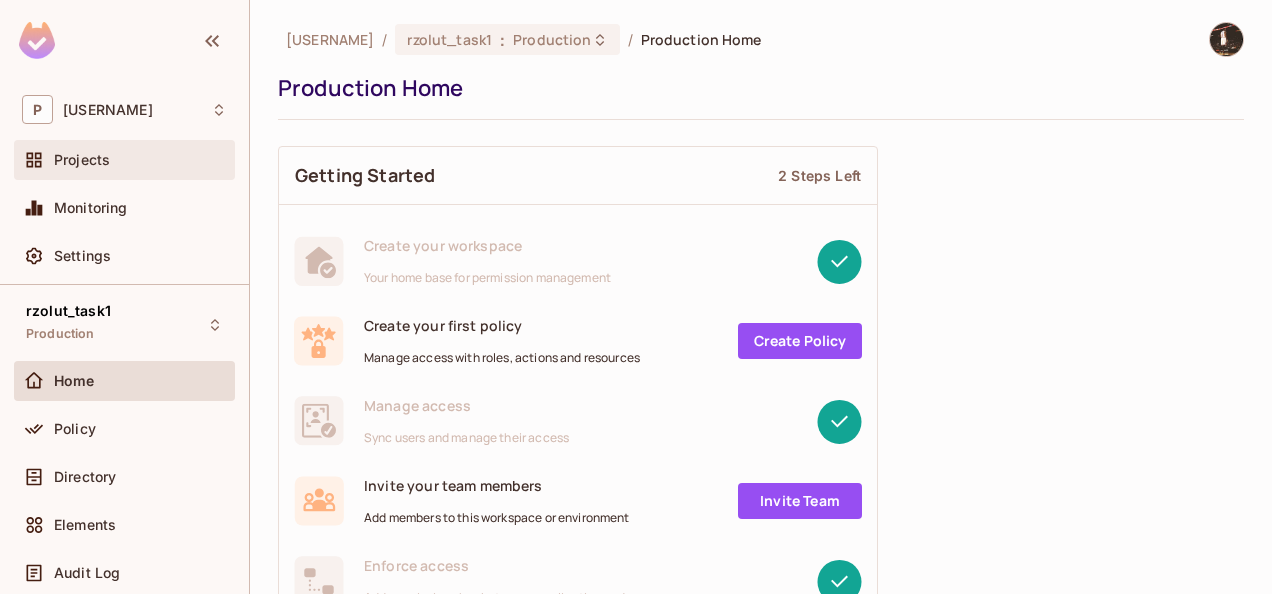 click on "Projects" at bounding box center (124, 160) 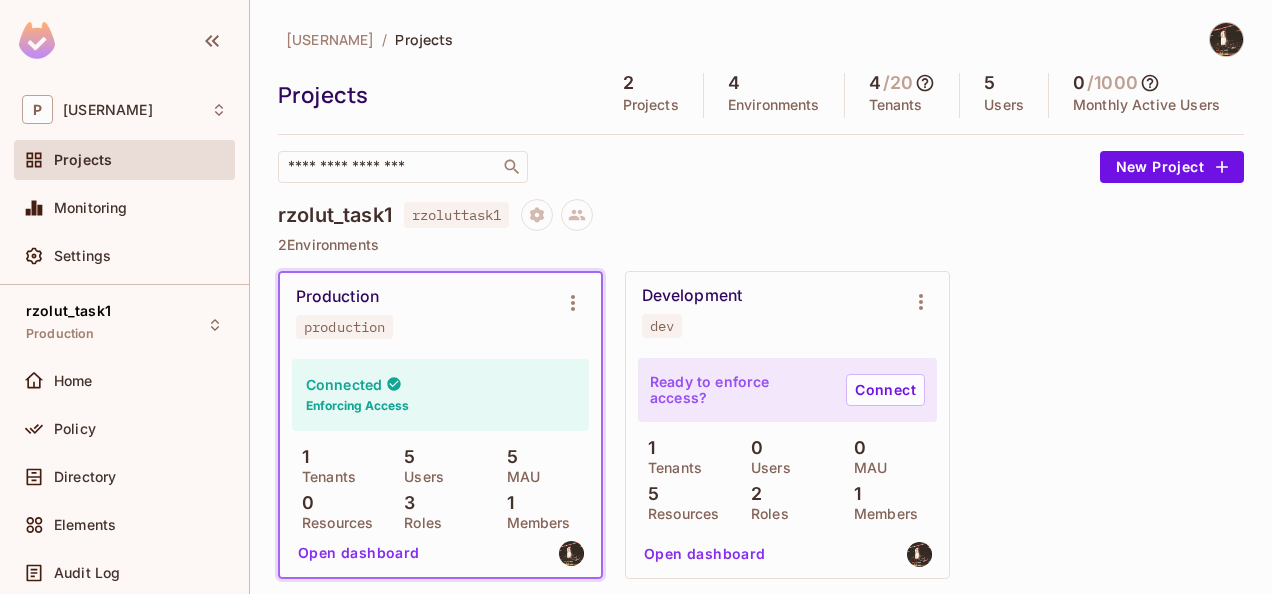 click on "Development dev" at bounding box center (771, 312) 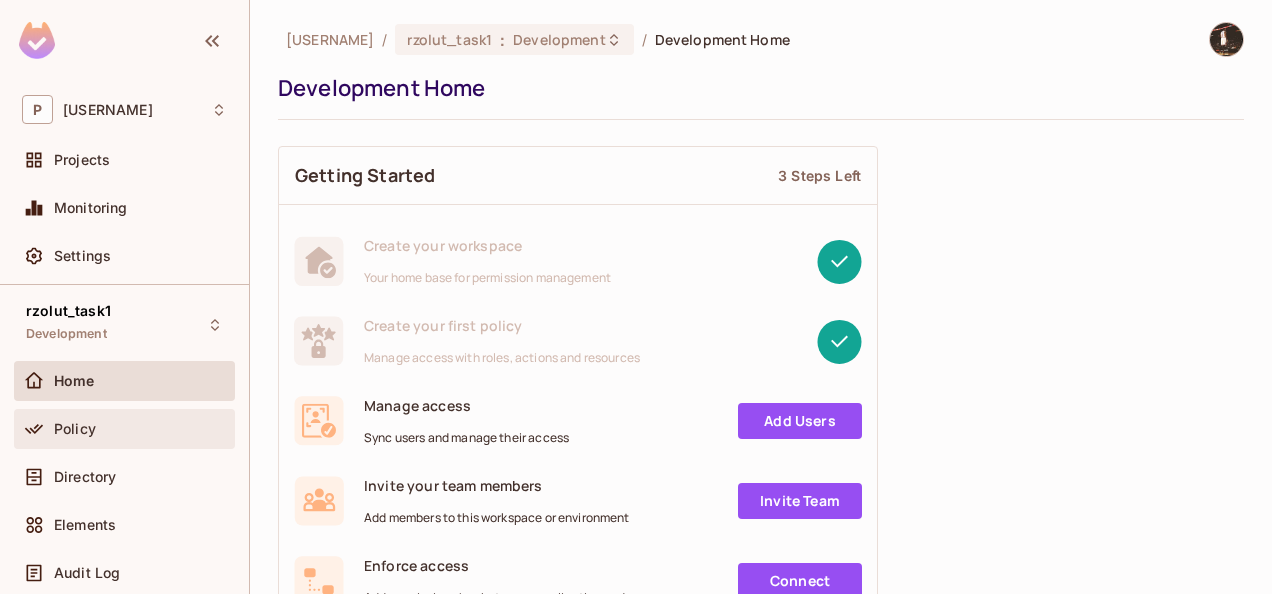 click on "Policy" at bounding box center [124, 429] 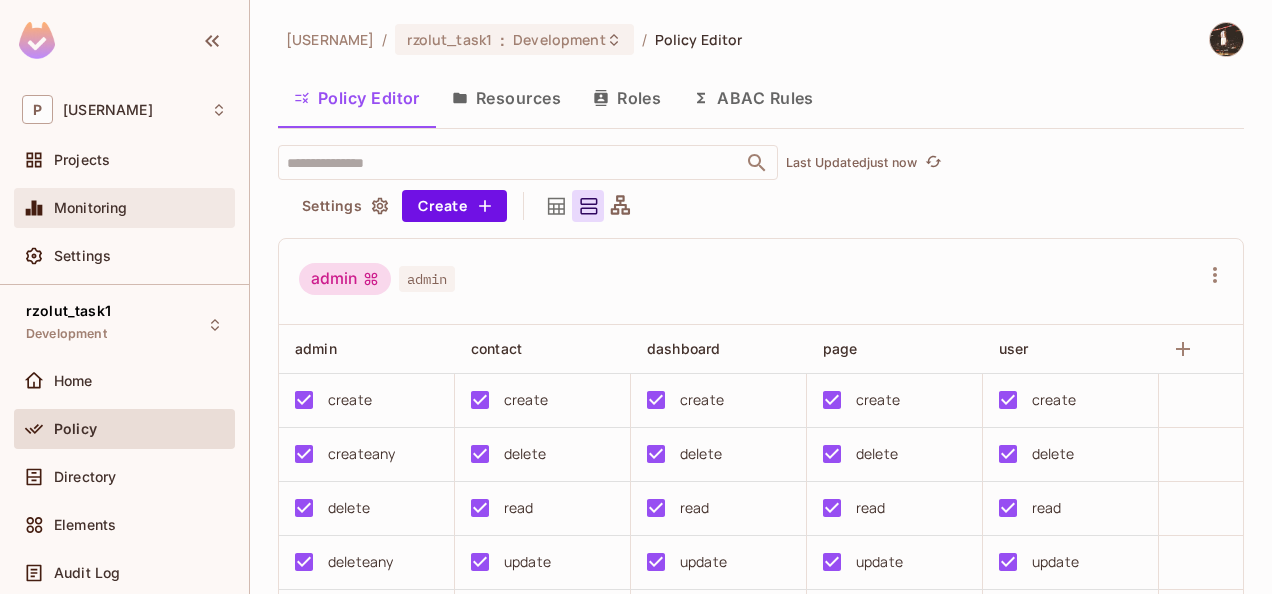click on "Monitoring" at bounding box center [124, 208] 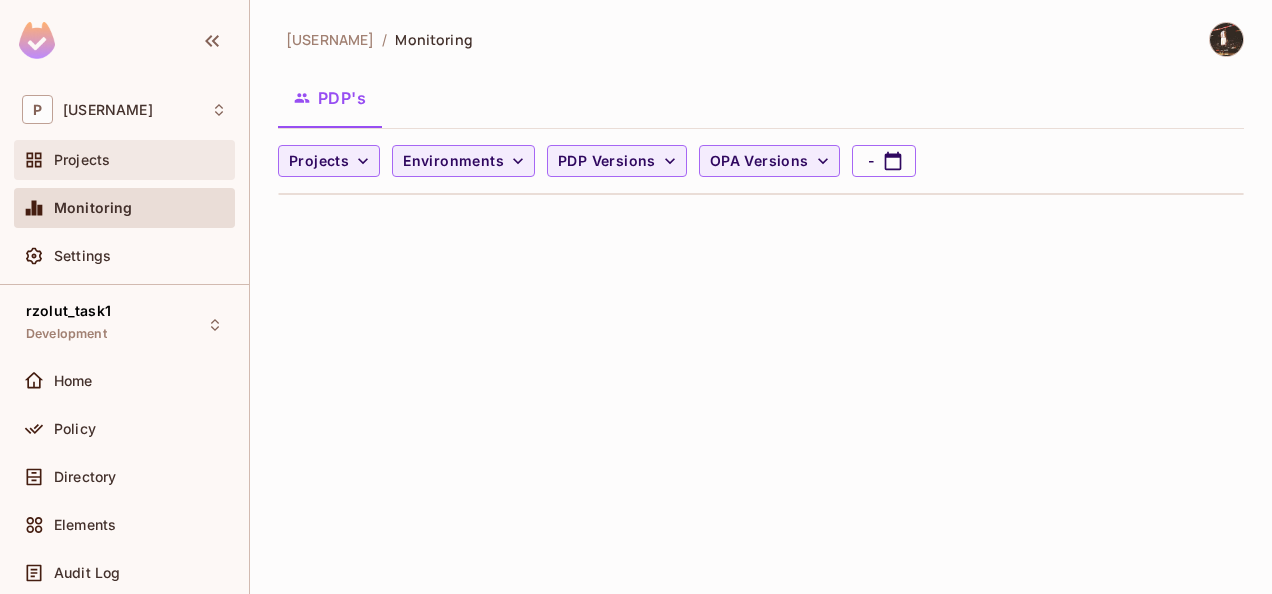 click on "Projects" at bounding box center [140, 160] 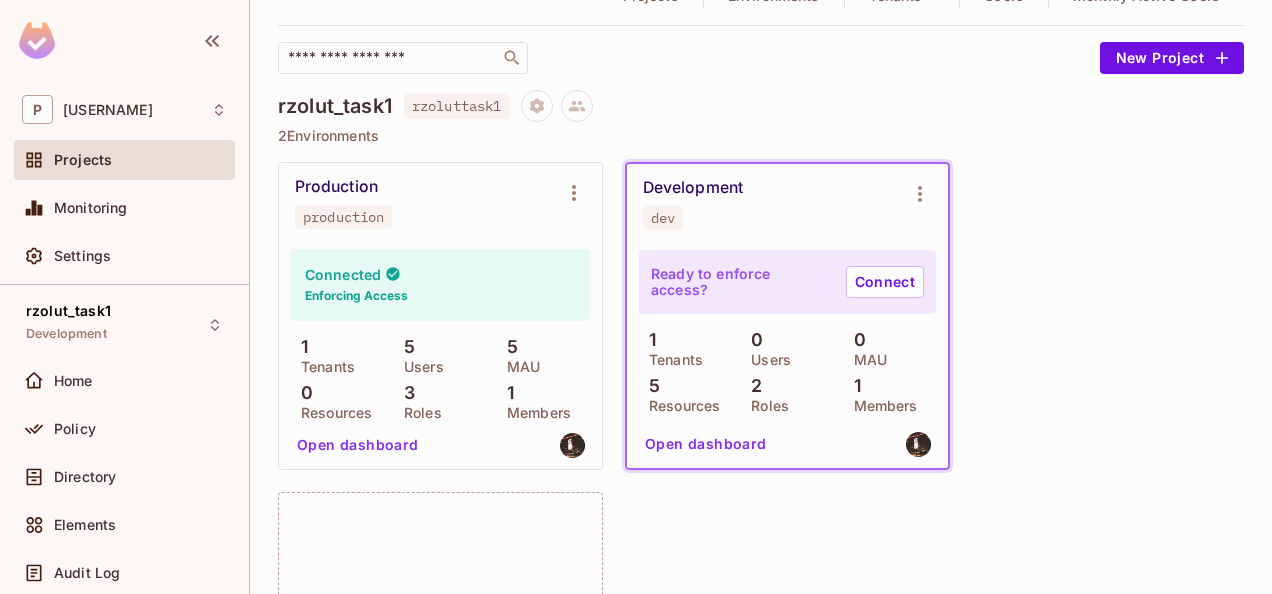 scroll, scrollTop: 111, scrollLeft: 0, axis: vertical 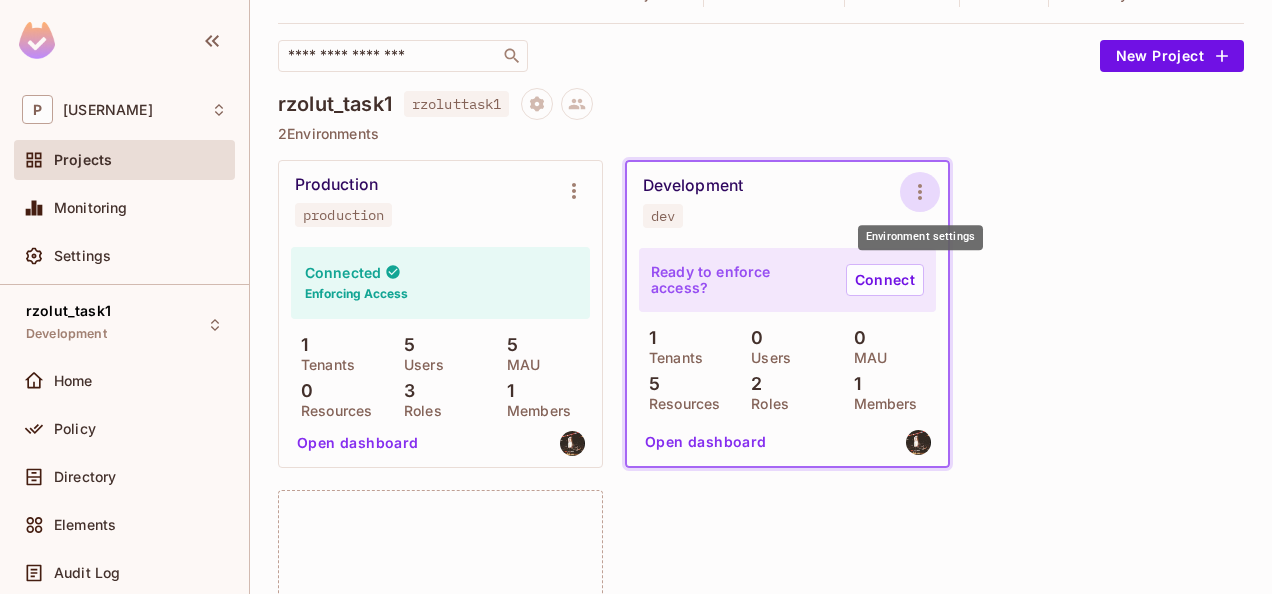 click 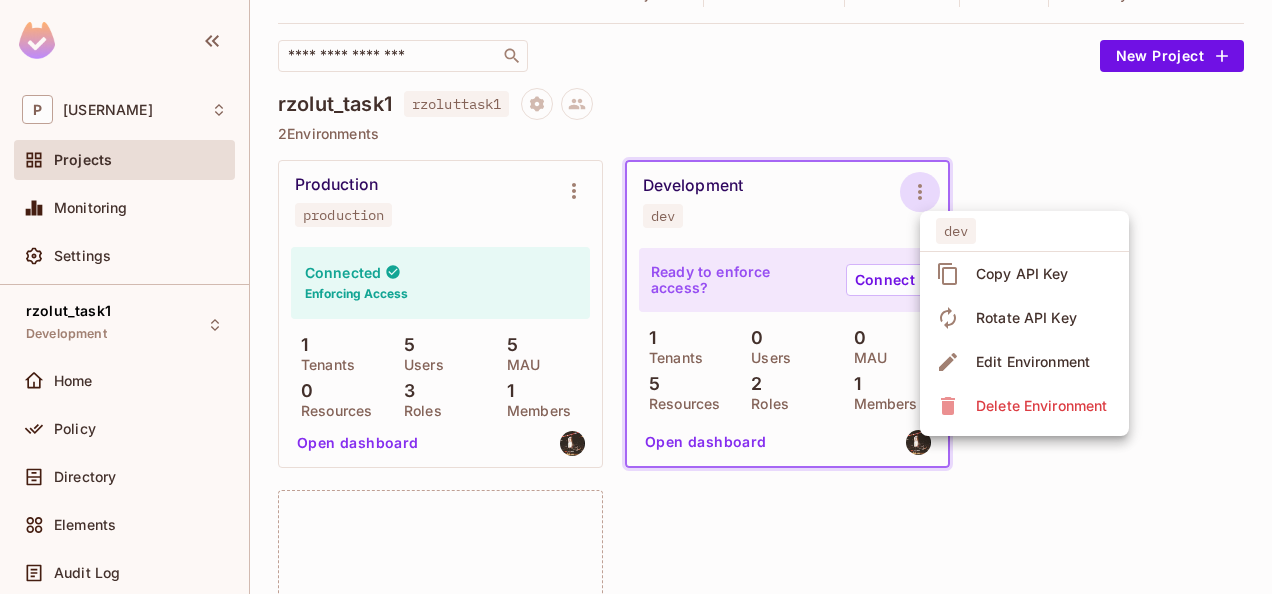 click on "Edit Environment" at bounding box center [1033, 362] 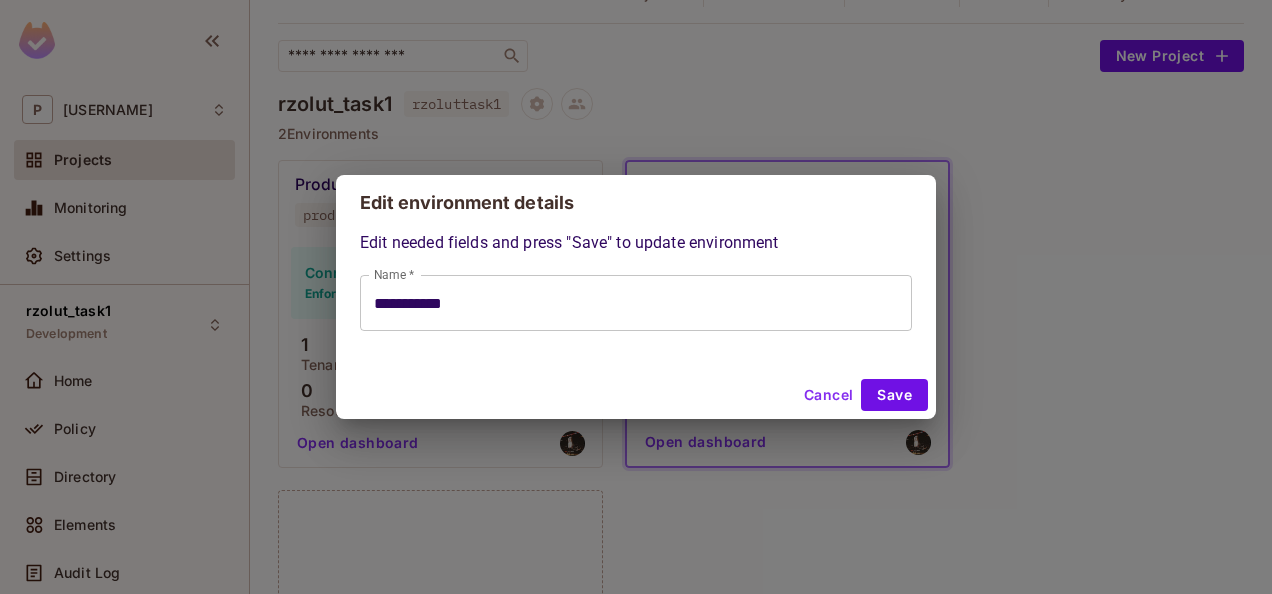 click on "Cancel" at bounding box center (828, 395) 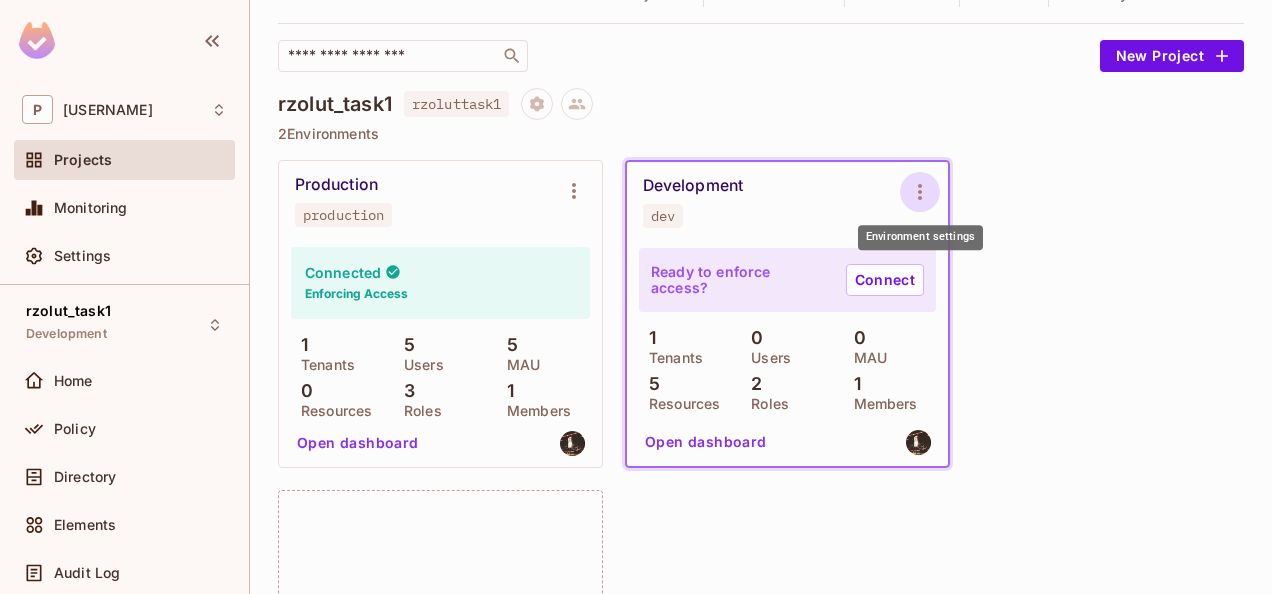 click at bounding box center [920, 192] 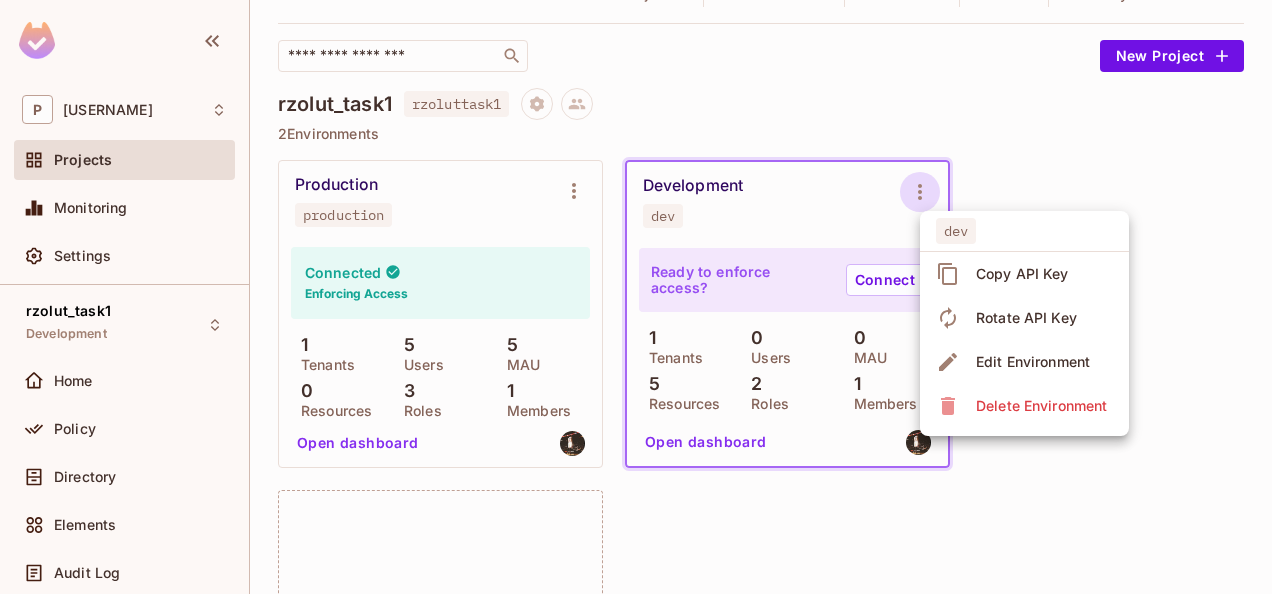 click at bounding box center (636, 297) 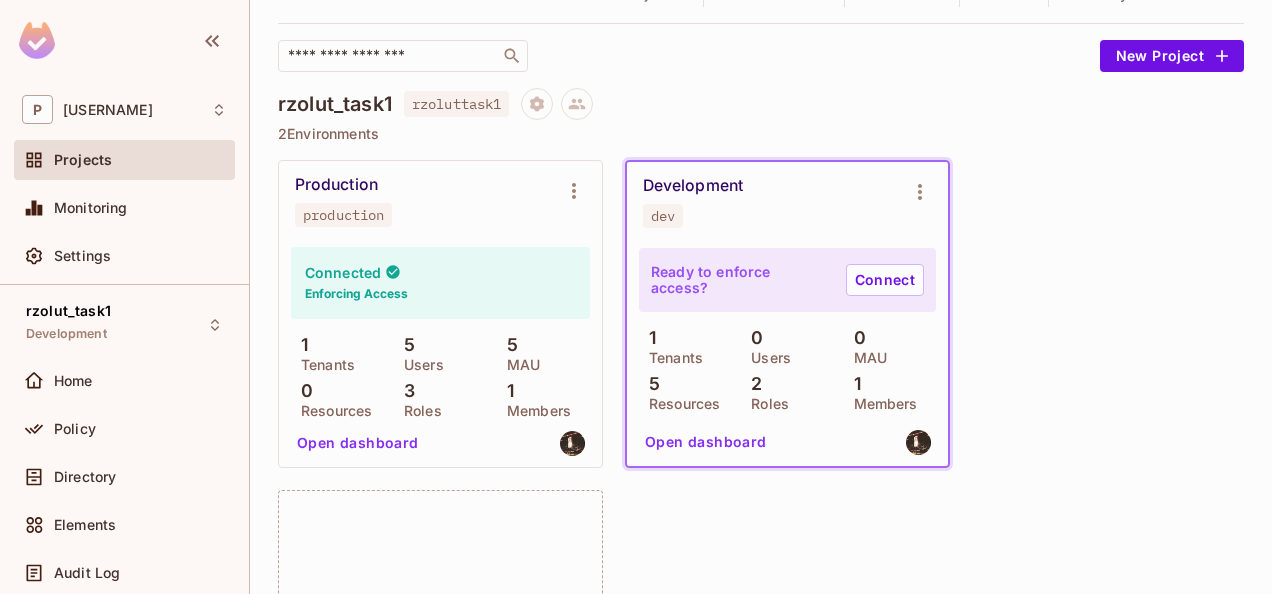 click on "Open dashboard" at bounding box center (706, 442) 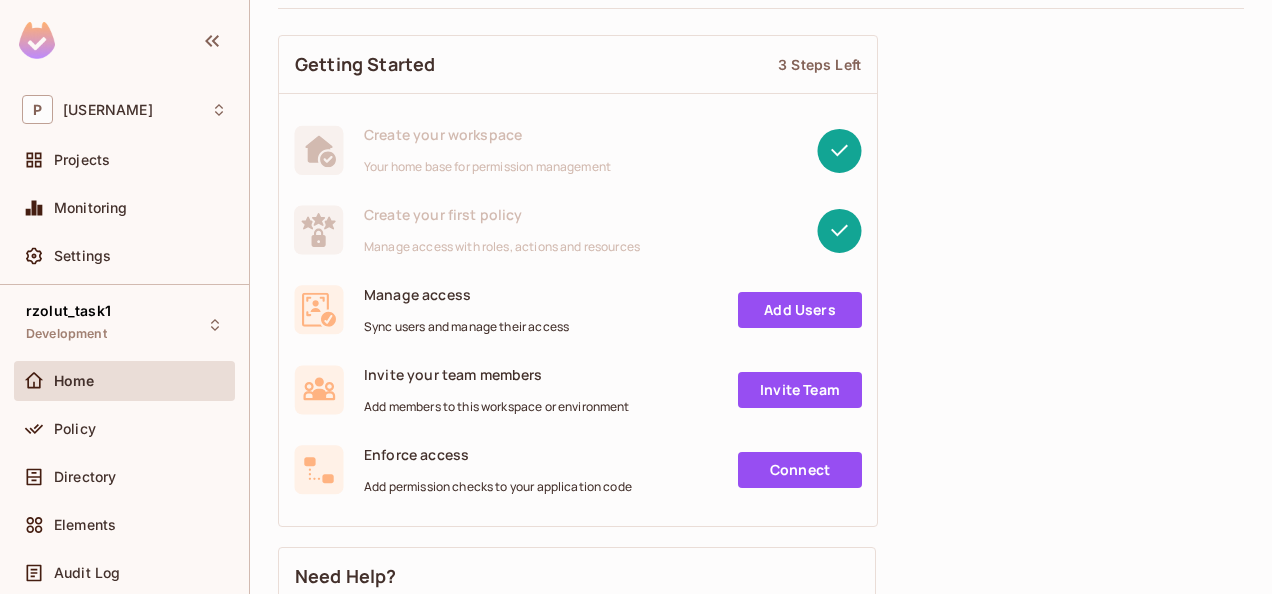 scroll, scrollTop: 0, scrollLeft: 0, axis: both 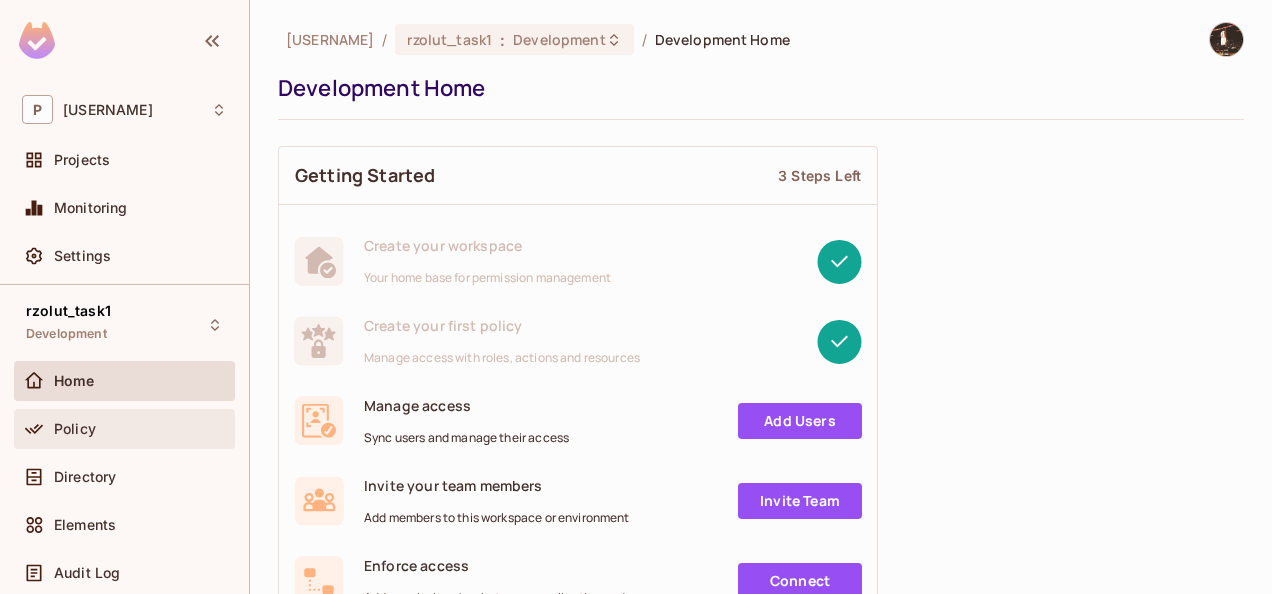 click on "Policy" at bounding box center (140, 429) 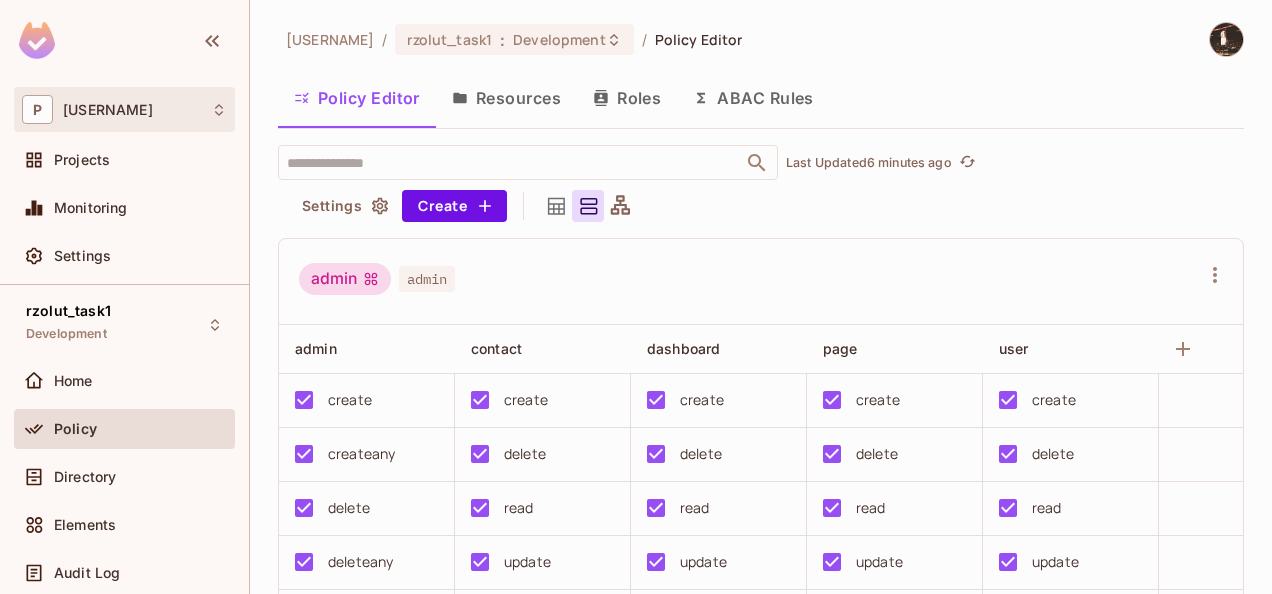 click on "P [USERNAME]" at bounding box center [124, 109] 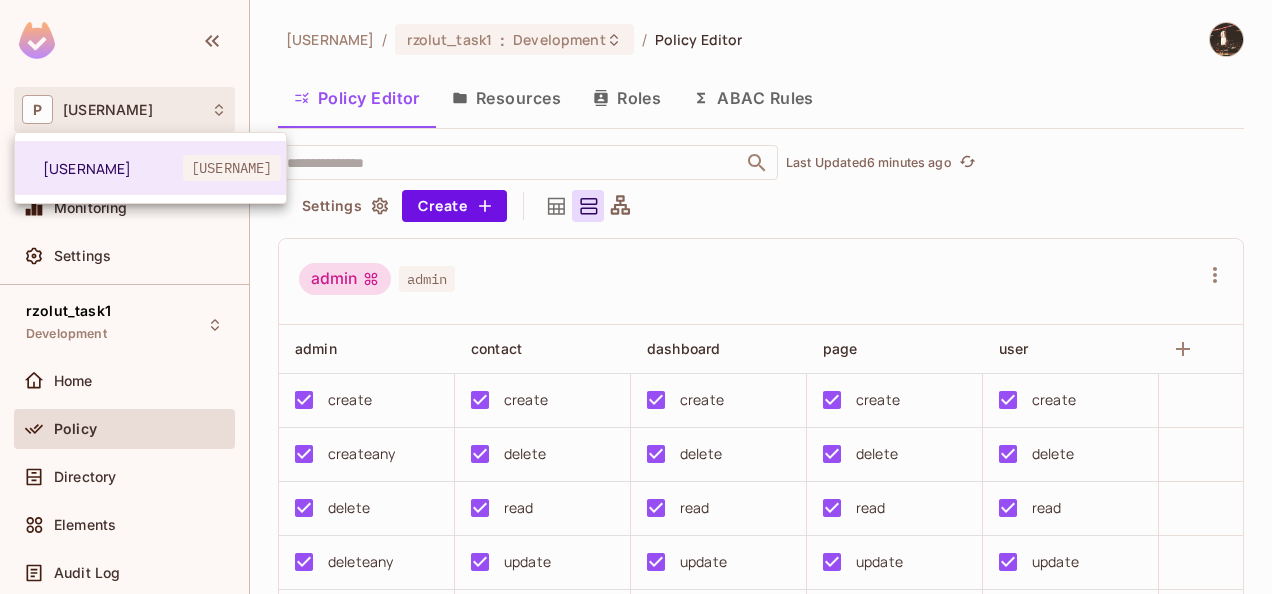 click at bounding box center (636, 297) 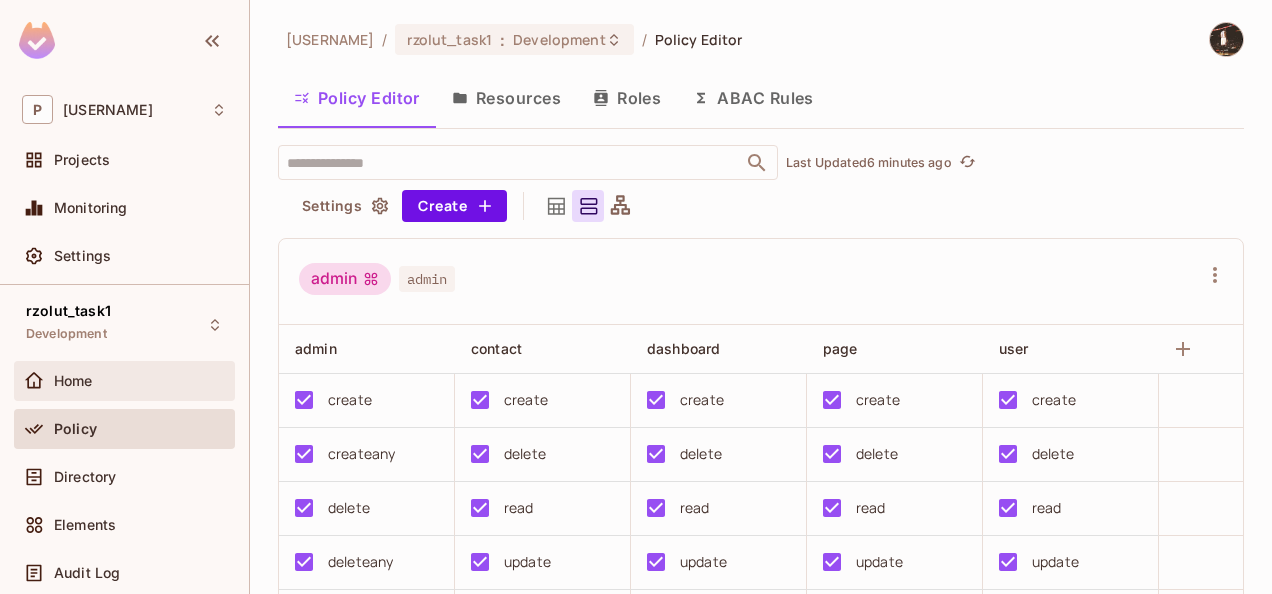 click on "Home" at bounding box center (140, 381) 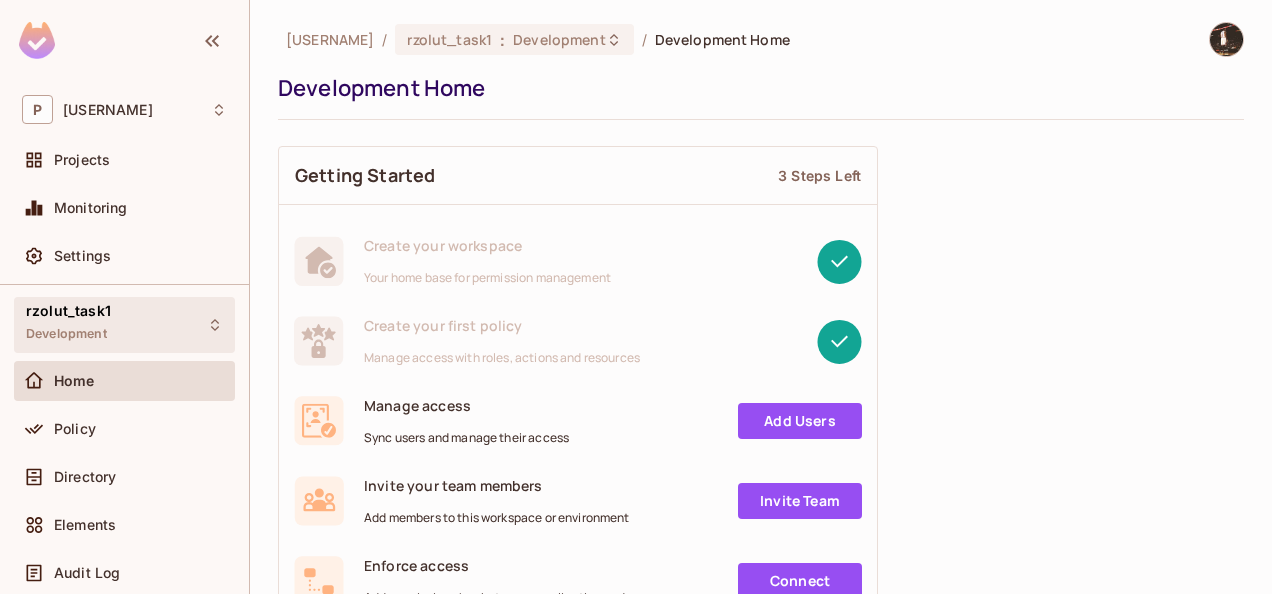click on "rzolut_task1 Development" at bounding box center [124, 324] 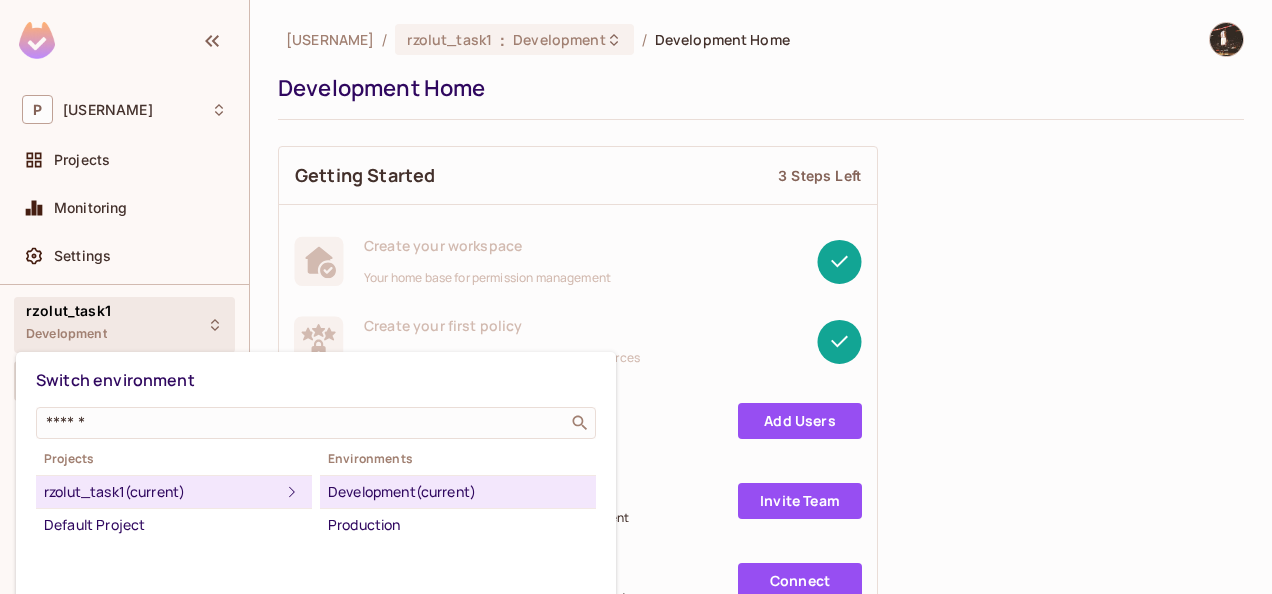 click at bounding box center [636, 297] 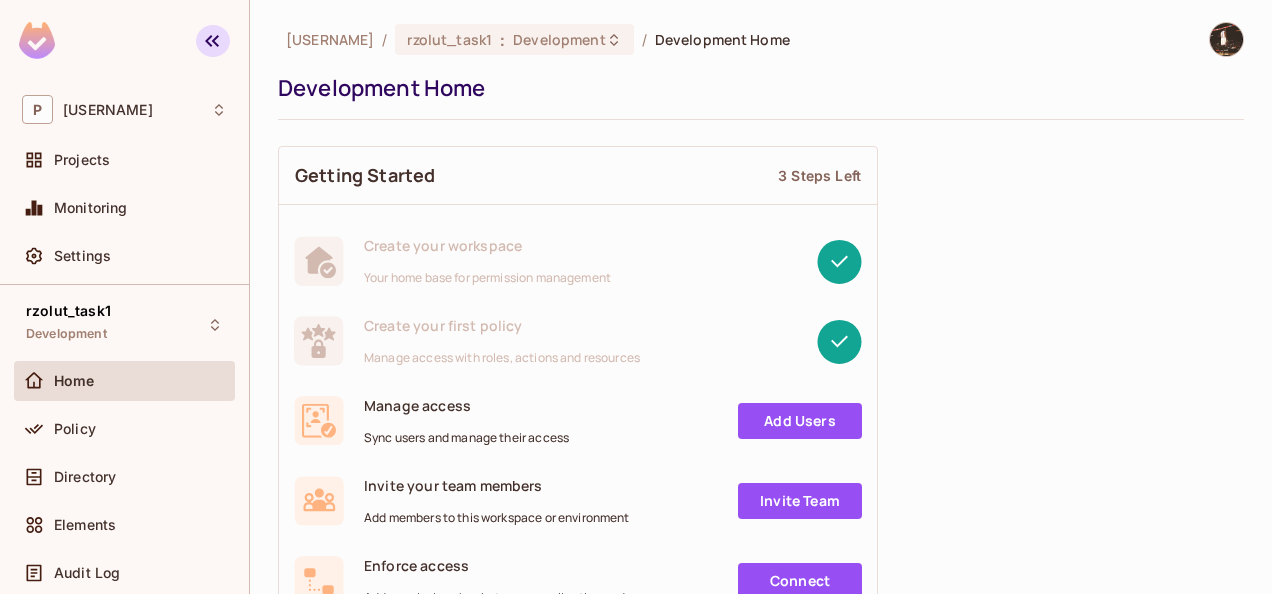 click 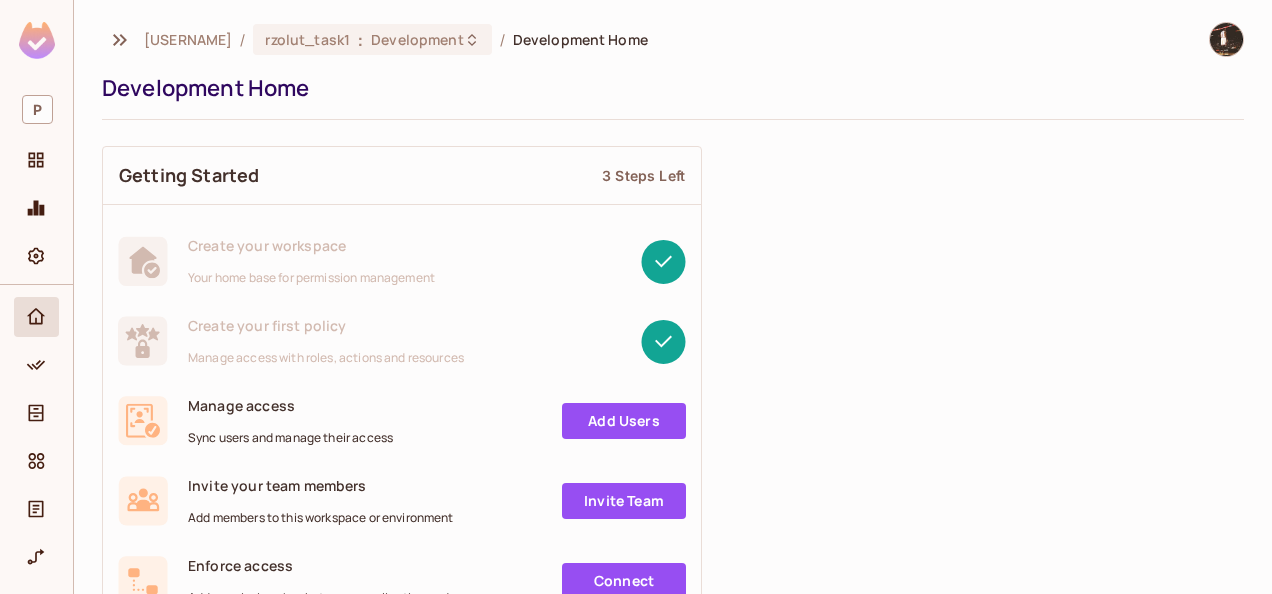 click on "Development Home" at bounding box center (580, 39) 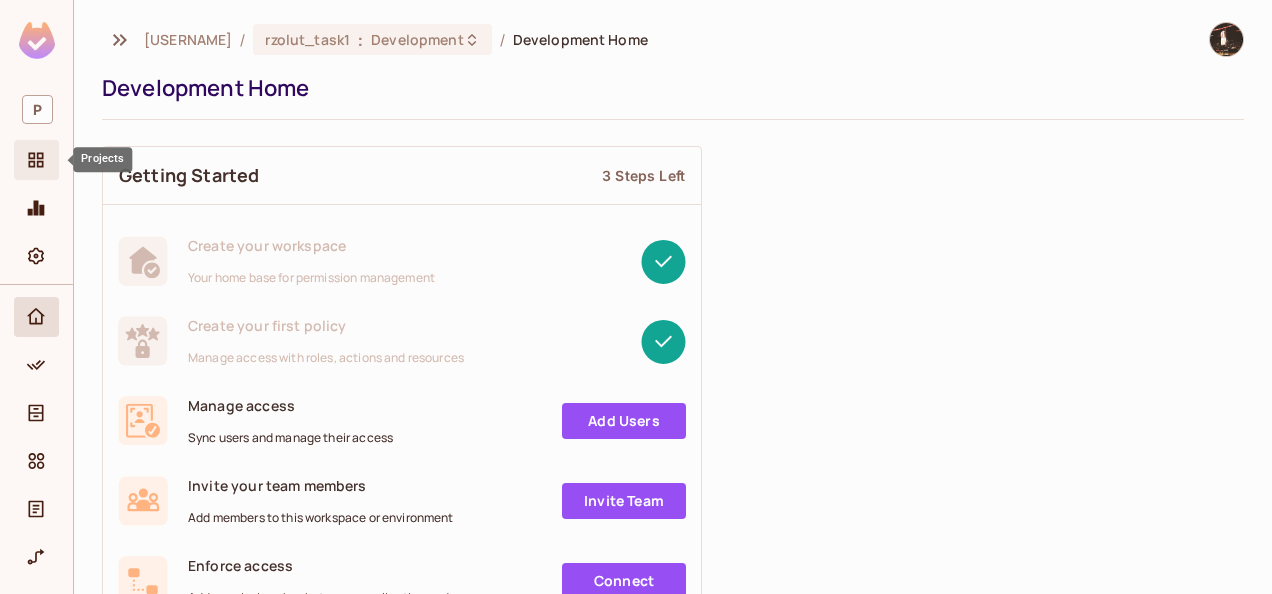 click at bounding box center [36, 160] 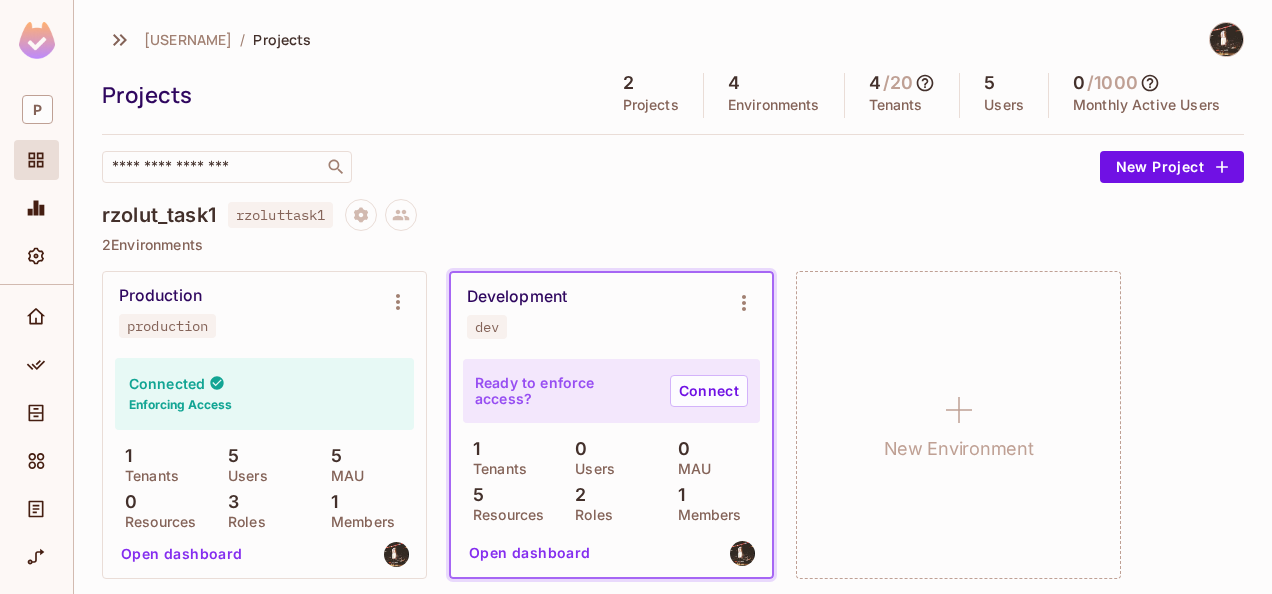 click on "Open dashboard" at bounding box center [530, 553] 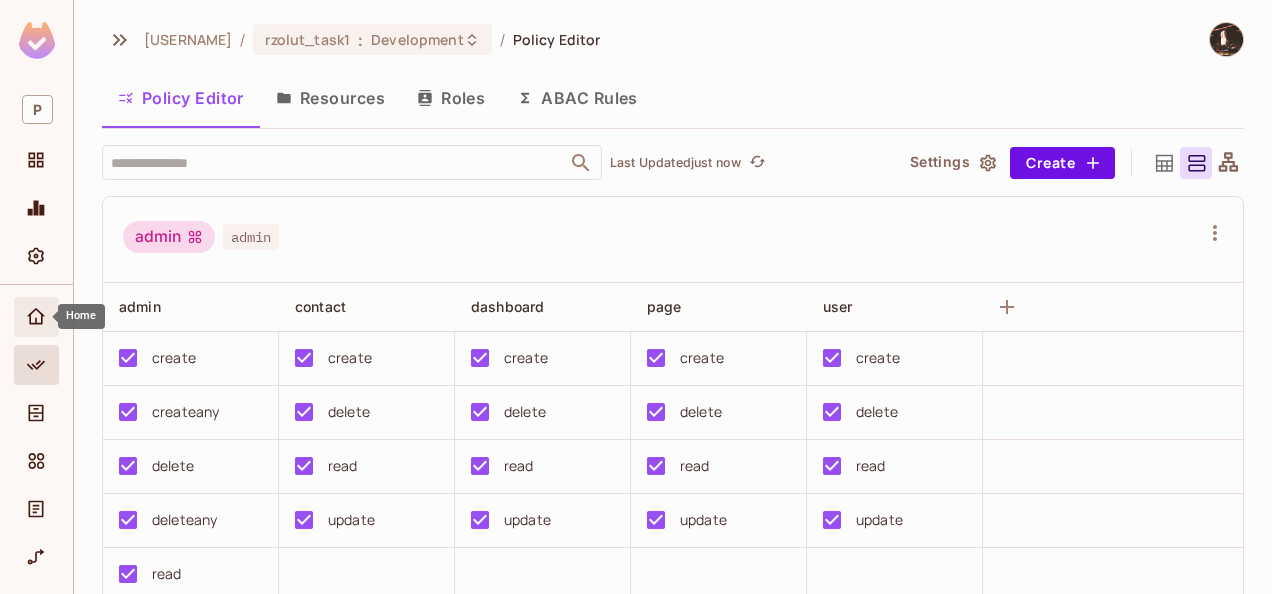 click at bounding box center [36, 317] 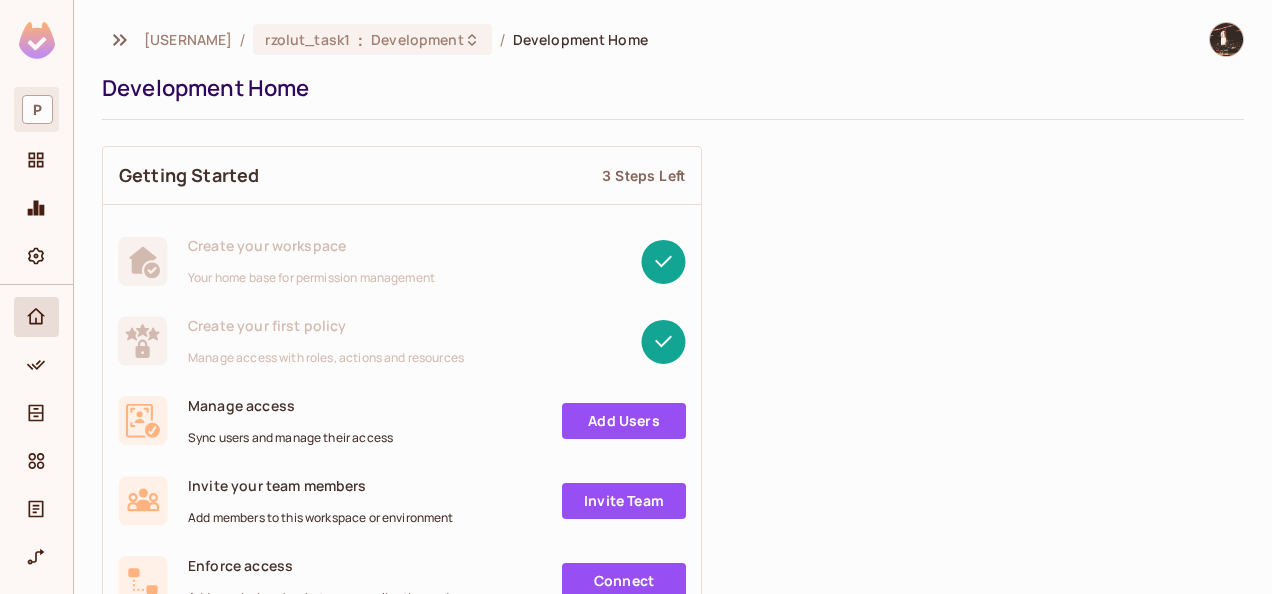 click on "P" at bounding box center [36, 109] 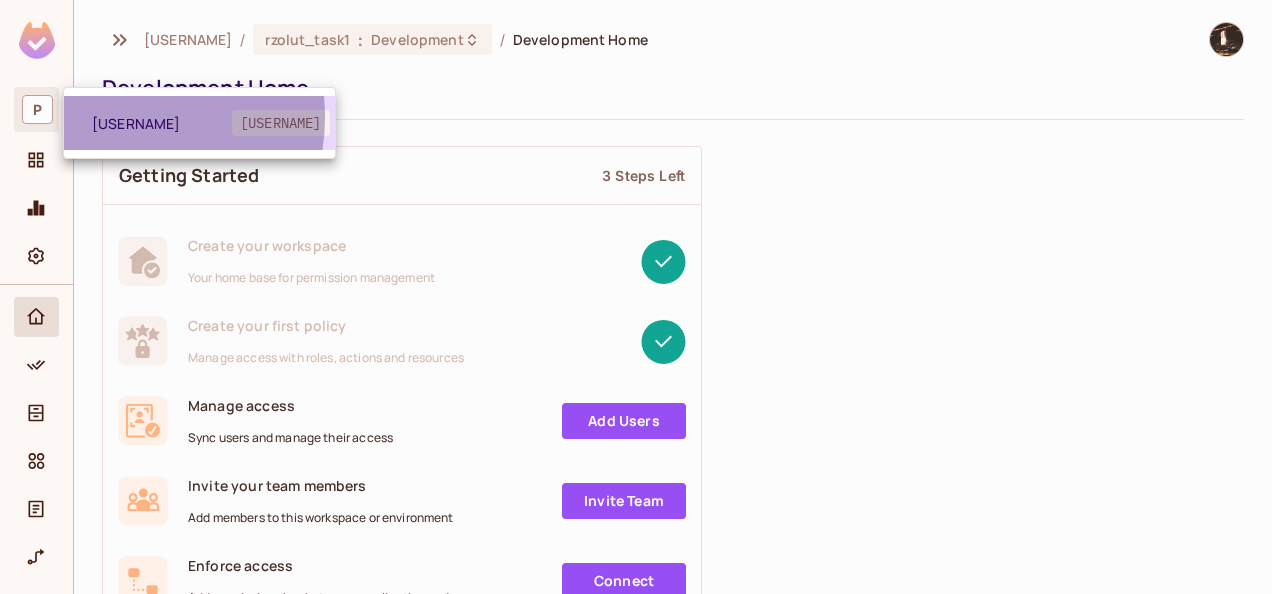 click on "[USERNAME]" at bounding box center (162, 123) 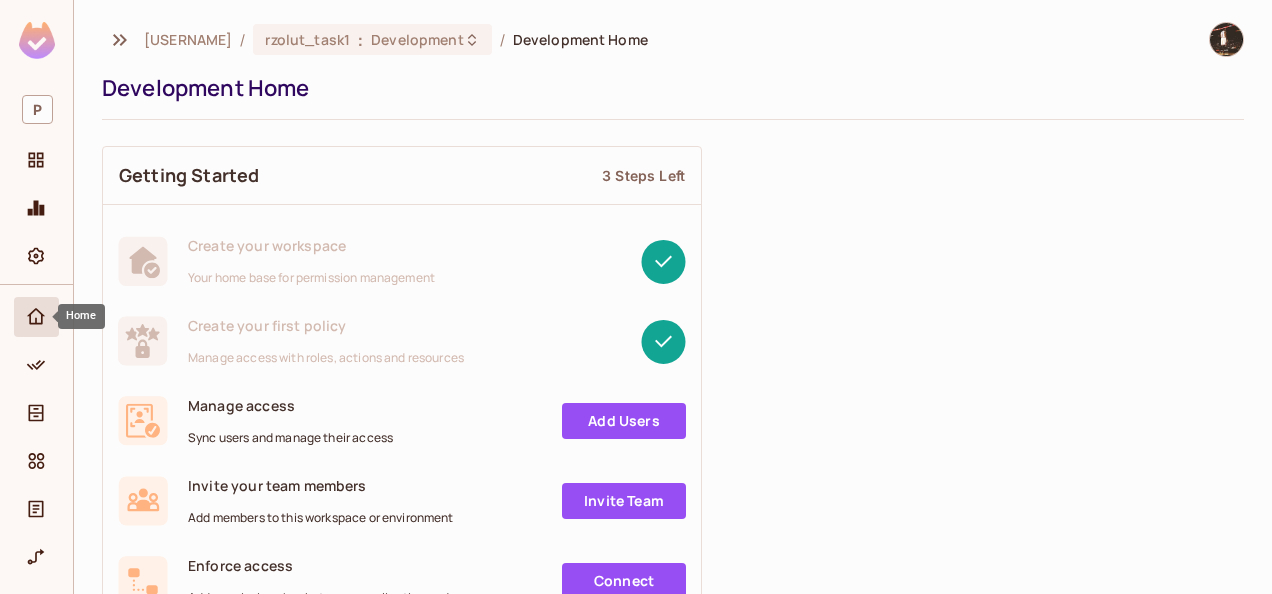 click 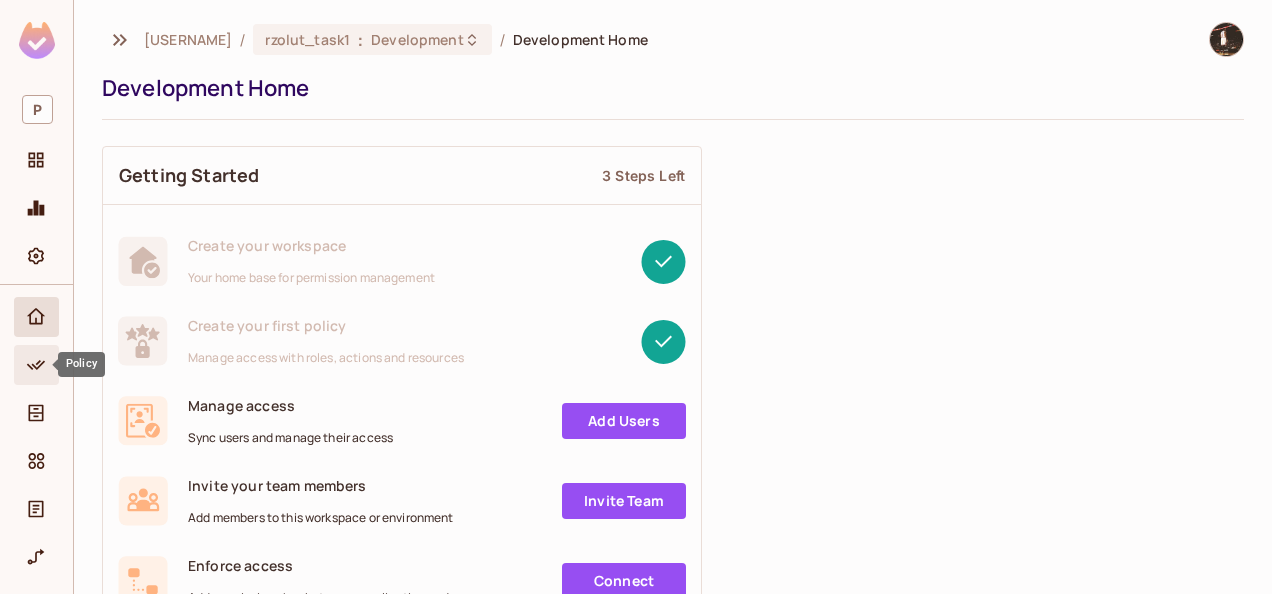 click 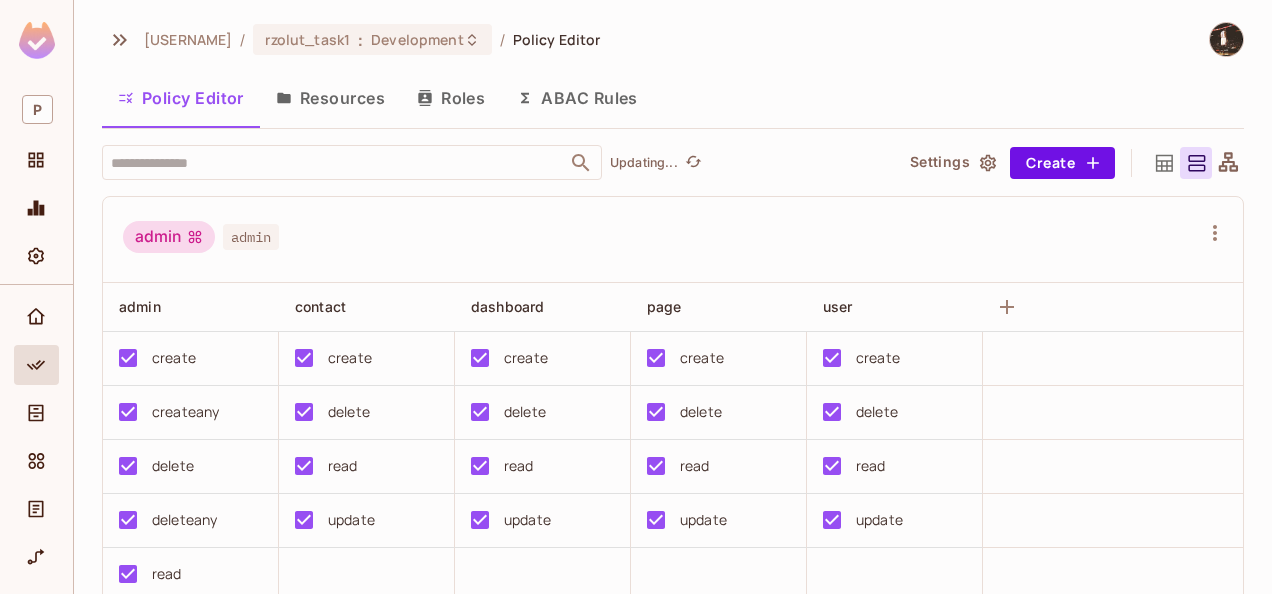 click at bounding box center (36, 369) 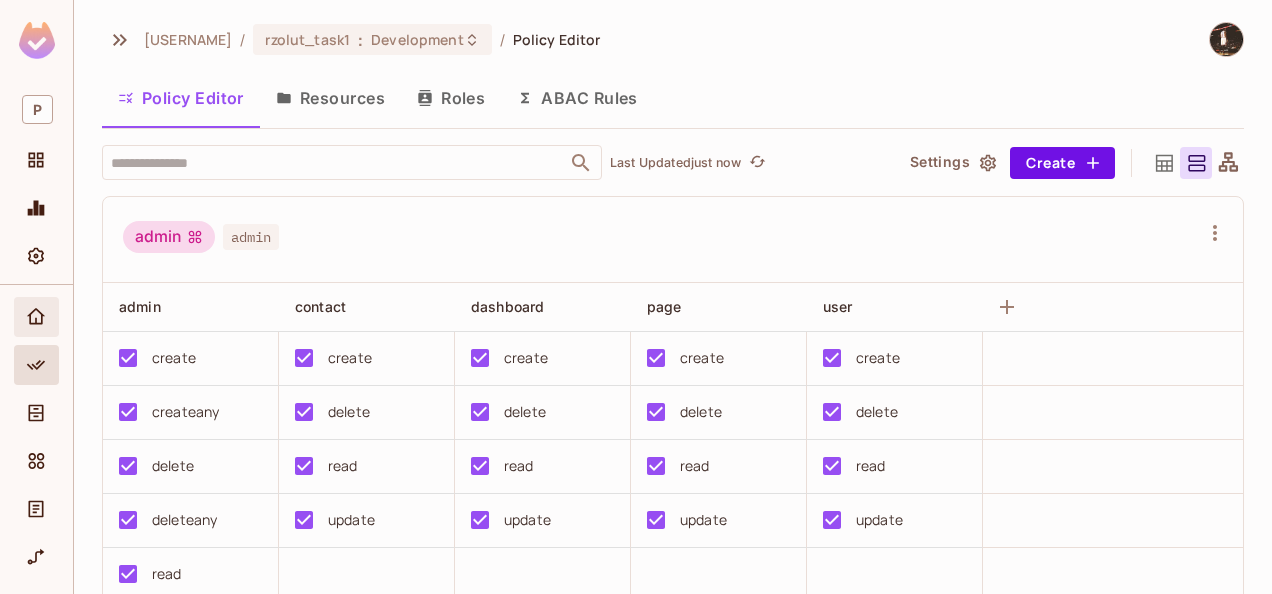 click at bounding box center (36, 317) 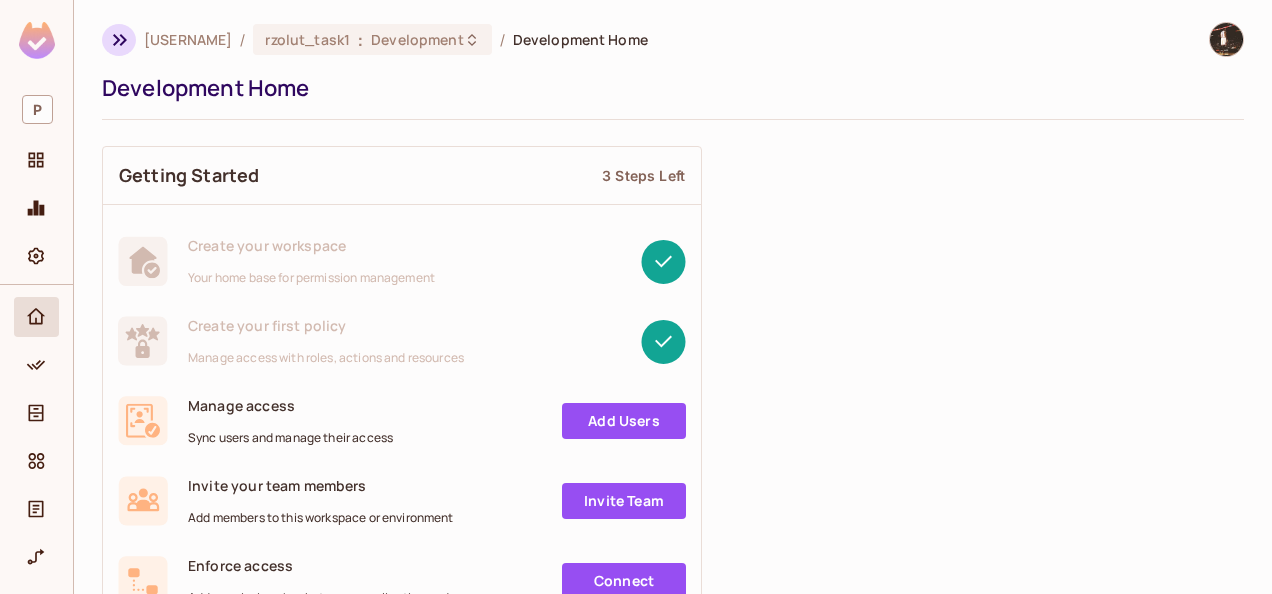 click 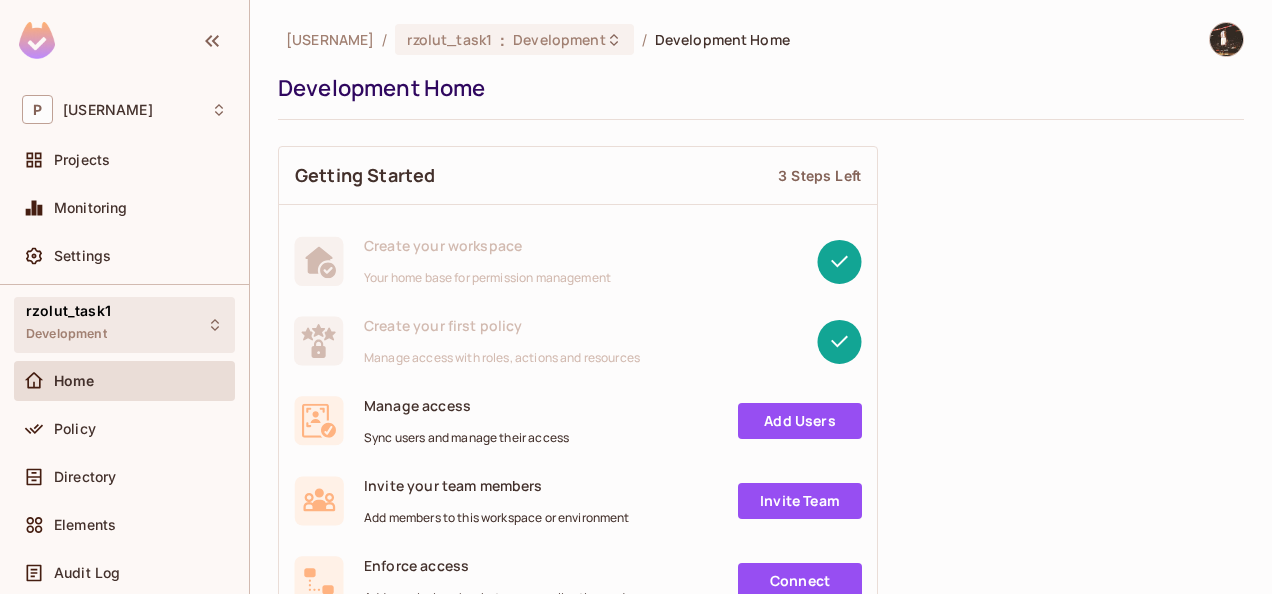 click on "rzolut_task1 Development" at bounding box center (124, 324) 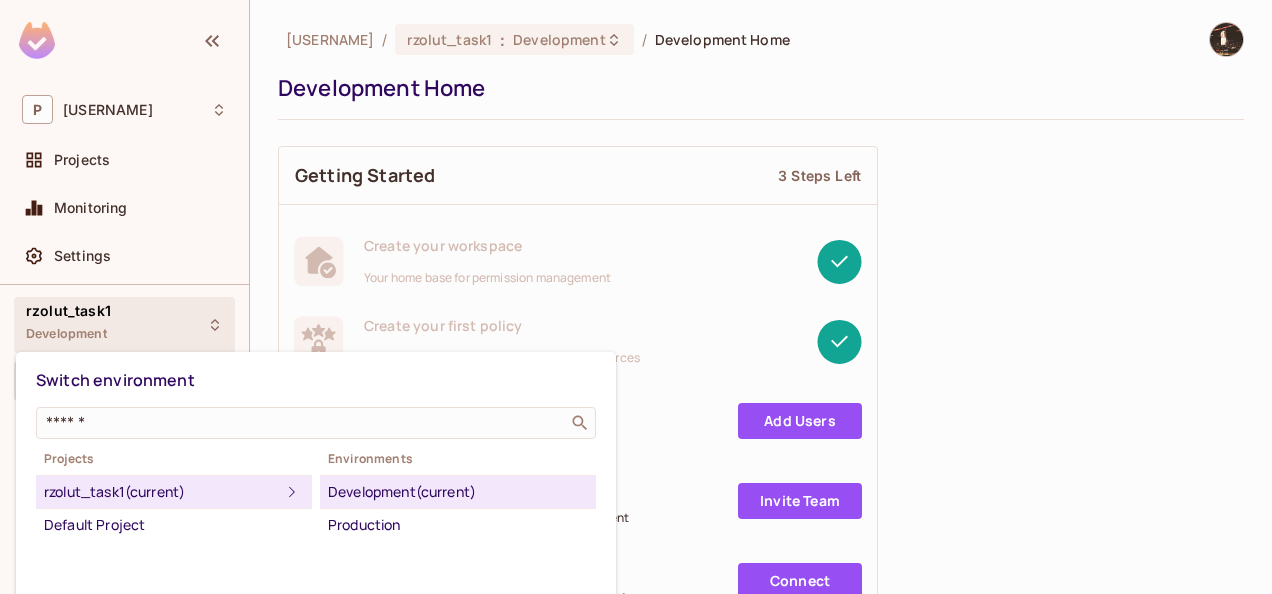 click at bounding box center (636, 297) 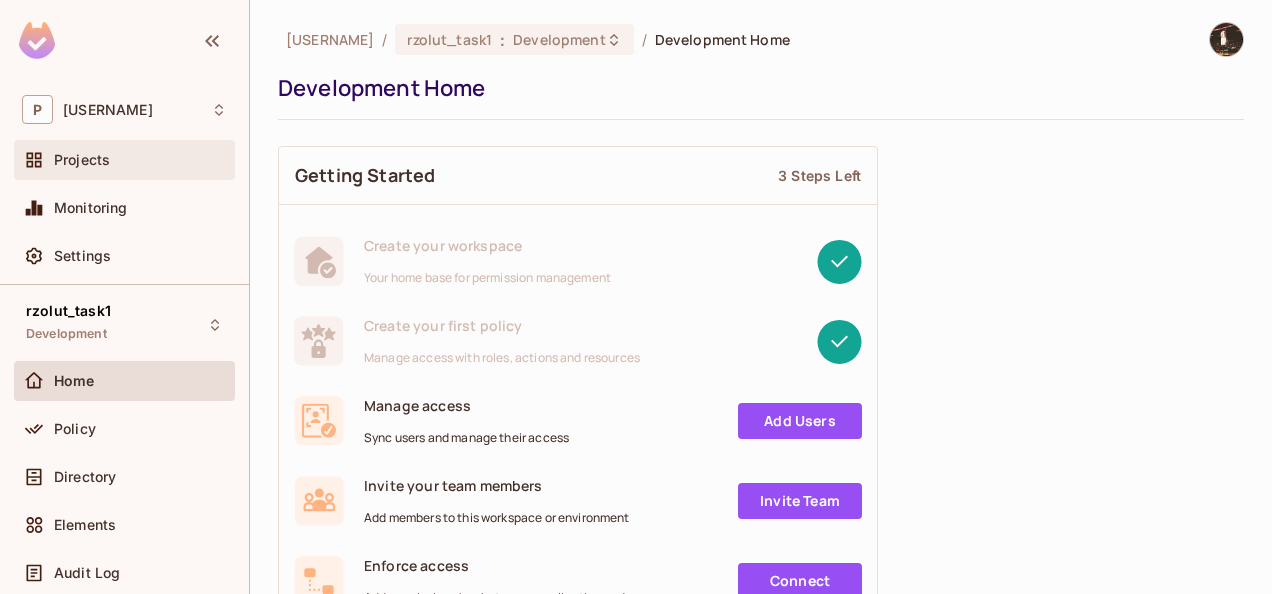 click on "Projects" at bounding box center [140, 160] 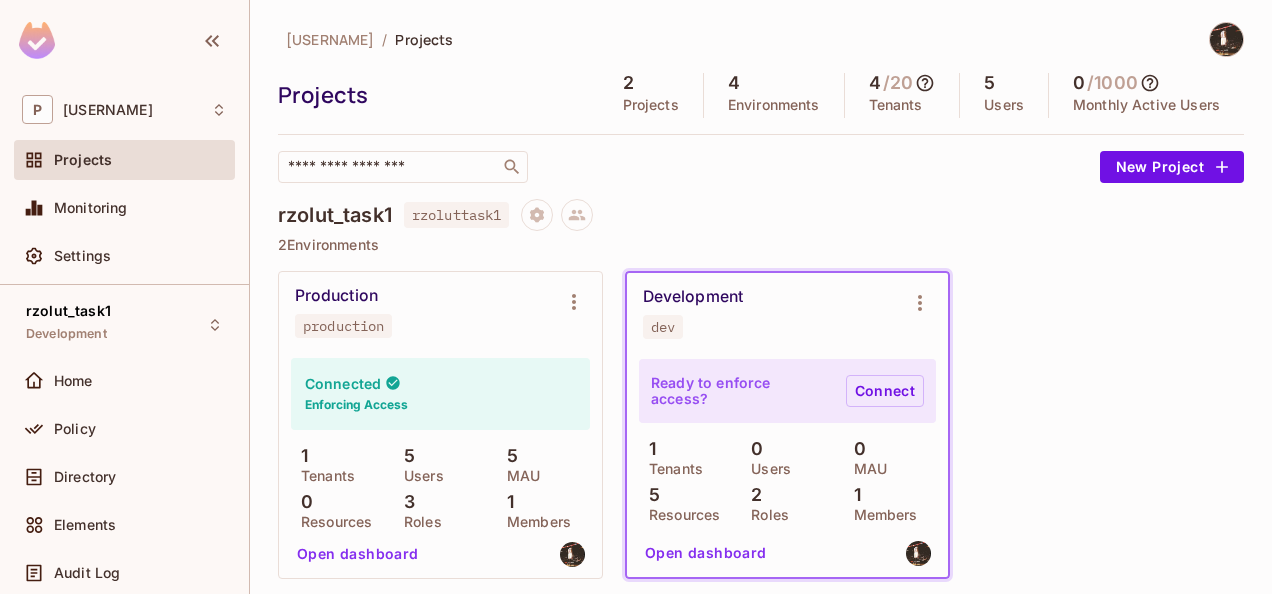 click on "Connect" at bounding box center [885, 391] 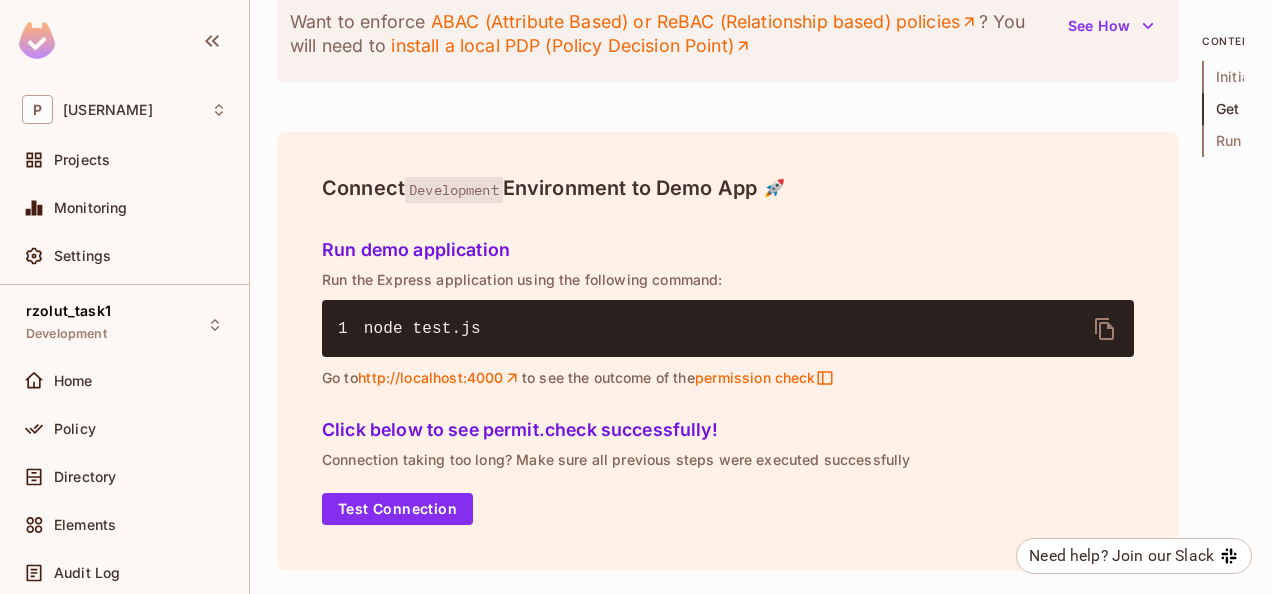 scroll, scrollTop: 2712, scrollLeft: 0, axis: vertical 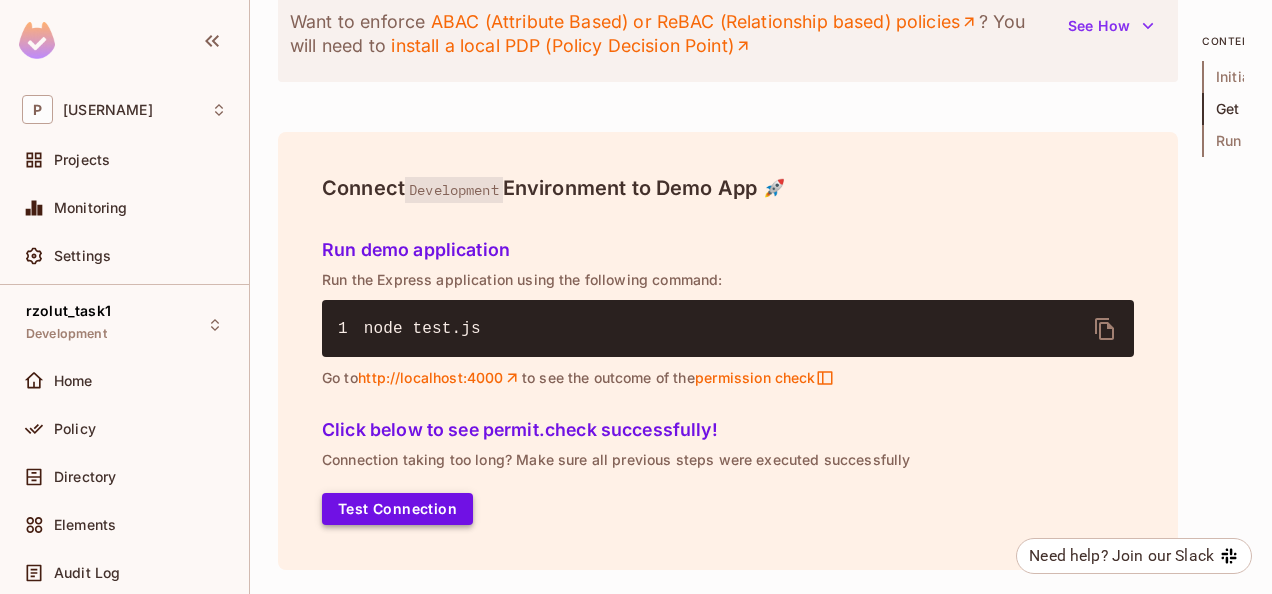 click on "Test Connection" at bounding box center (397, 509) 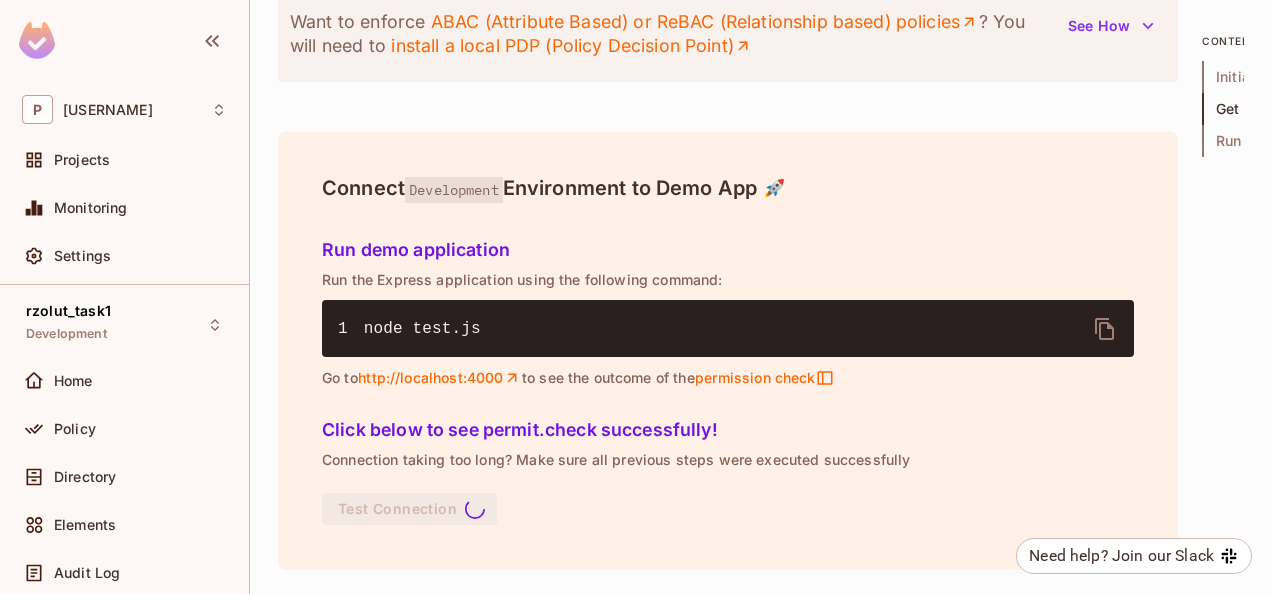 scroll, scrollTop: 2712, scrollLeft: 0, axis: vertical 